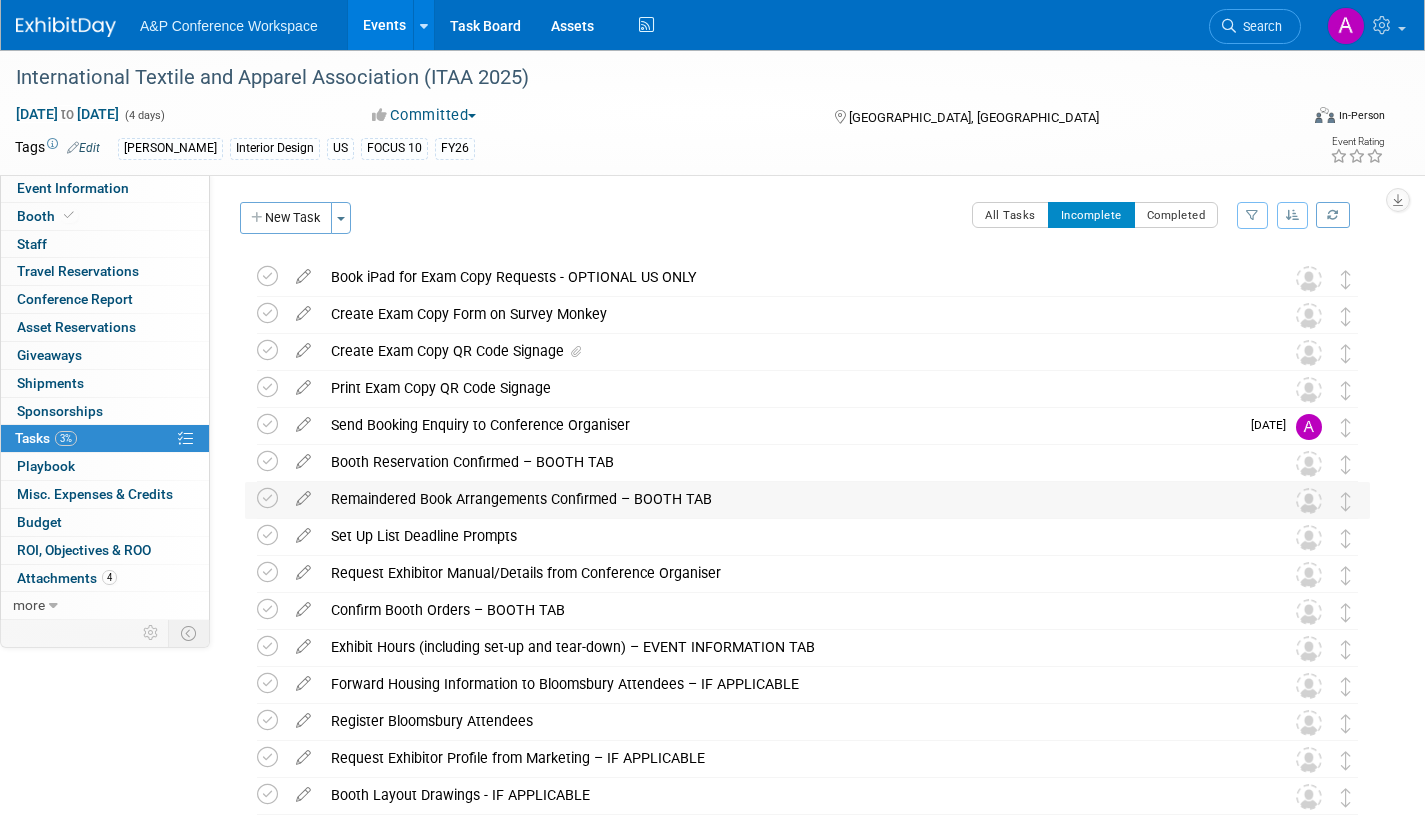 scroll, scrollTop: 0, scrollLeft: 0, axis: both 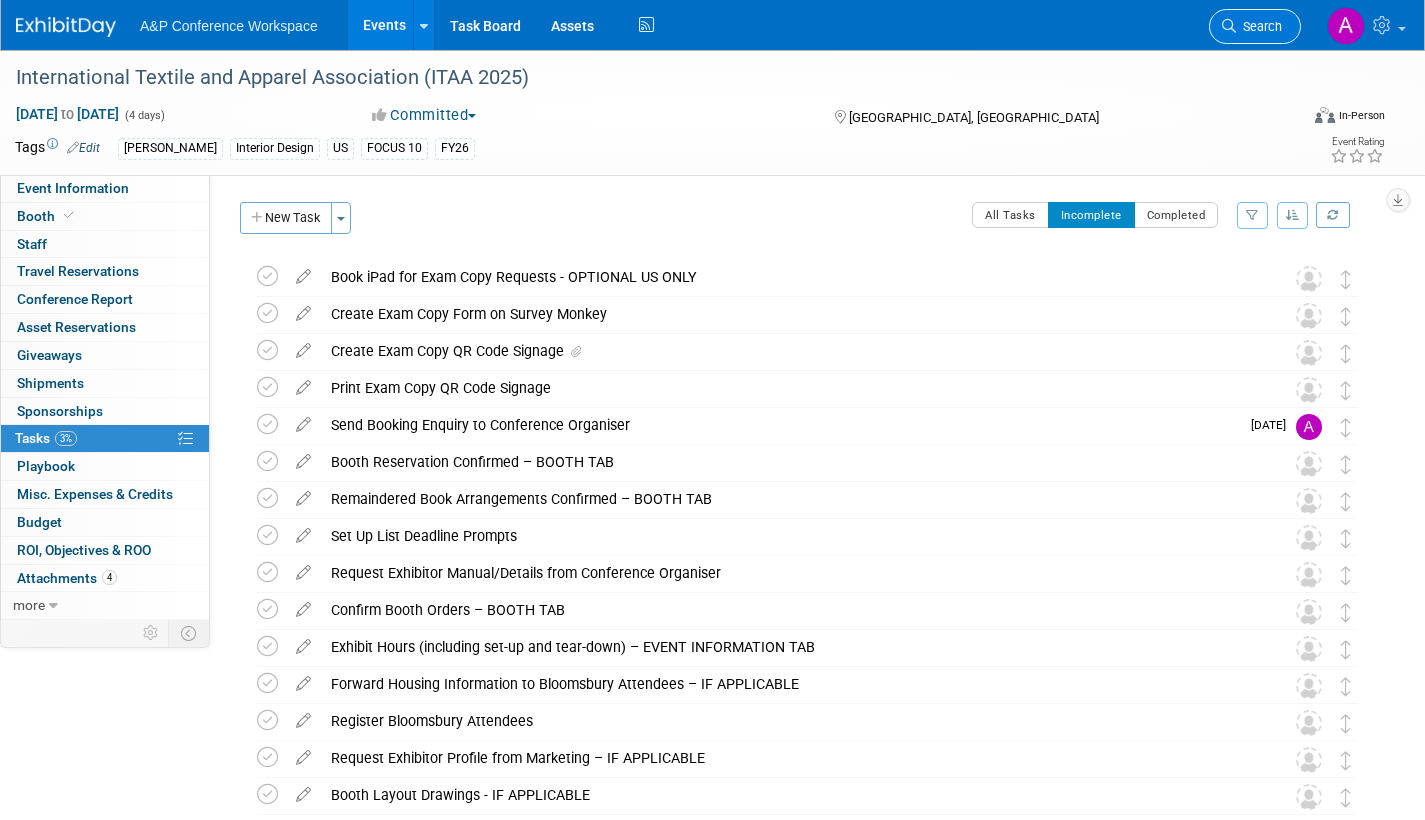 click on "Search" at bounding box center (1259, 26) 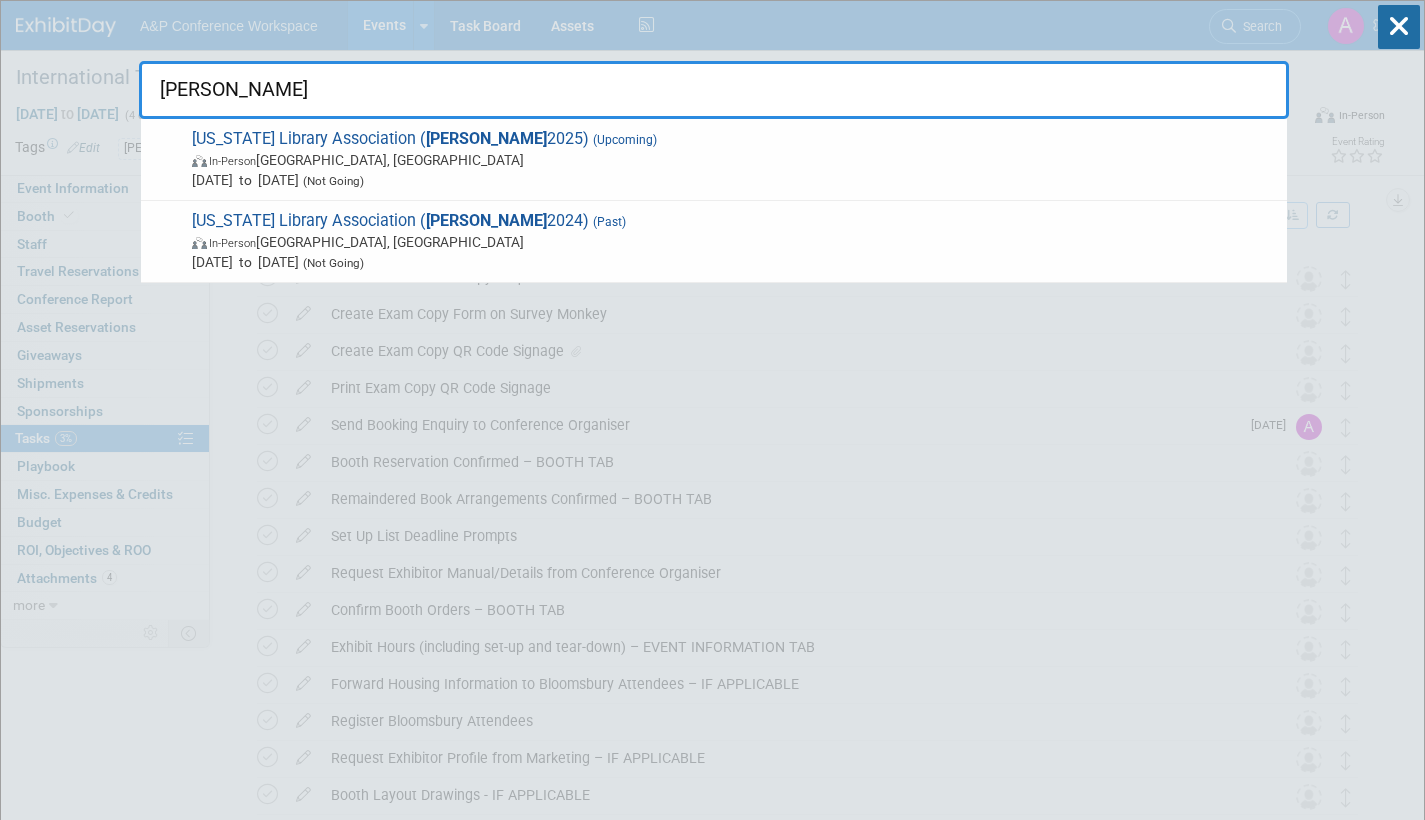drag, startPoint x: 198, startPoint y: 91, endPoint x: 132, endPoint y: 87, distance: 66.1211 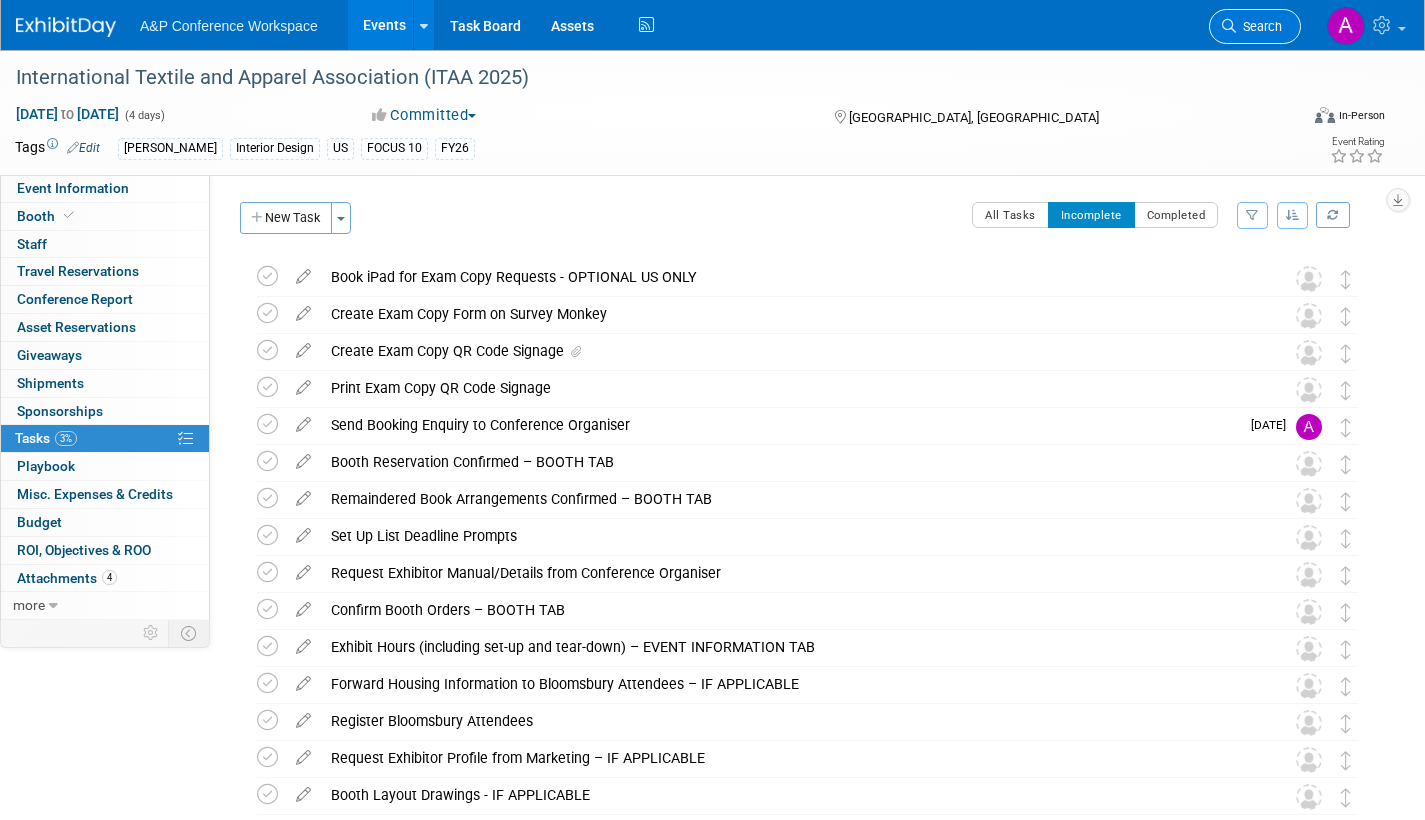 click on "Search" at bounding box center [1255, 26] 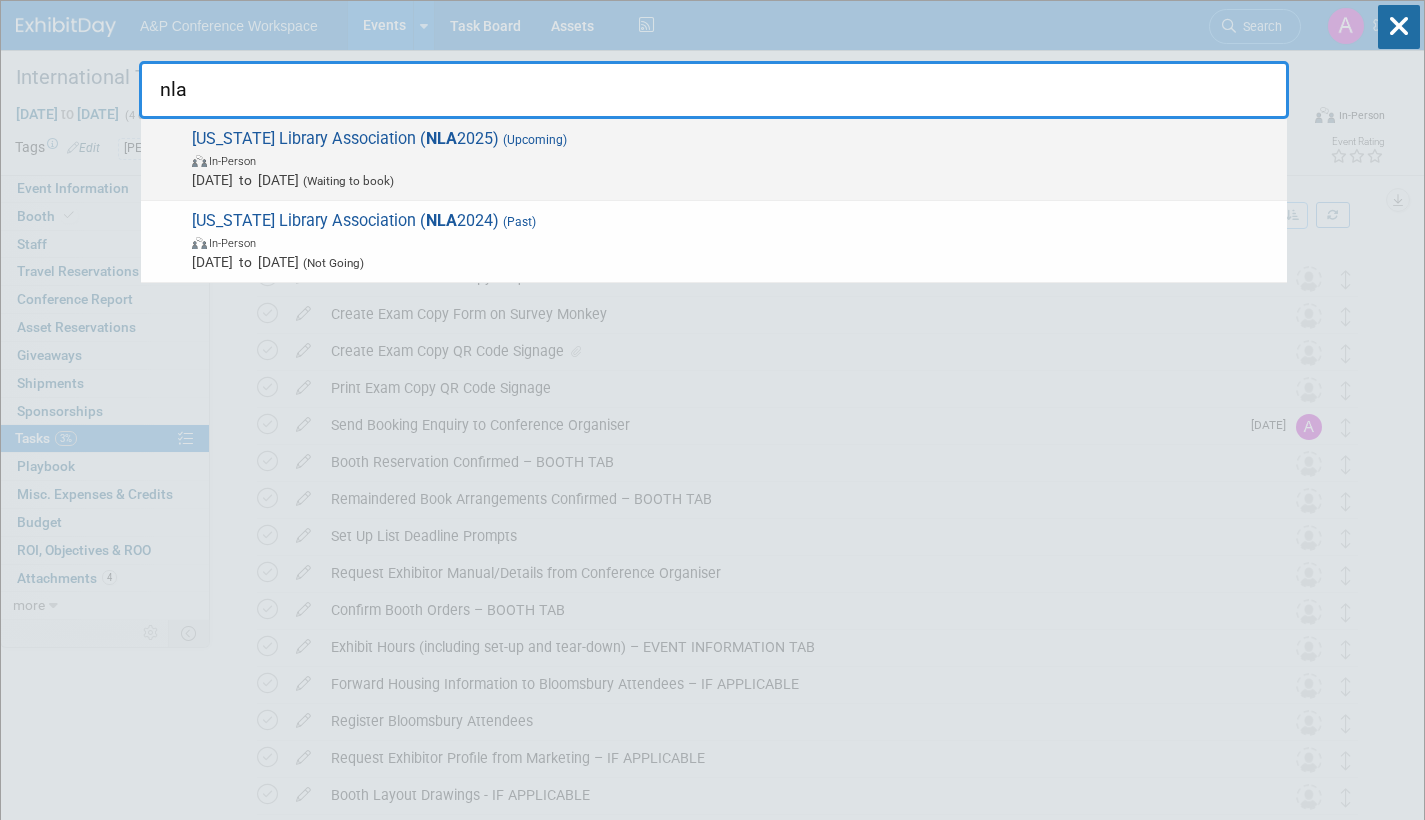 type on "nla" 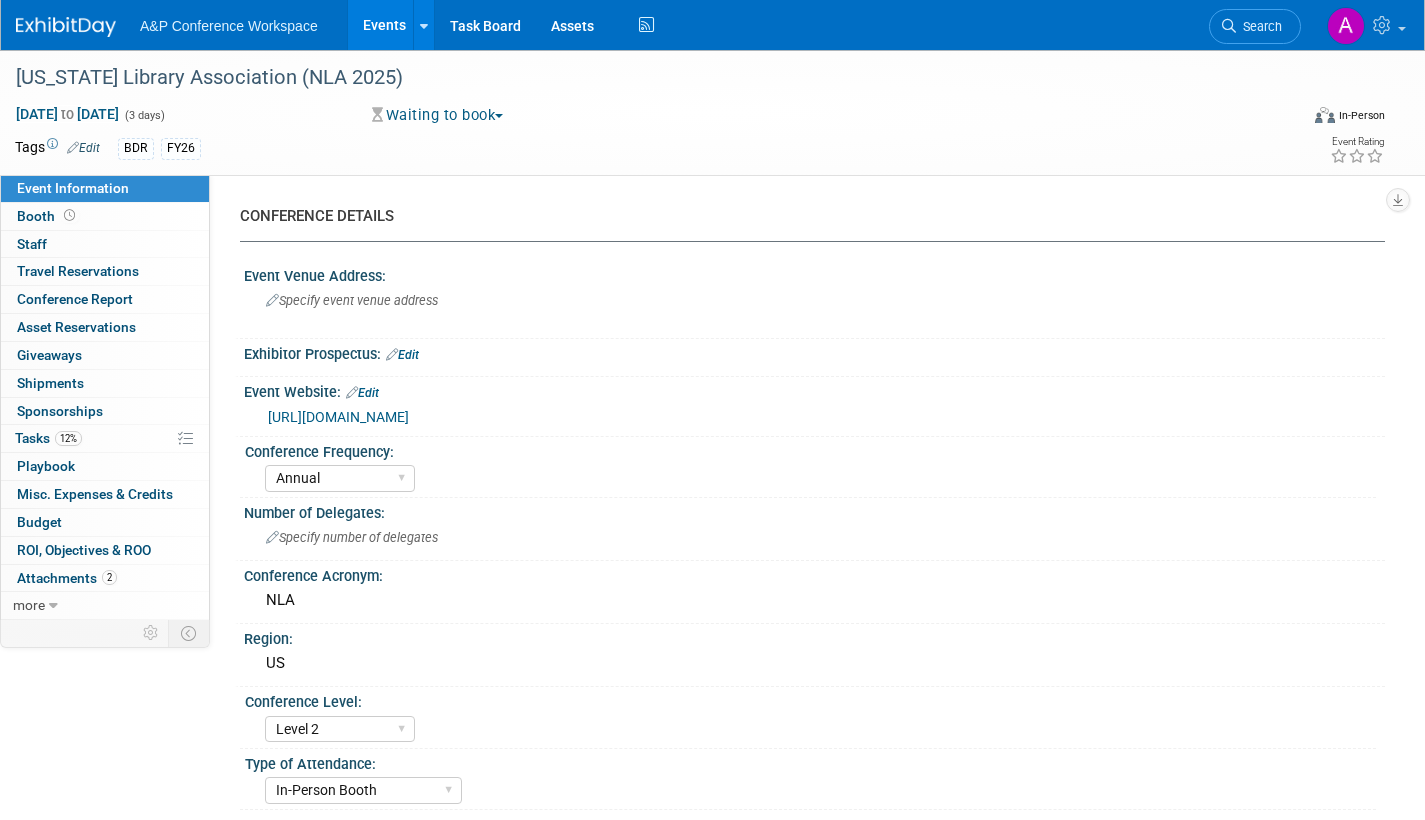 select on "Annual" 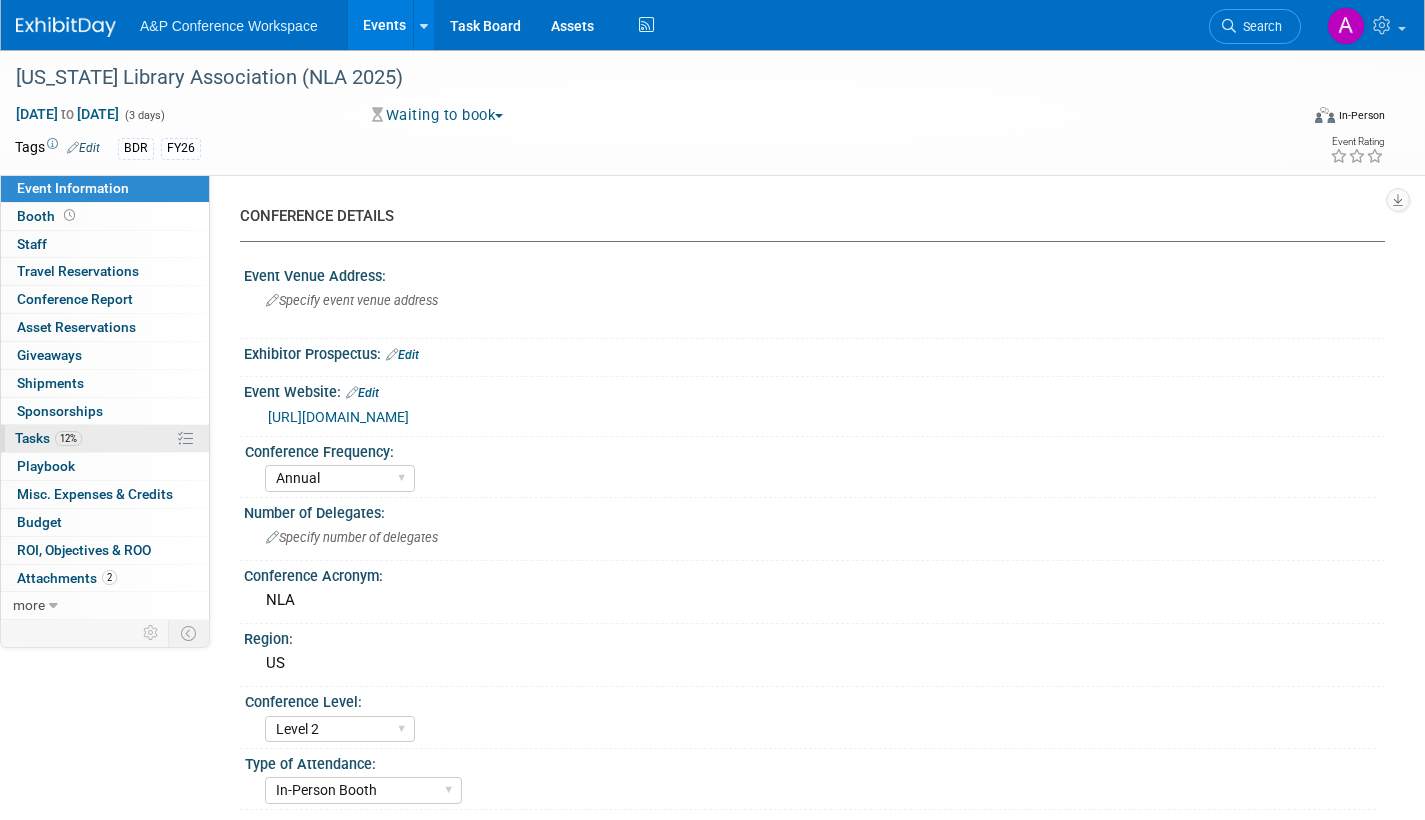 click on "Tasks 12%" at bounding box center (48, 438) 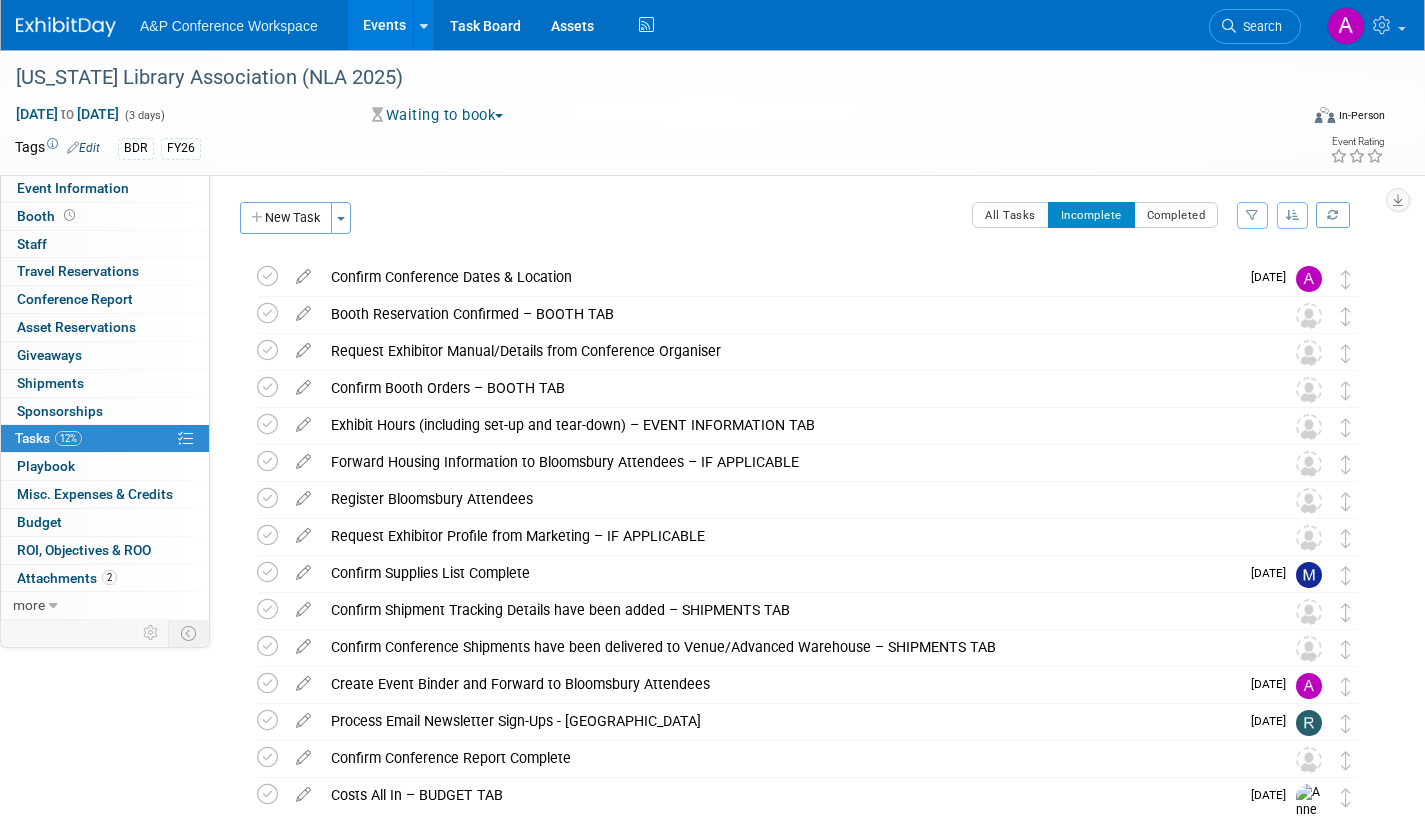 click at bounding box center [303, 272] 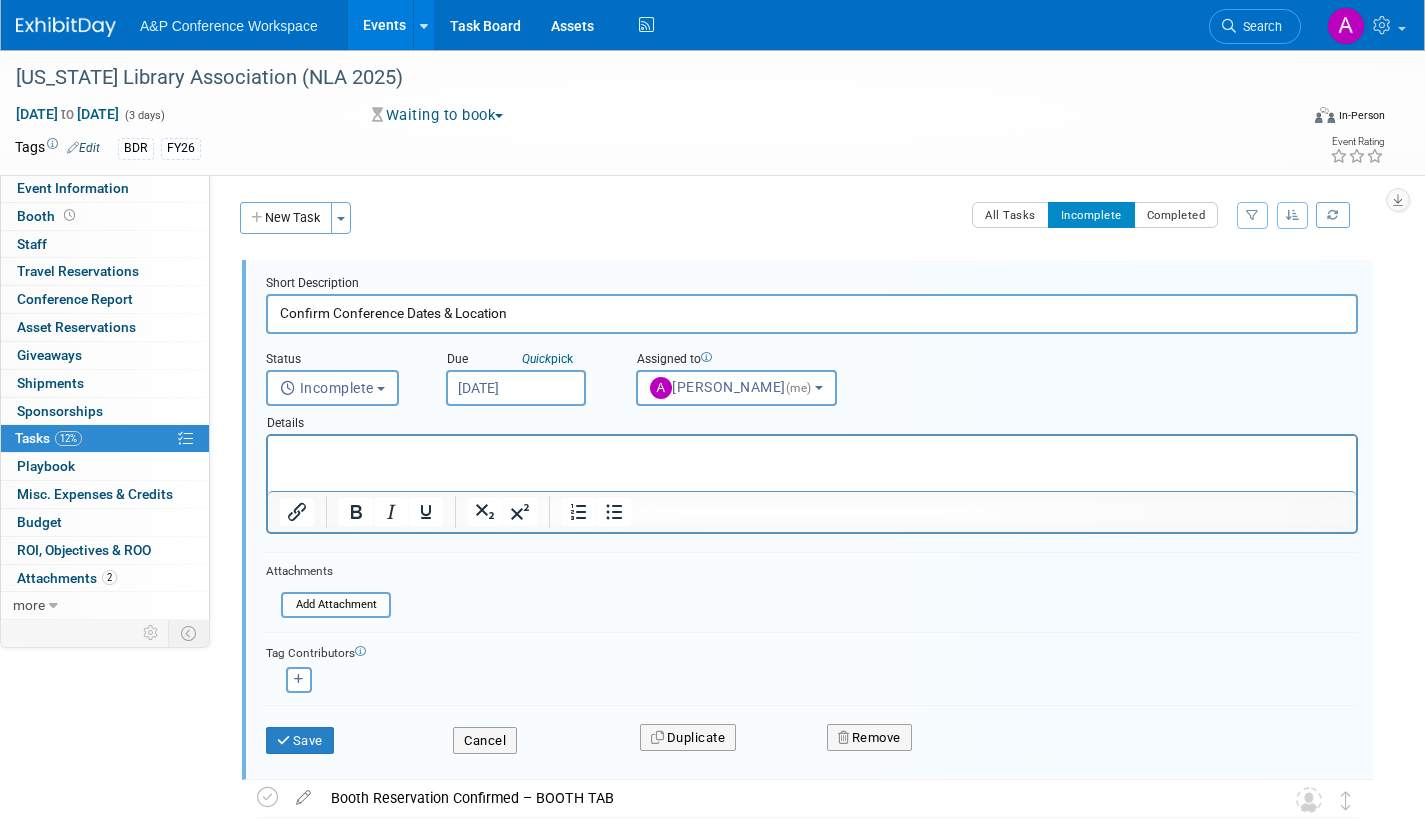 scroll, scrollTop: 0, scrollLeft: 0, axis: both 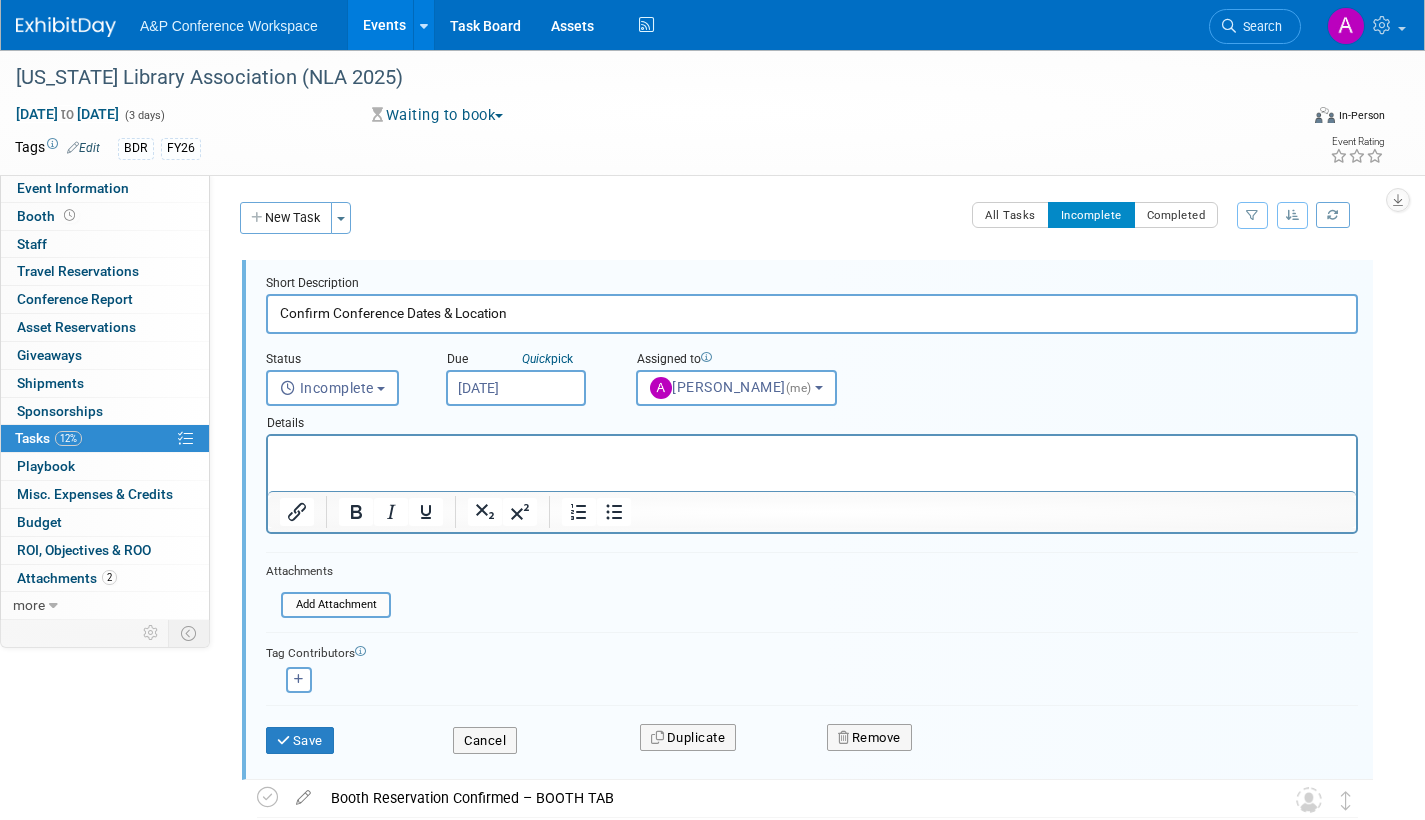 click on "Jul 21, 2025" at bounding box center [516, 388] 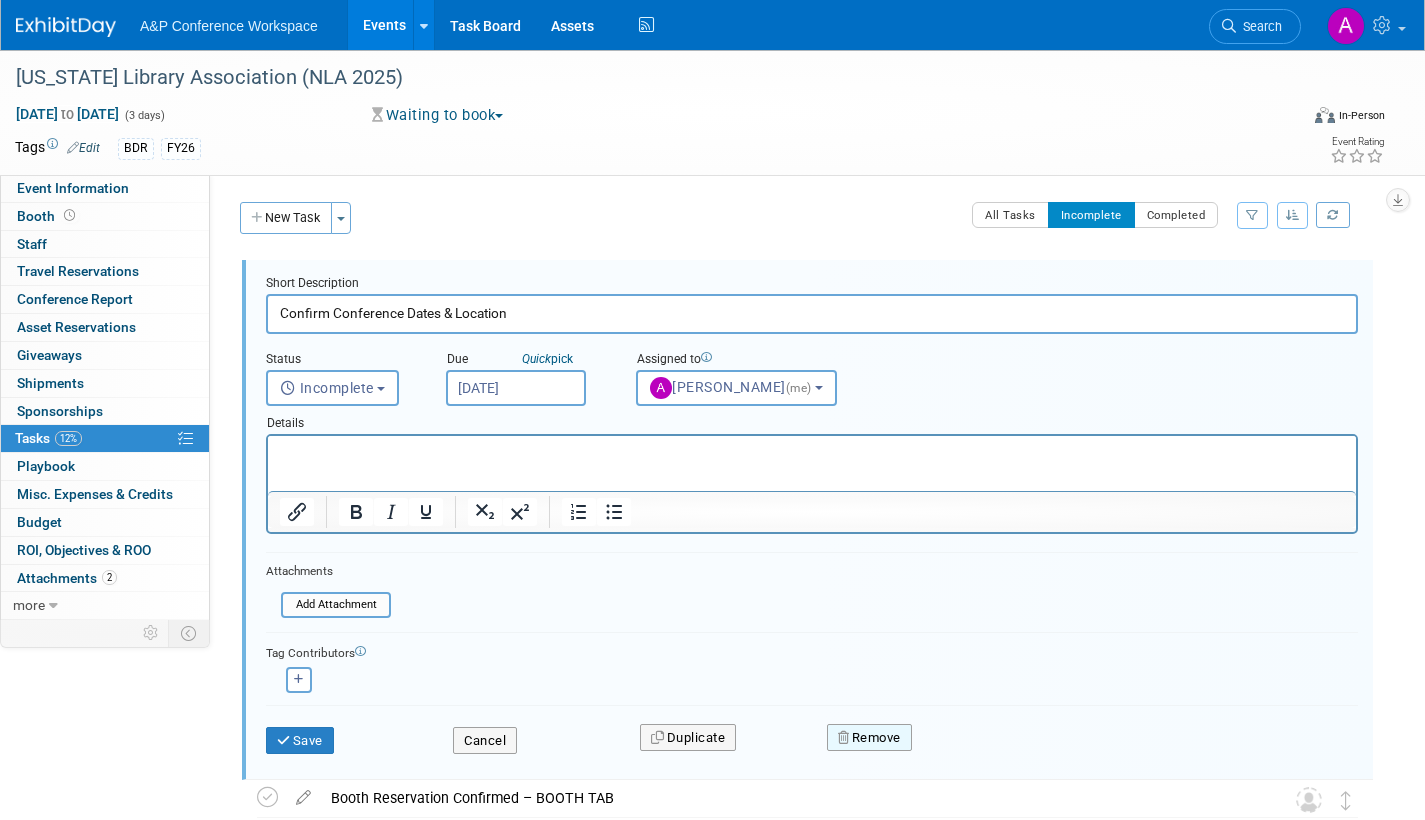 click on "Remove" at bounding box center [869, 738] 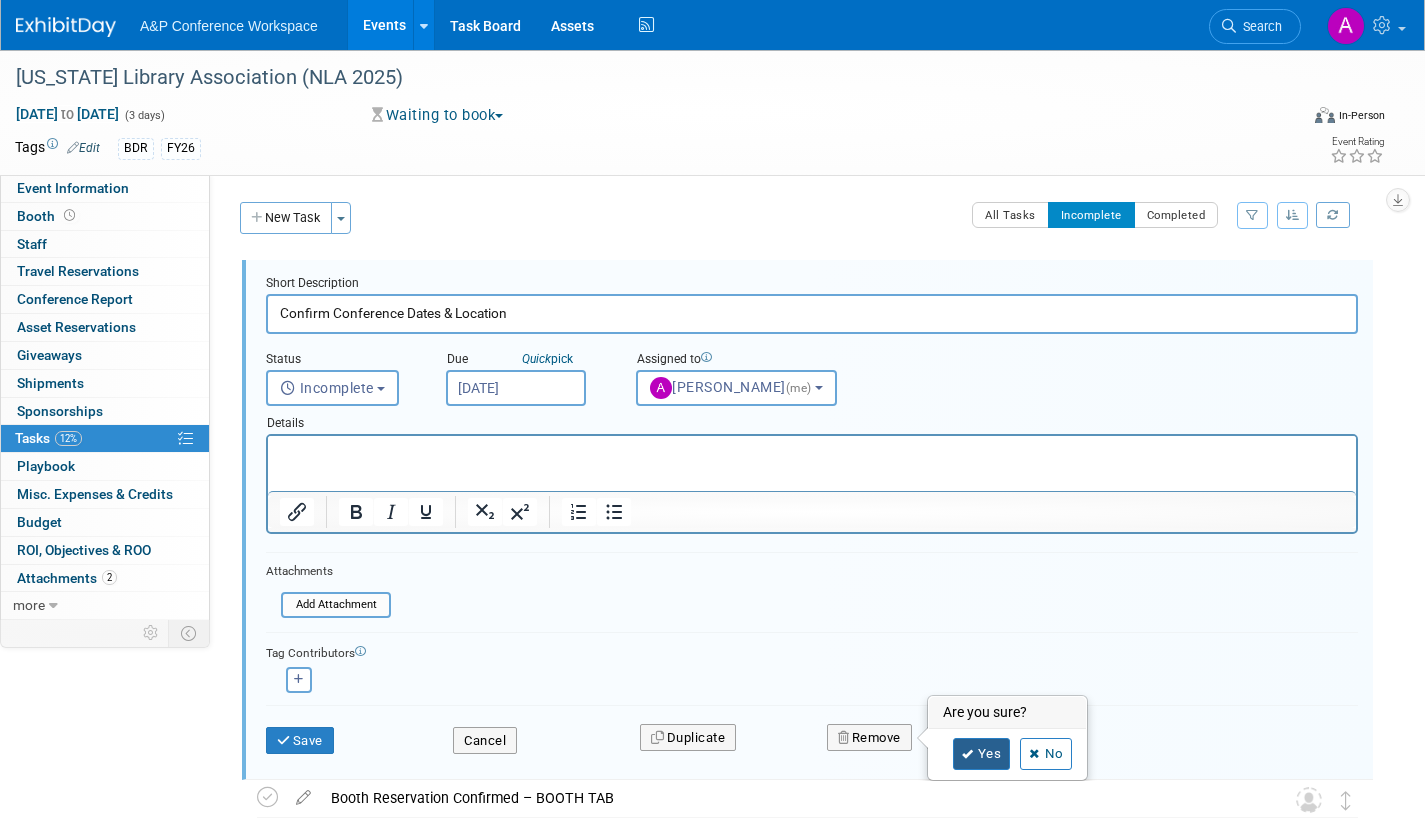 click on "Yes" at bounding box center [982, 754] 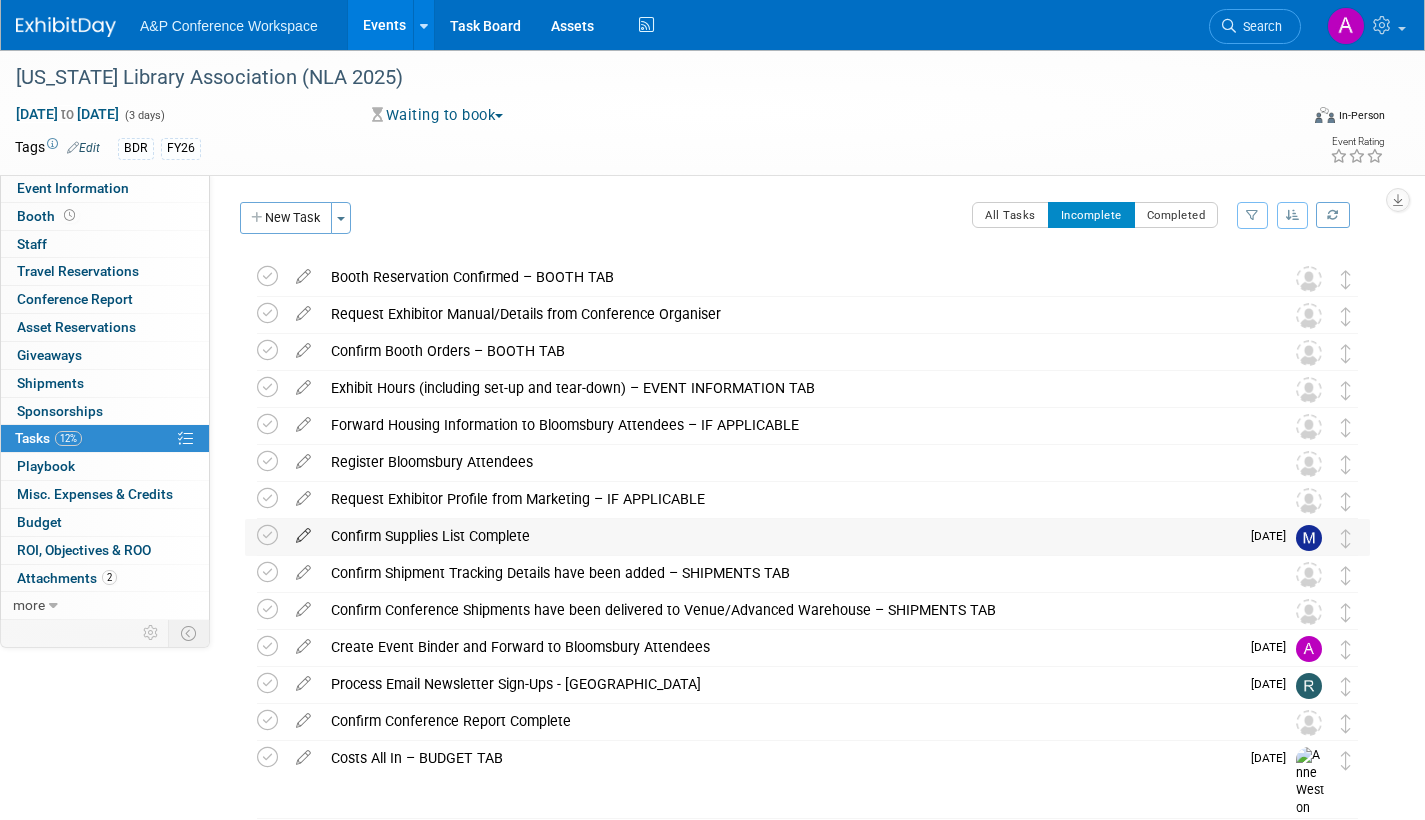click at bounding box center [303, 531] 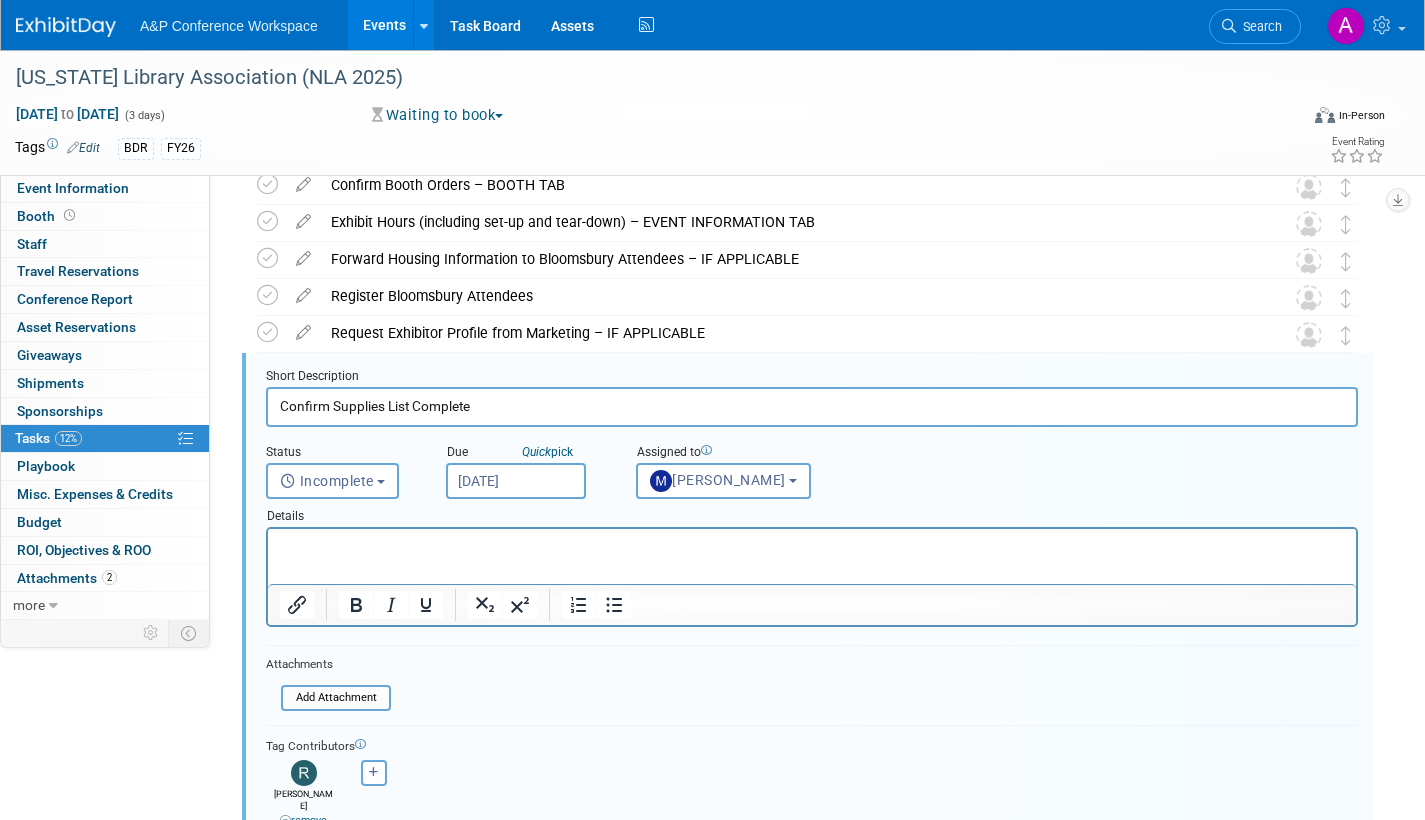 scroll, scrollTop: 226, scrollLeft: 0, axis: vertical 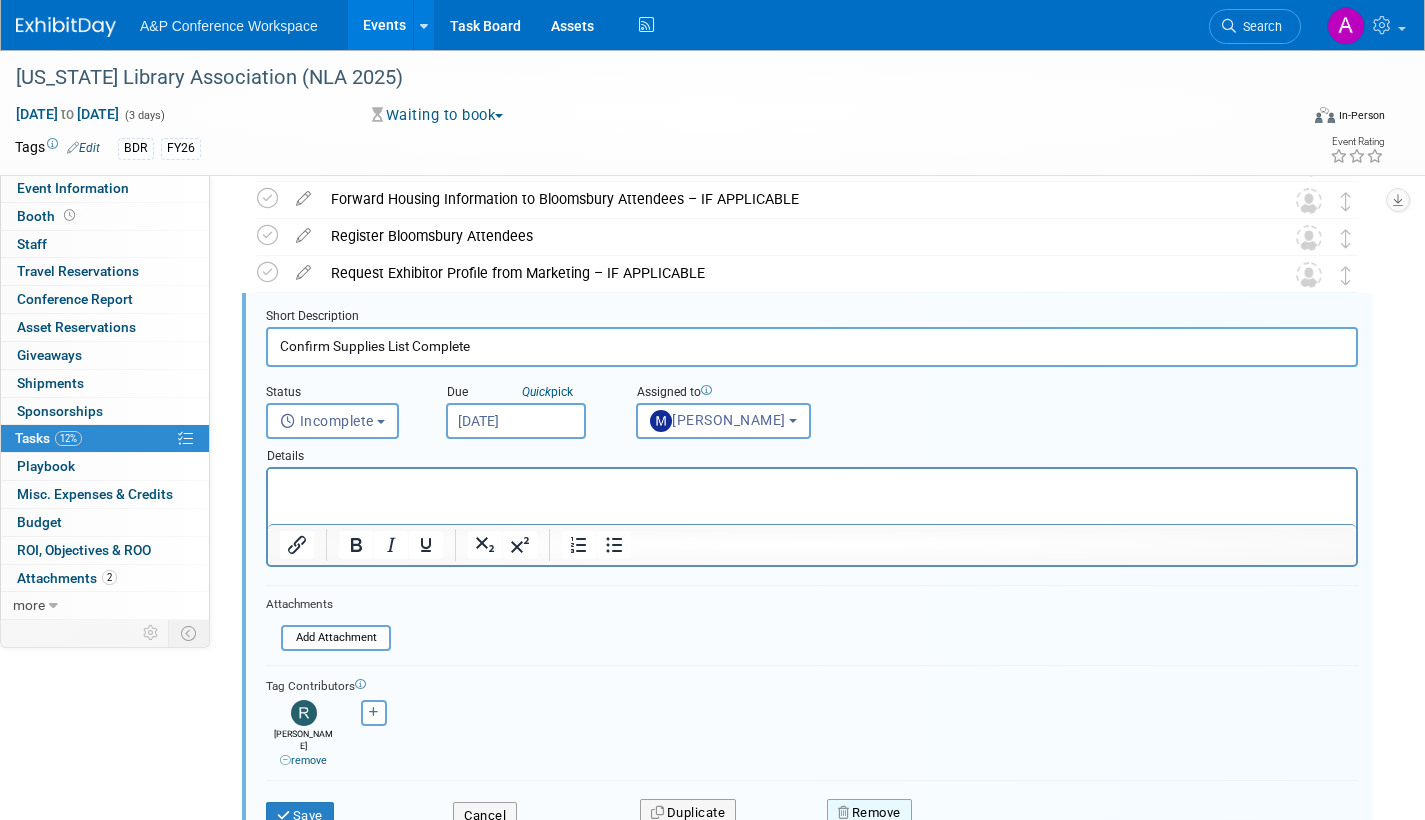 click on "Remove" at bounding box center [869, 813] 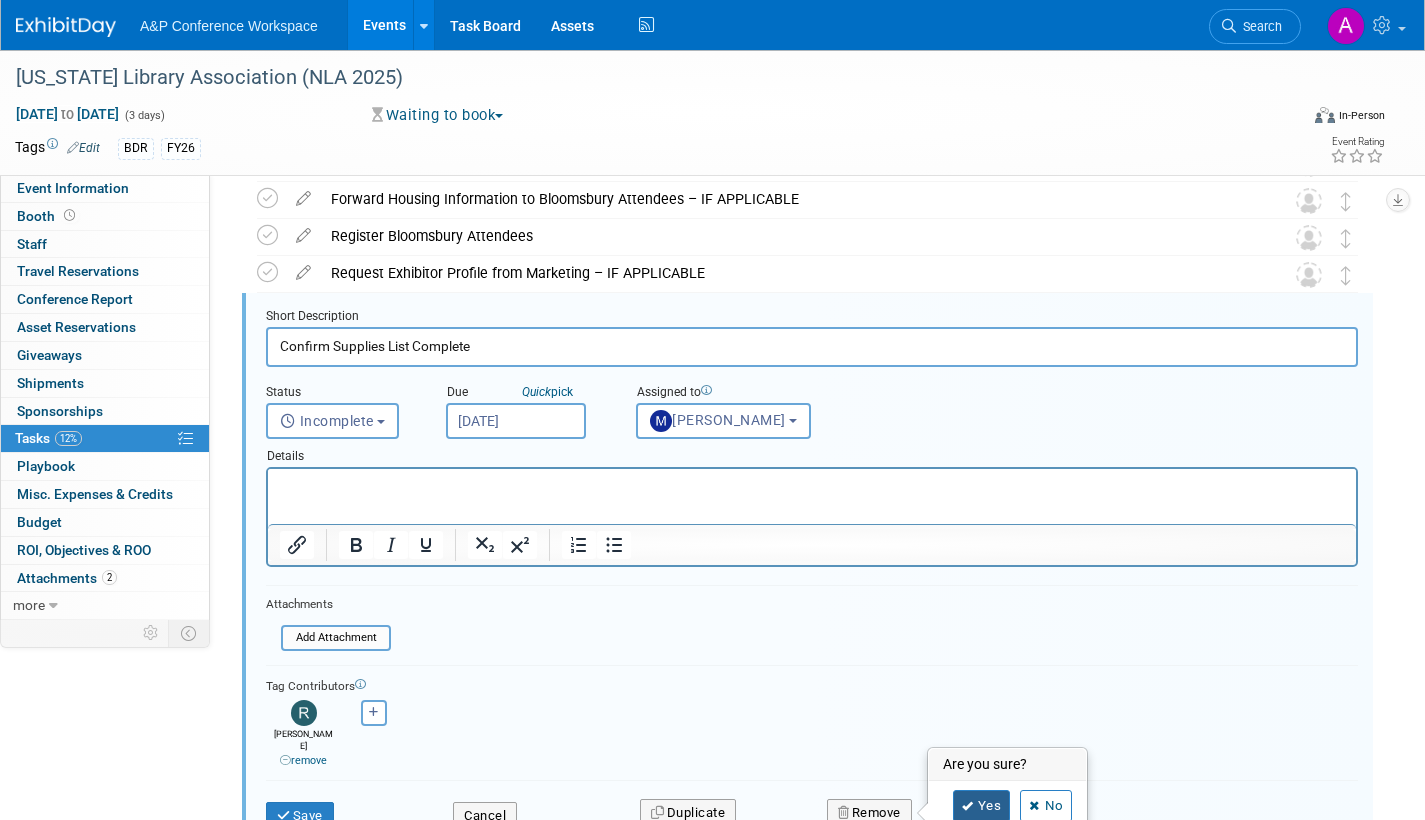 click on "Yes" at bounding box center (982, 806) 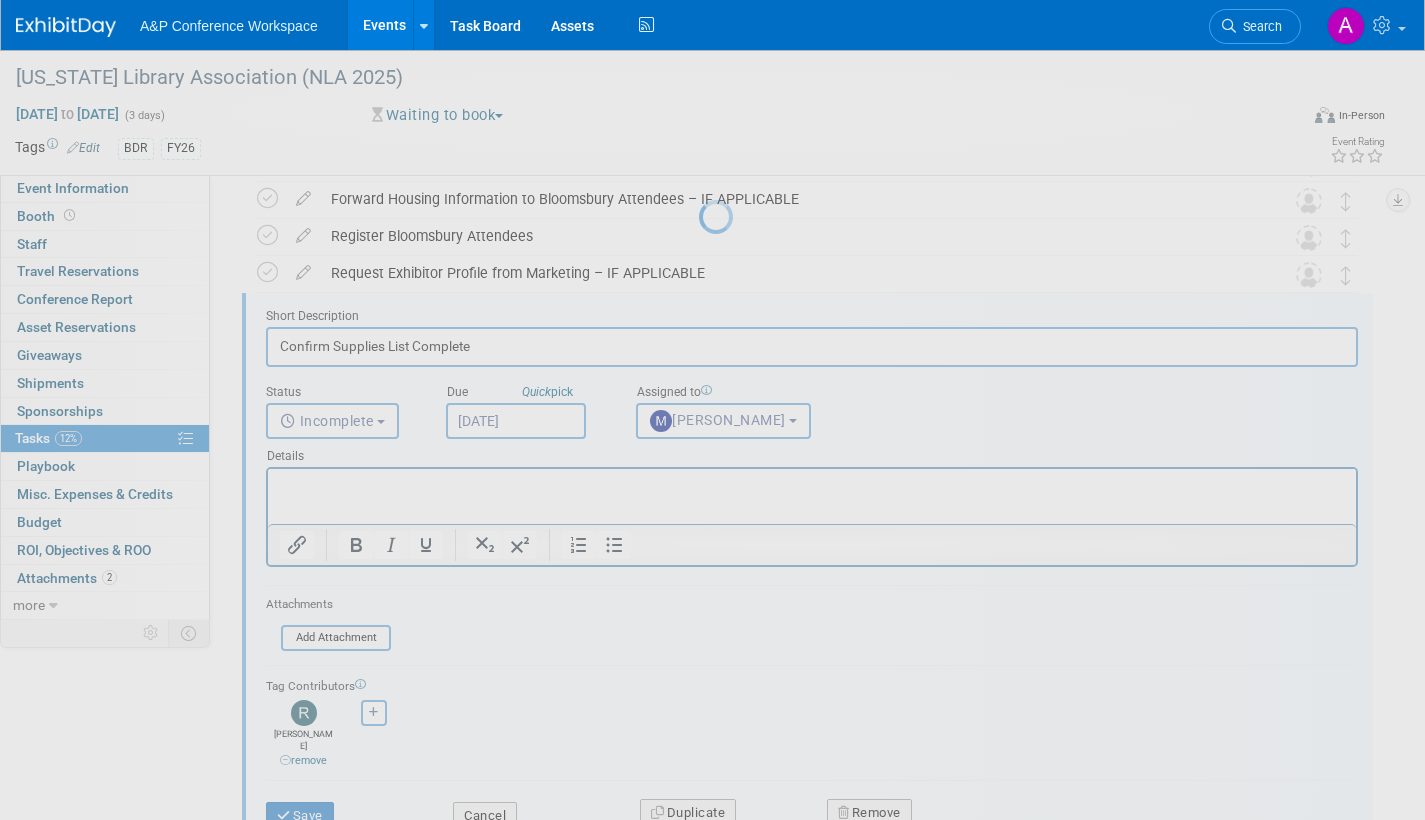 scroll, scrollTop: 43, scrollLeft: 0, axis: vertical 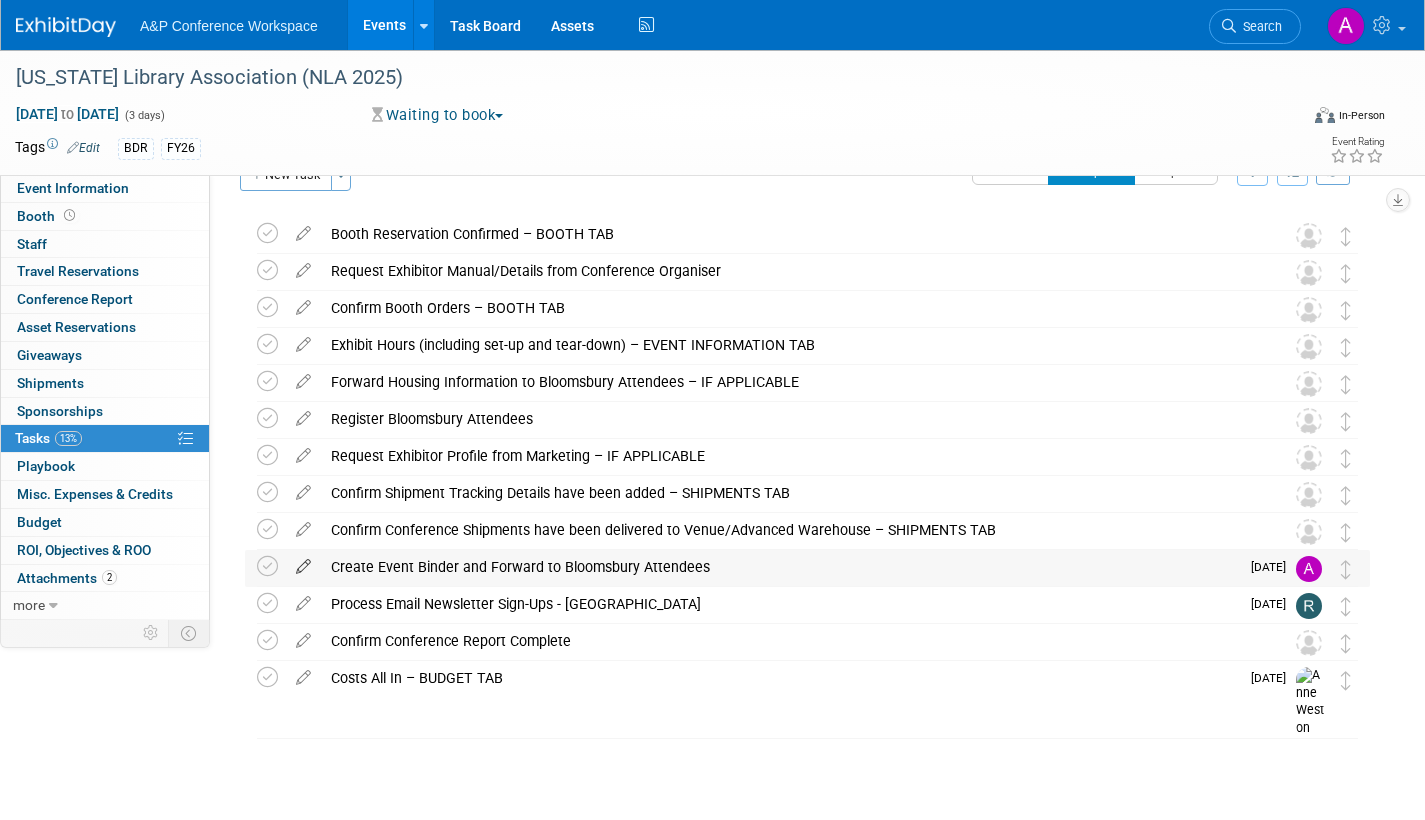 click at bounding box center [303, 562] 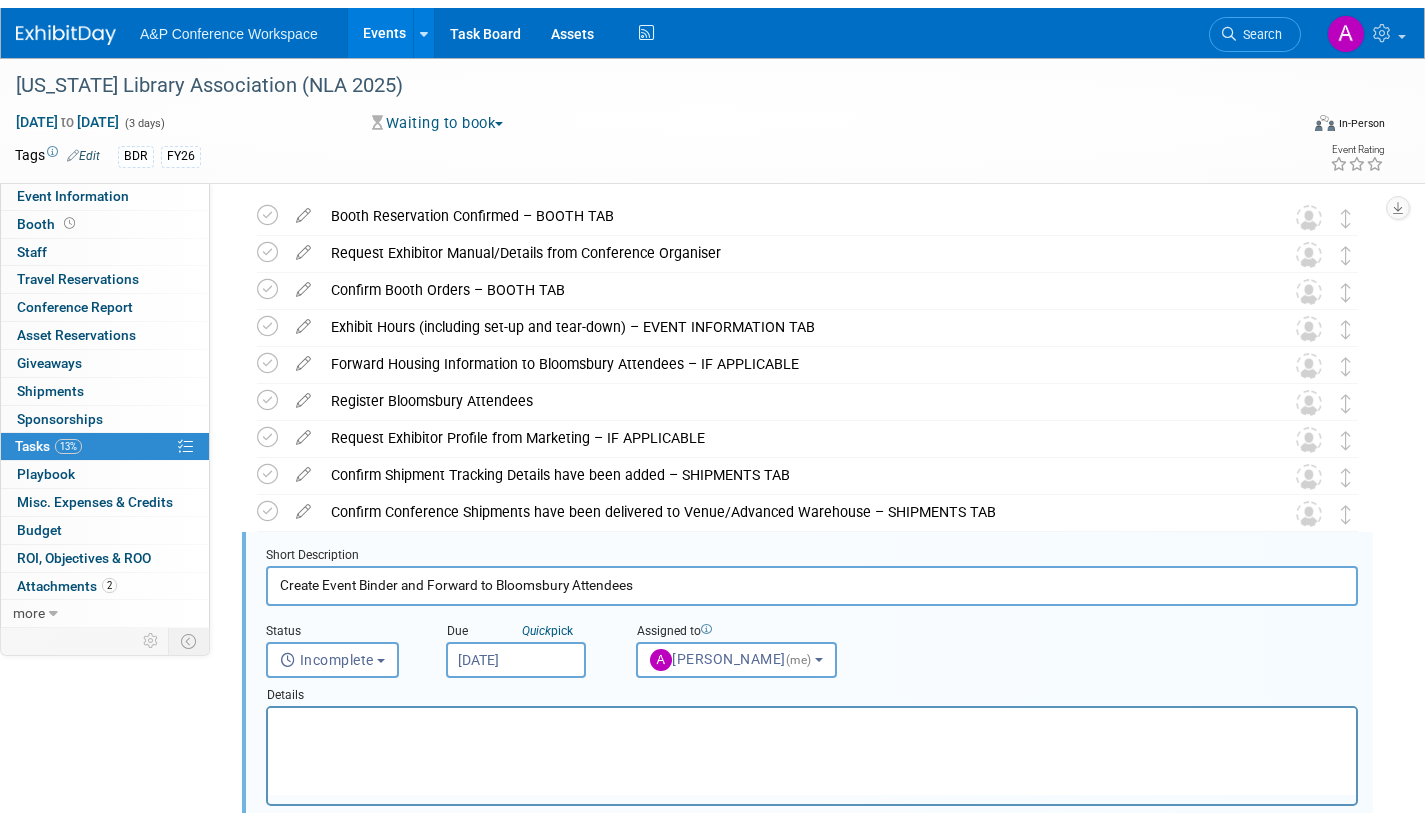 scroll, scrollTop: 300, scrollLeft: 0, axis: vertical 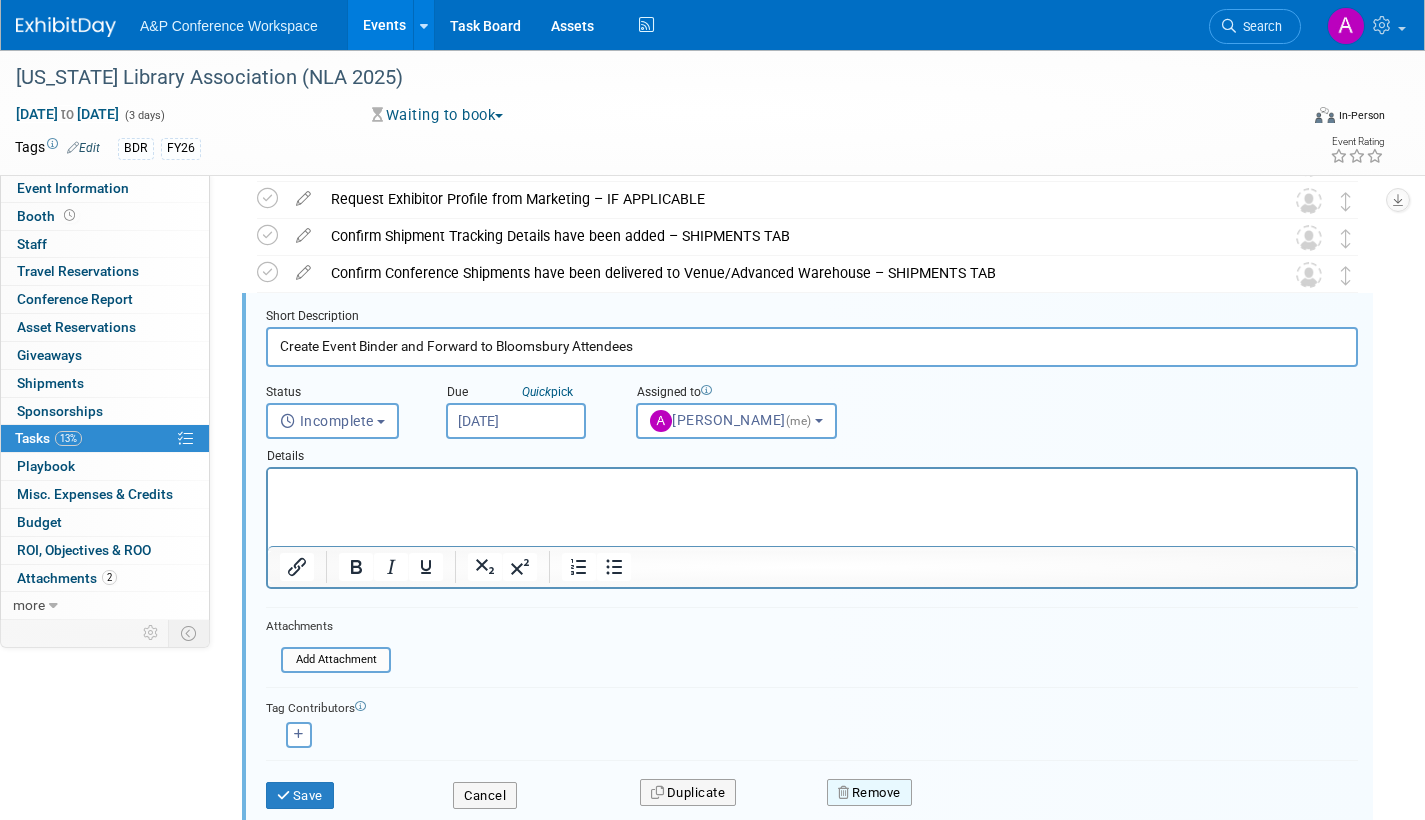 click on "Remove" at bounding box center (869, 793) 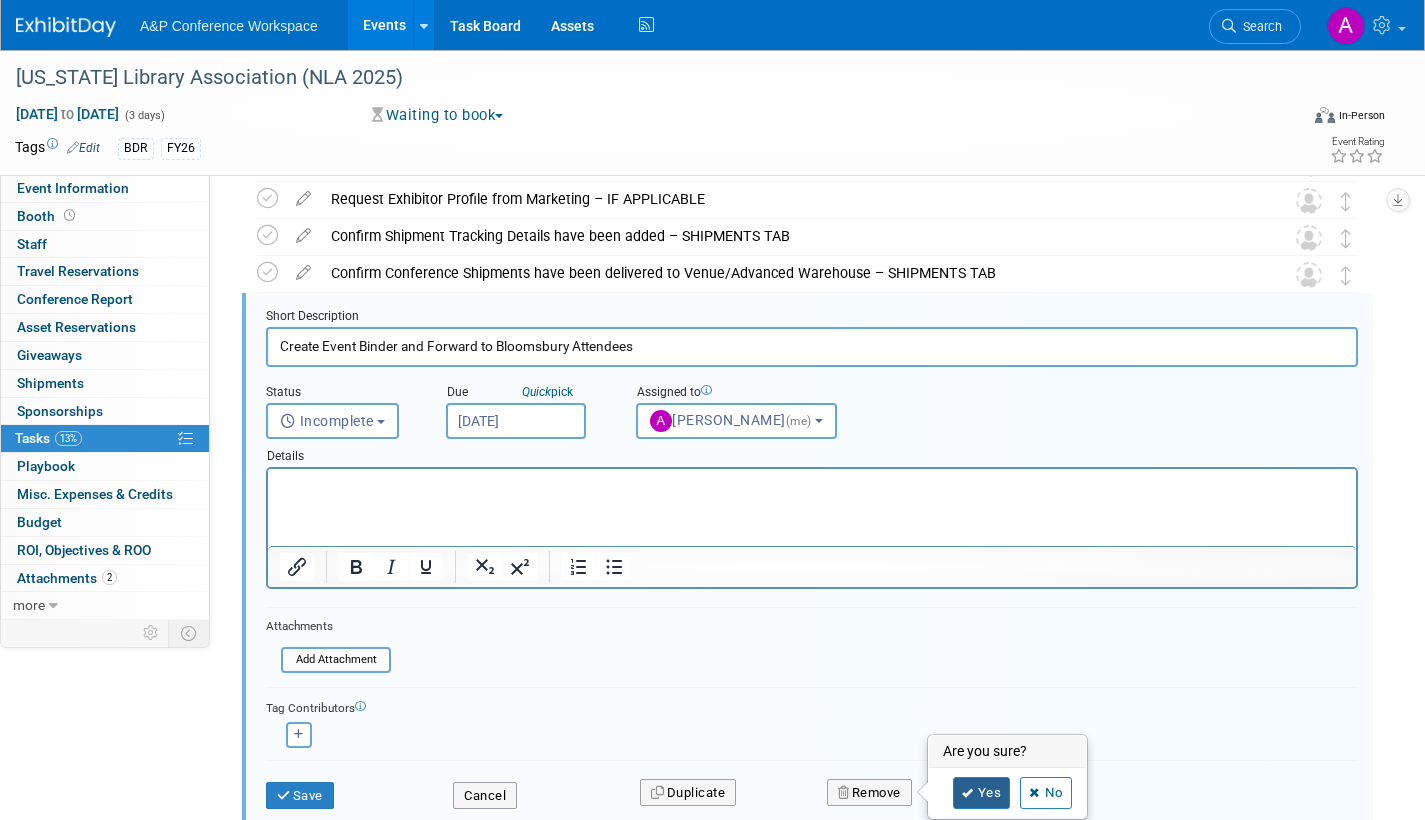 click on "Yes" at bounding box center (982, 793) 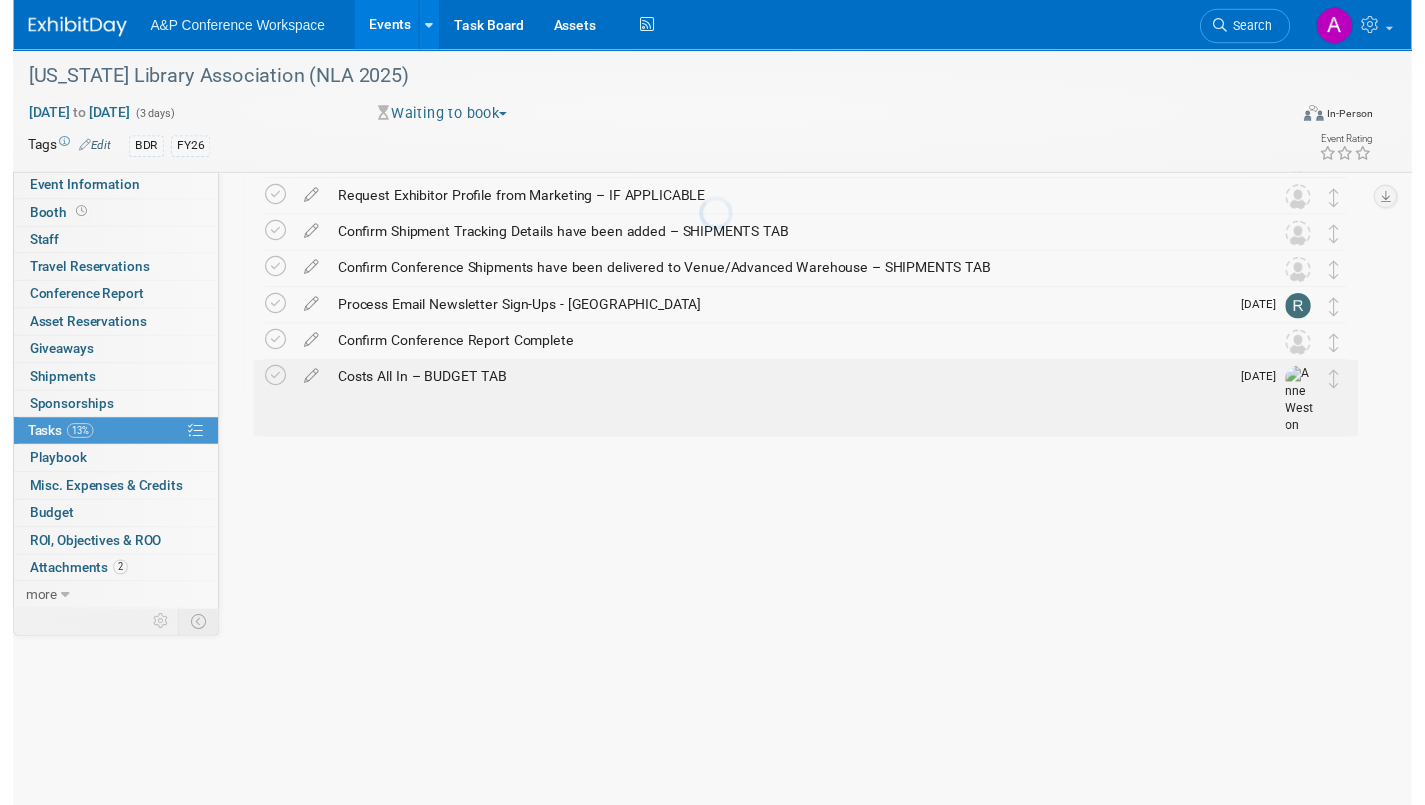 scroll, scrollTop: 6, scrollLeft: 0, axis: vertical 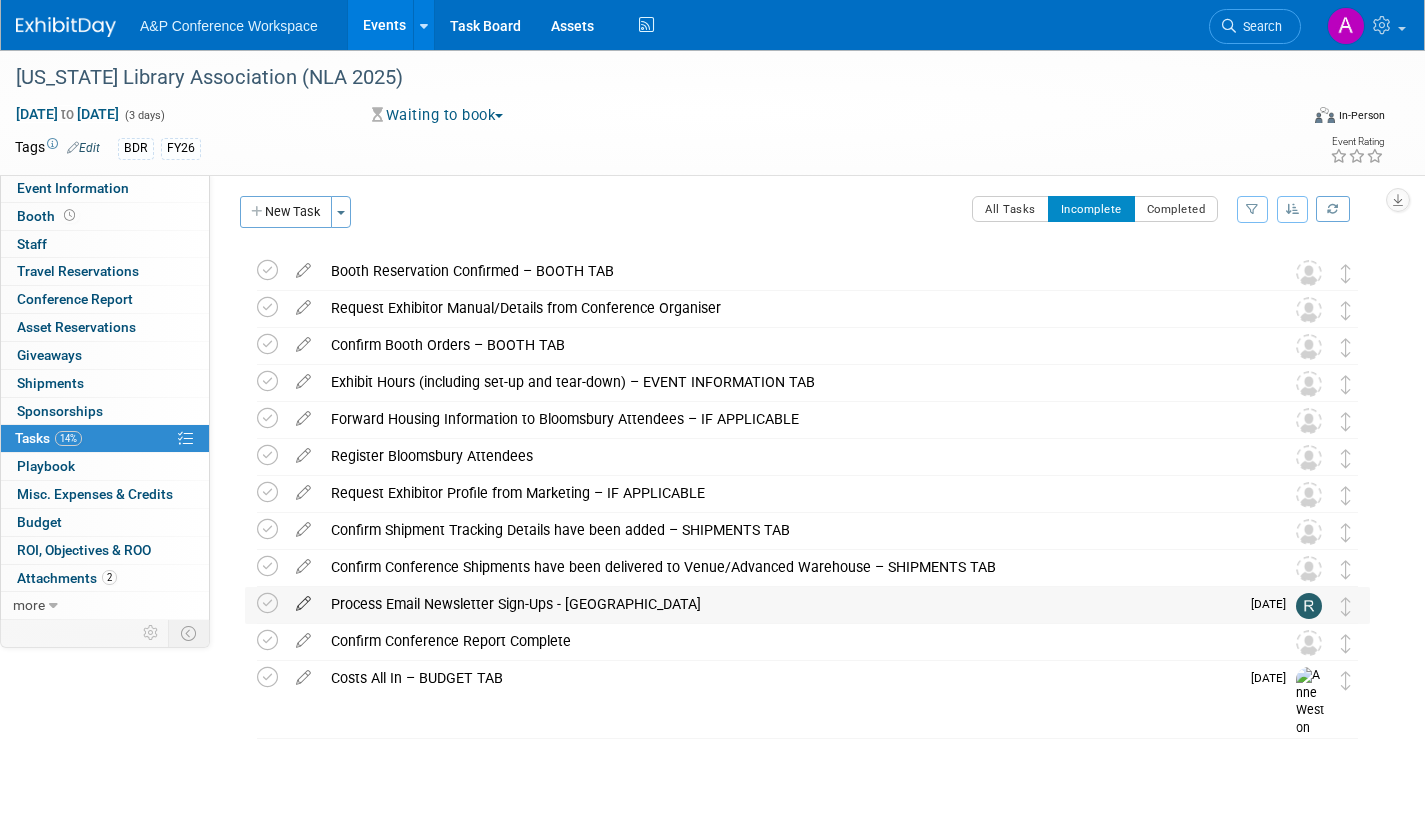 click at bounding box center (303, 599) 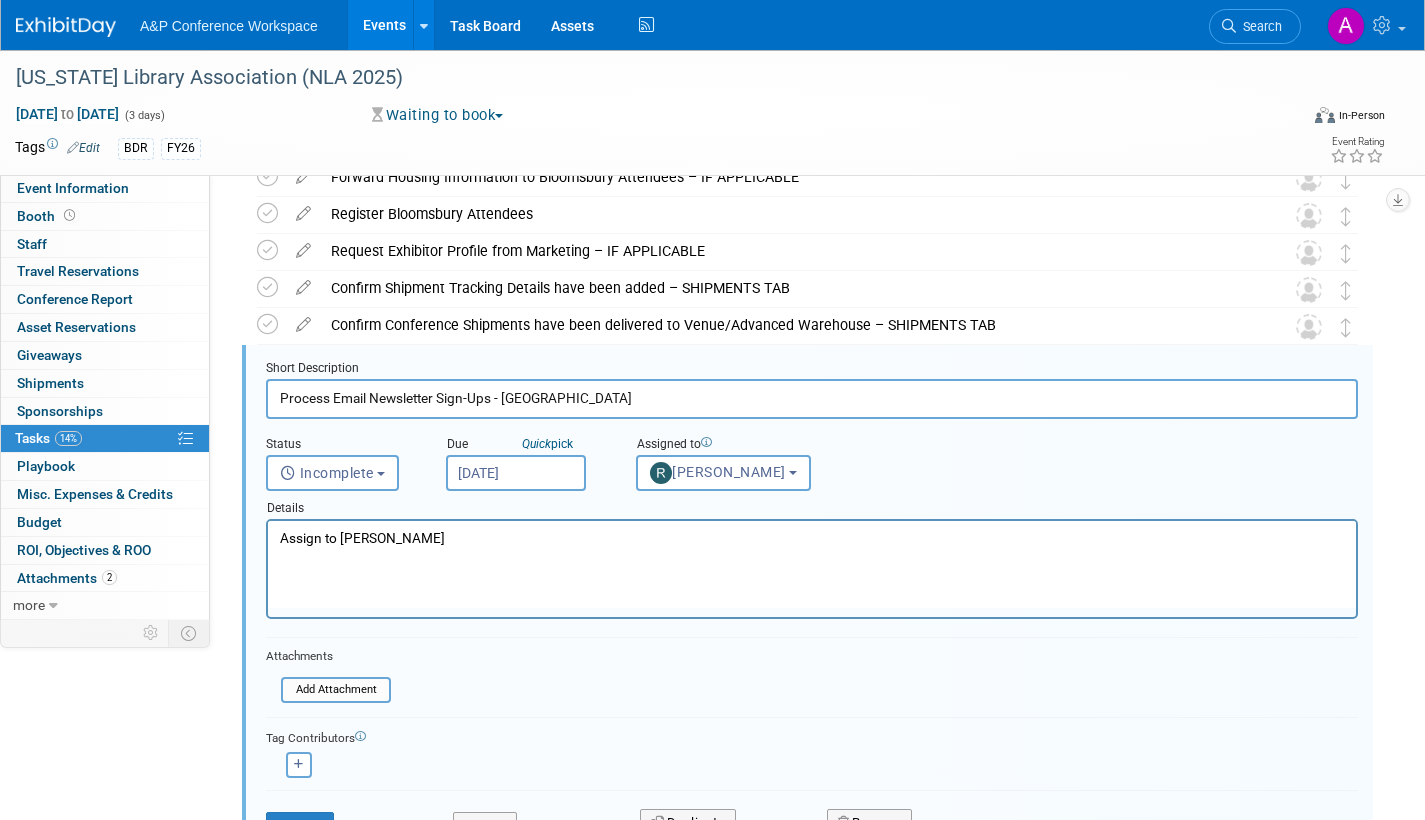 scroll, scrollTop: 300, scrollLeft: 0, axis: vertical 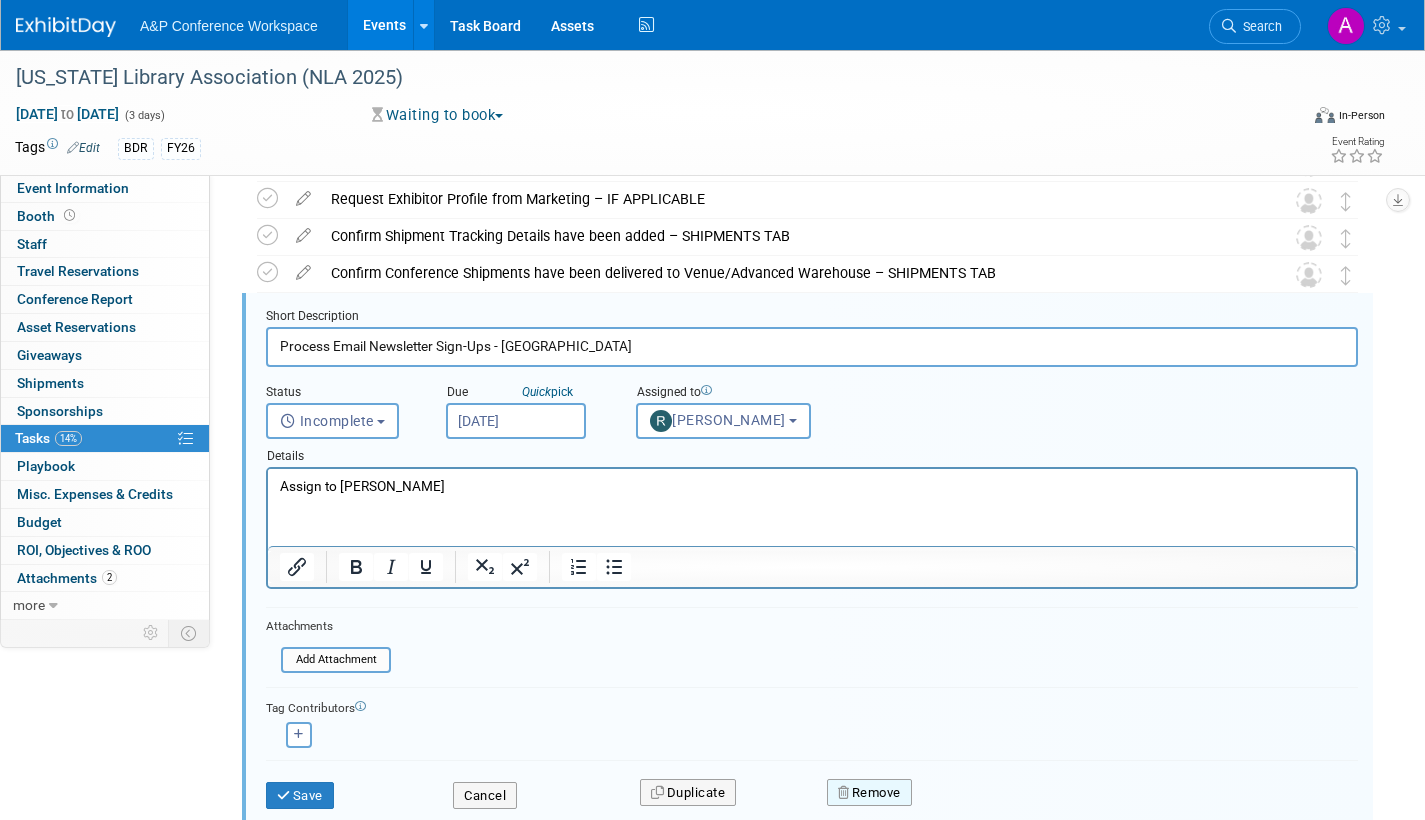 drag, startPoint x: 883, startPoint y: 788, endPoint x: 897, endPoint y: 780, distance: 16.124516 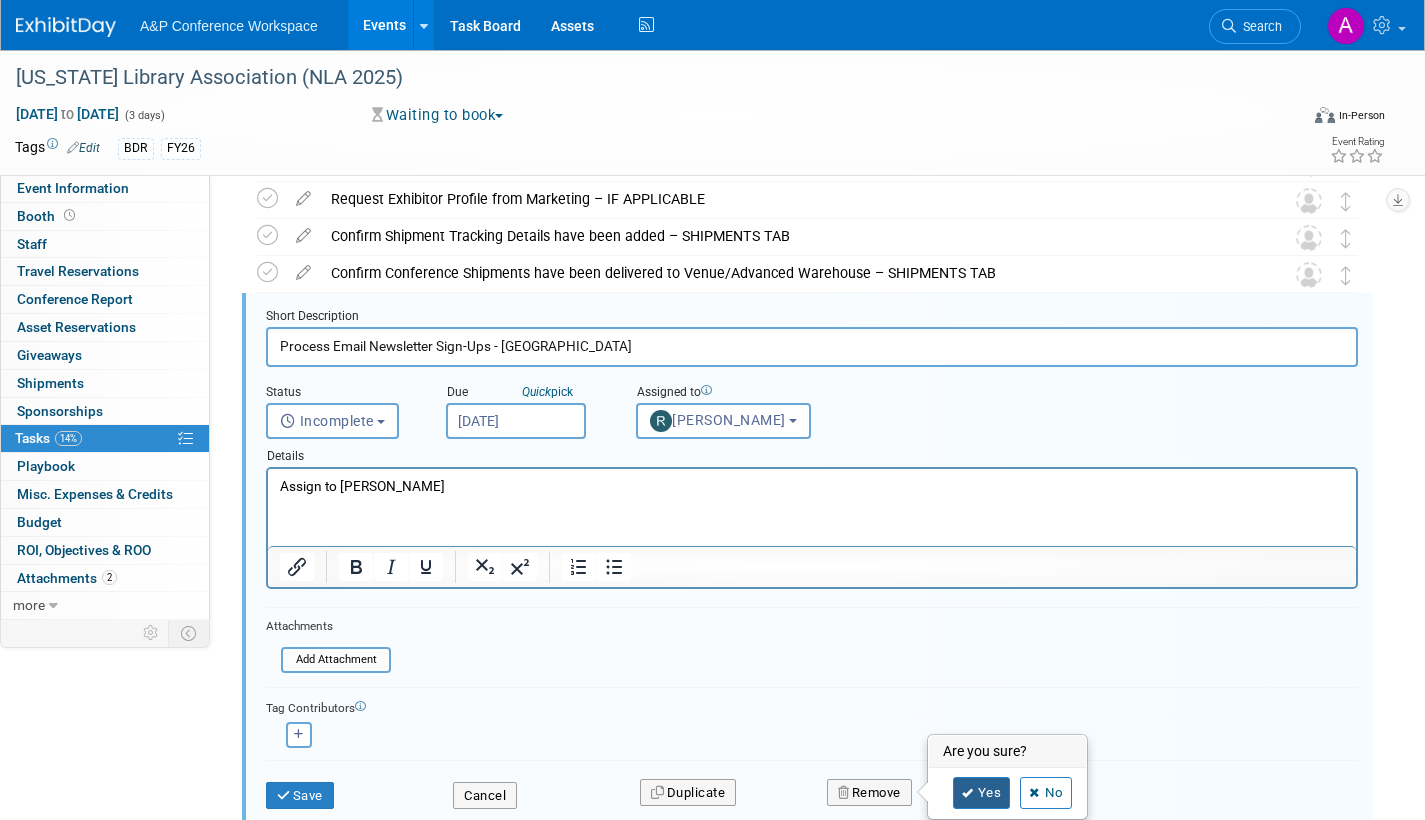 click on "Yes" at bounding box center [982, 793] 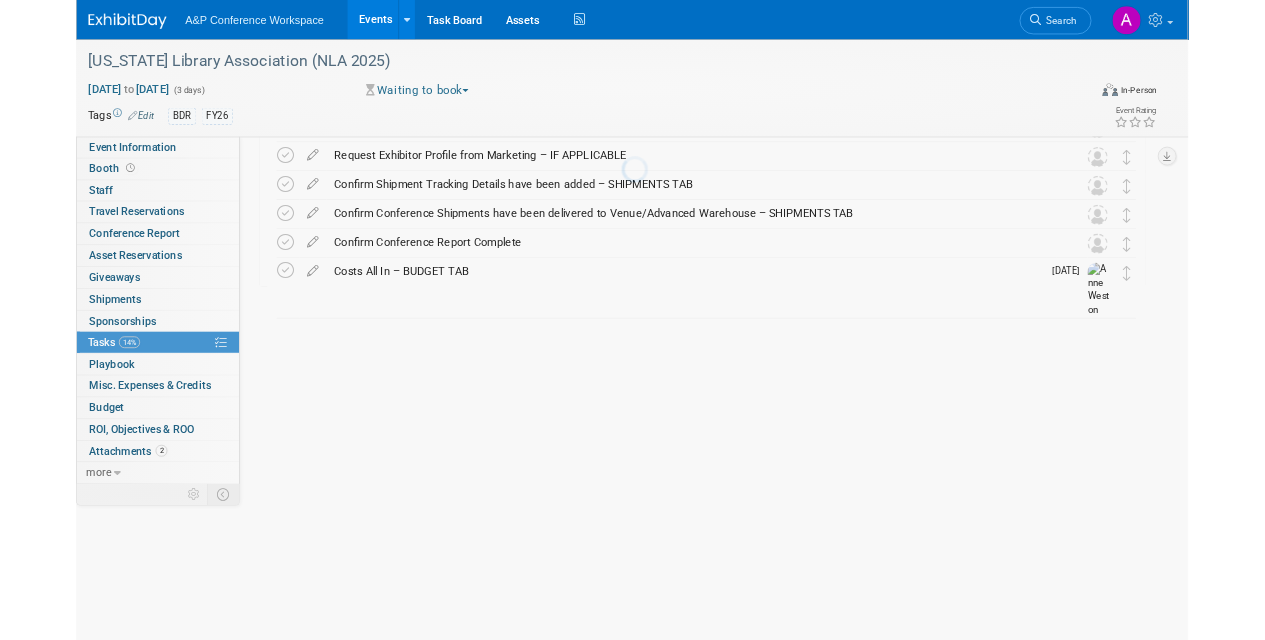 scroll, scrollTop: 0, scrollLeft: 0, axis: both 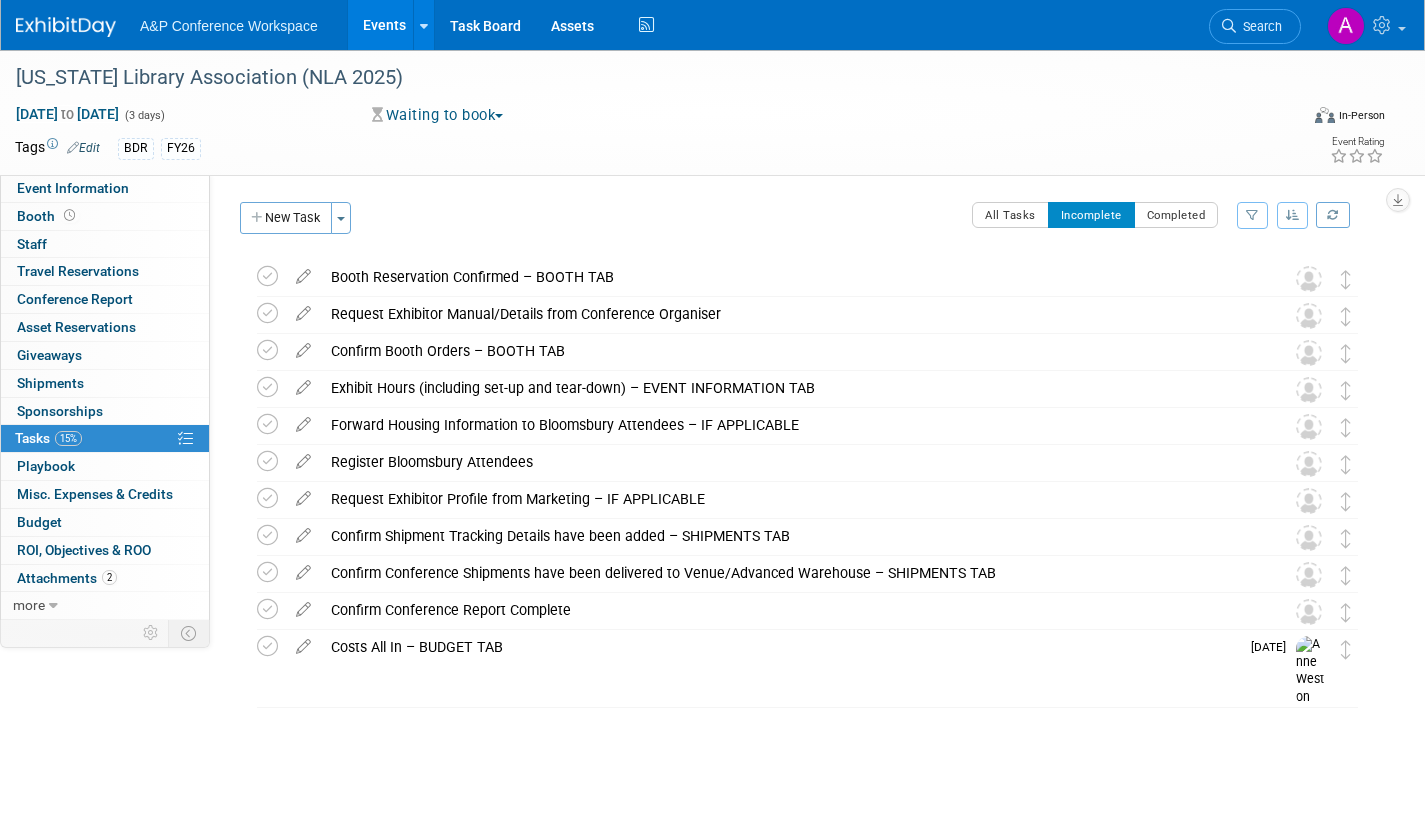 click on "Waiting to book" at bounding box center [438, 115] 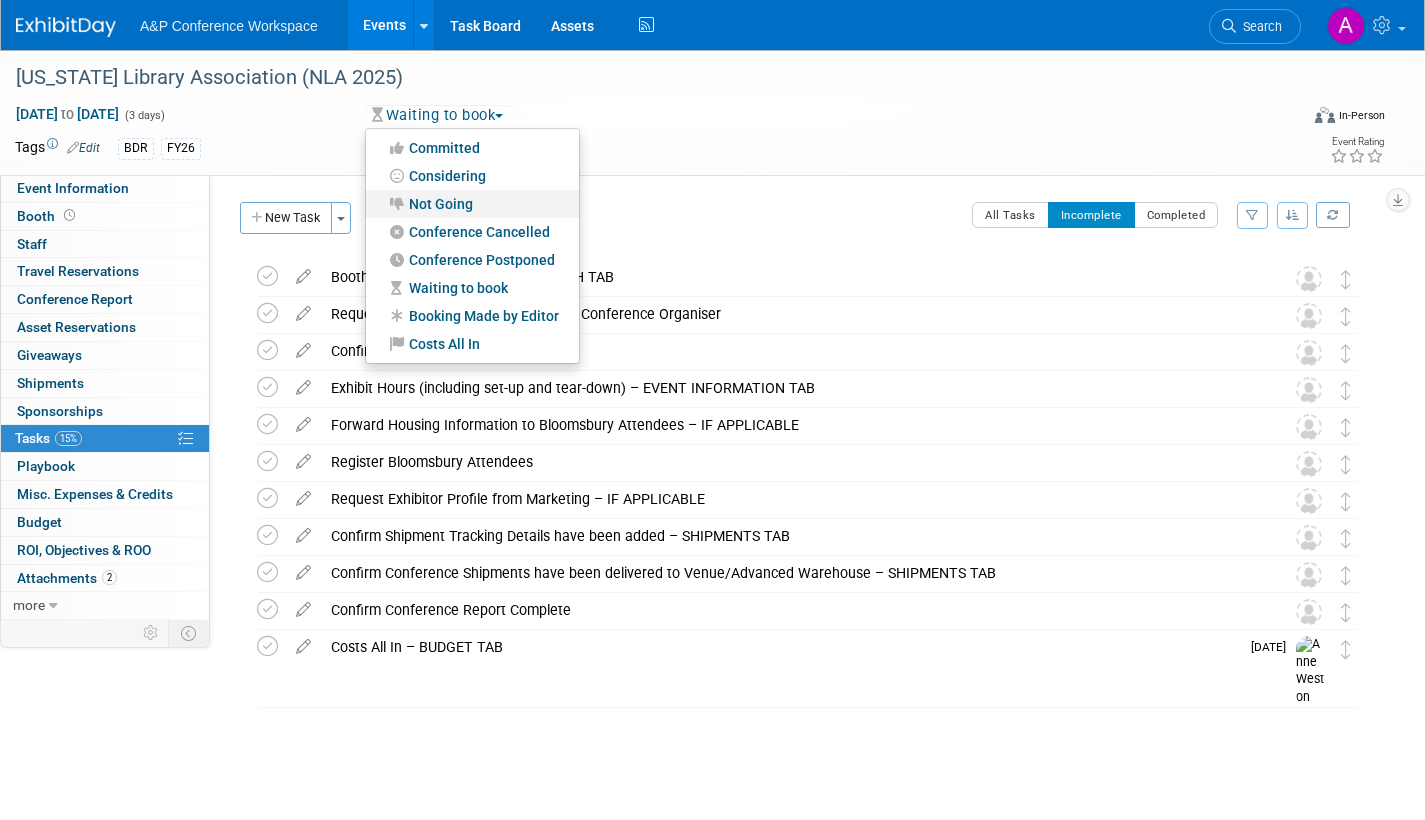 click on "Not Going" at bounding box center [472, 204] 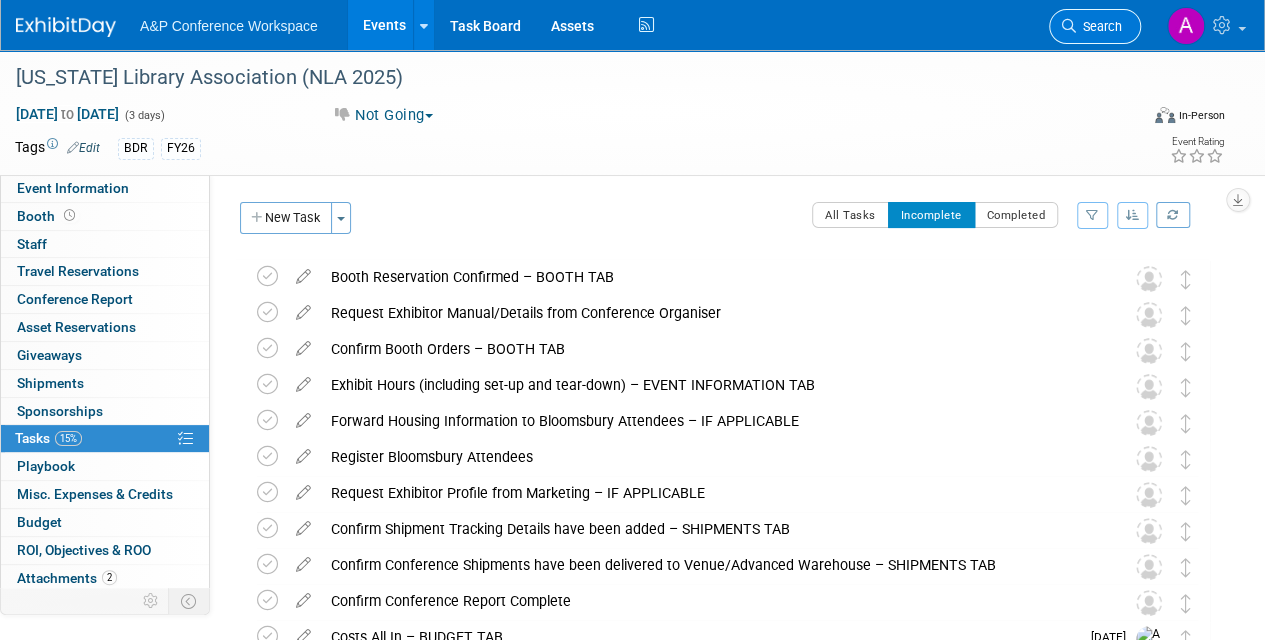 click on "Search" at bounding box center (1099, 26) 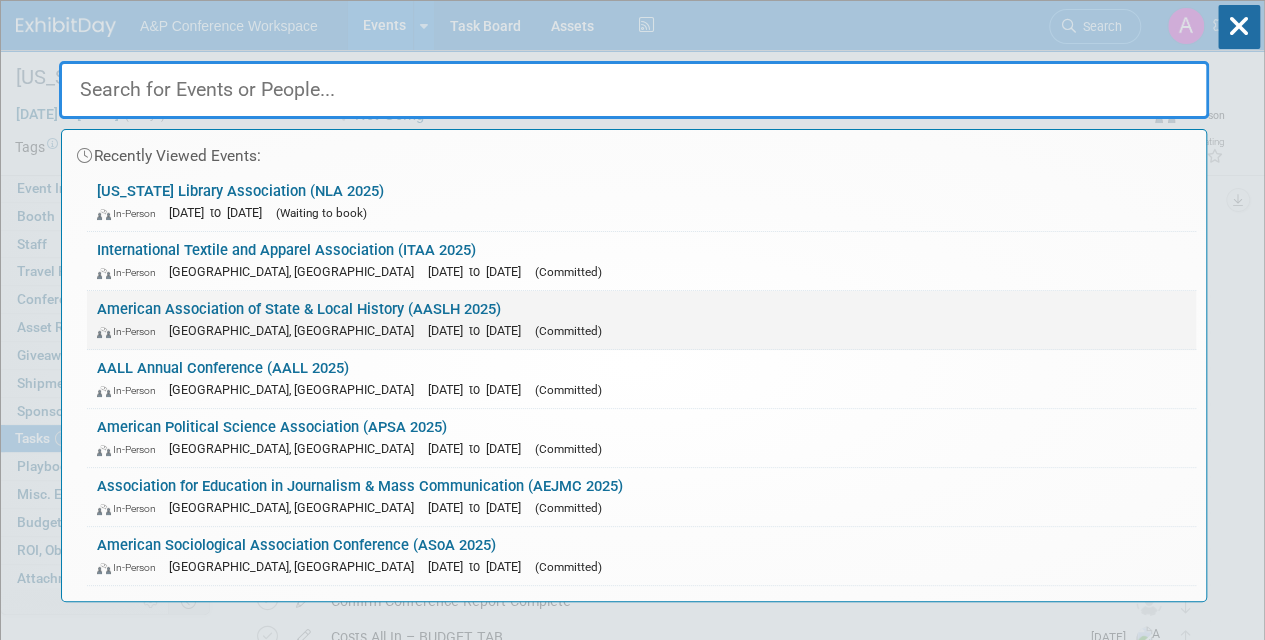 click on "[DATE]  to  [DATE]" at bounding box center [479, 330] 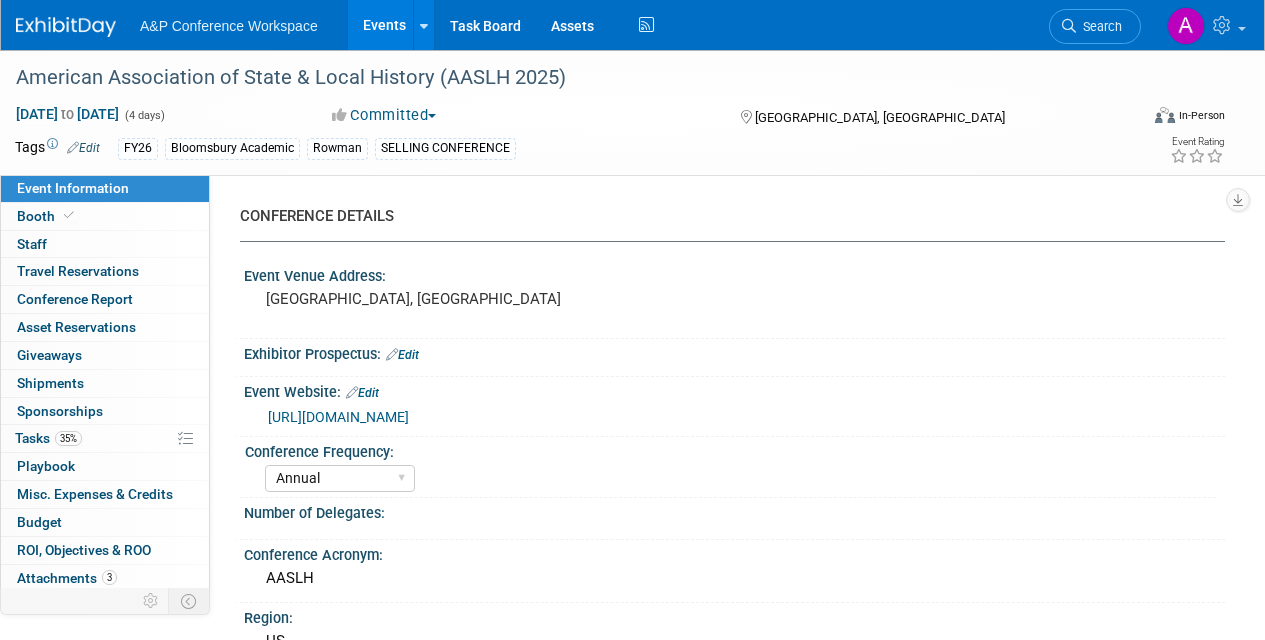 select on "Annual" 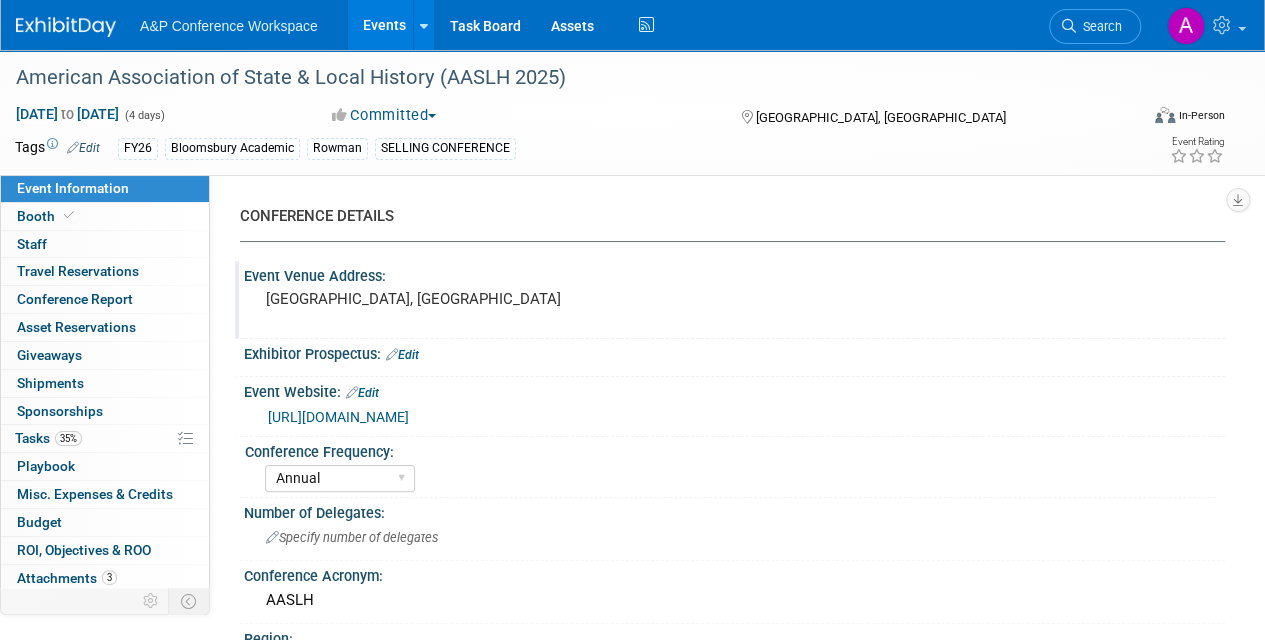 scroll, scrollTop: 0, scrollLeft: 0, axis: both 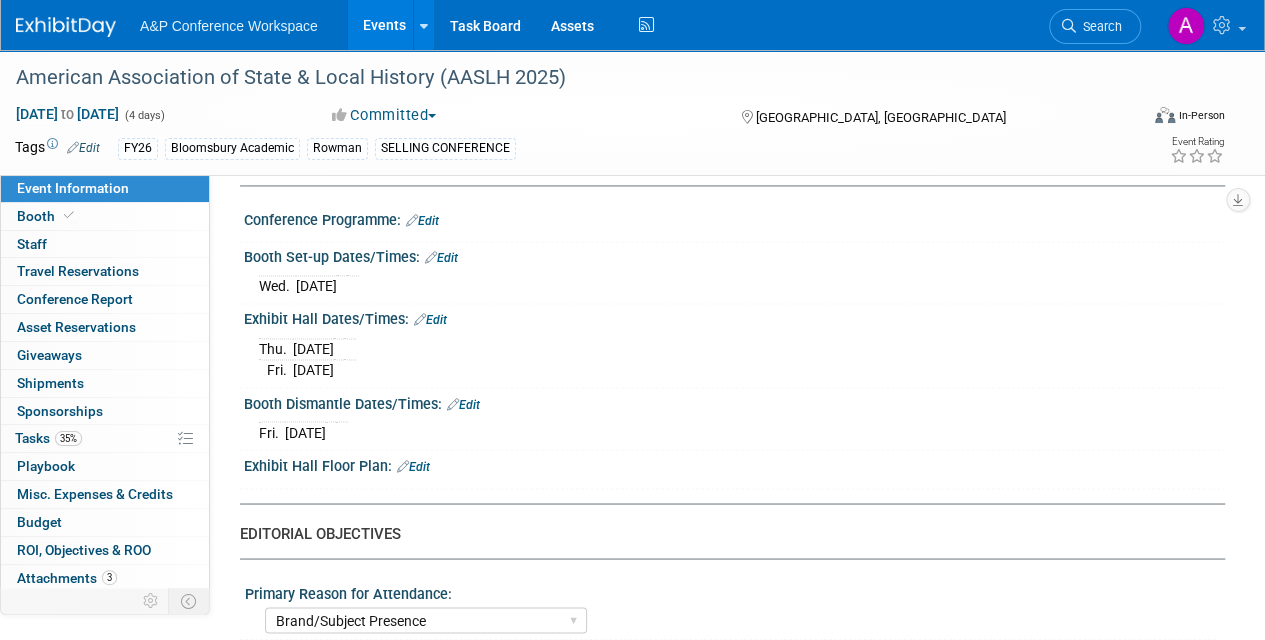 click on "Edit" at bounding box center [441, 258] 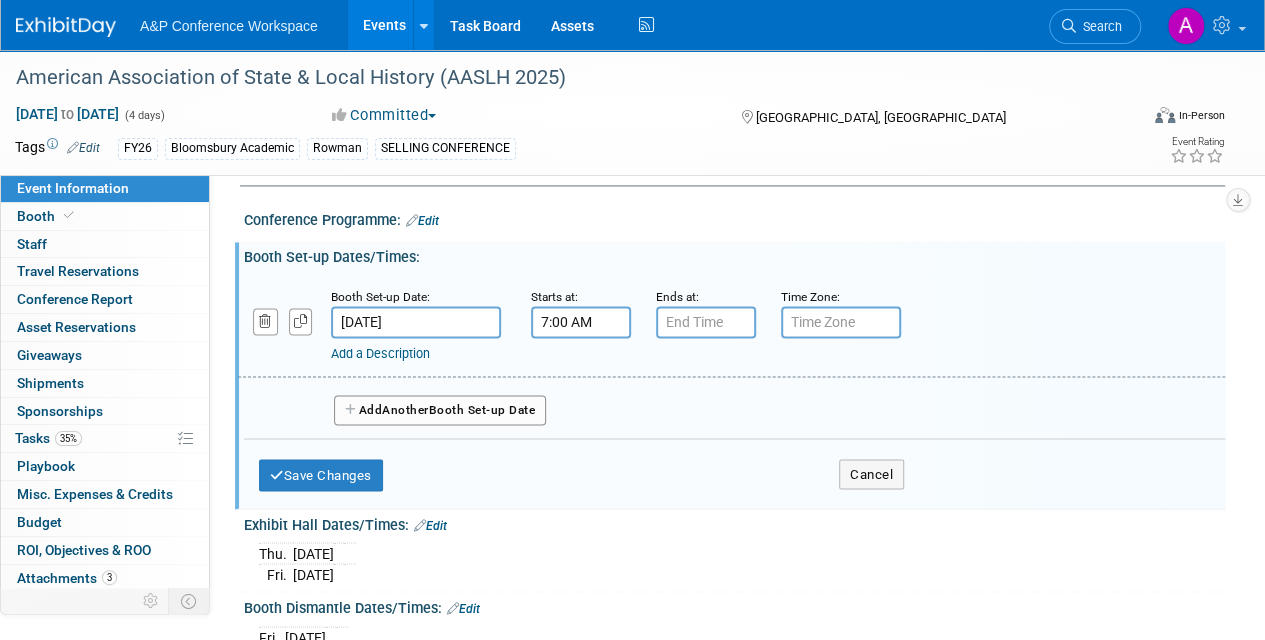 click on "7:00 AM" at bounding box center [581, 322] 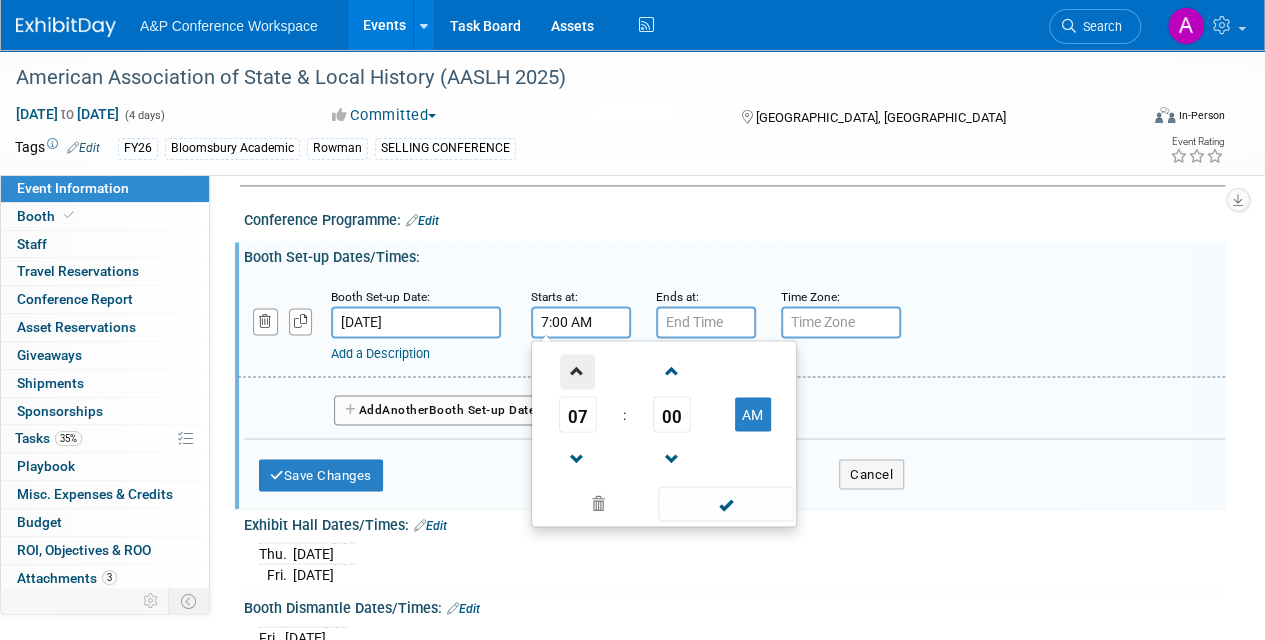 click at bounding box center (577, 371) 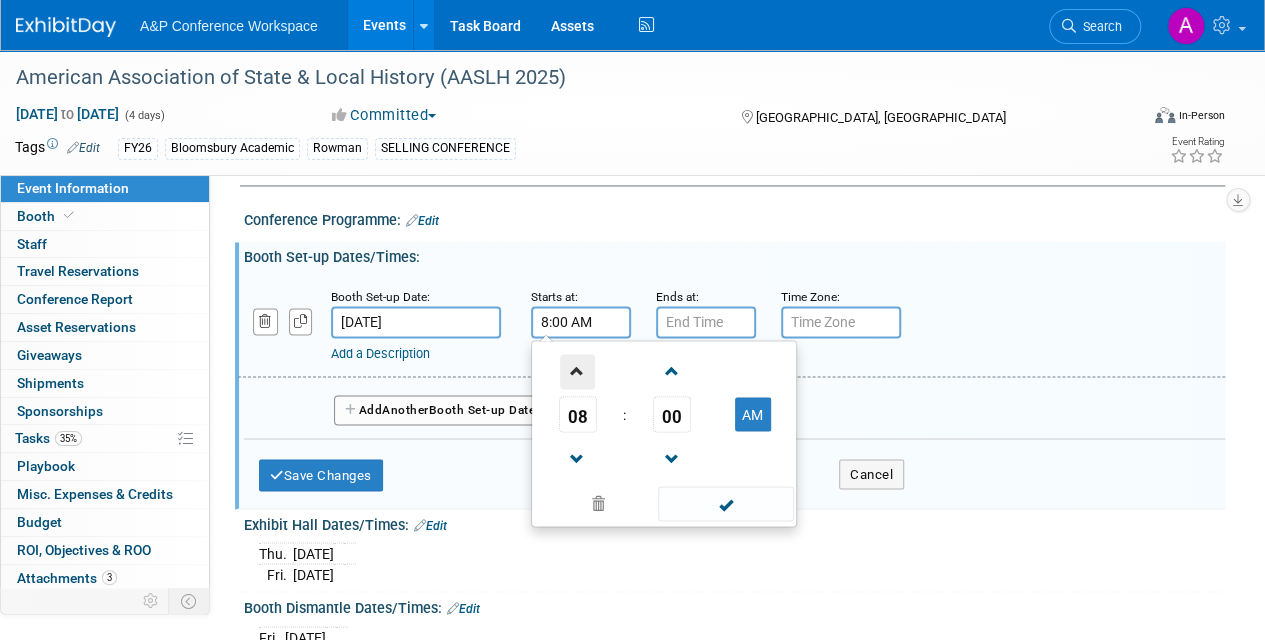 click at bounding box center (577, 371) 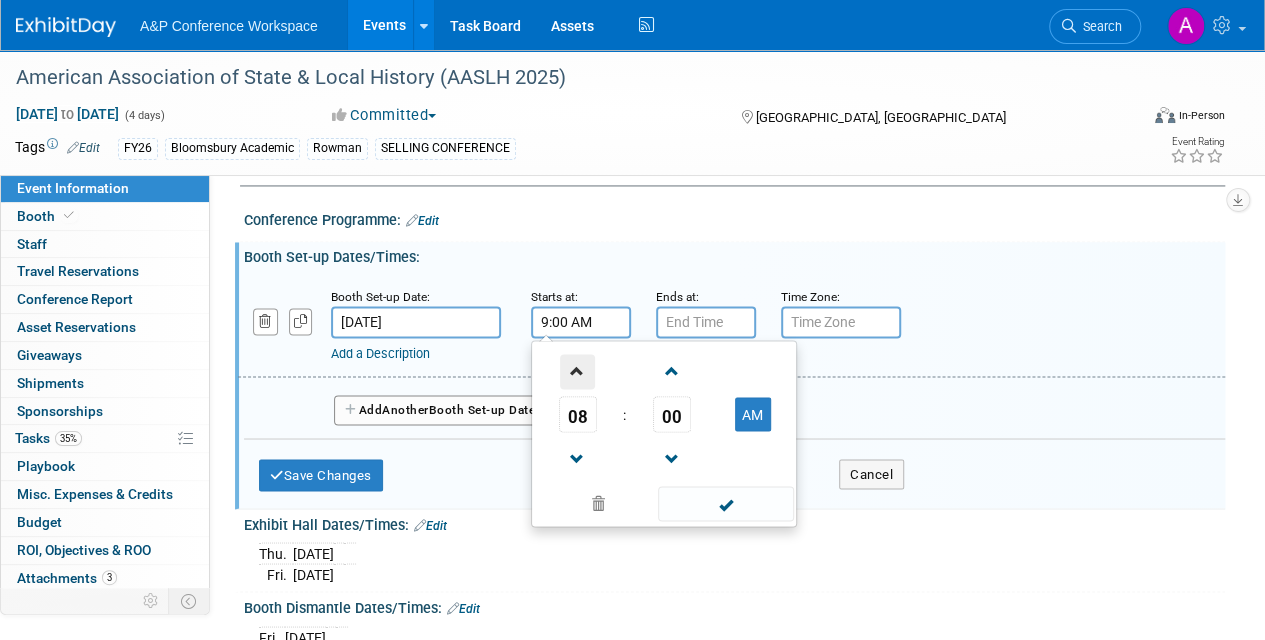 click at bounding box center [577, 371] 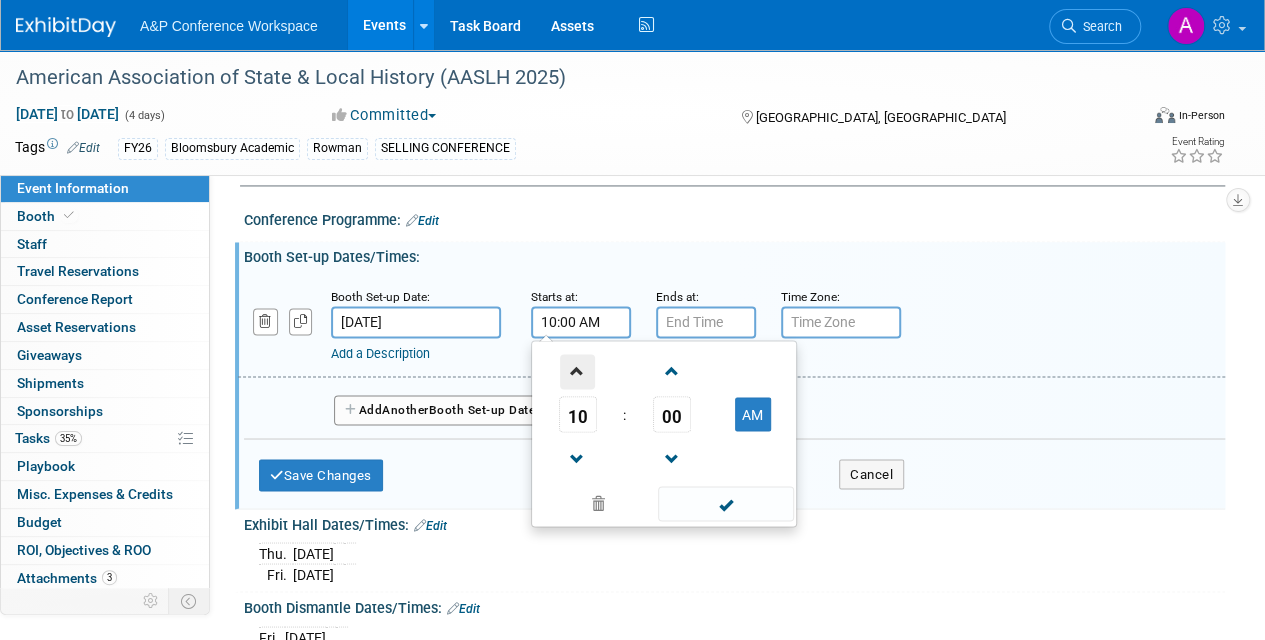 click at bounding box center (577, 371) 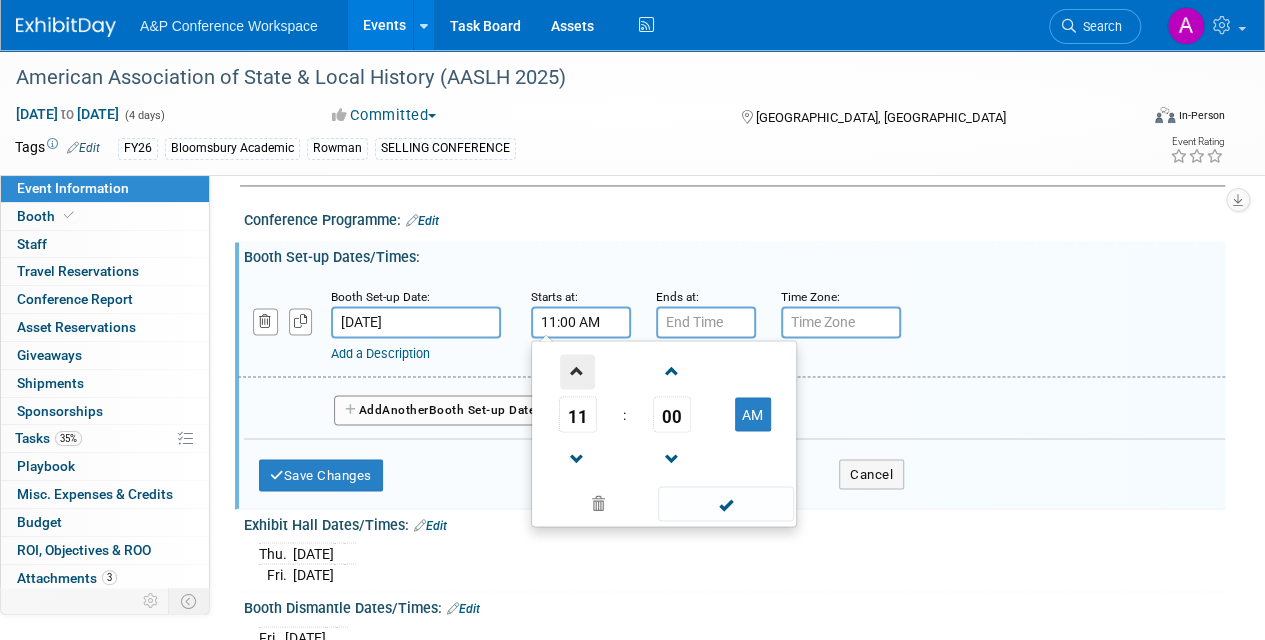 click at bounding box center (577, 371) 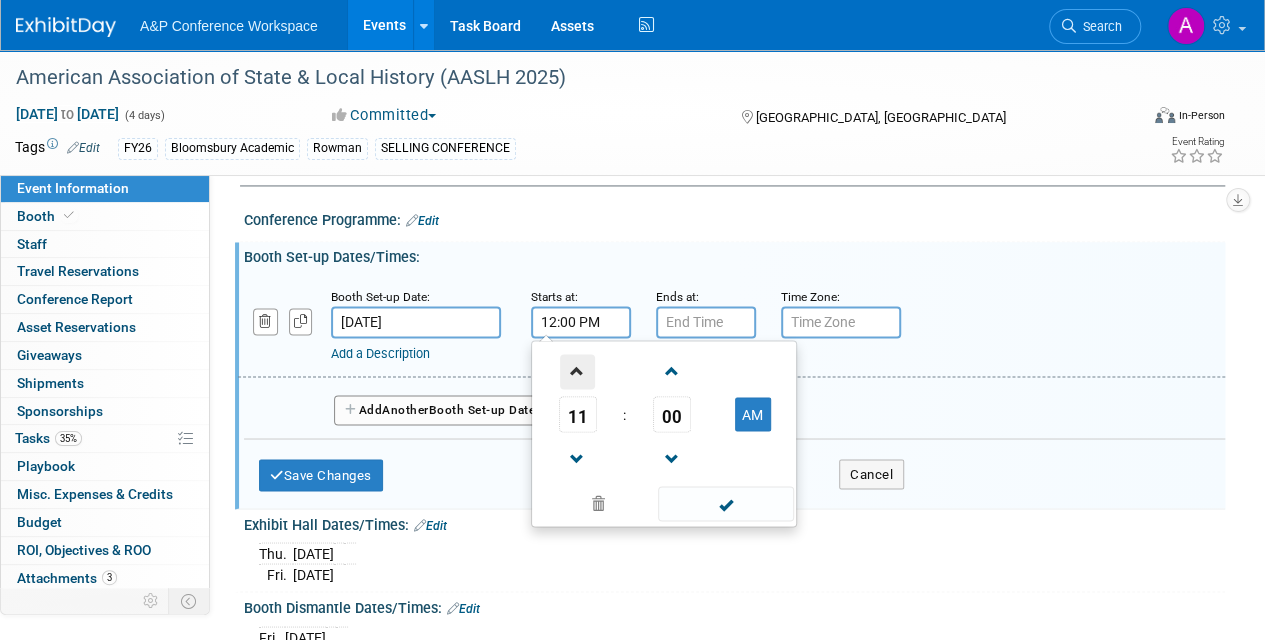 click at bounding box center (577, 371) 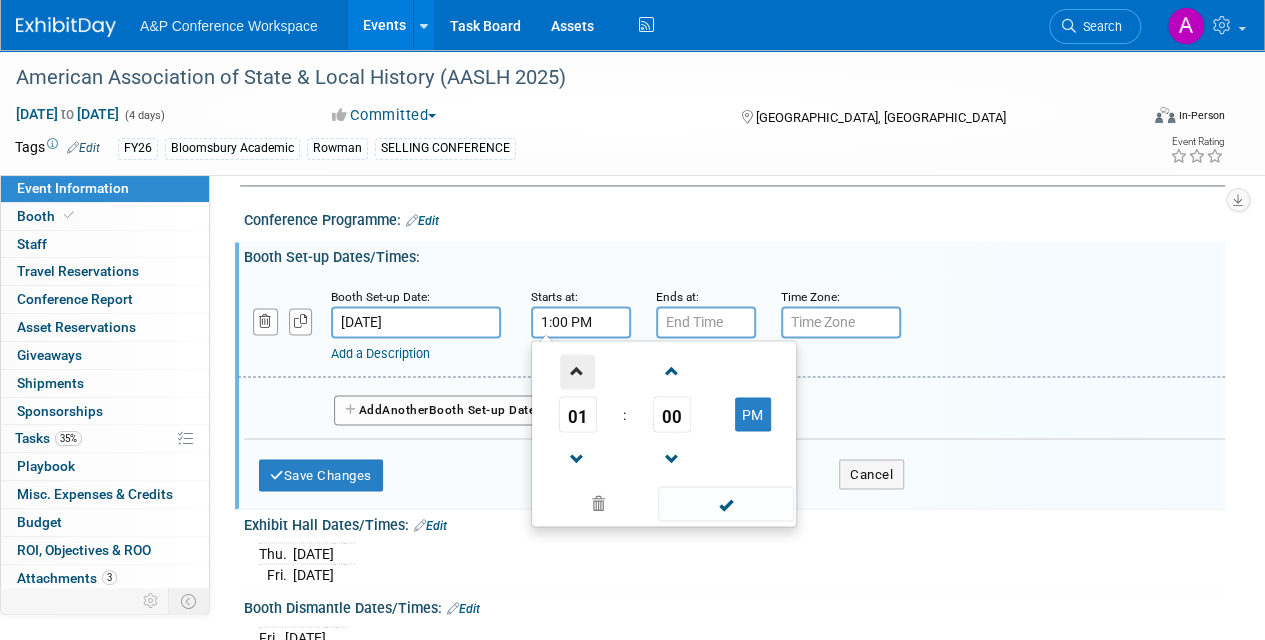 click at bounding box center [577, 371] 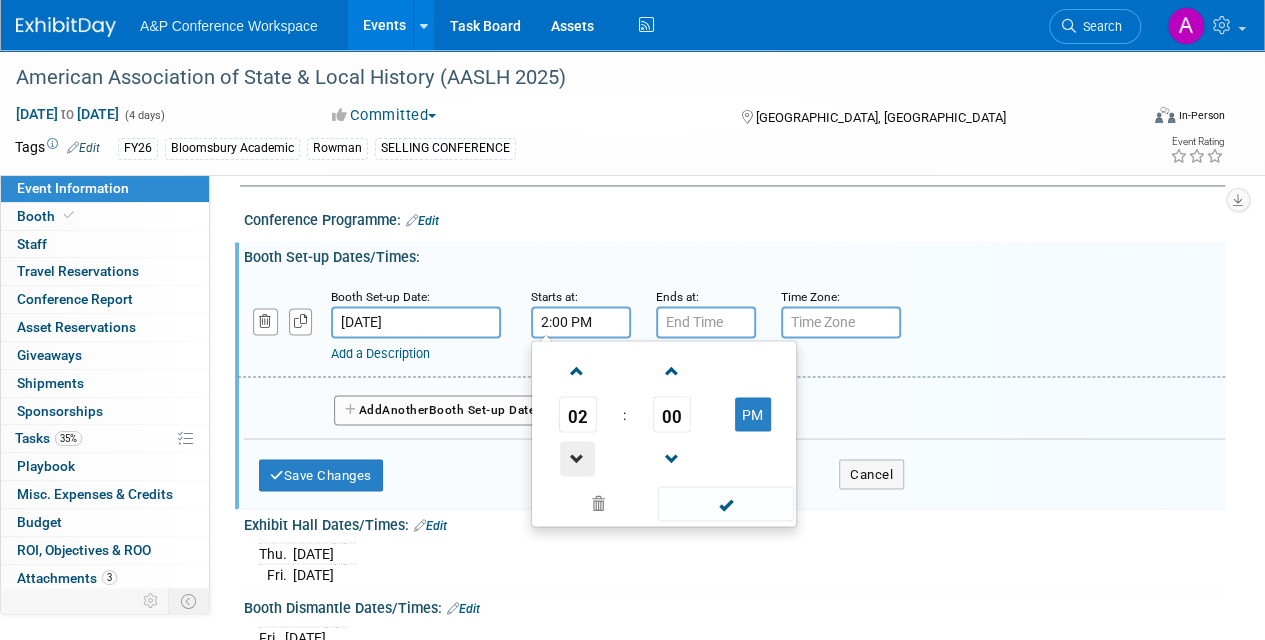 click at bounding box center (577, 458) 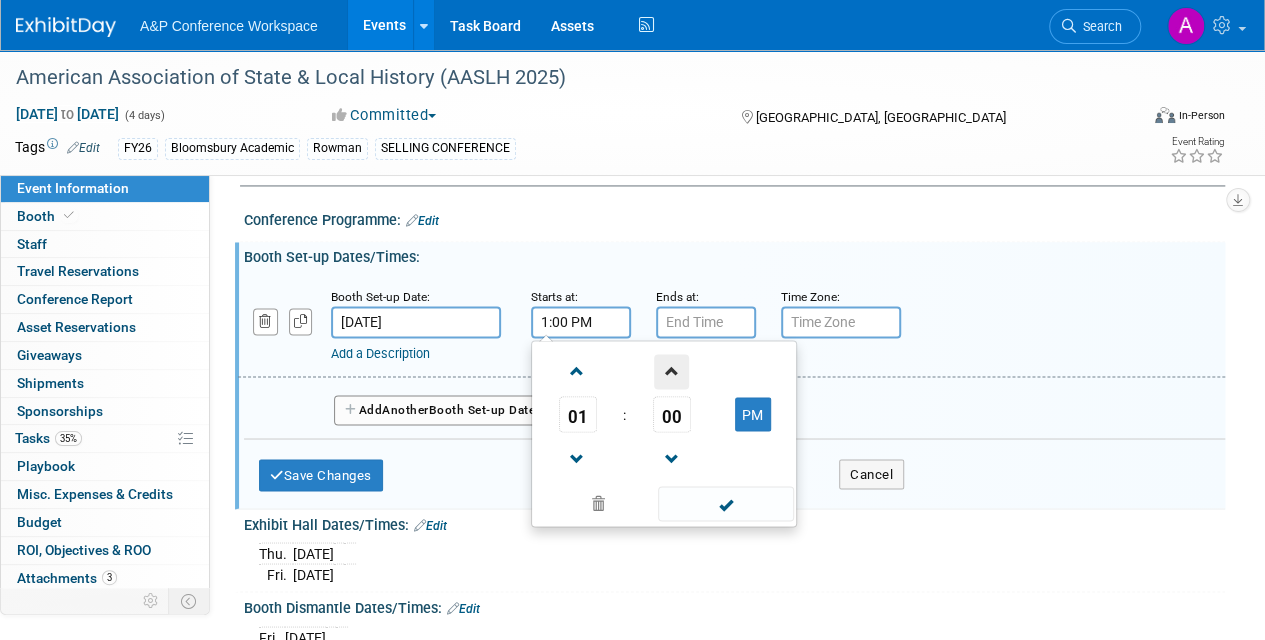 click at bounding box center [671, 371] 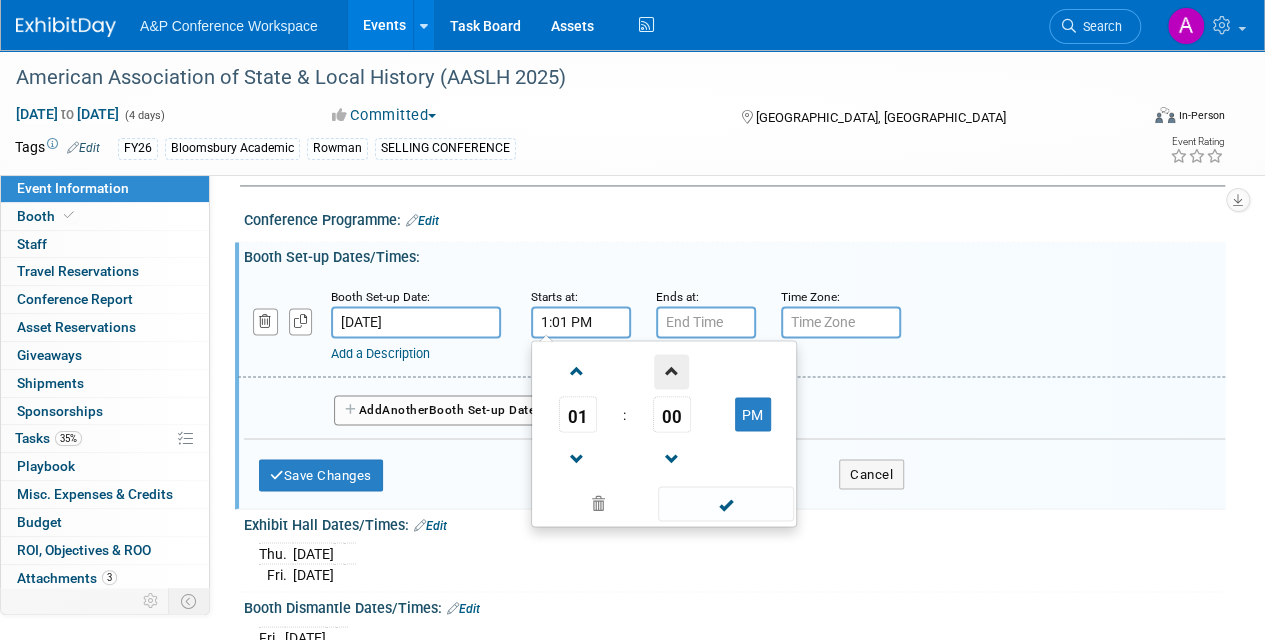 click at bounding box center [671, 371] 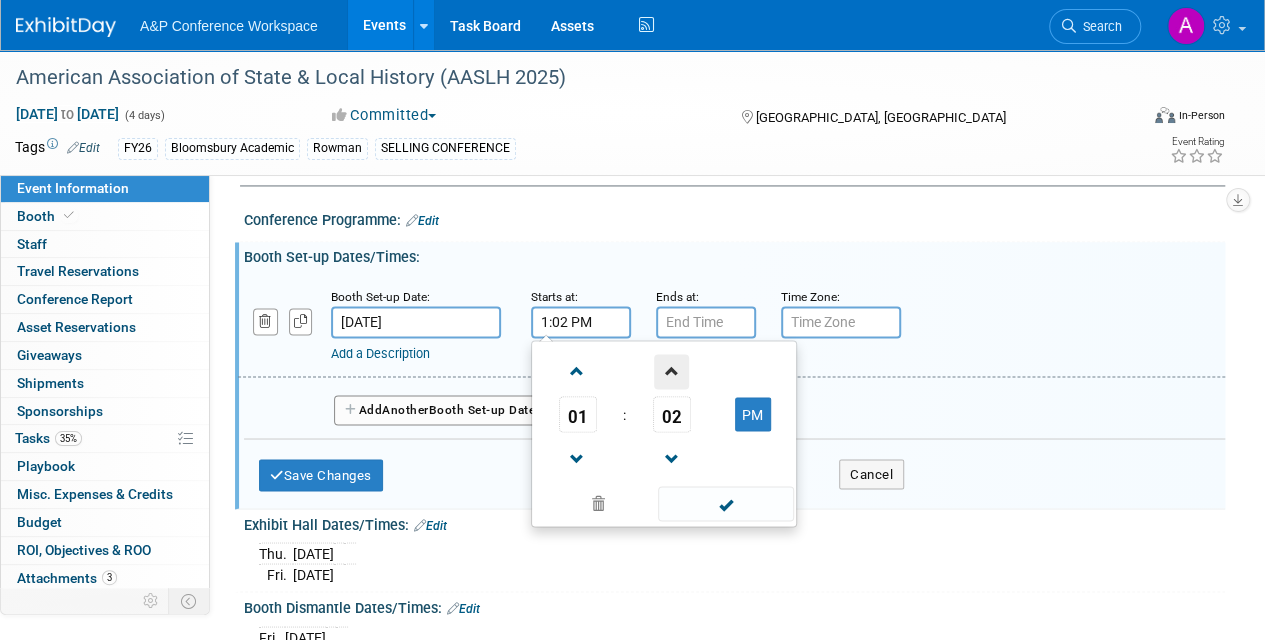 click at bounding box center [671, 371] 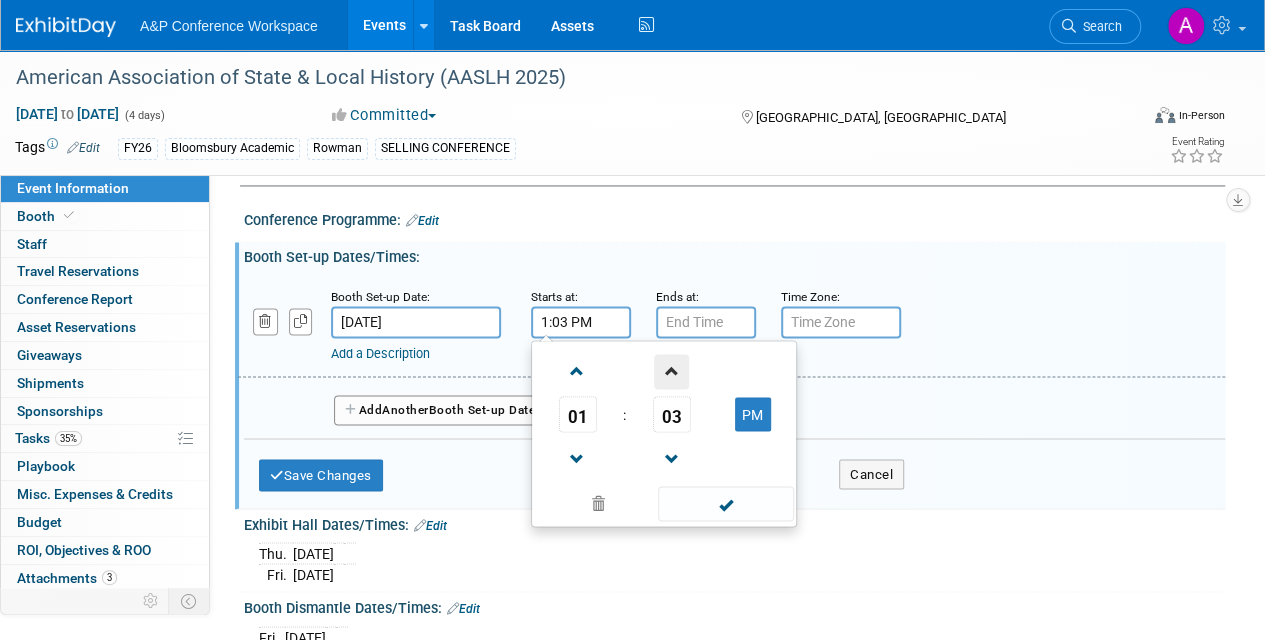click at bounding box center [671, 371] 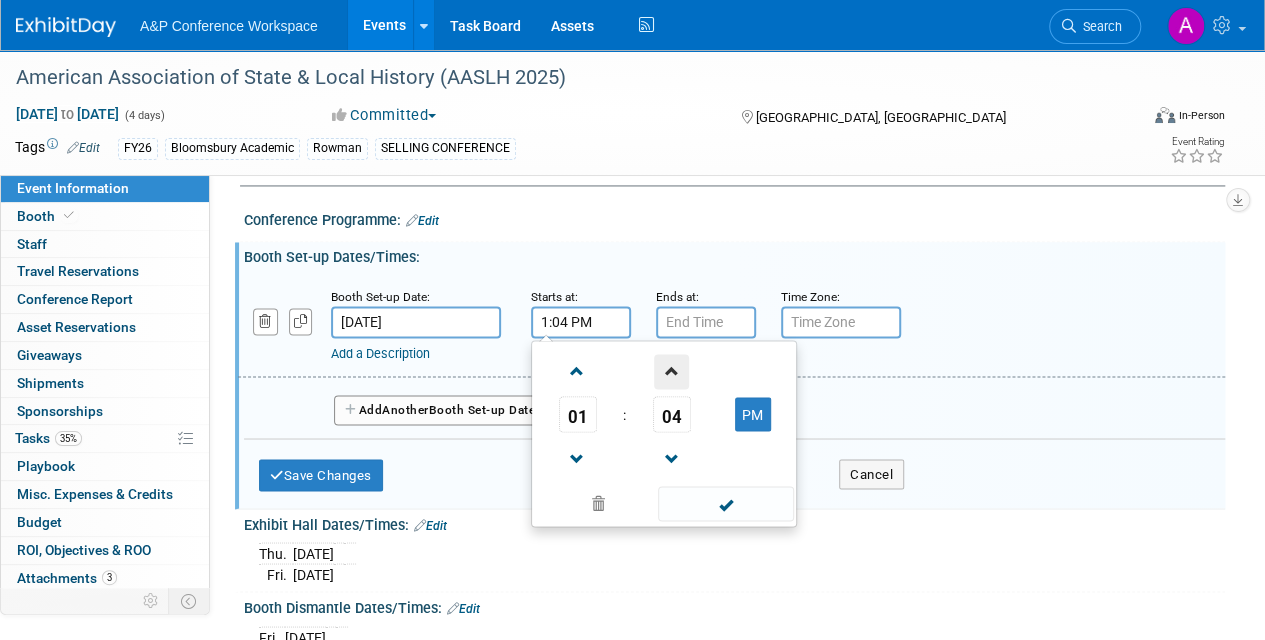click at bounding box center (671, 371) 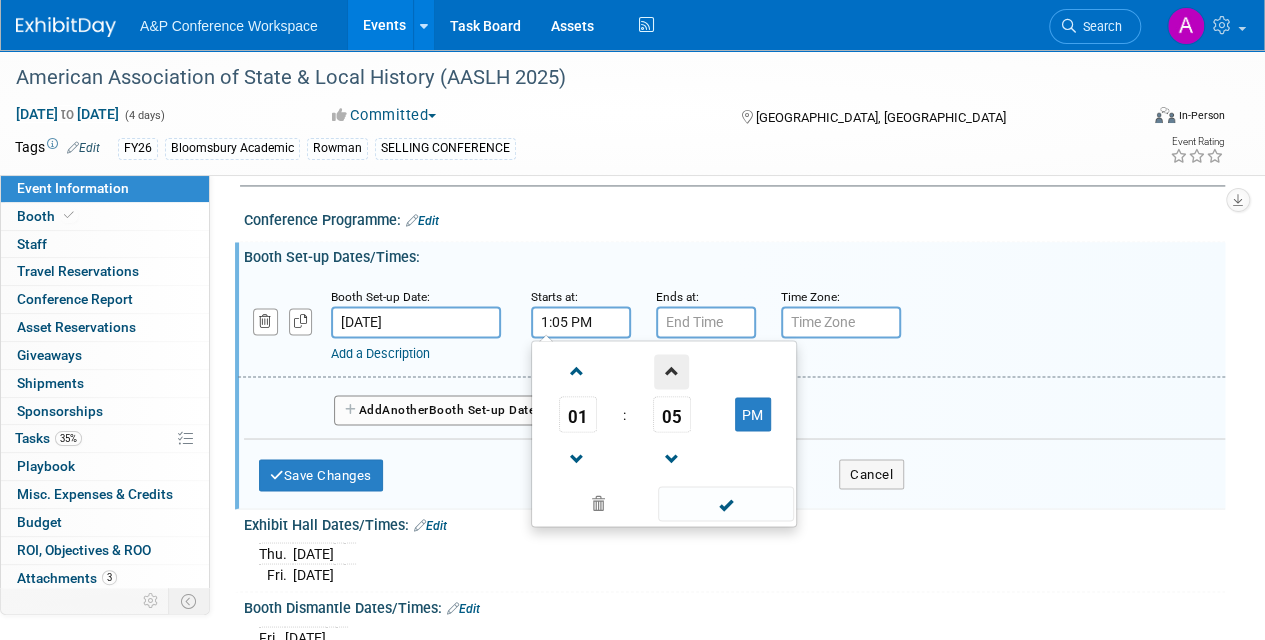 click at bounding box center (671, 371) 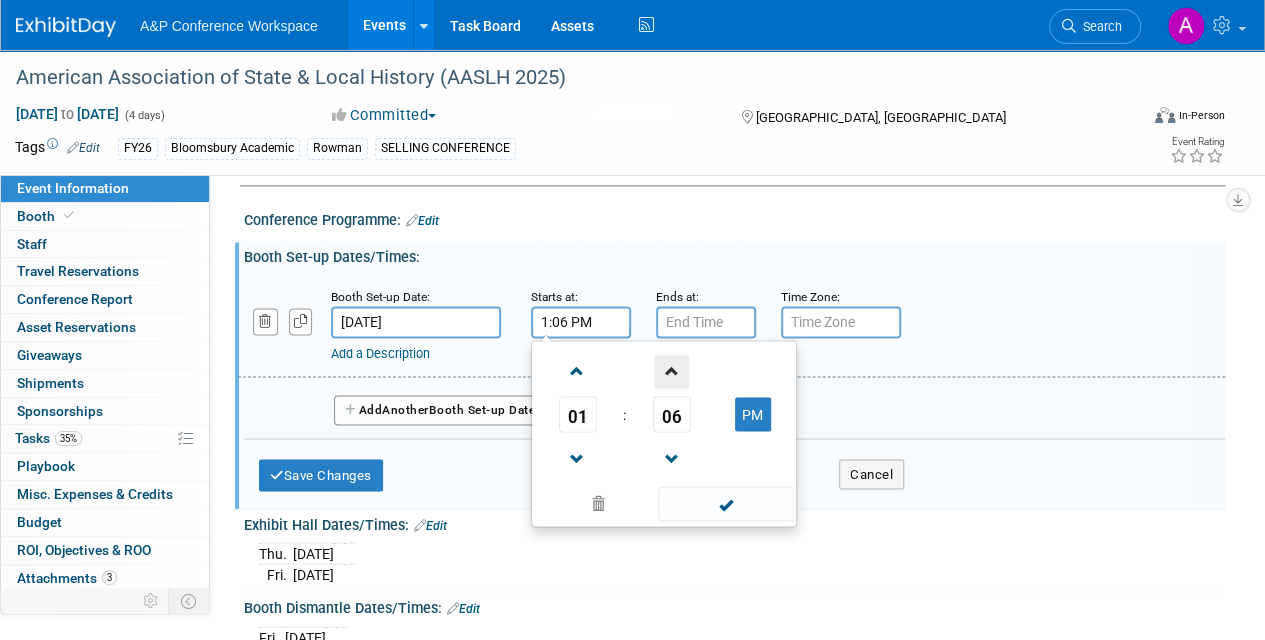 click at bounding box center (671, 371) 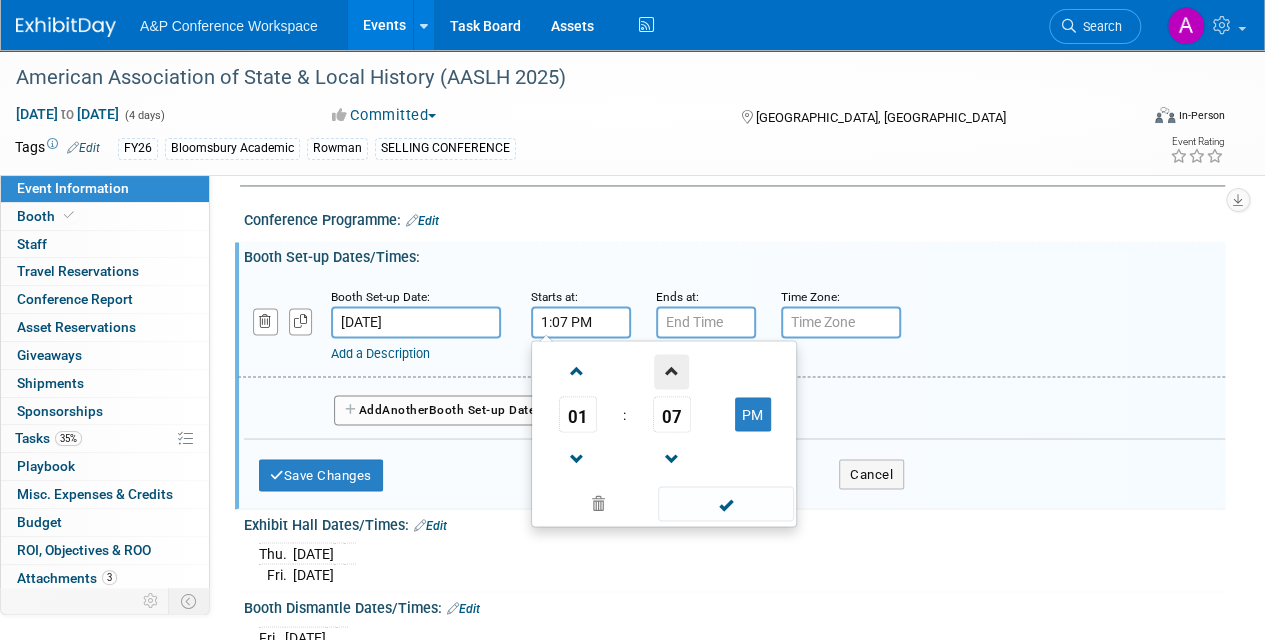 click at bounding box center (671, 371) 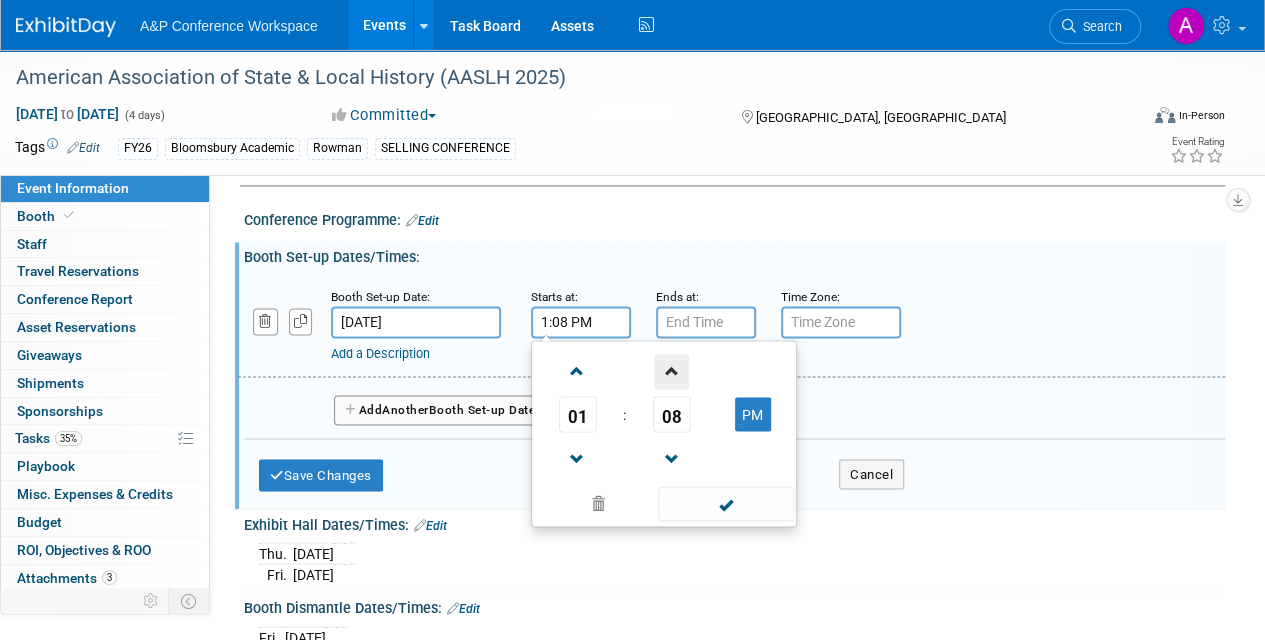 click at bounding box center (671, 371) 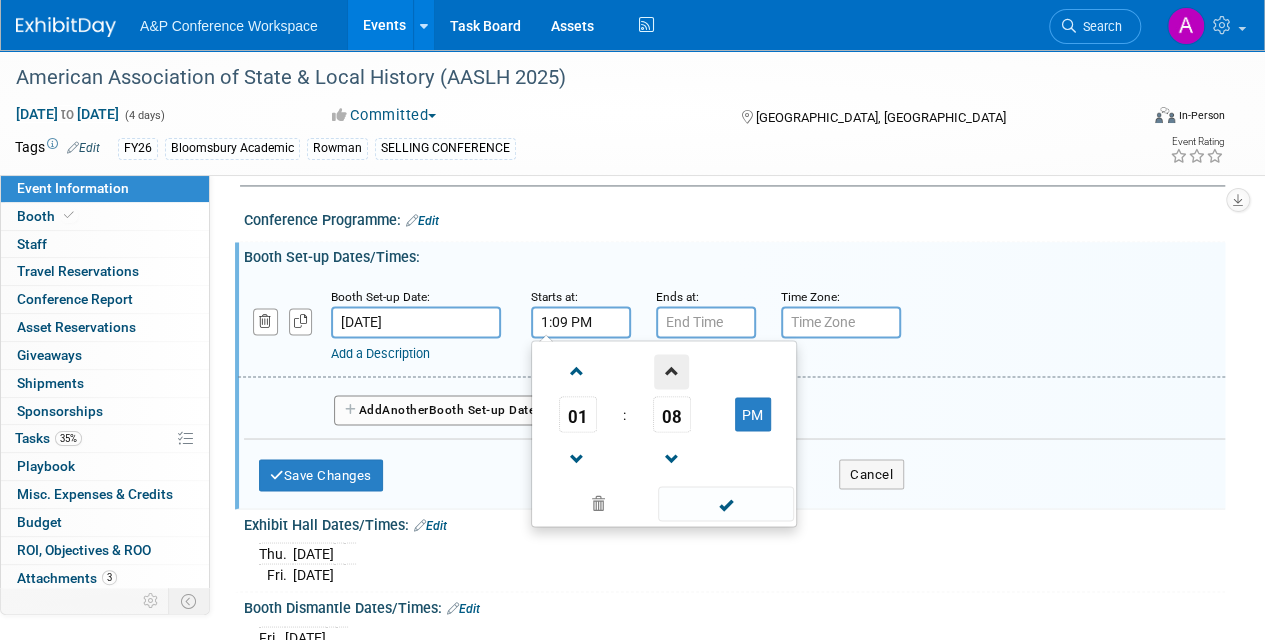 click at bounding box center (671, 371) 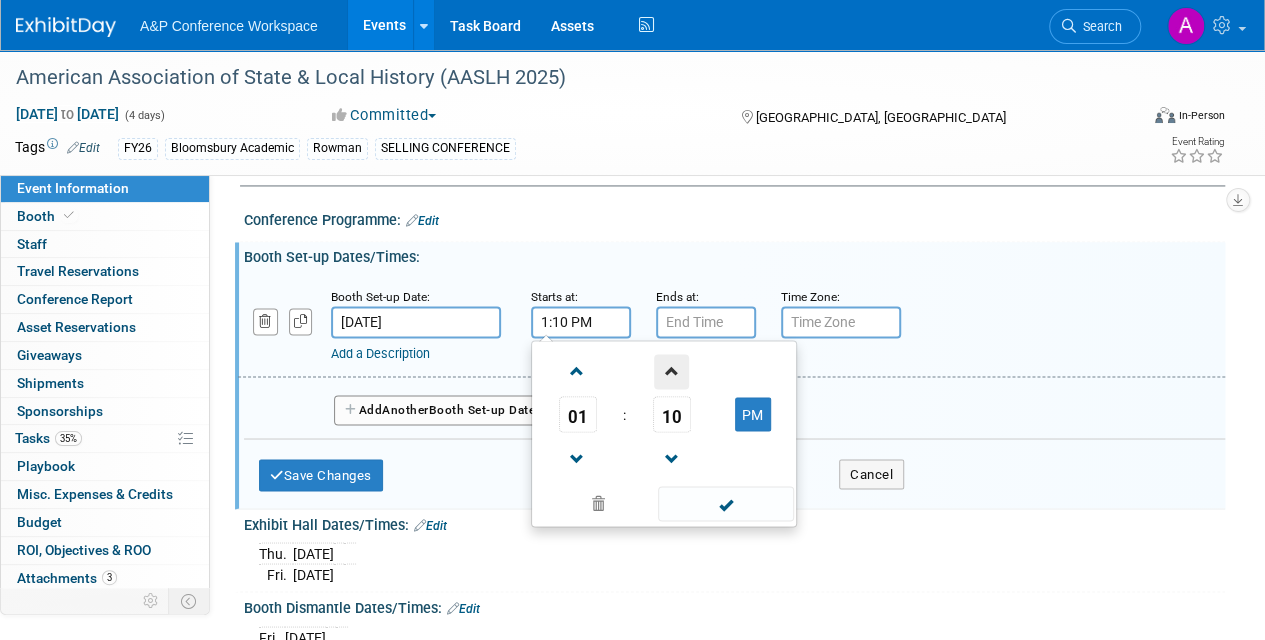 click at bounding box center (671, 371) 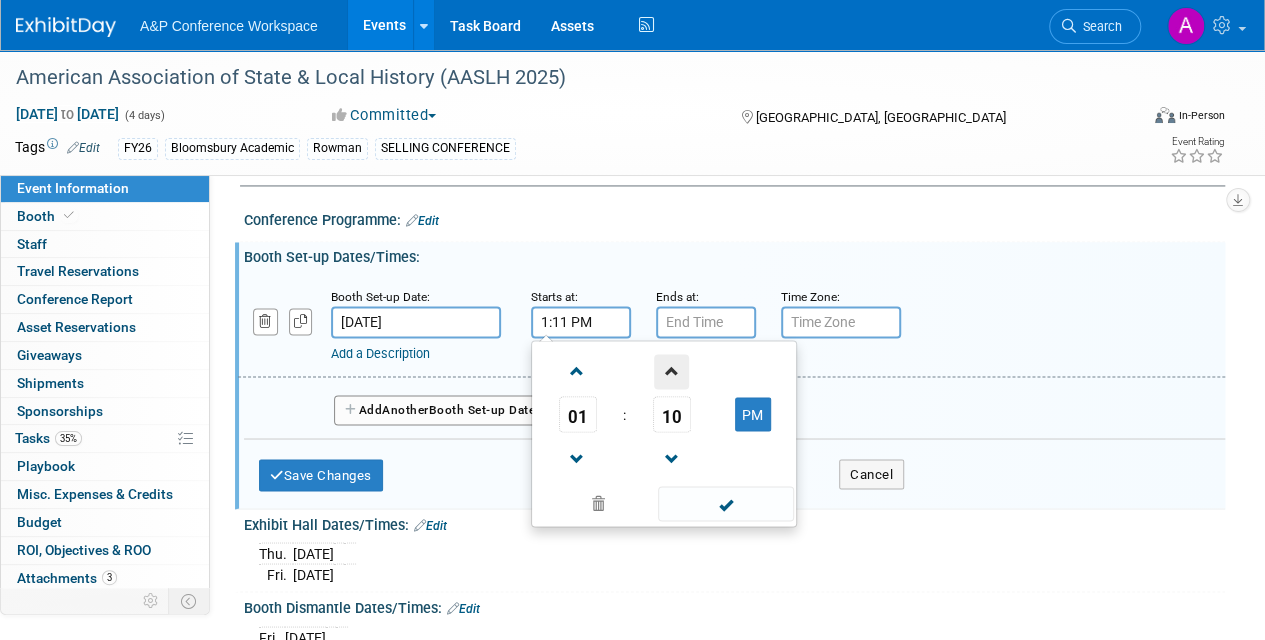click at bounding box center (671, 371) 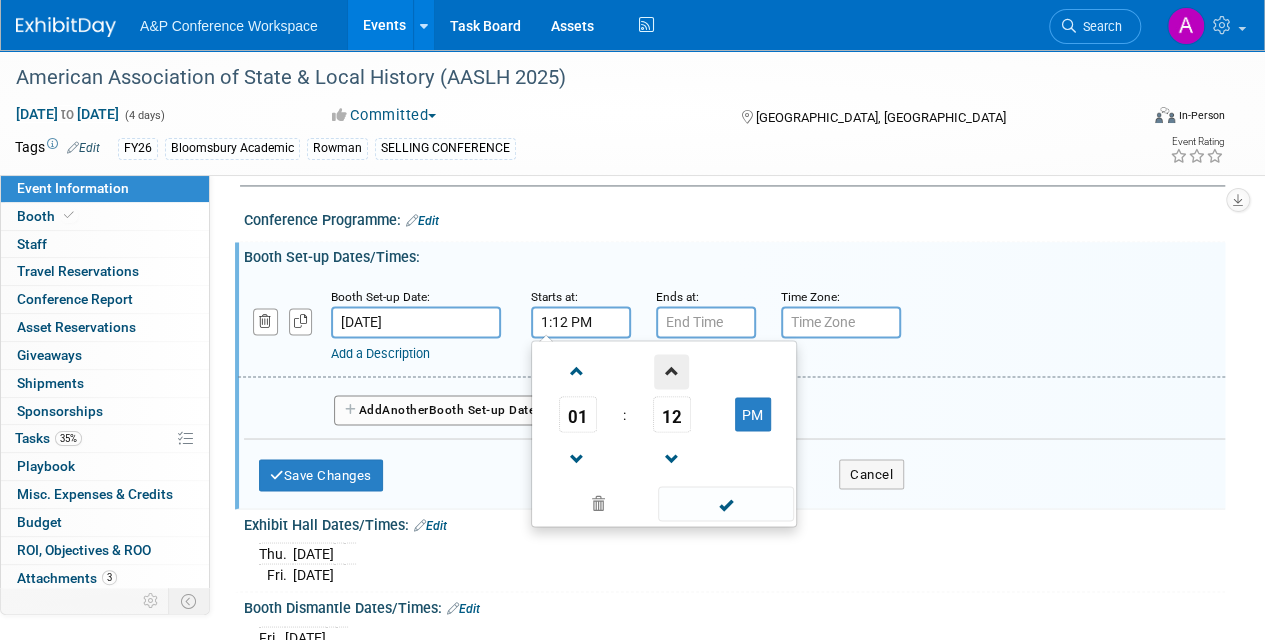 click at bounding box center (671, 371) 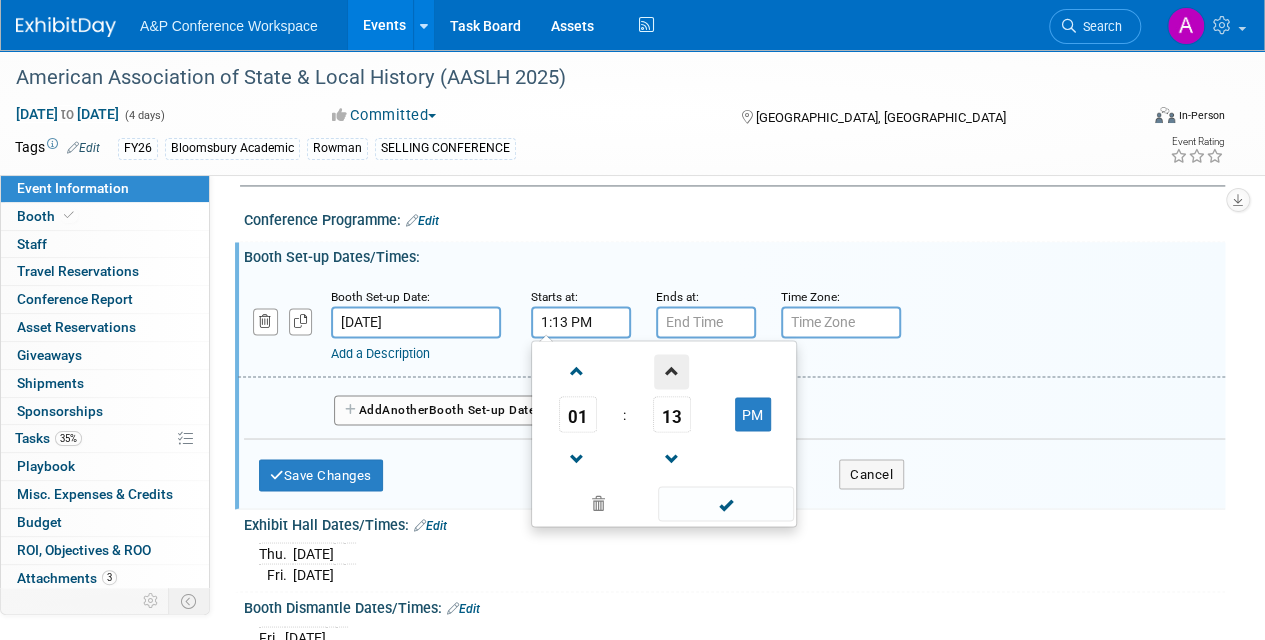 click at bounding box center [671, 371] 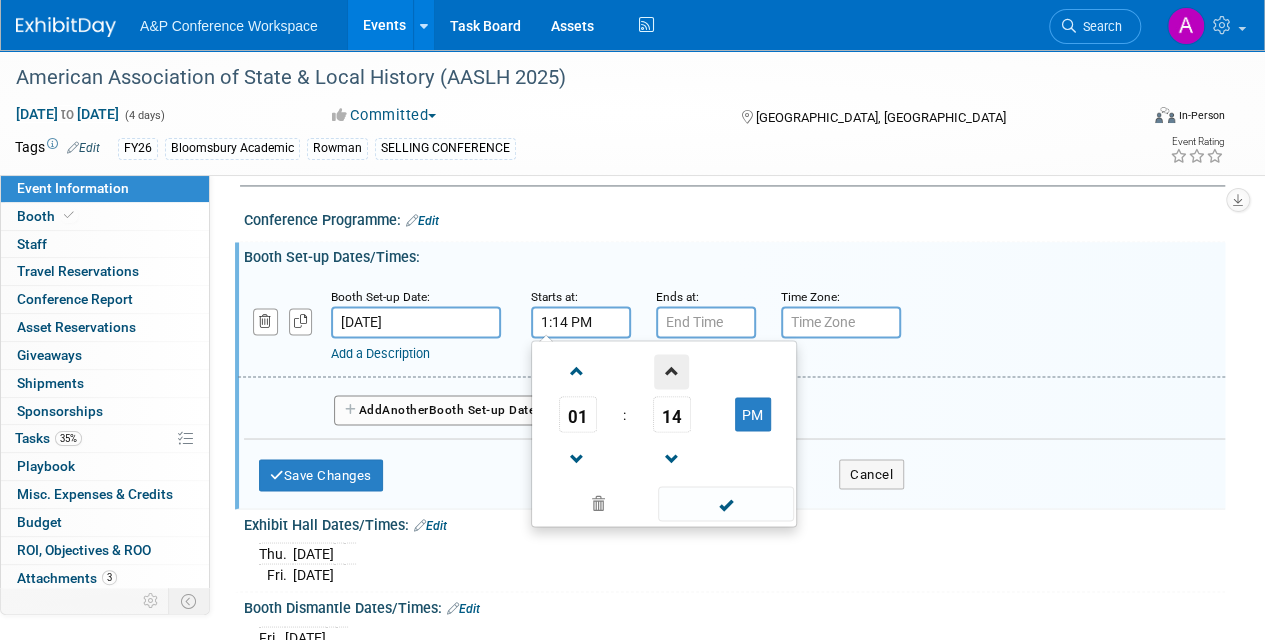 click at bounding box center [671, 371] 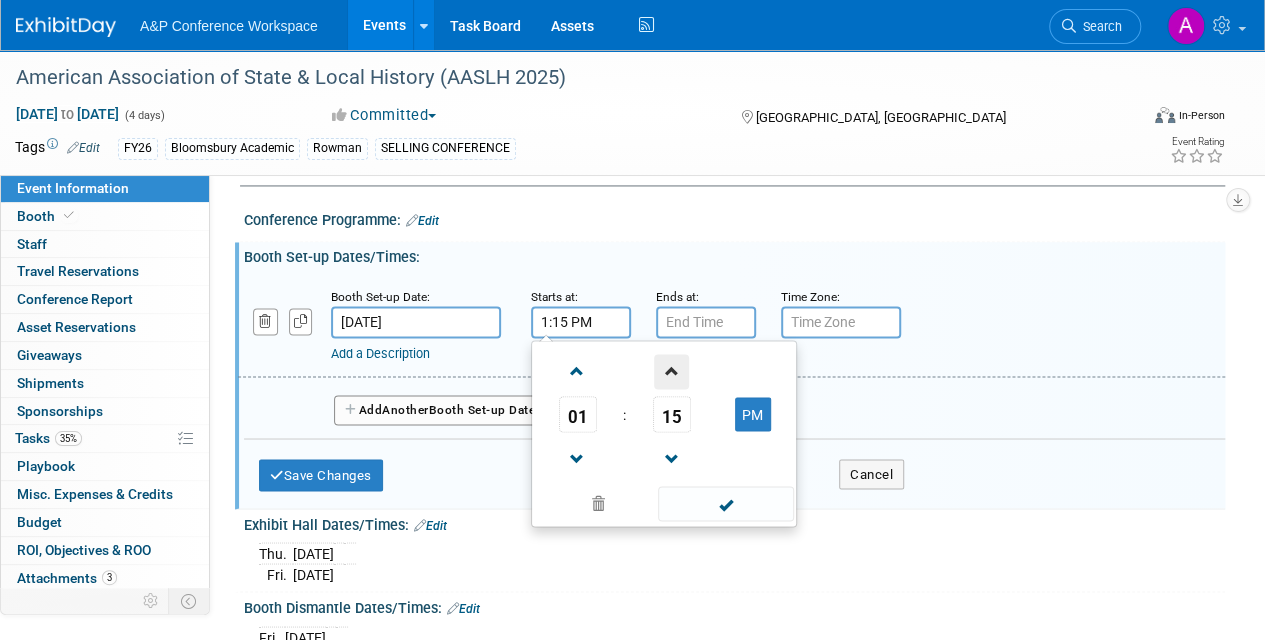 click at bounding box center [671, 371] 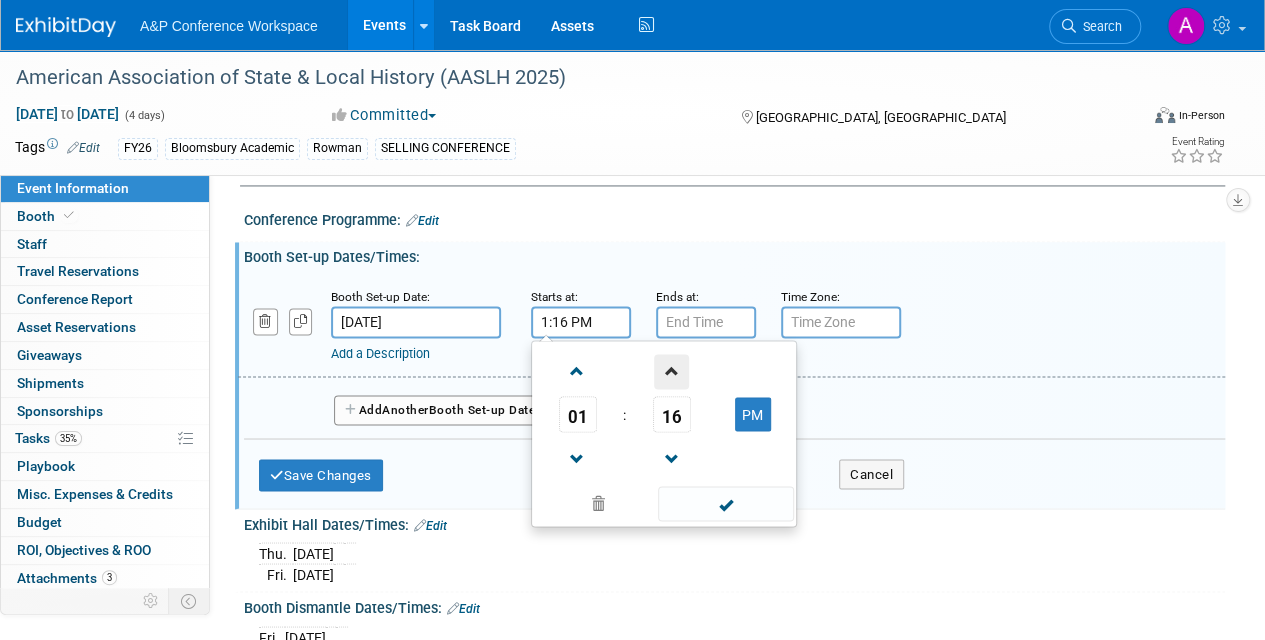 click at bounding box center [671, 371] 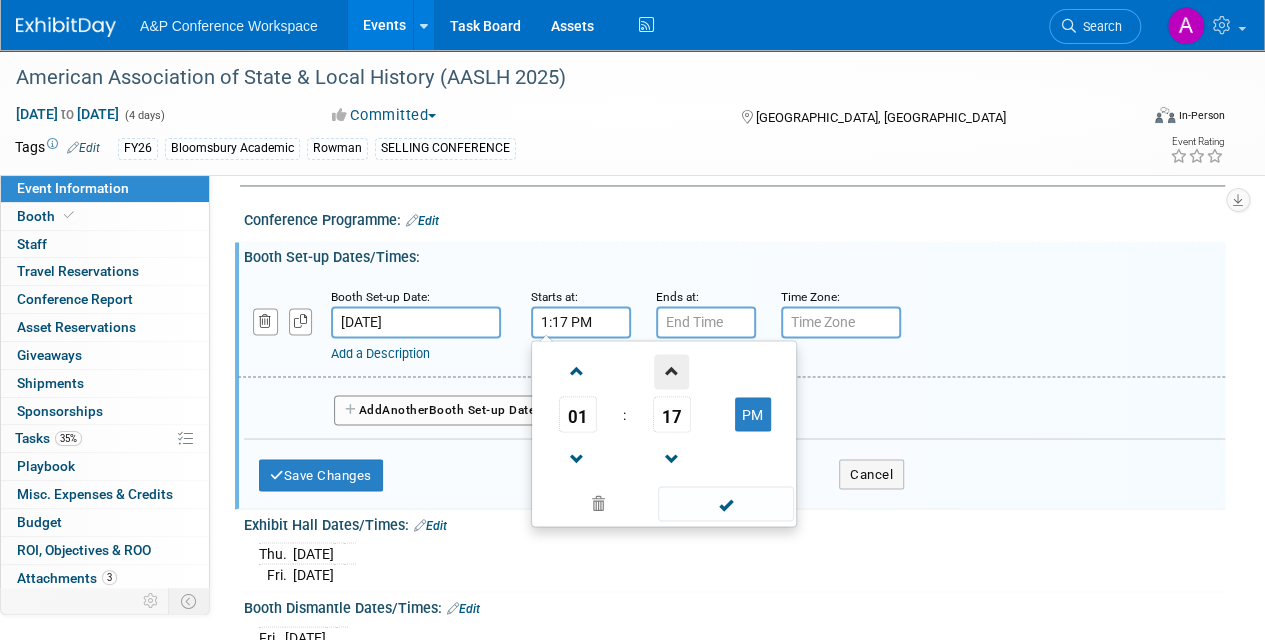 click at bounding box center (671, 371) 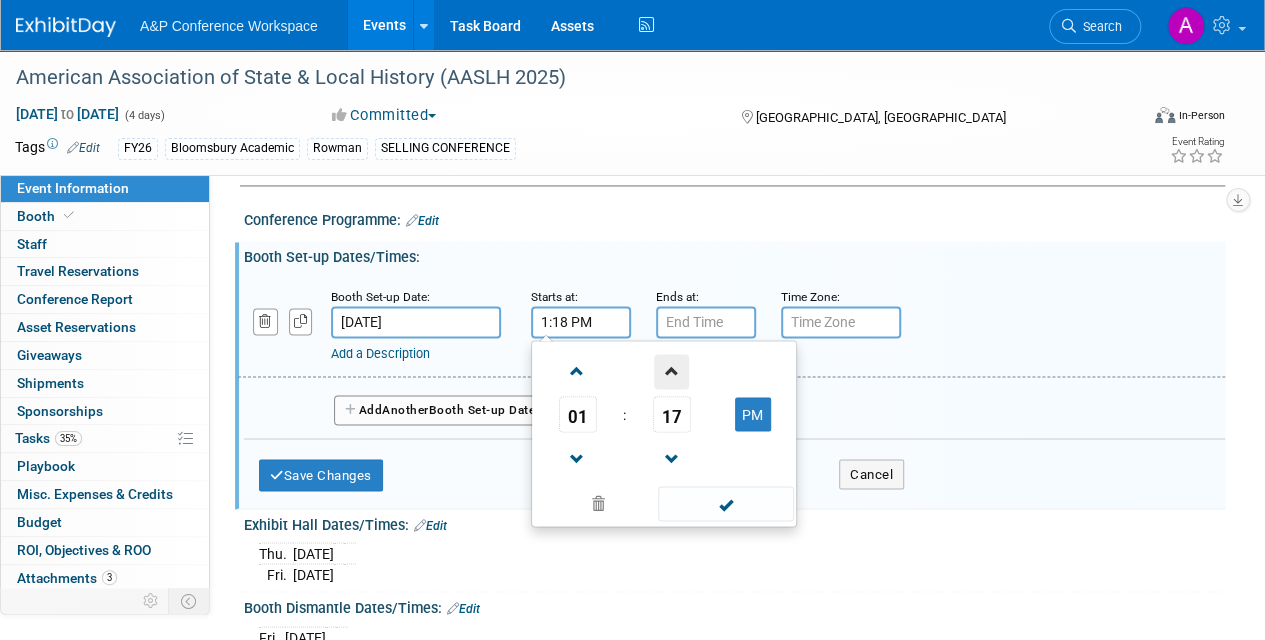 click at bounding box center [671, 371] 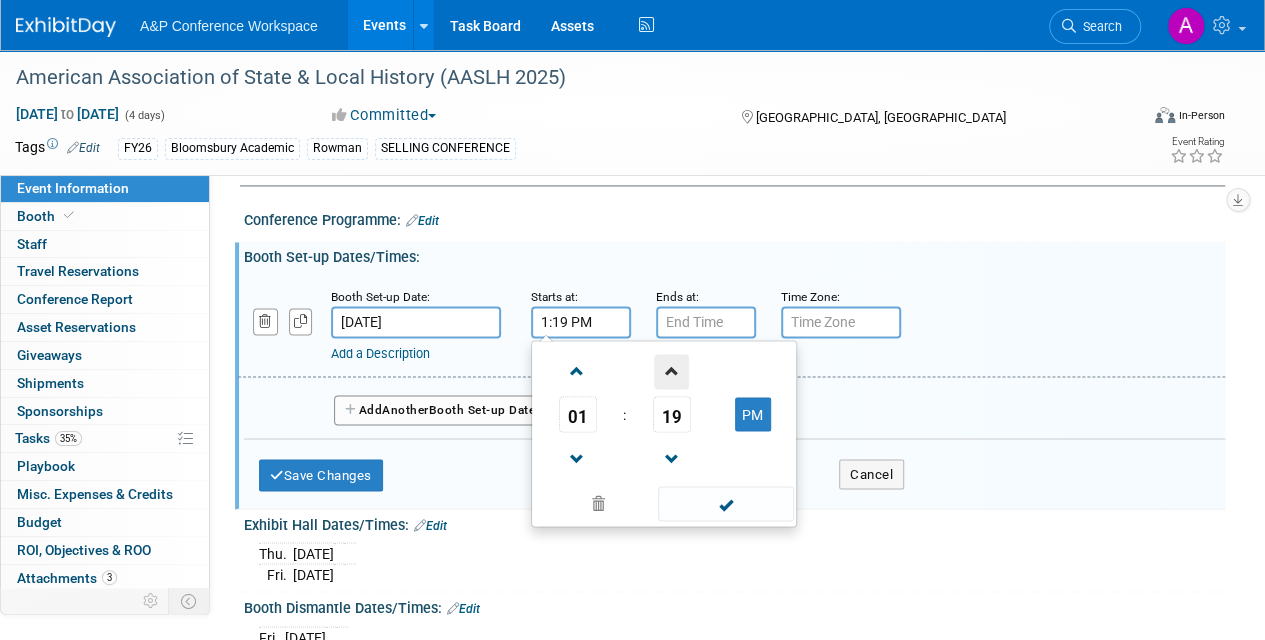 click at bounding box center [671, 371] 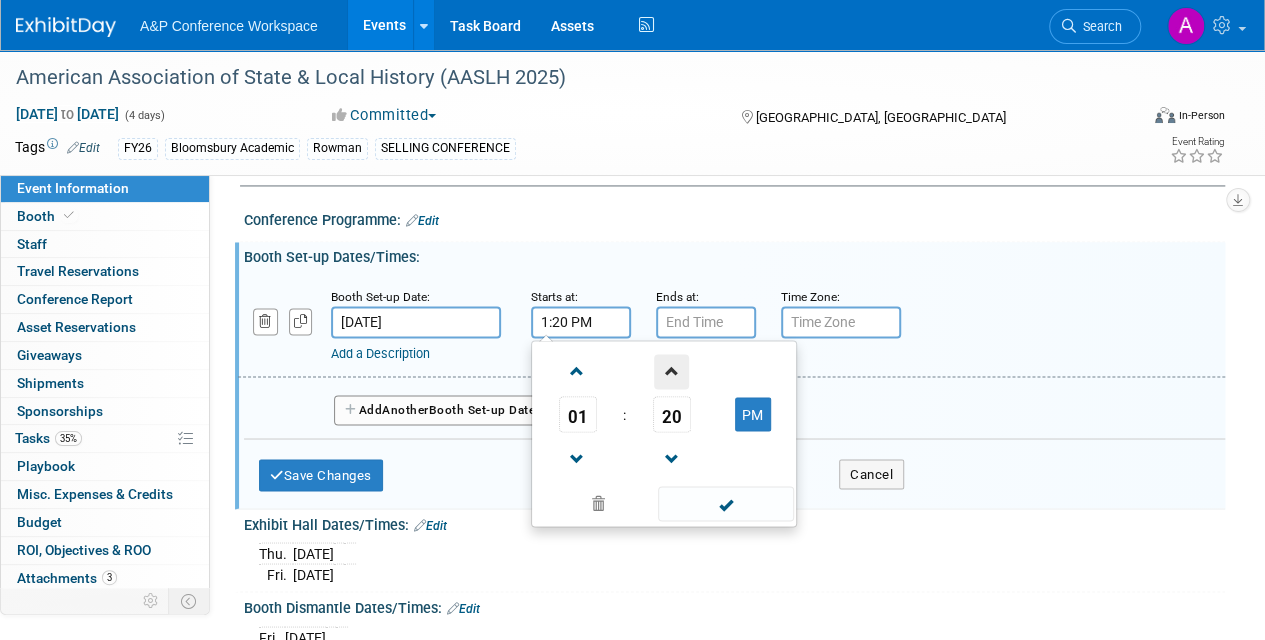 click at bounding box center (671, 371) 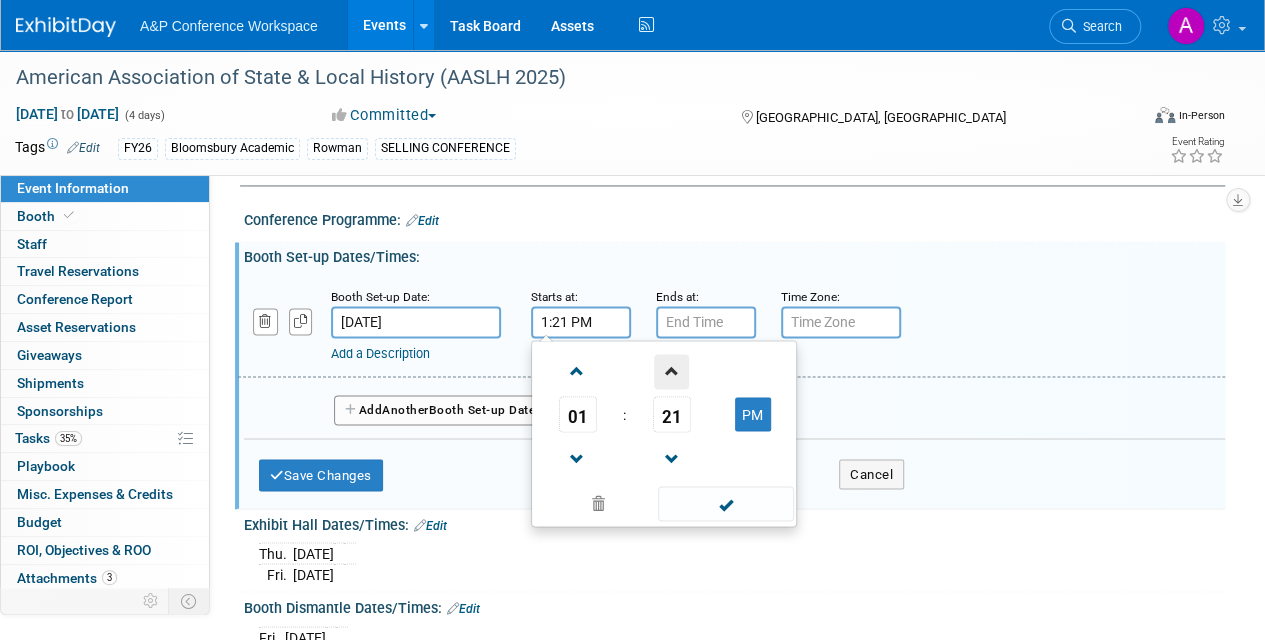 click at bounding box center [671, 371] 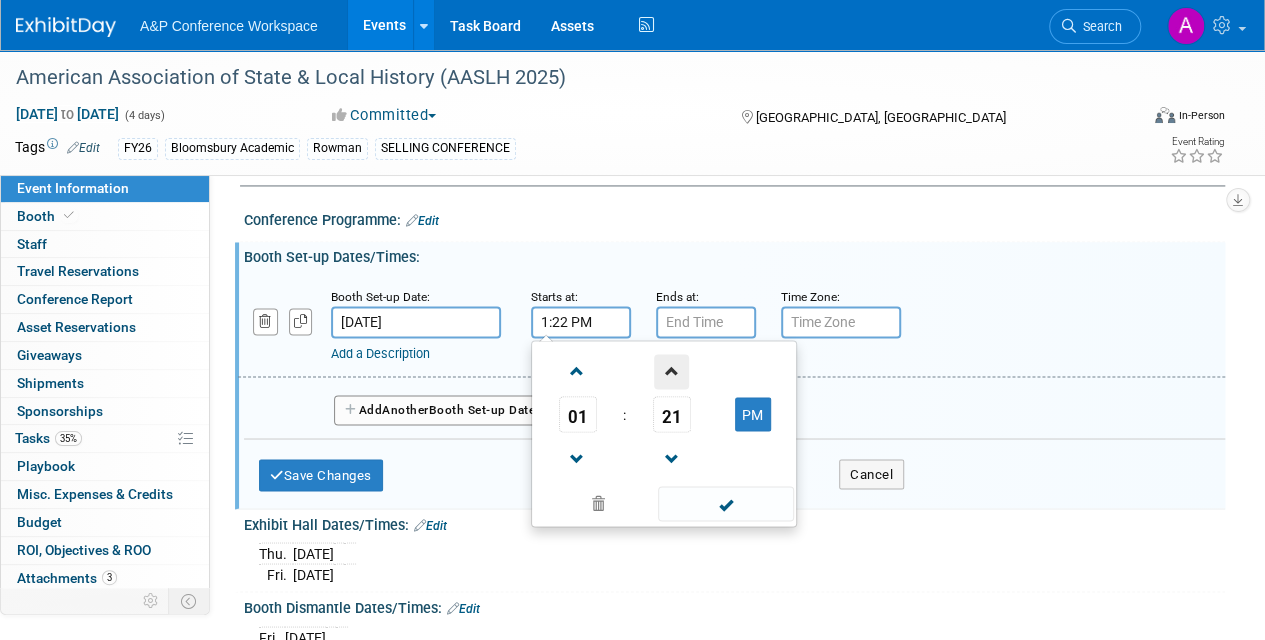 click at bounding box center [671, 371] 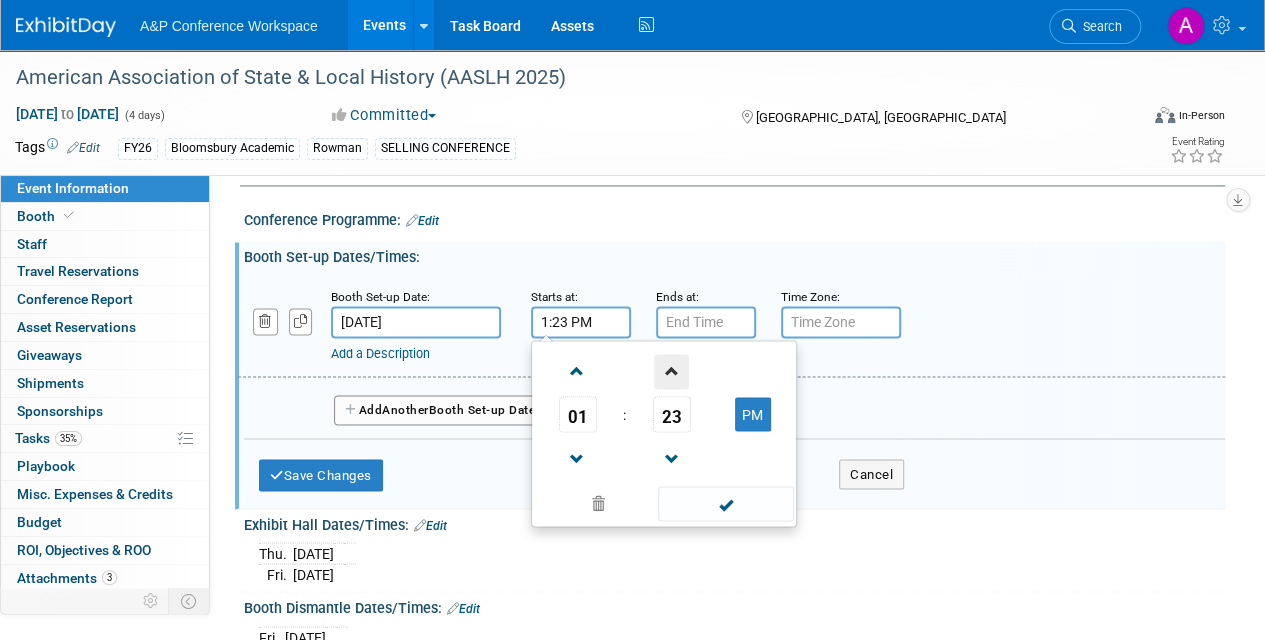 click at bounding box center (671, 371) 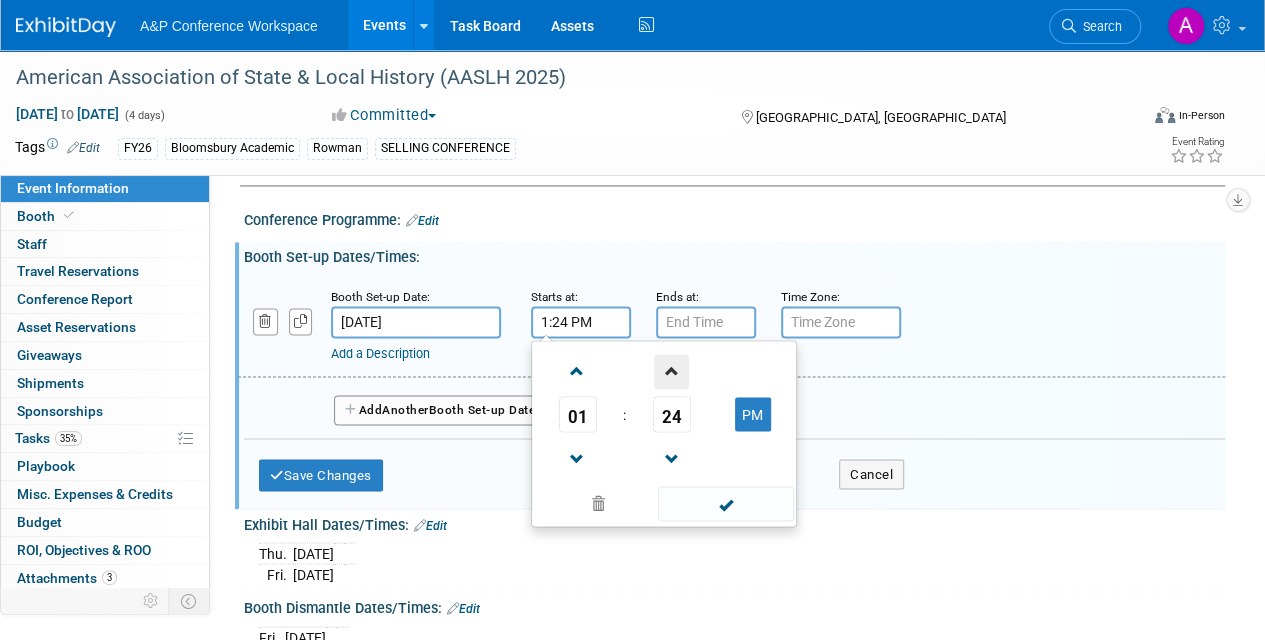 click at bounding box center (671, 371) 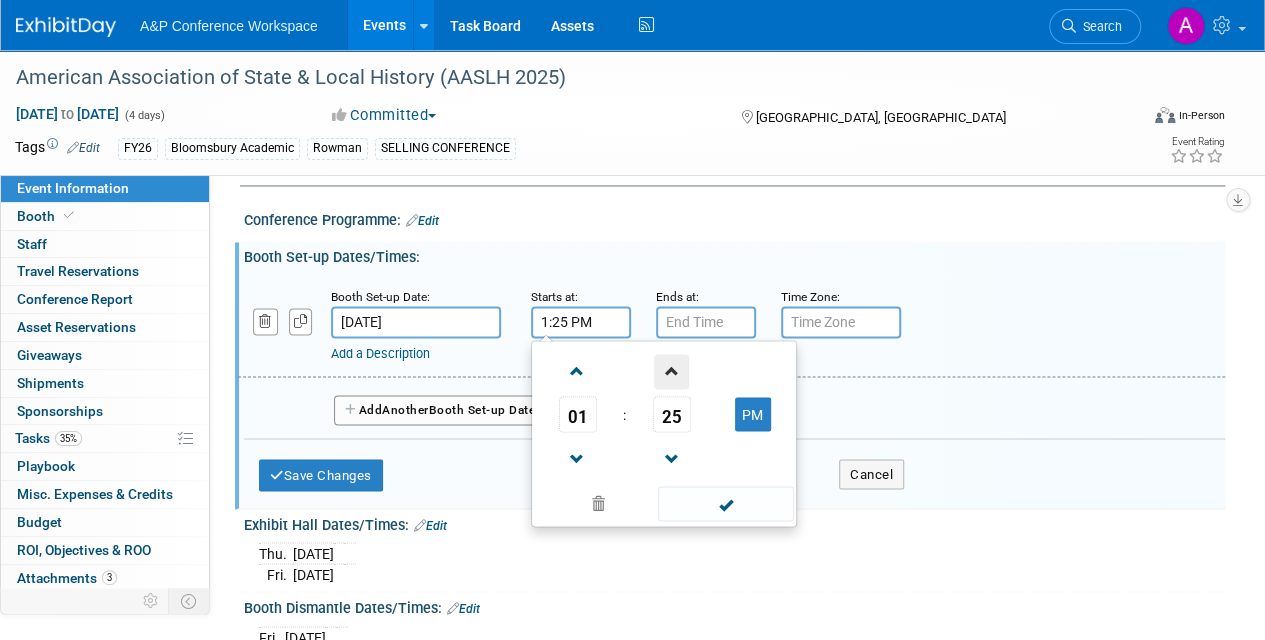 click at bounding box center [671, 371] 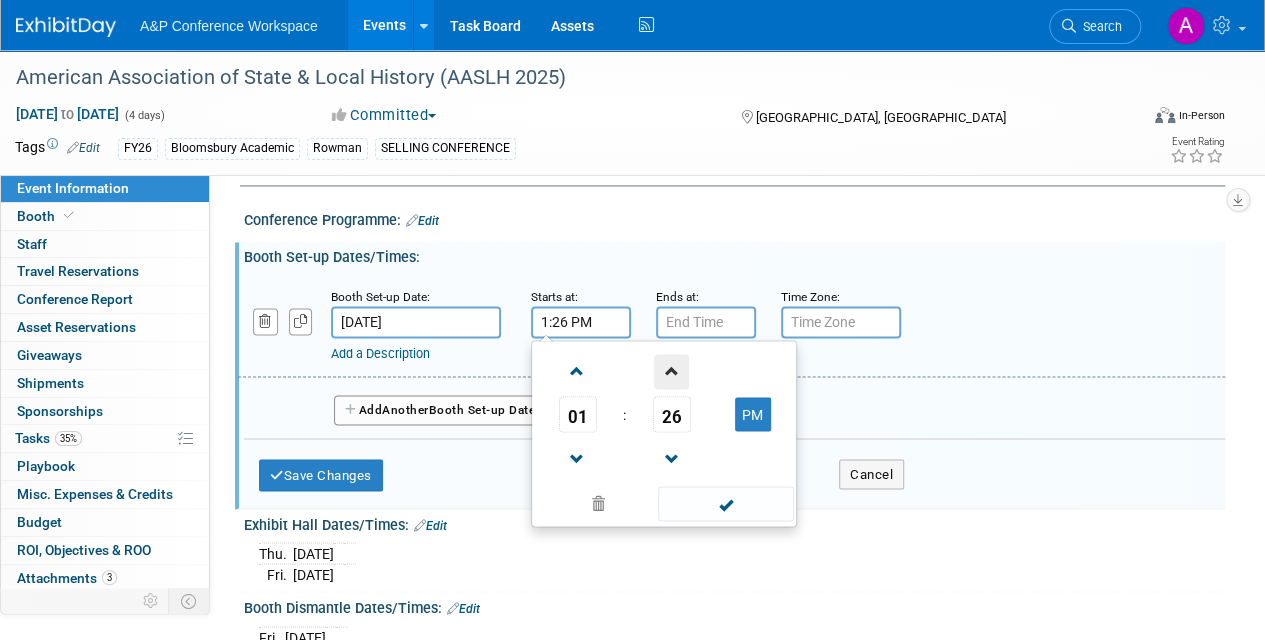 click at bounding box center (671, 371) 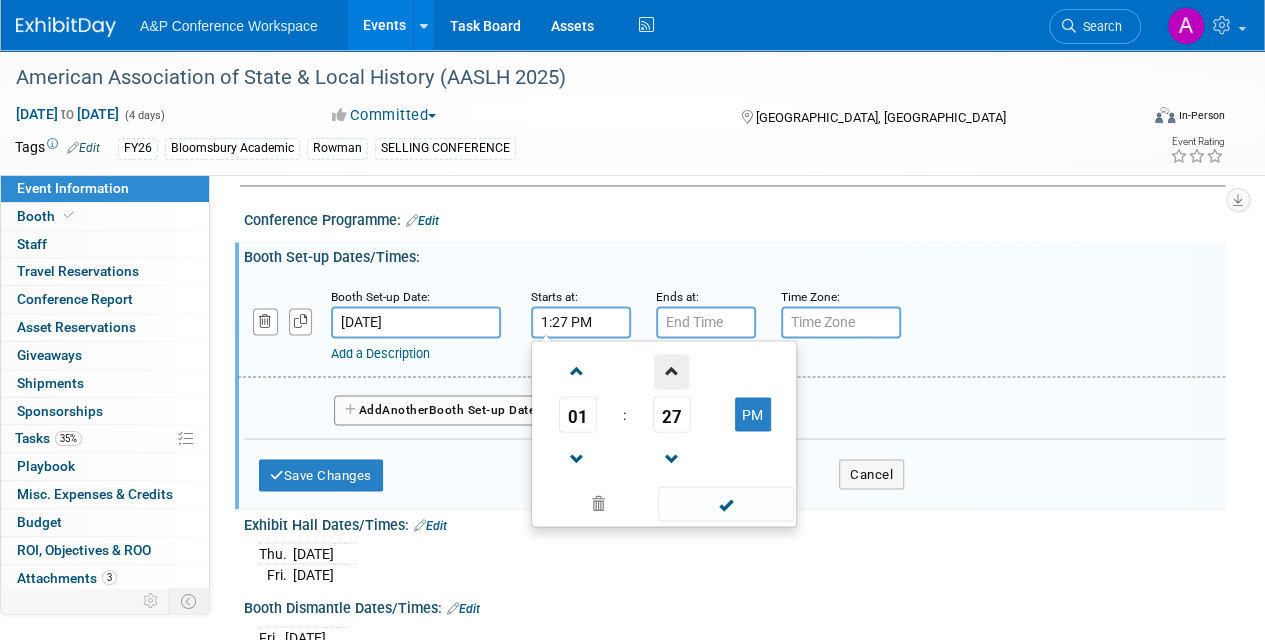 click at bounding box center [671, 371] 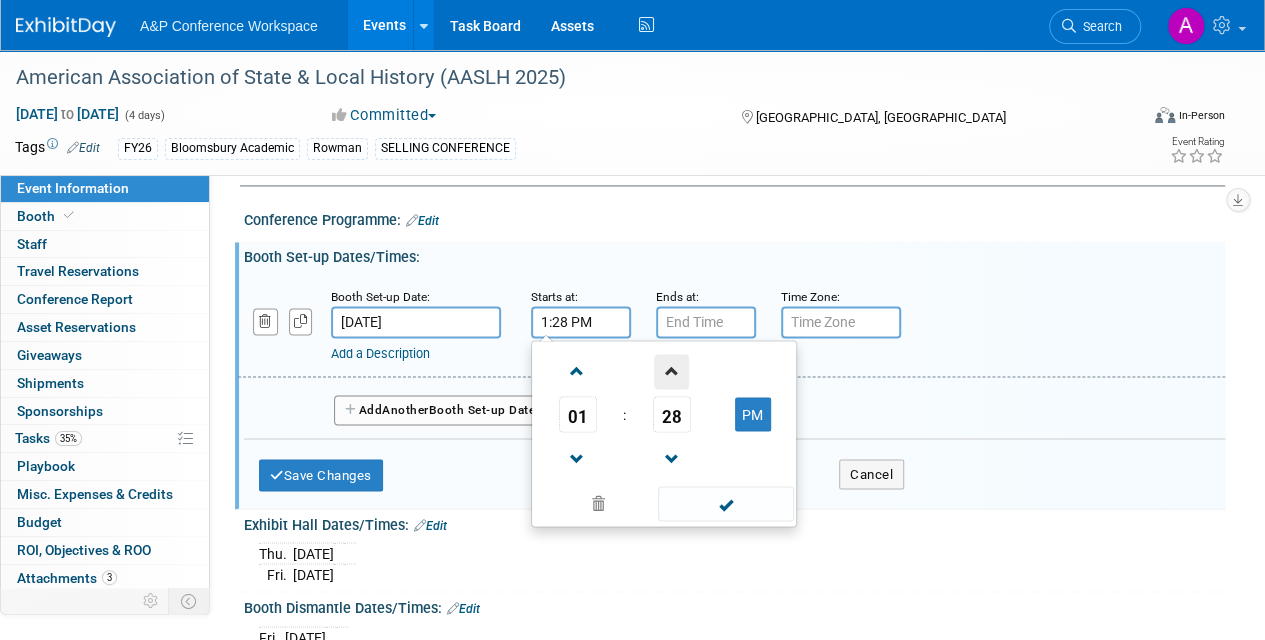 click at bounding box center [671, 371] 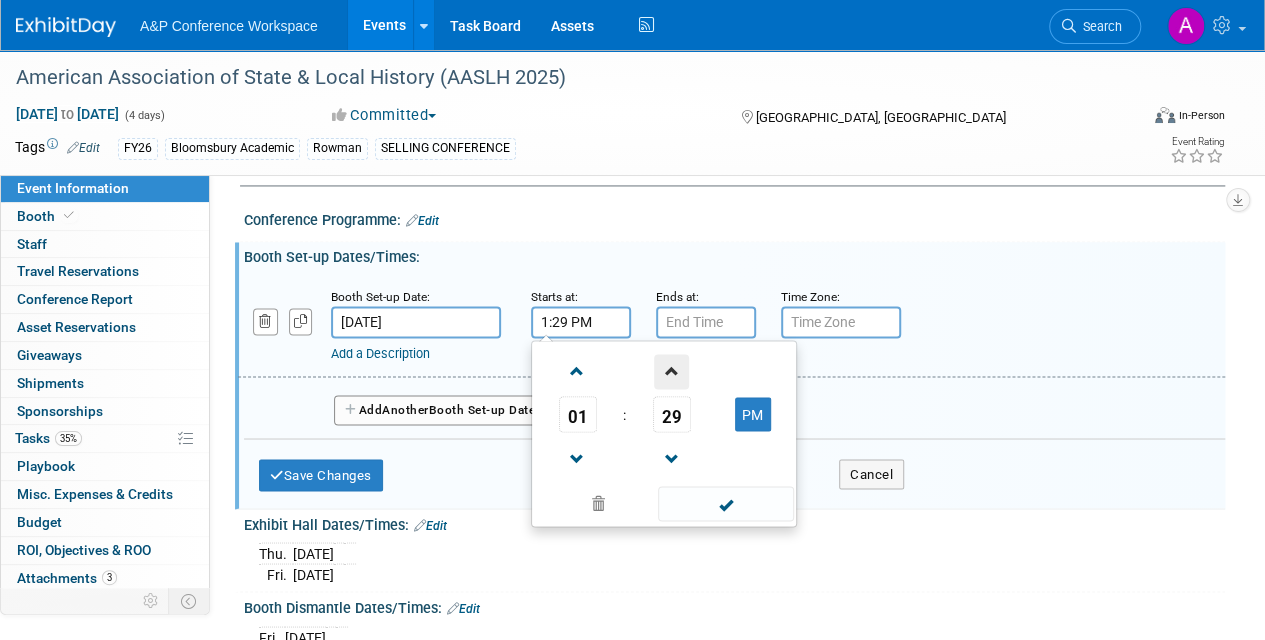 click at bounding box center [671, 371] 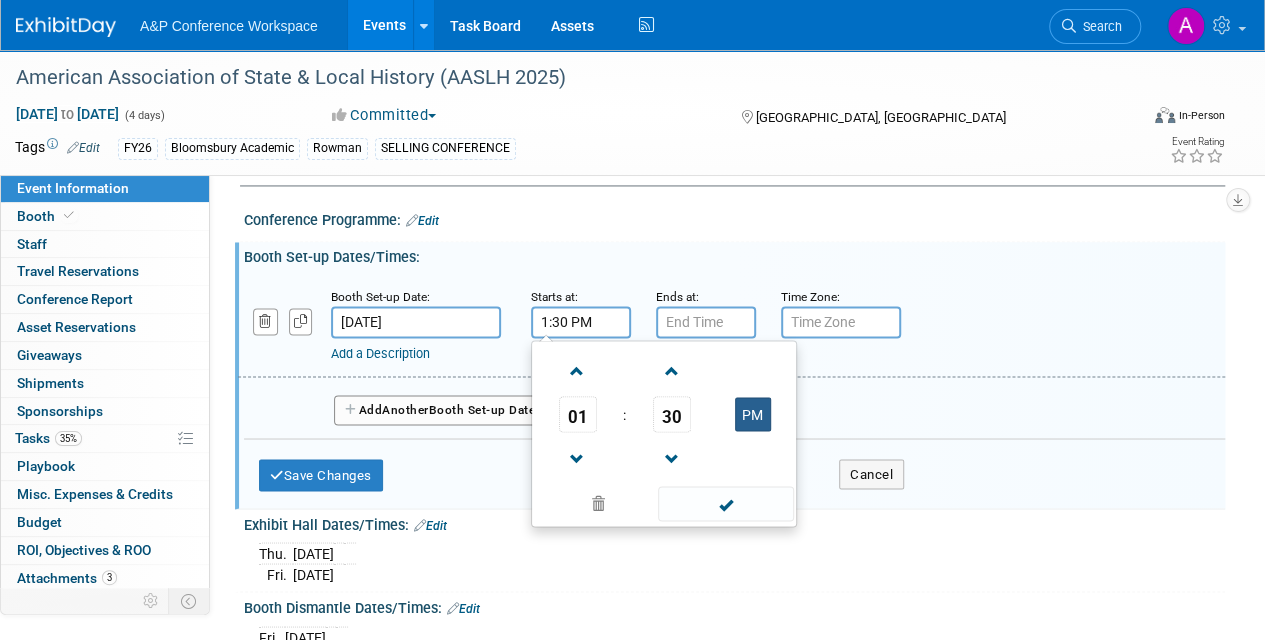 click on "PM" at bounding box center [753, 414] 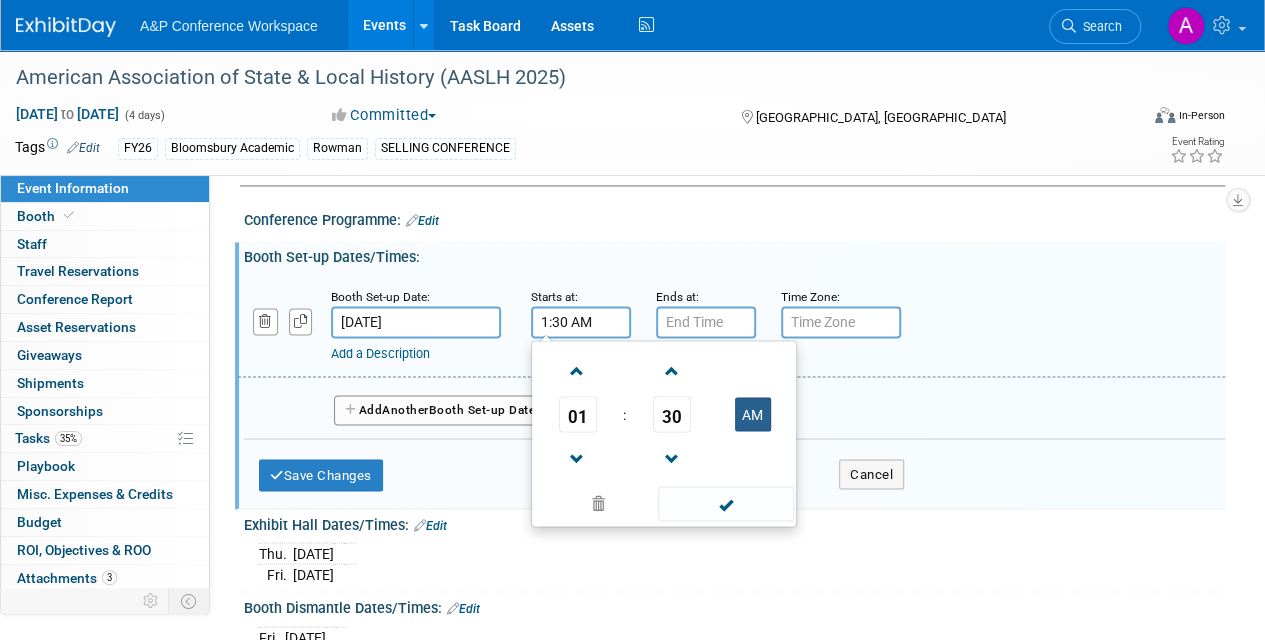 click on "AM" at bounding box center (753, 414) 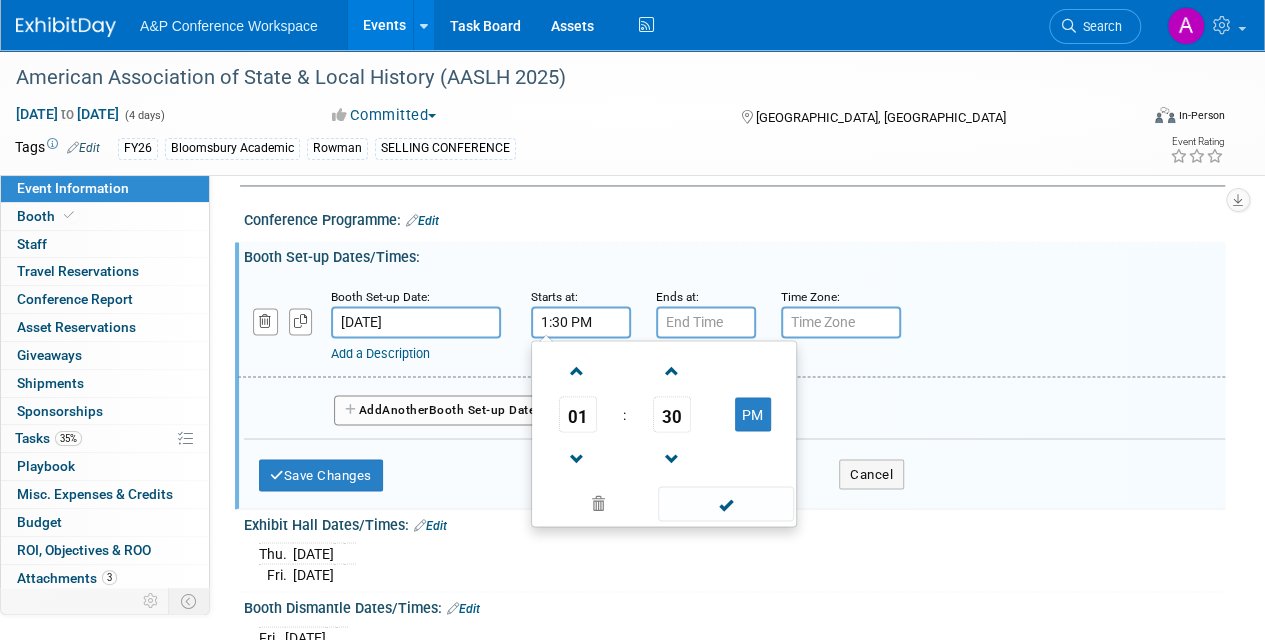 click at bounding box center [725, 503] 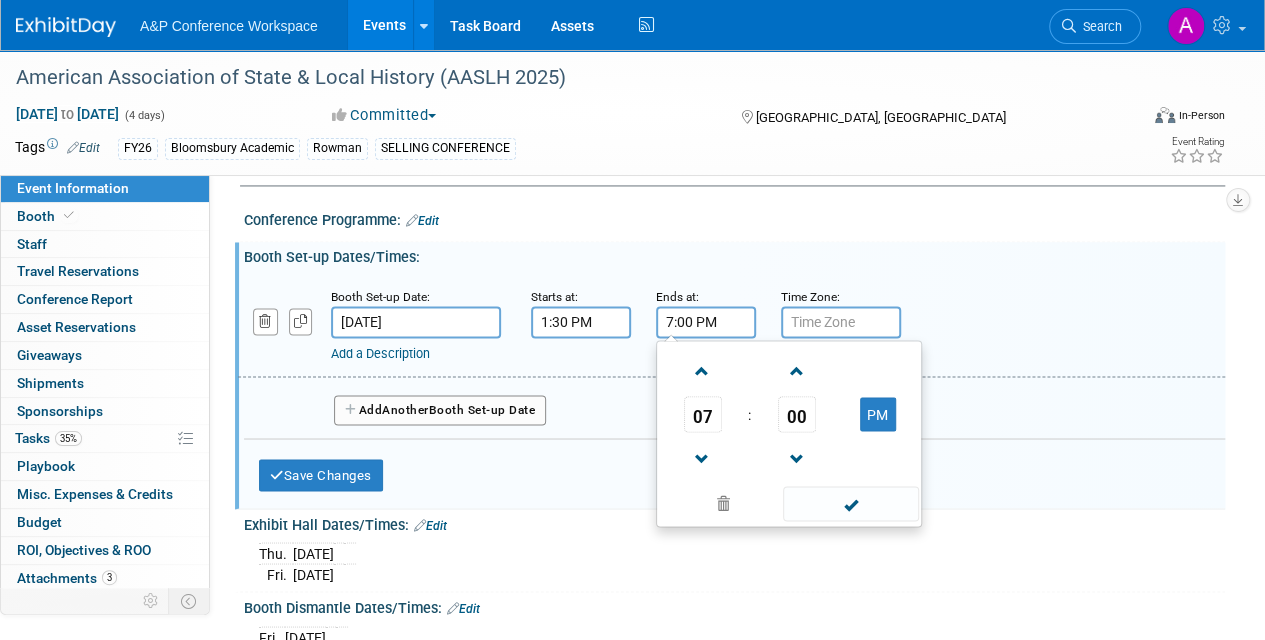 click on "7:00 PM" at bounding box center [706, 322] 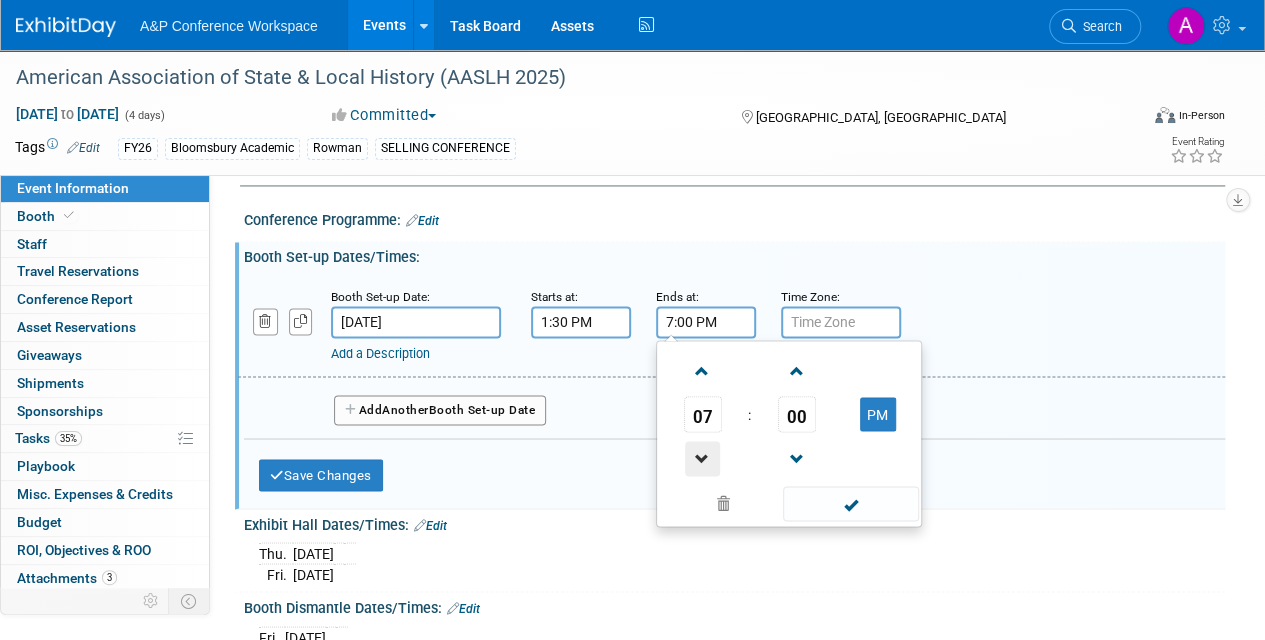 click at bounding box center [702, 458] 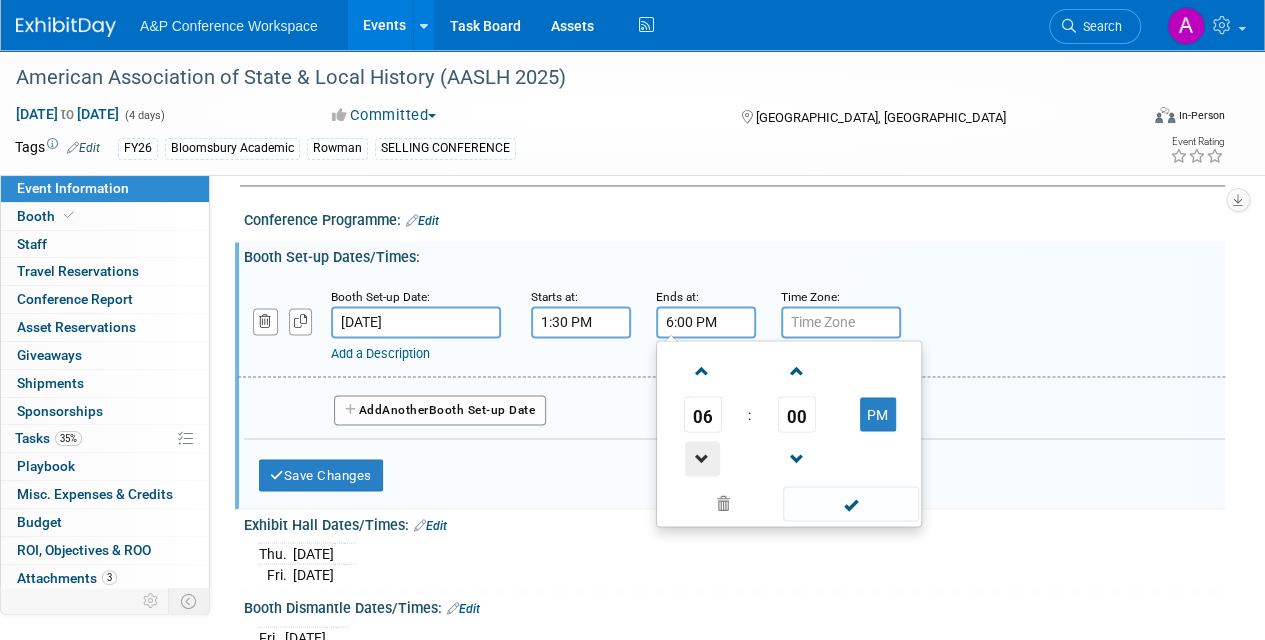 click at bounding box center (702, 458) 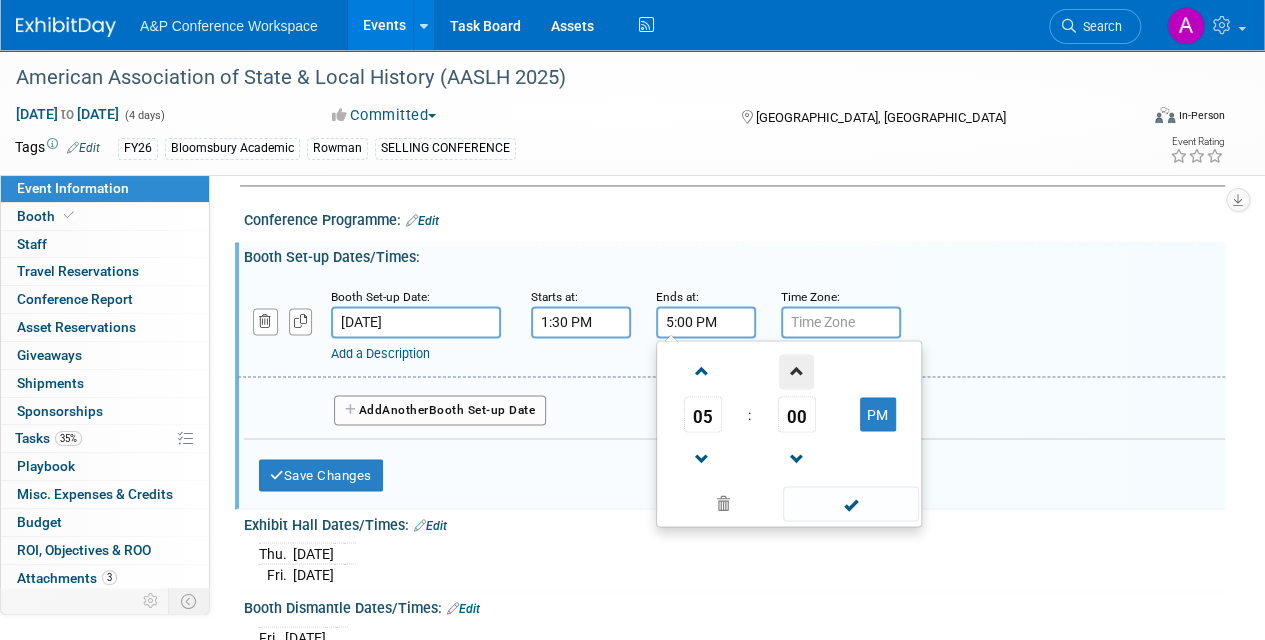 click at bounding box center [796, 371] 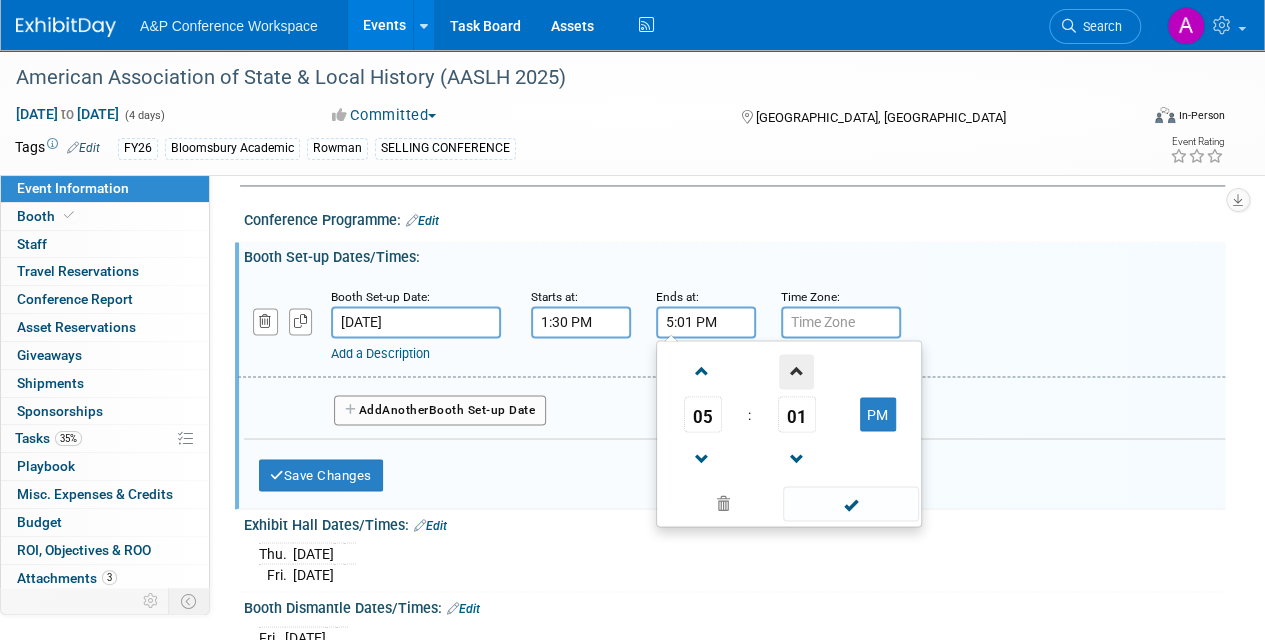 click at bounding box center (796, 371) 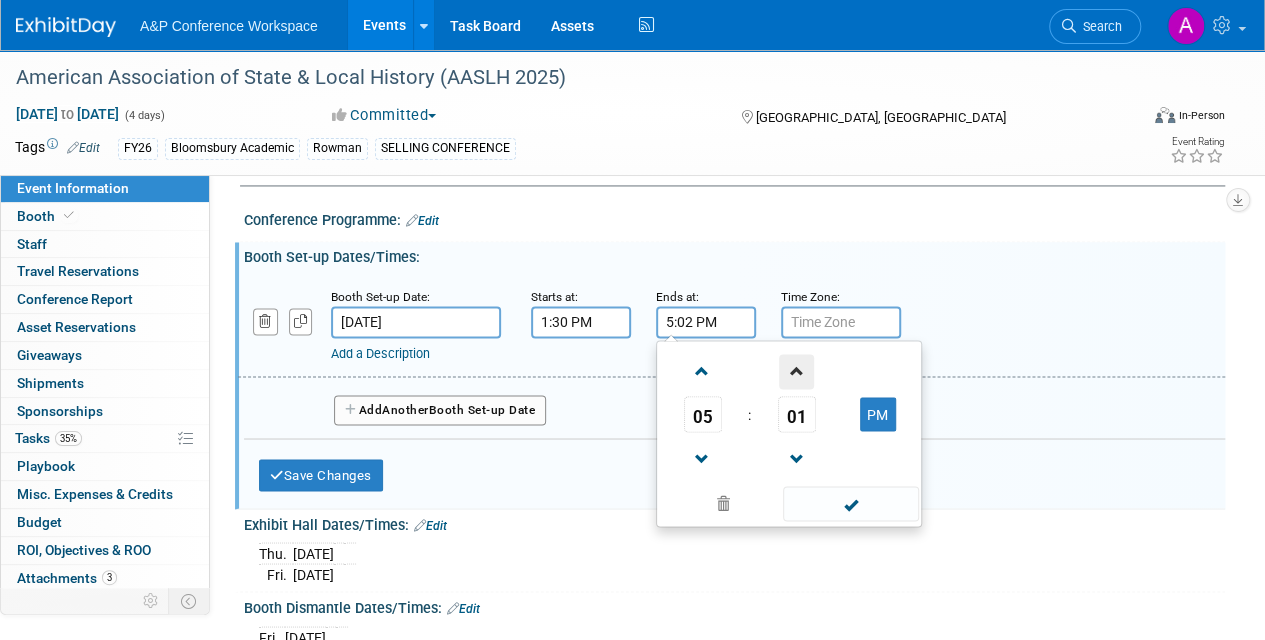 click at bounding box center (796, 371) 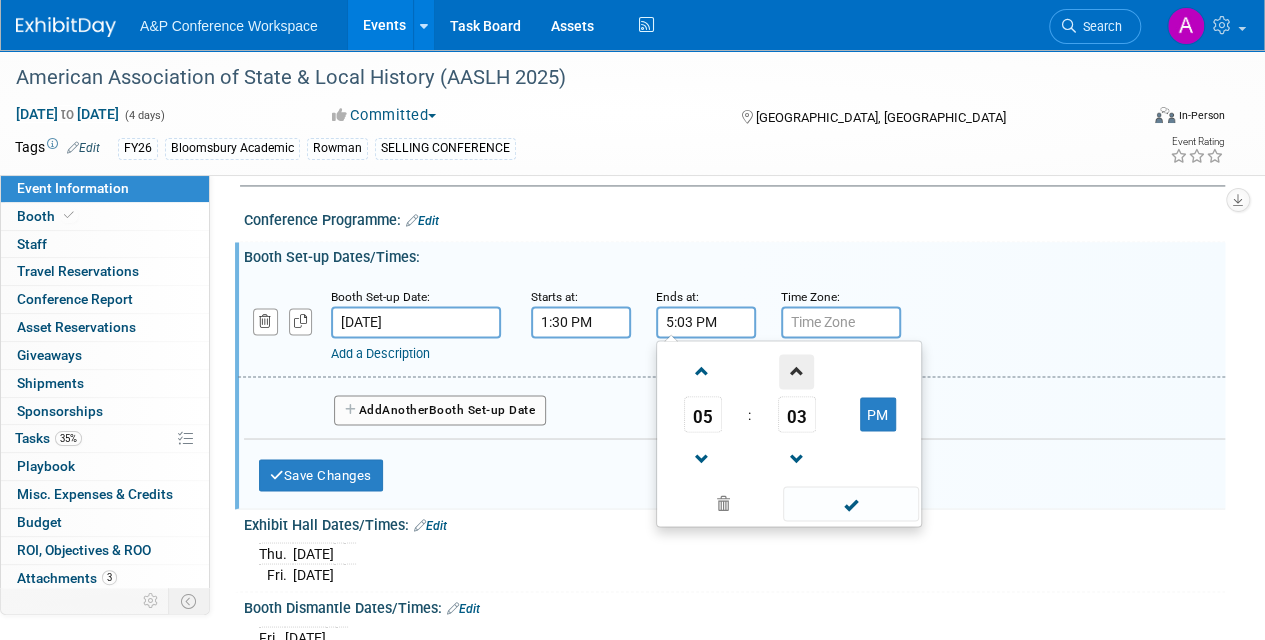click at bounding box center (796, 371) 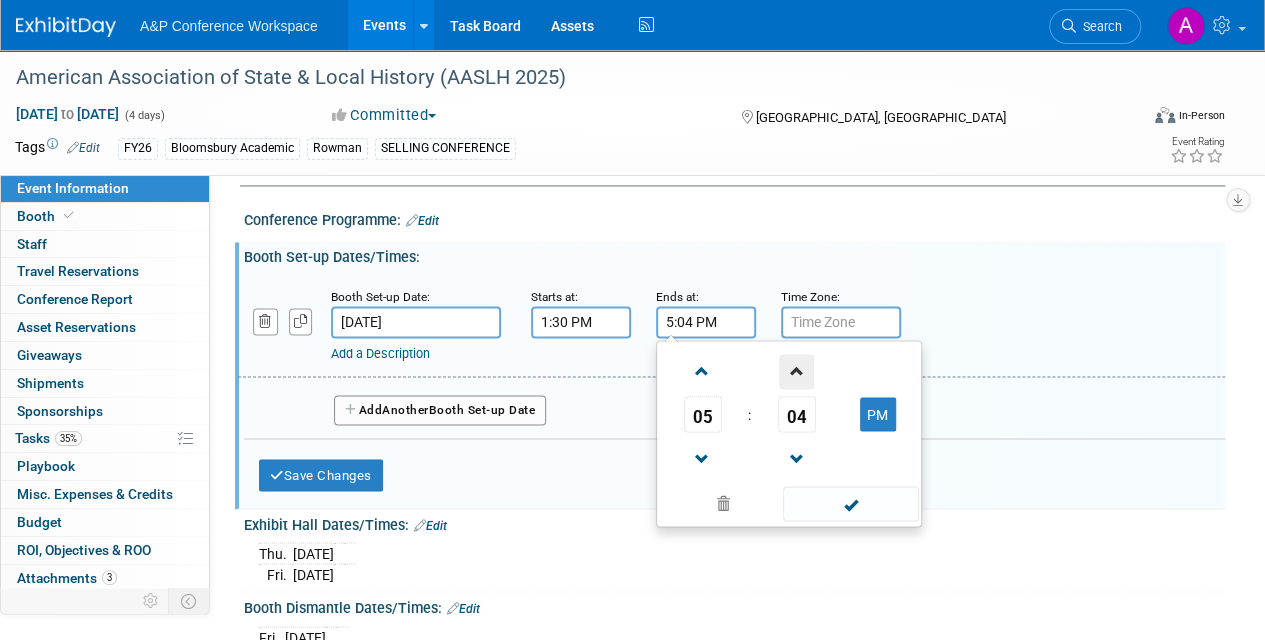 click at bounding box center (796, 371) 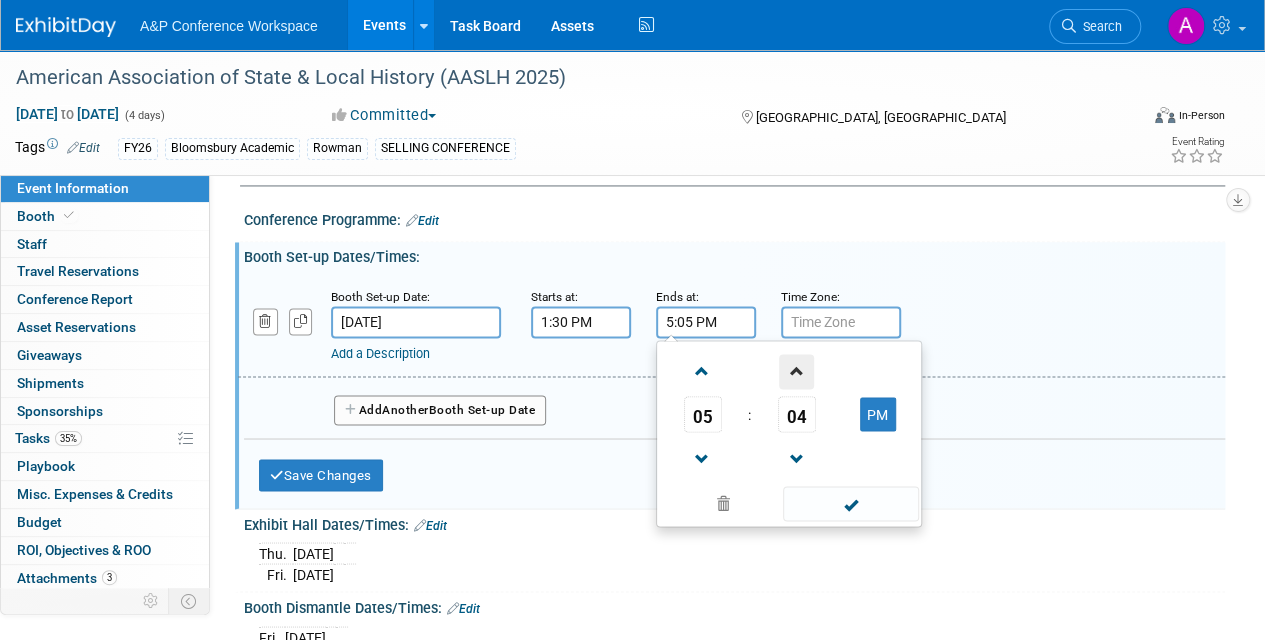 click at bounding box center (796, 371) 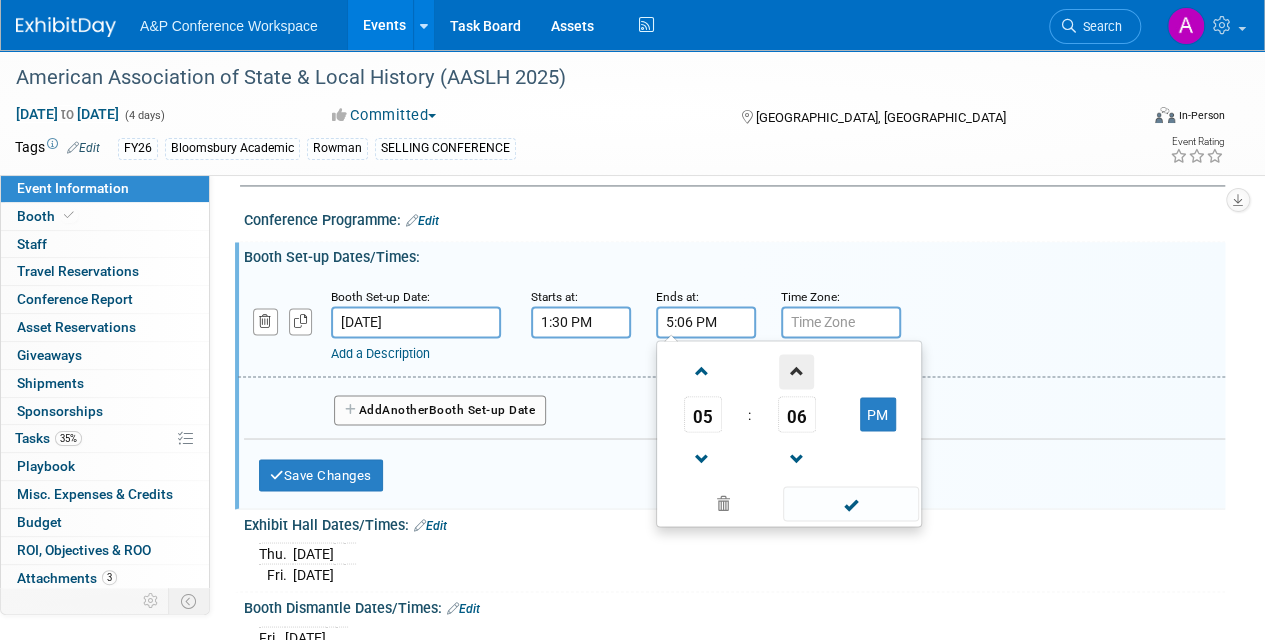 click at bounding box center (796, 371) 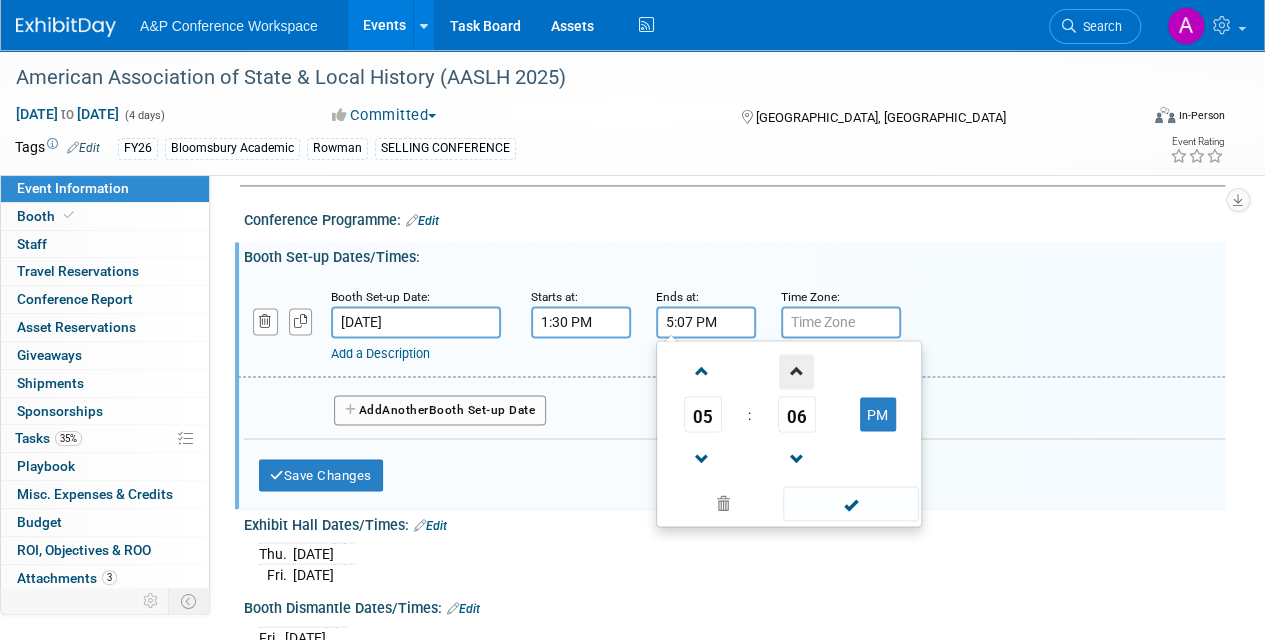 click at bounding box center (796, 371) 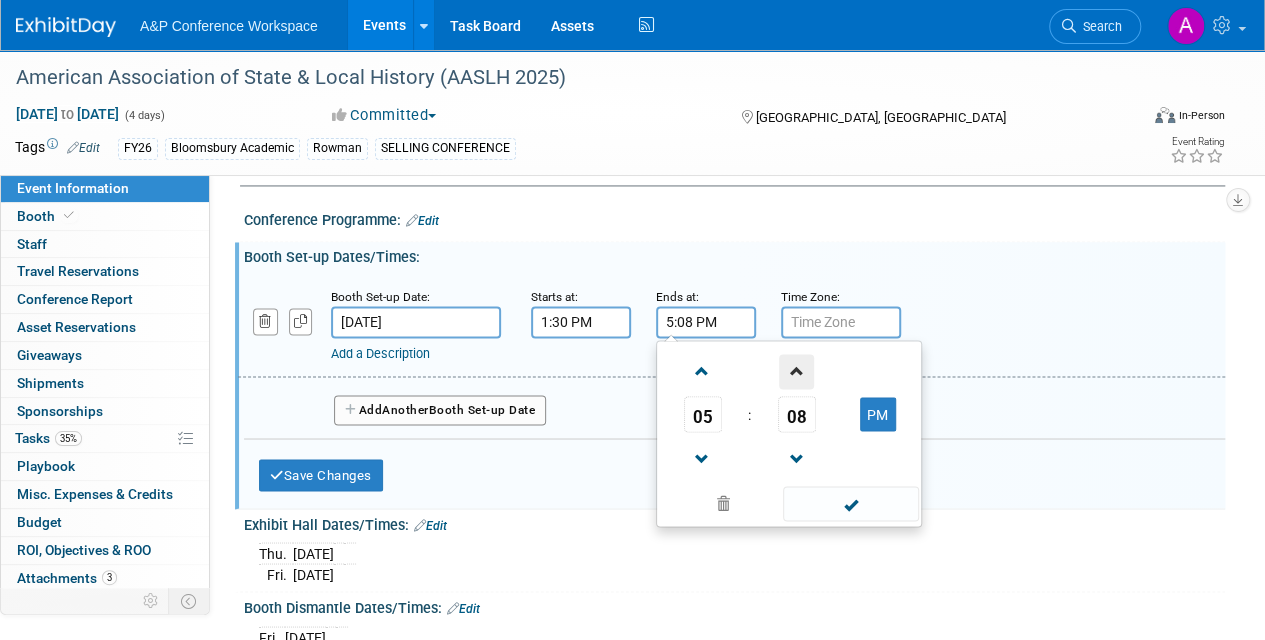 click at bounding box center (796, 371) 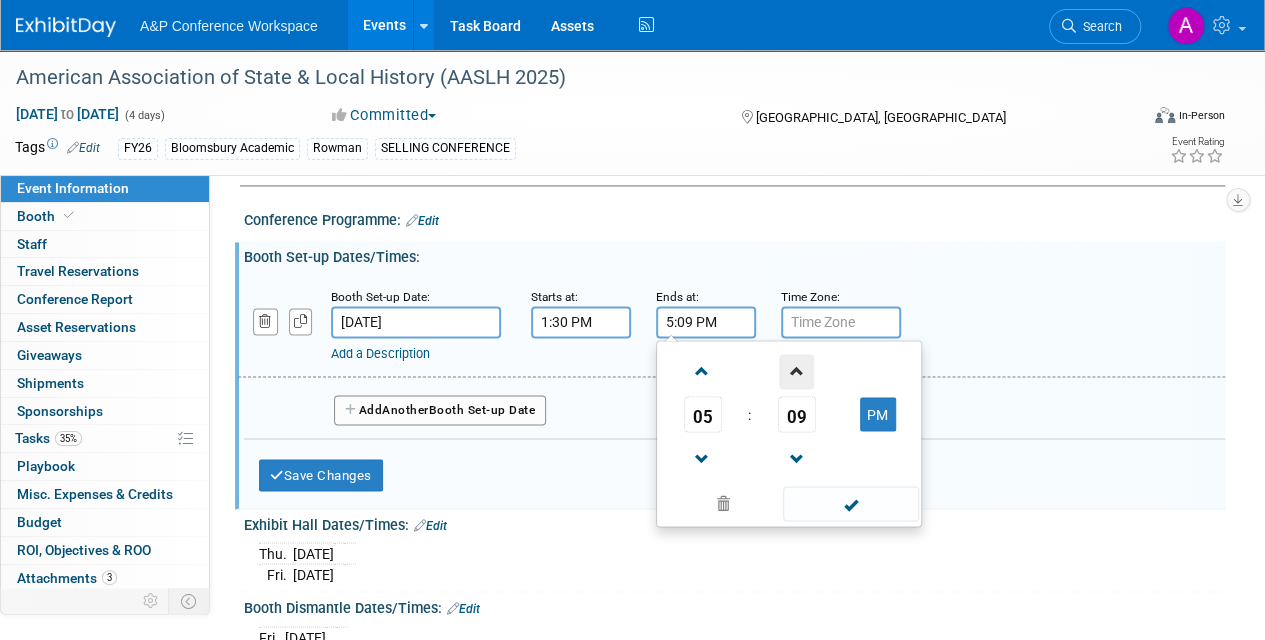 click at bounding box center (796, 371) 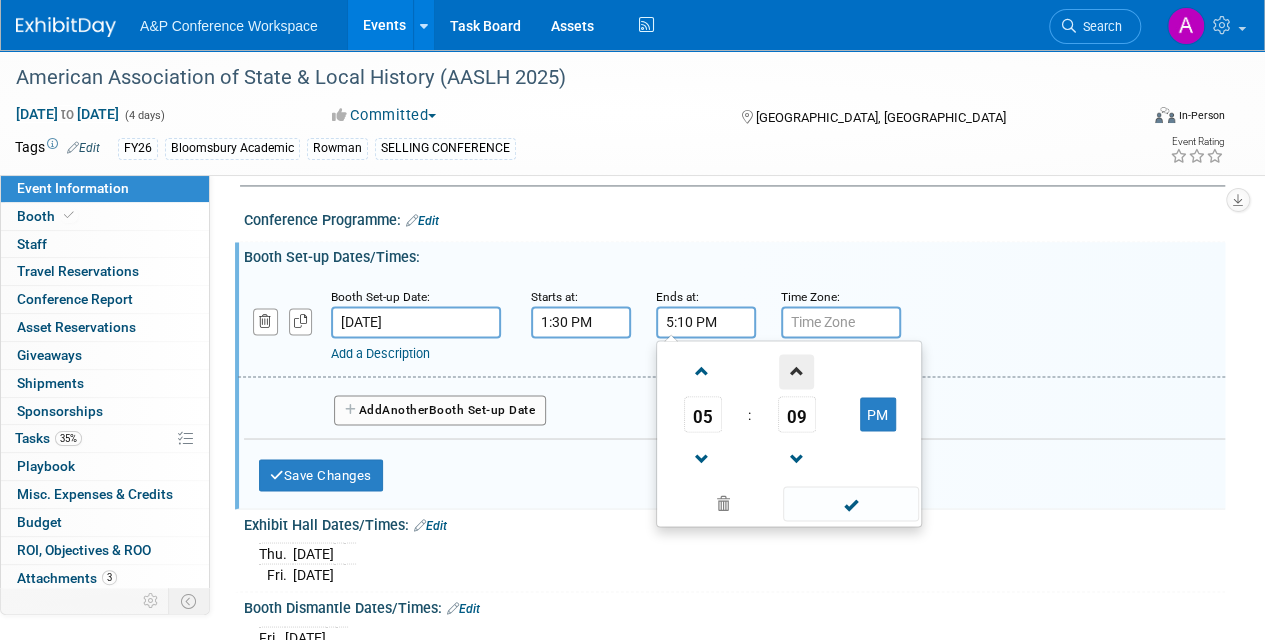 click at bounding box center [796, 371] 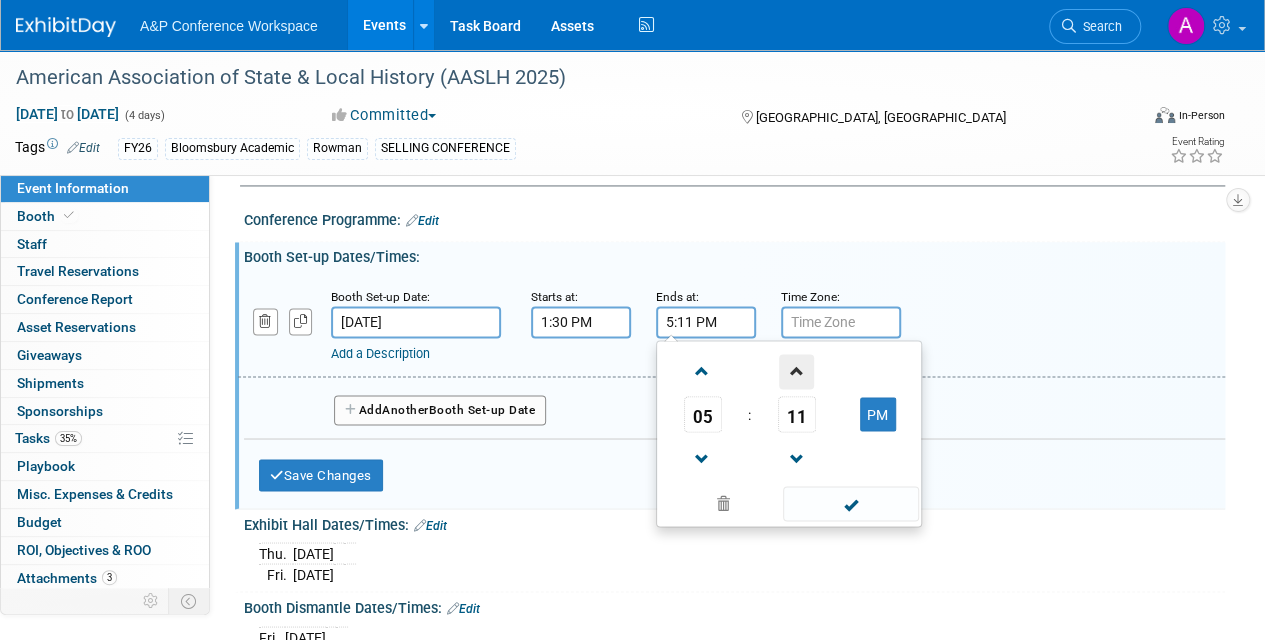 click at bounding box center [796, 371] 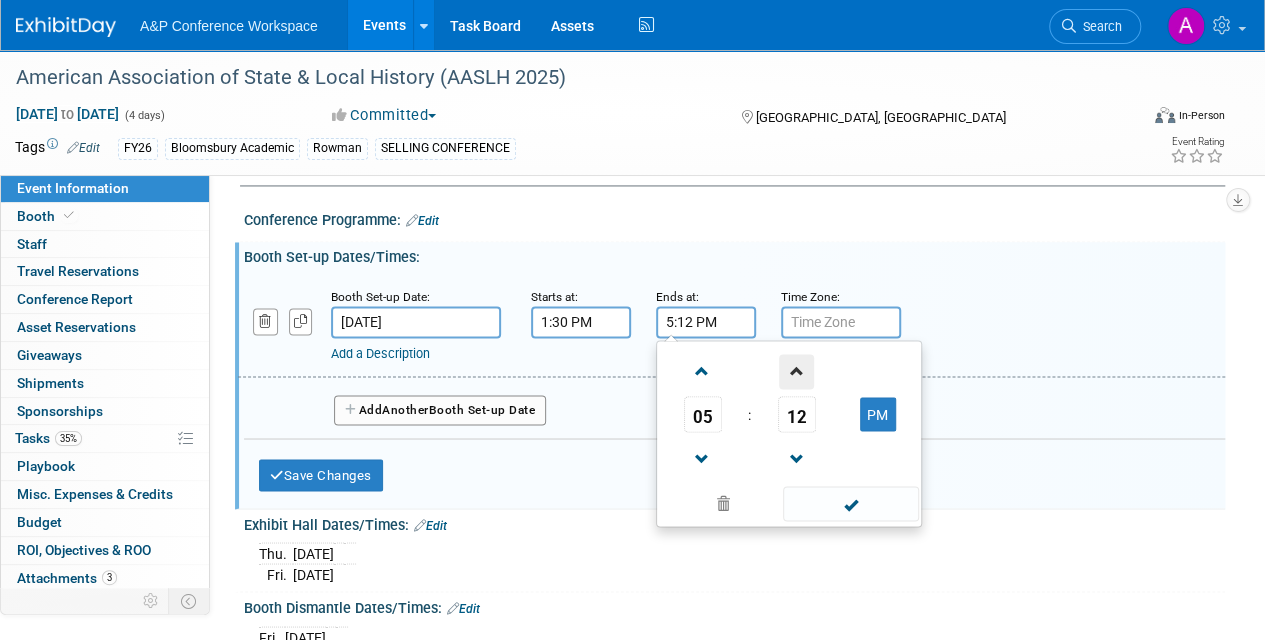click at bounding box center (796, 371) 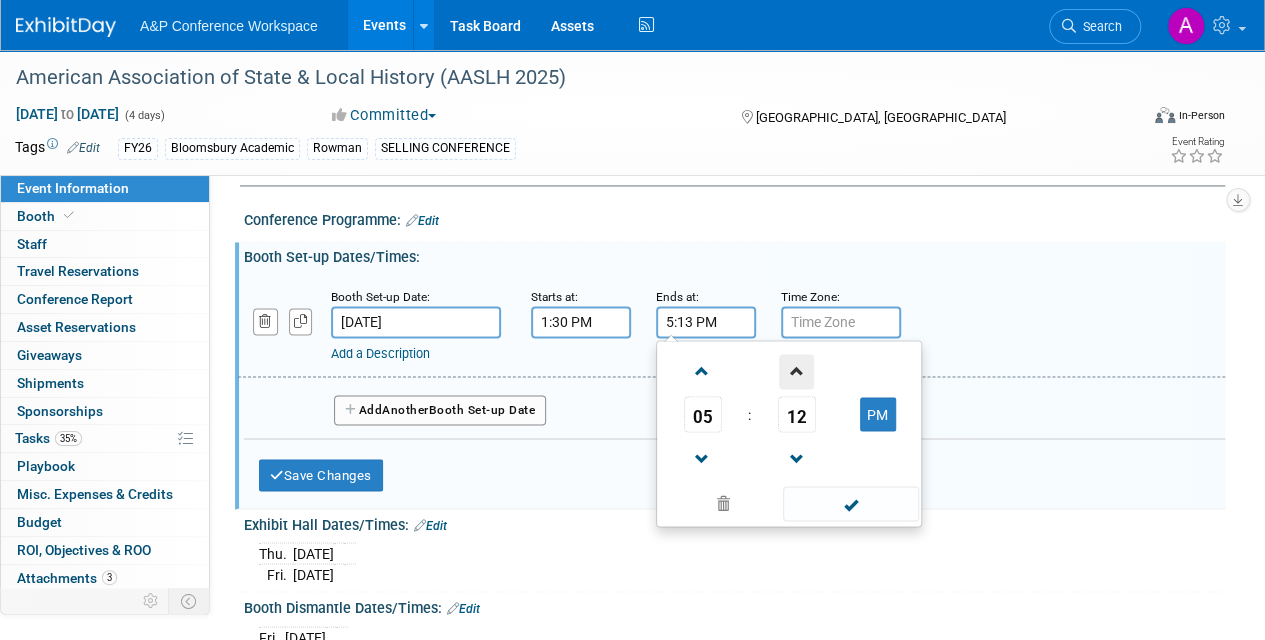click at bounding box center [796, 371] 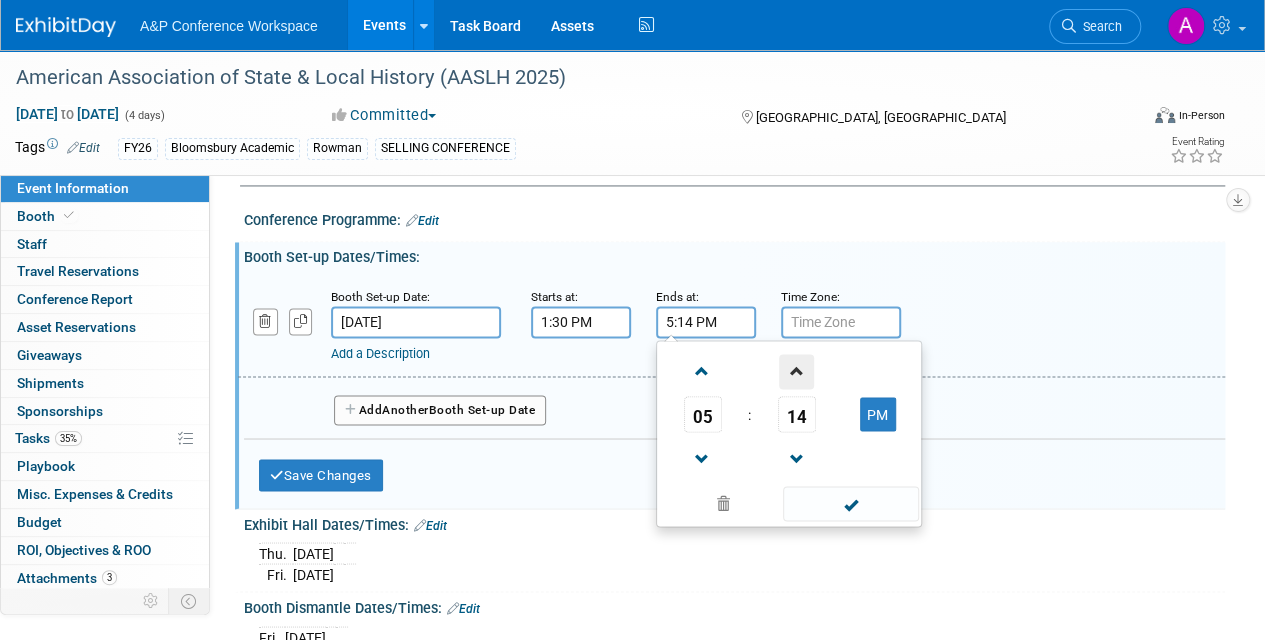click at bounding box center (796, 371) 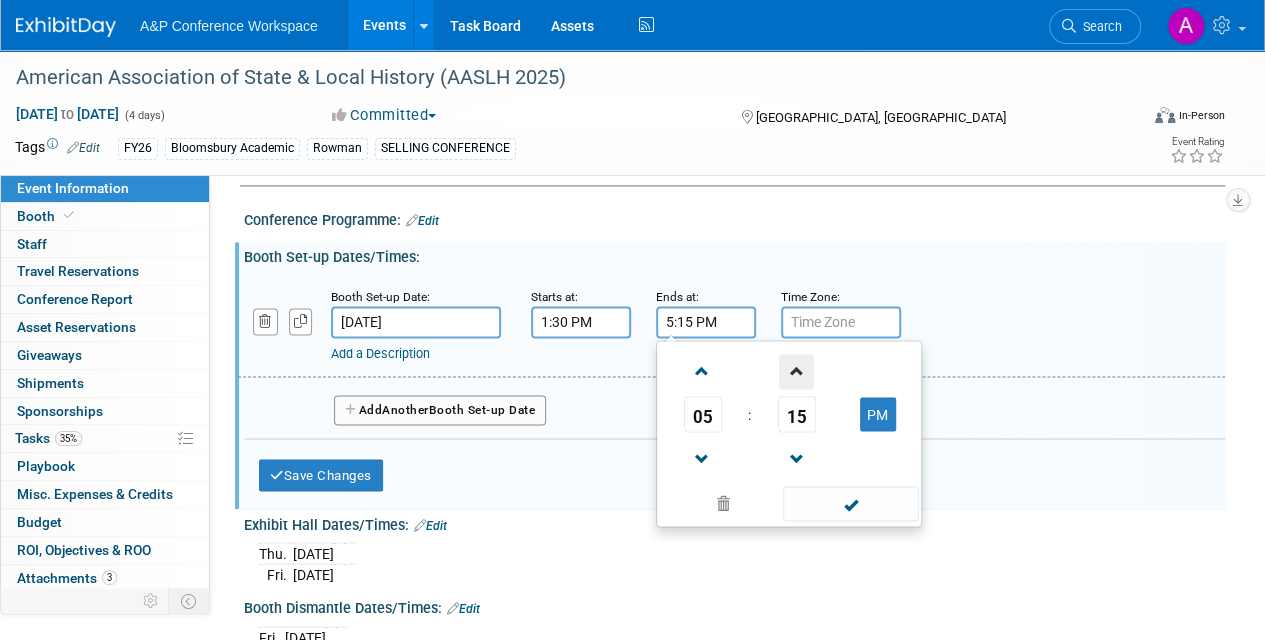 click at bounding box center (796, 371) 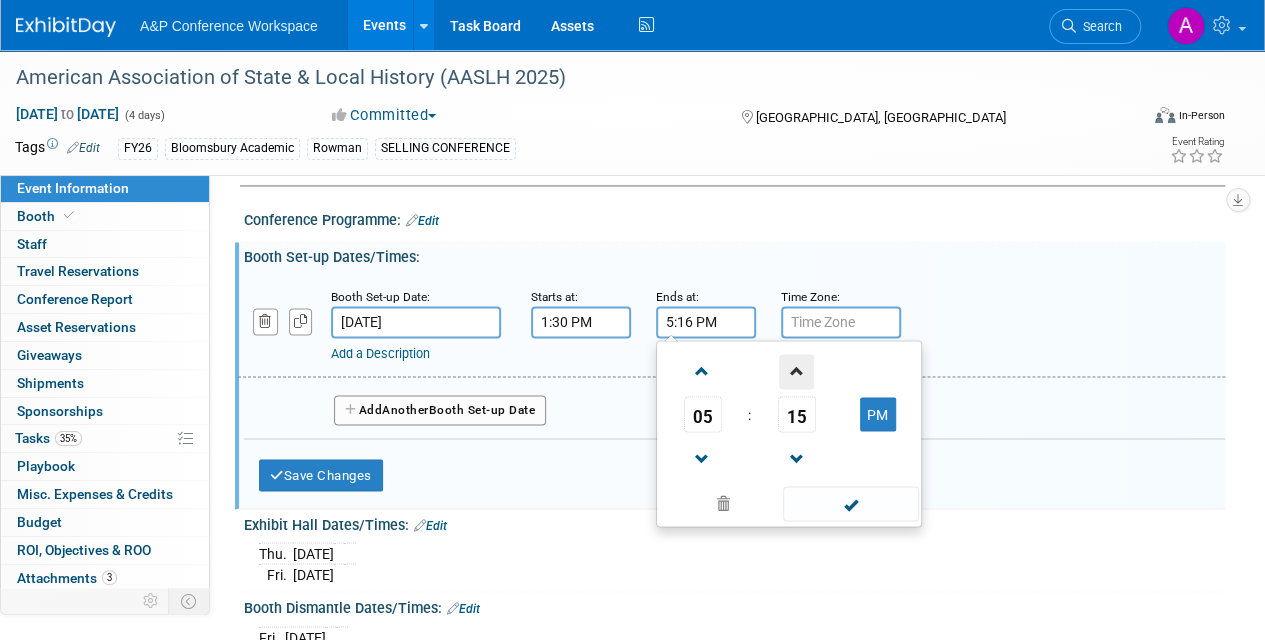 click at bounding box center (796, 371) 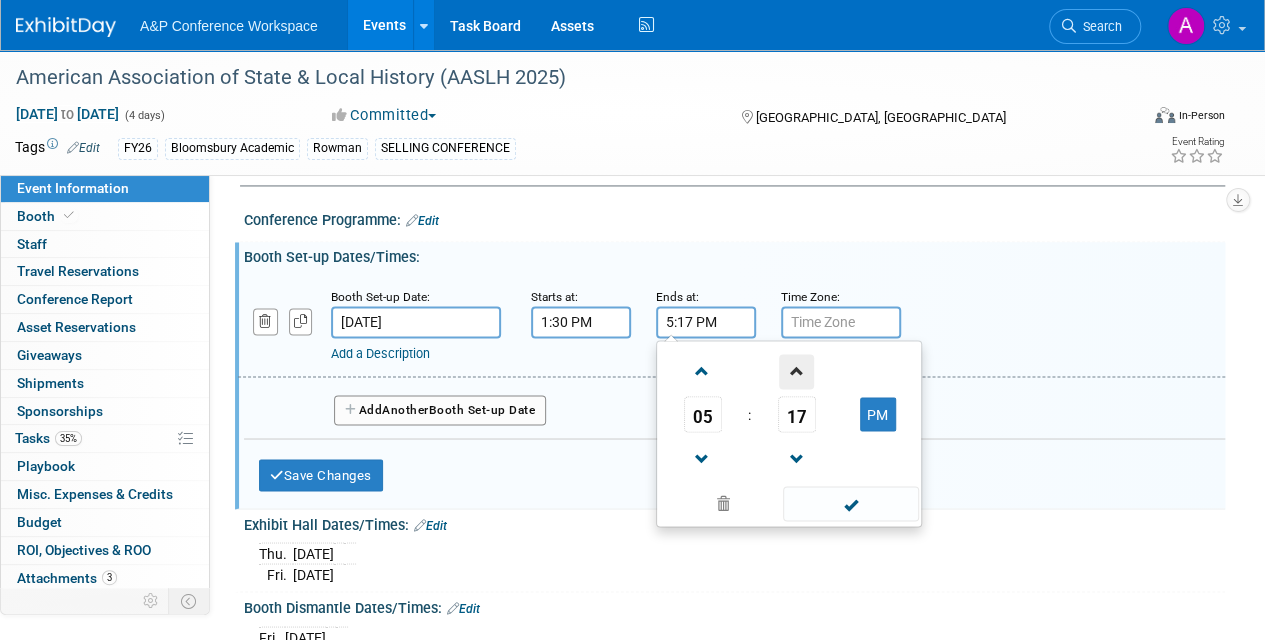 click at bounding box center [796, 371] 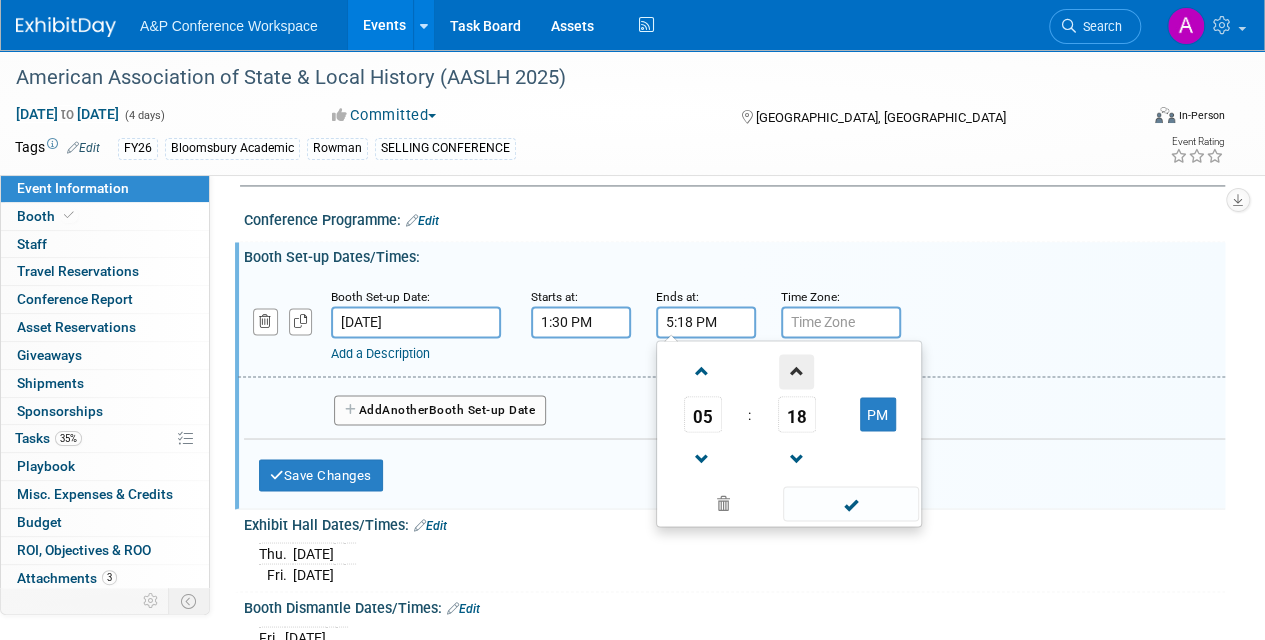 click at bounding box center (796, 371) 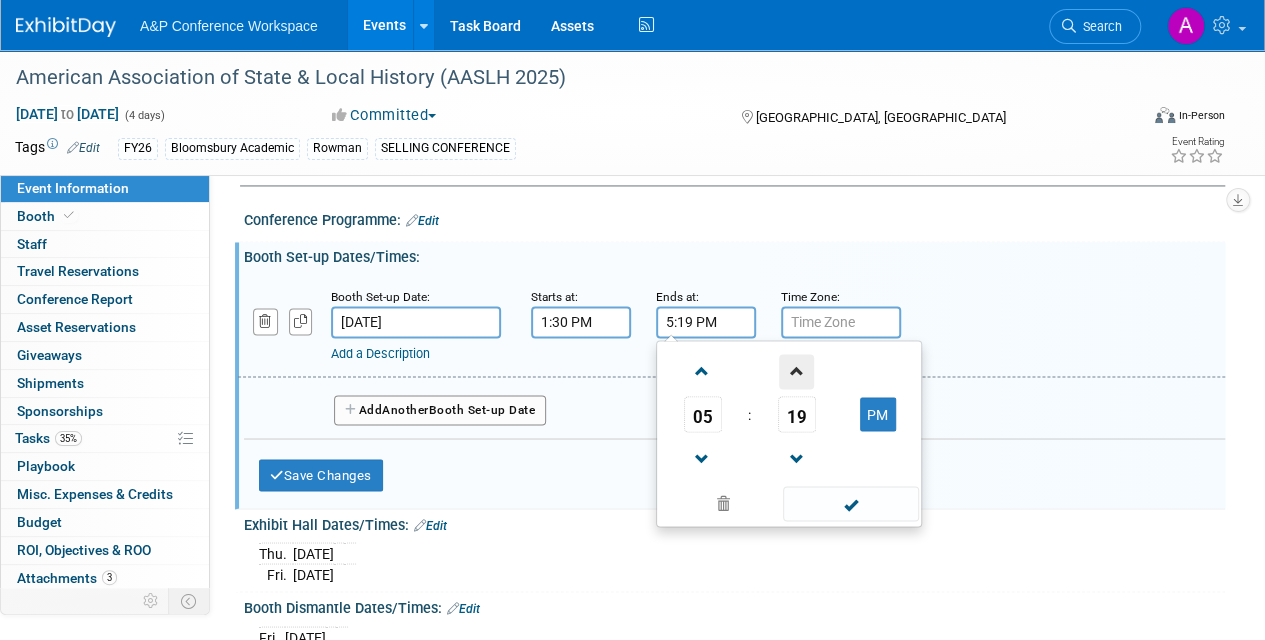 click at bounding box center (796, 371) 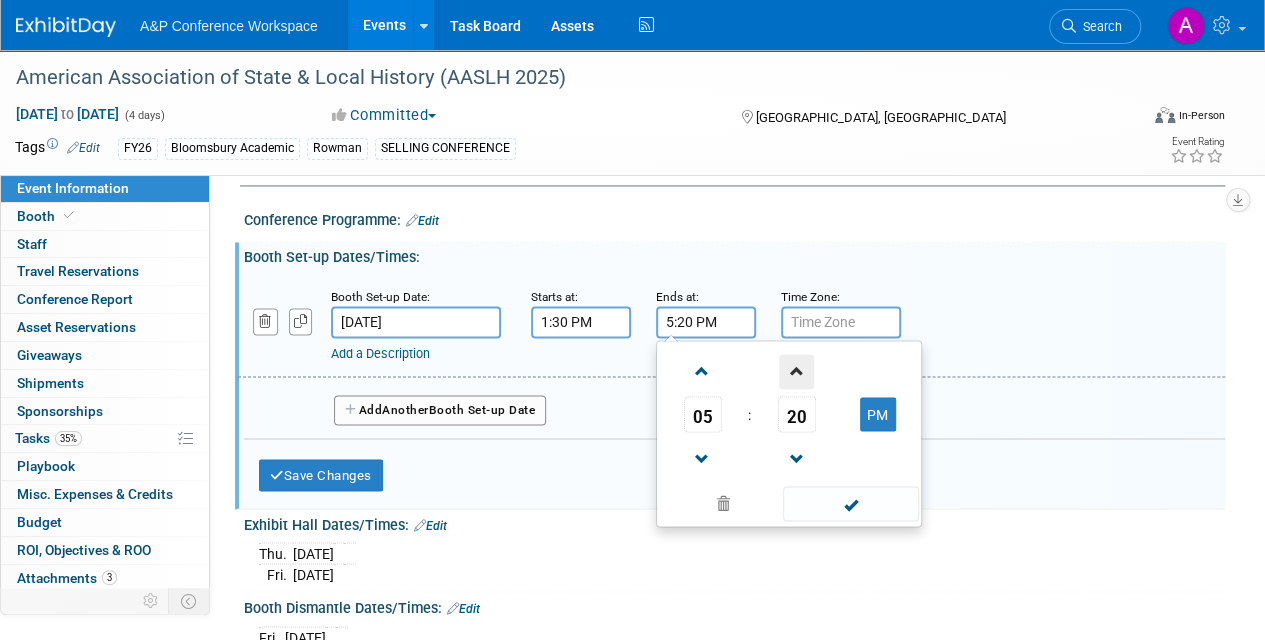 click at bounding box center (796, 371) 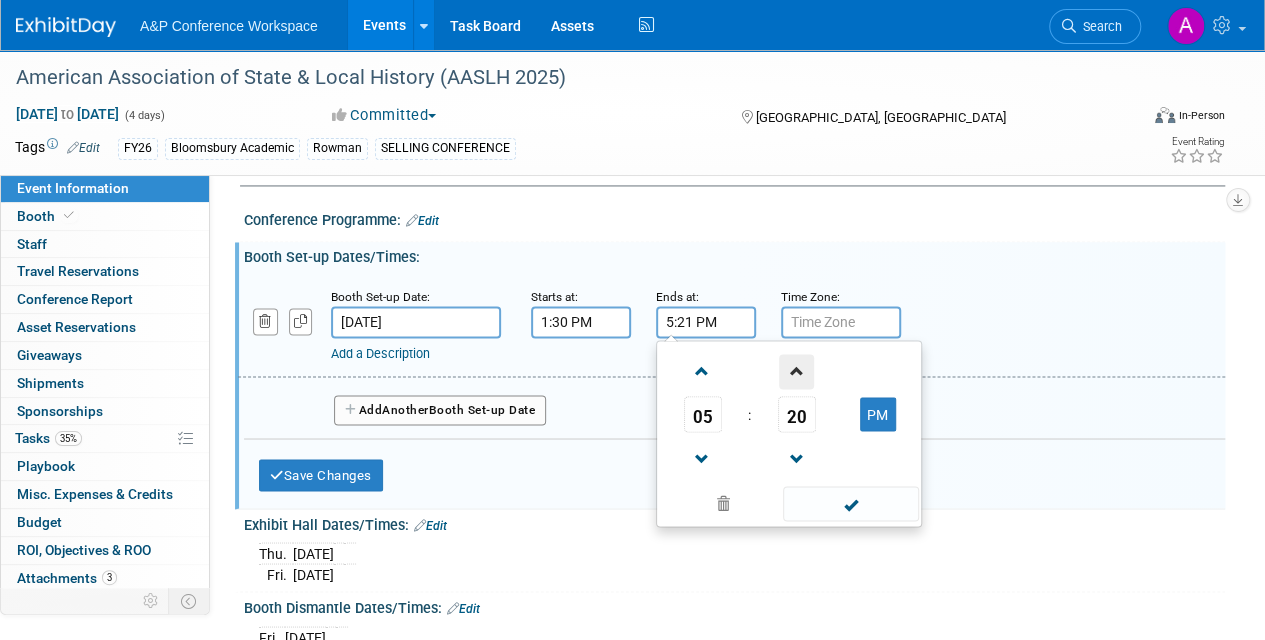 click at bounding box center [796, 371] 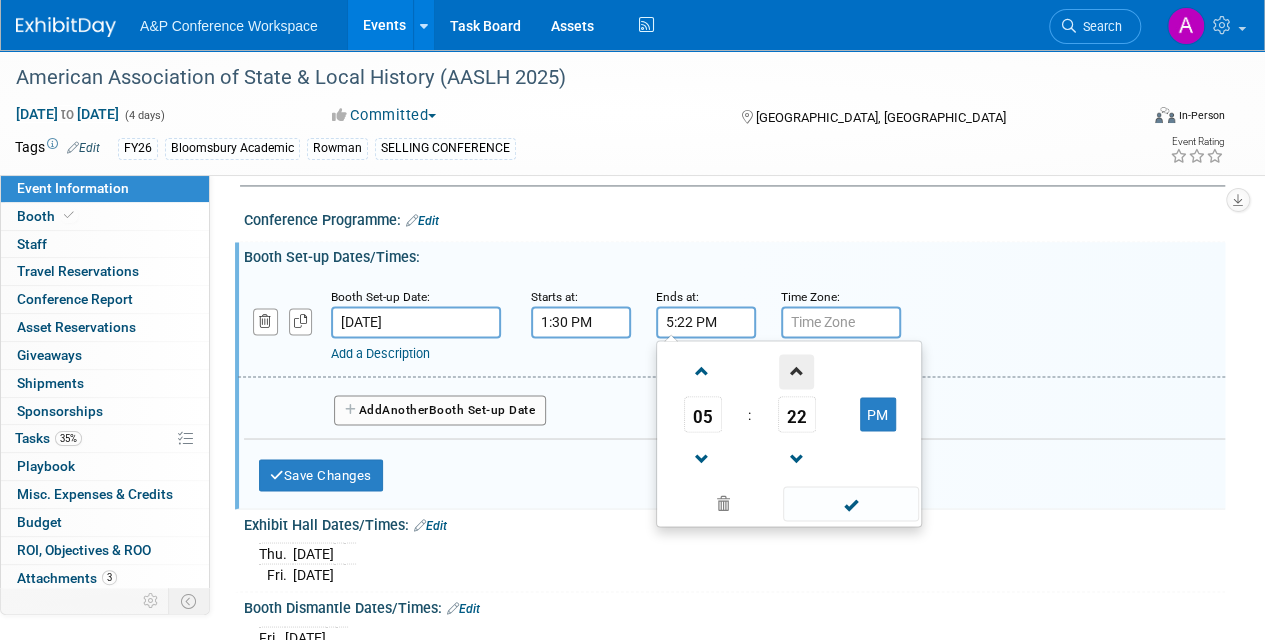click at bounding box center [796, 371] 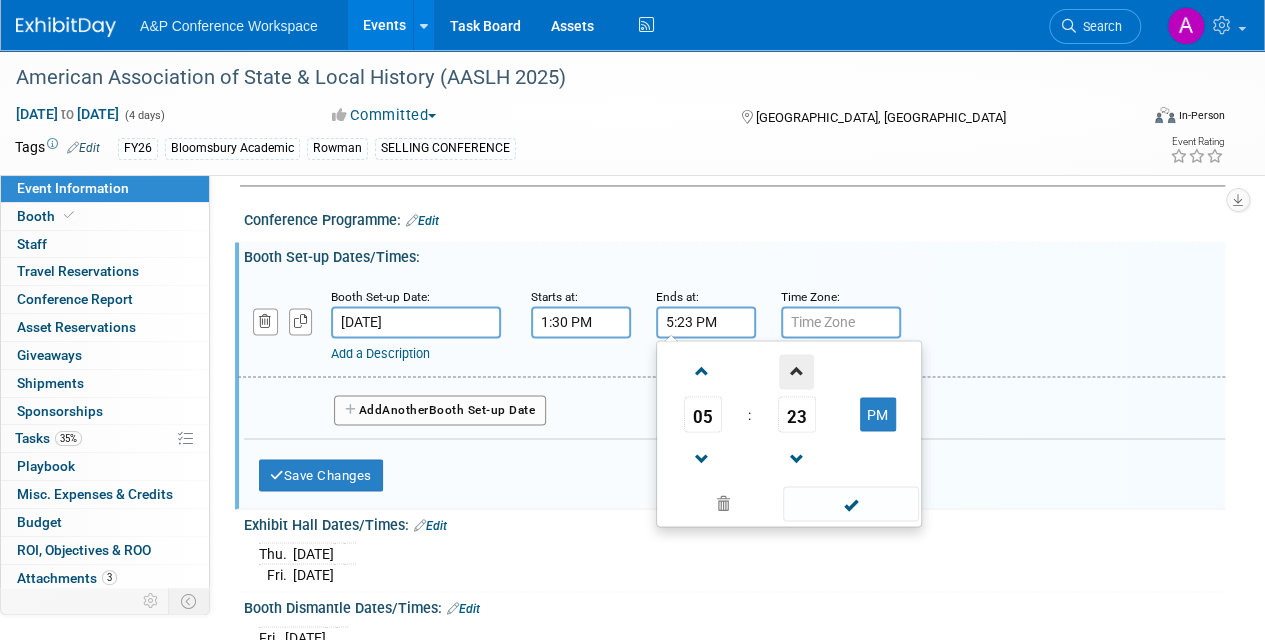 click at bounding box center (796, 371) 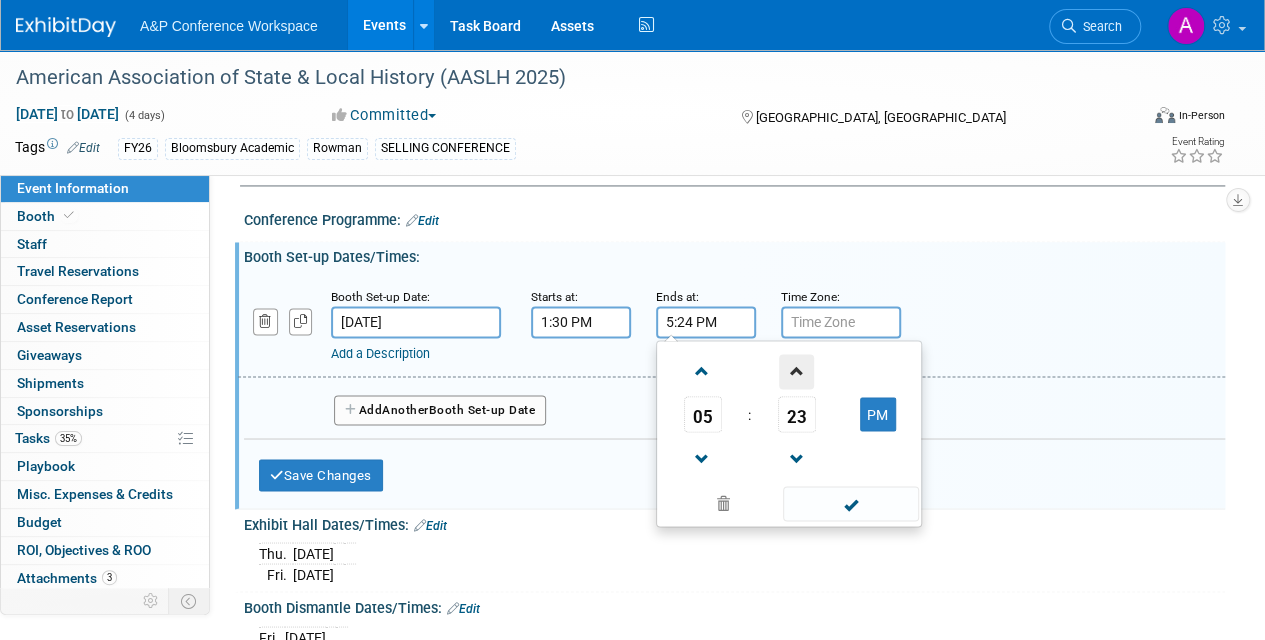 click at bounding box center (796, 371) 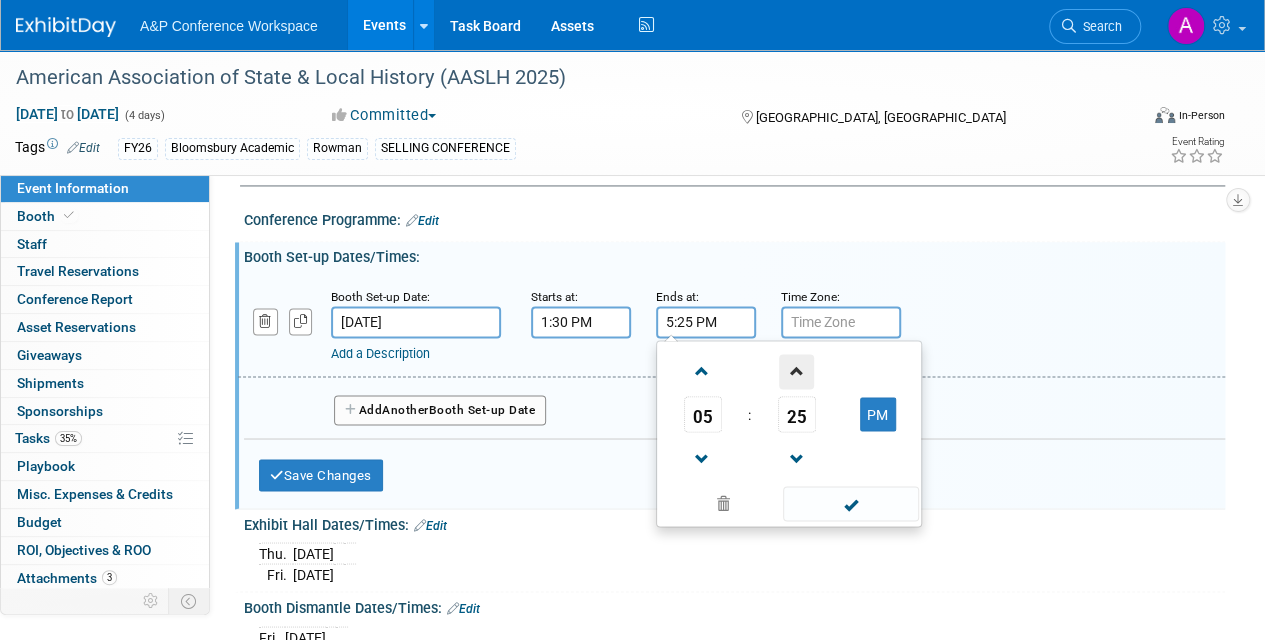 click at bounding box center (796, 371) 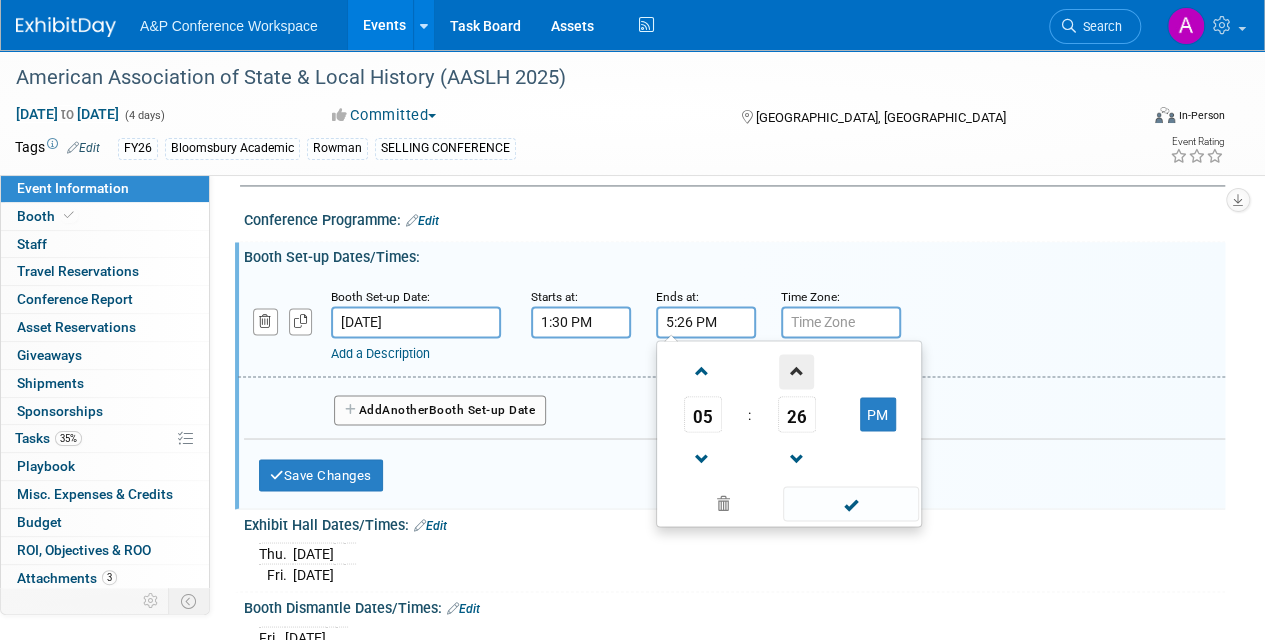 click at bounding box center [796, 371] 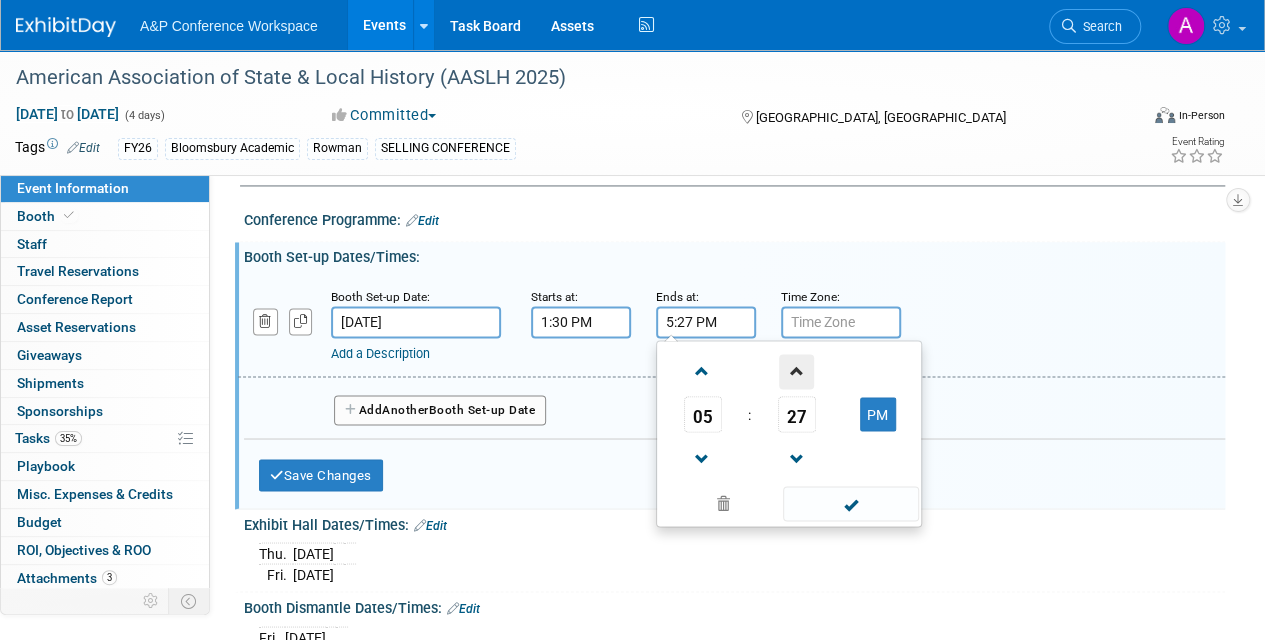 click at bounding box center (796, 371) 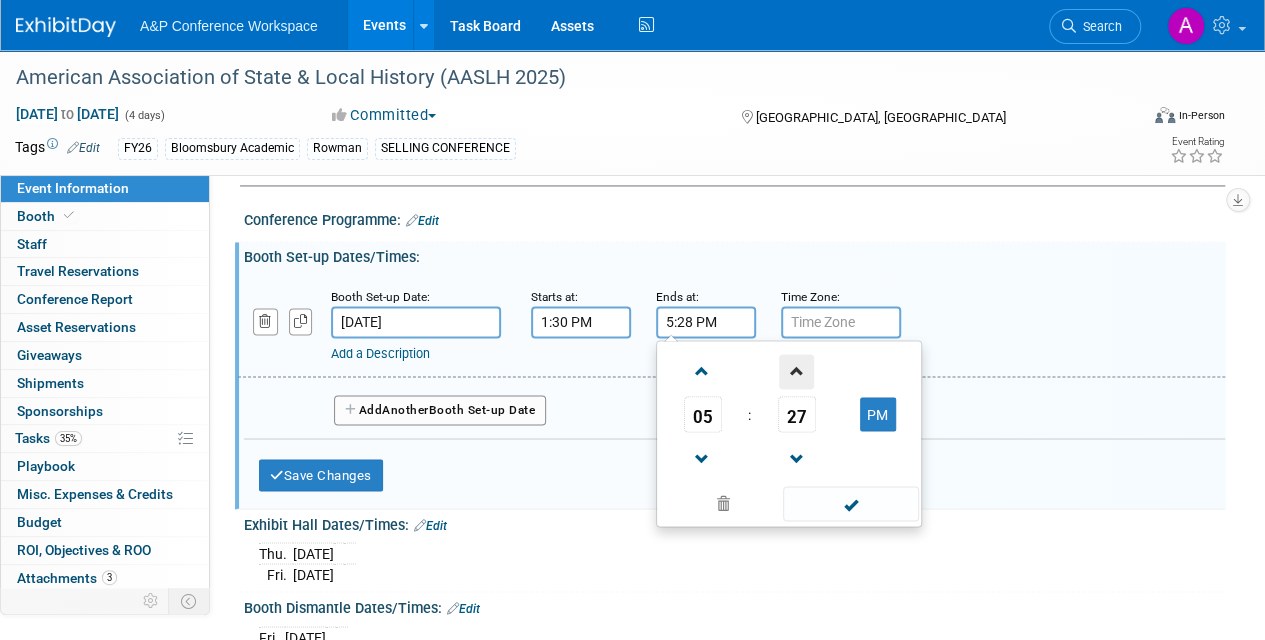 click at bounding box center [796, 371] 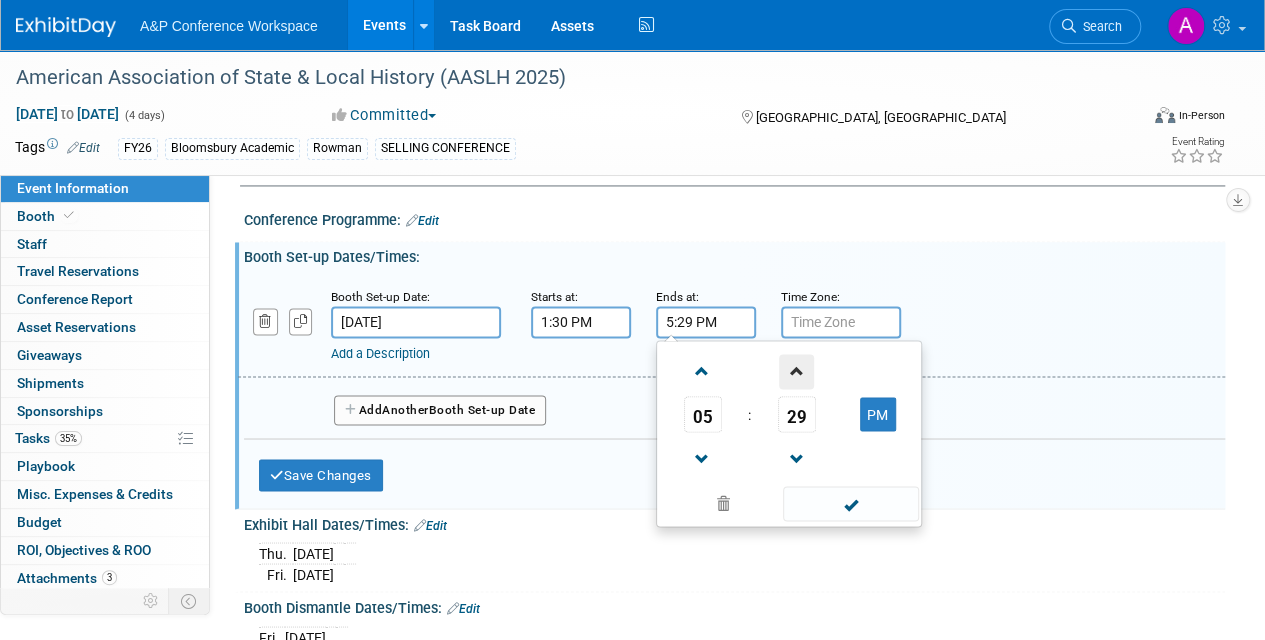 click at bounding box center (796, 371) 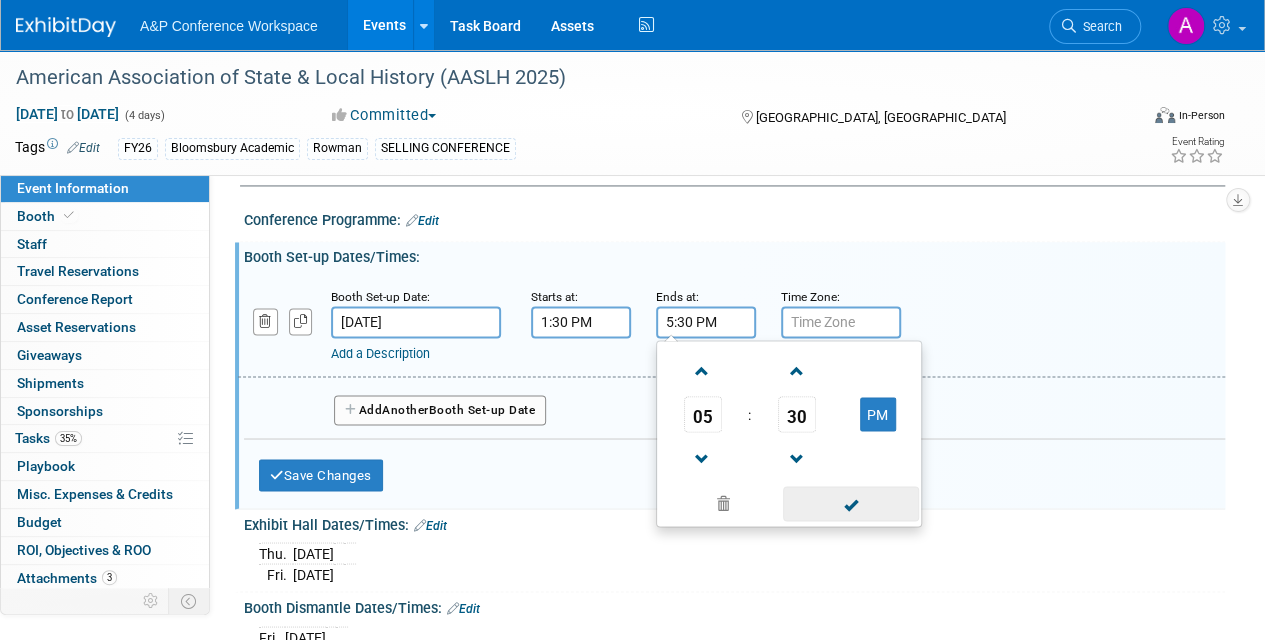 click at bounding box center [850, 503] 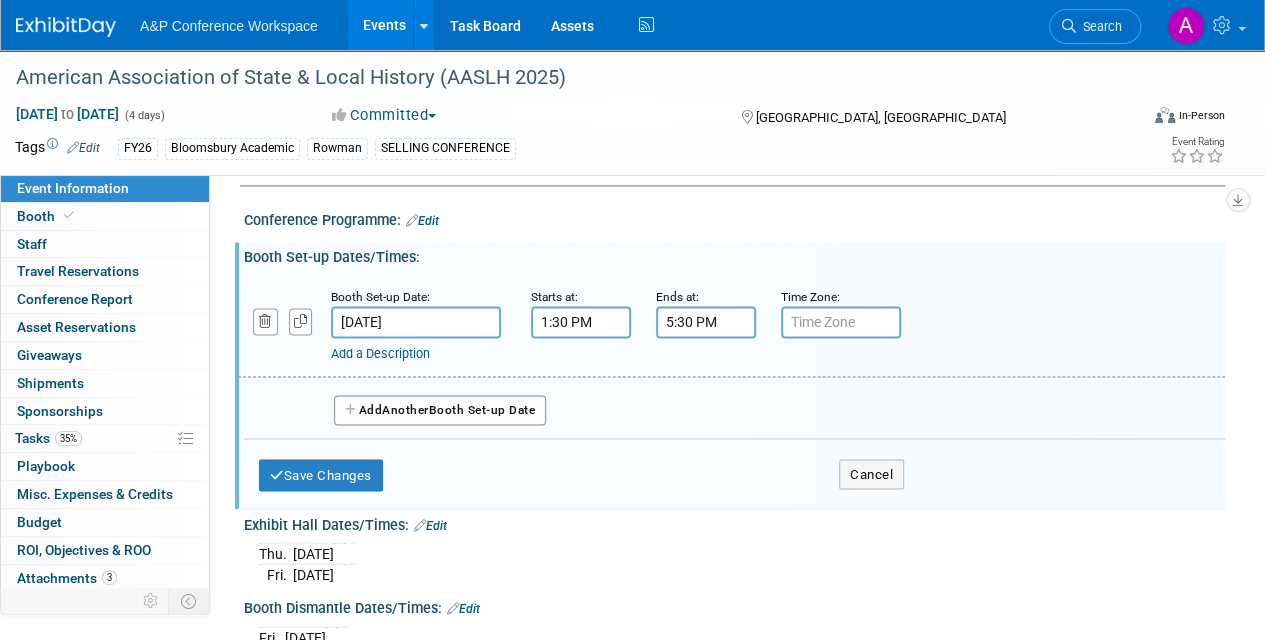 click on "Add  Another  Booth Set-up Date" at bounding box center (440, 410) 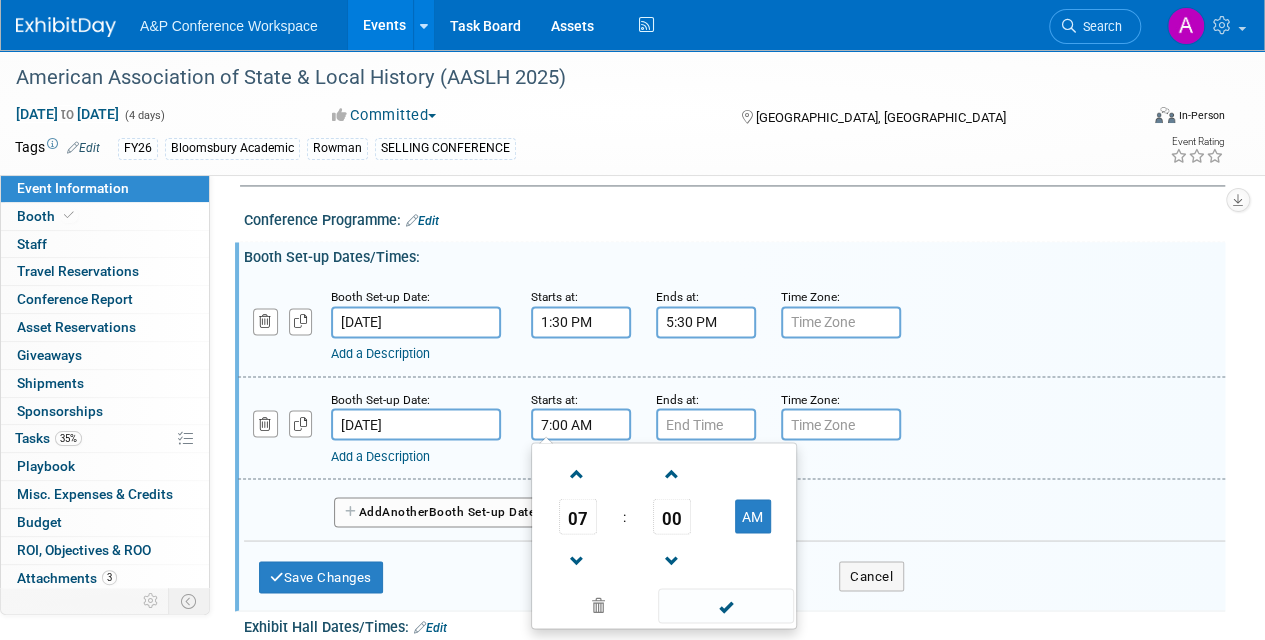 click on "7:00 AM" at bounding box center [581, 424] 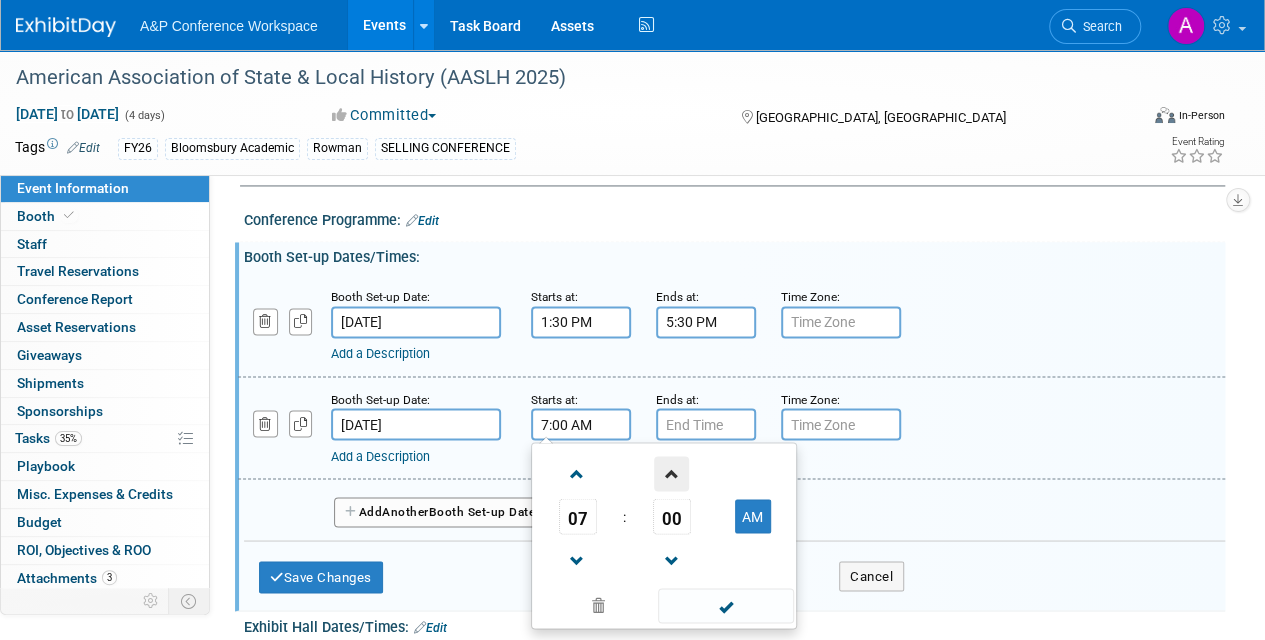 click at bounding box center [671, 473] 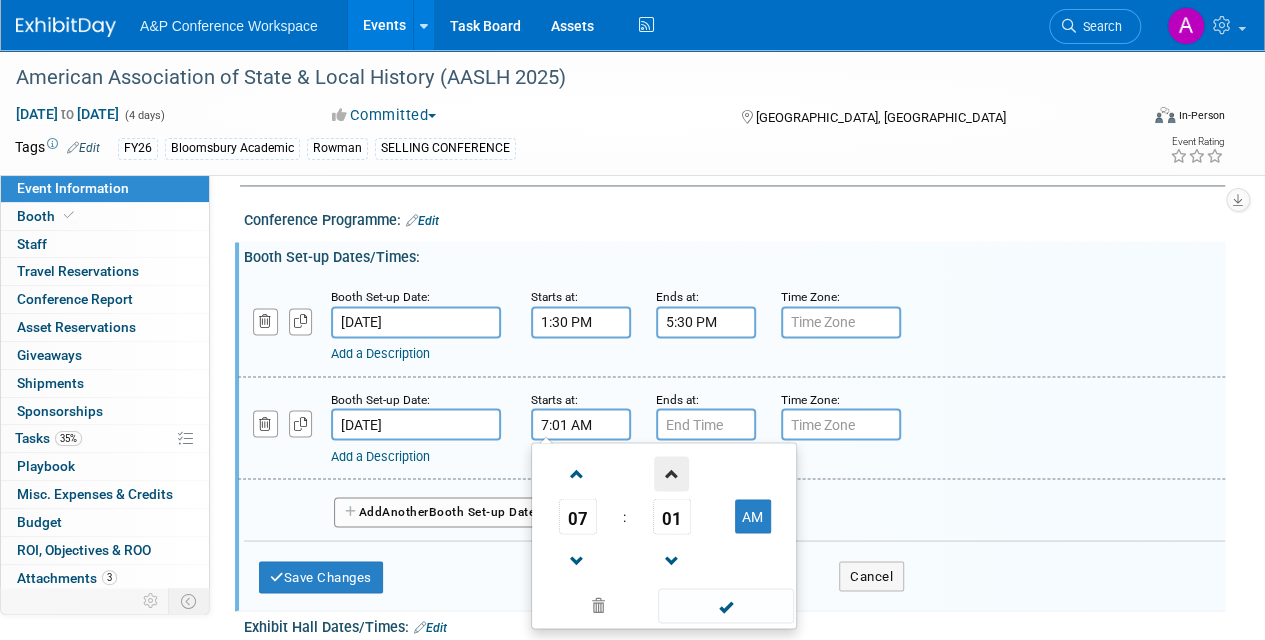 click at bounding box center [671, 473] 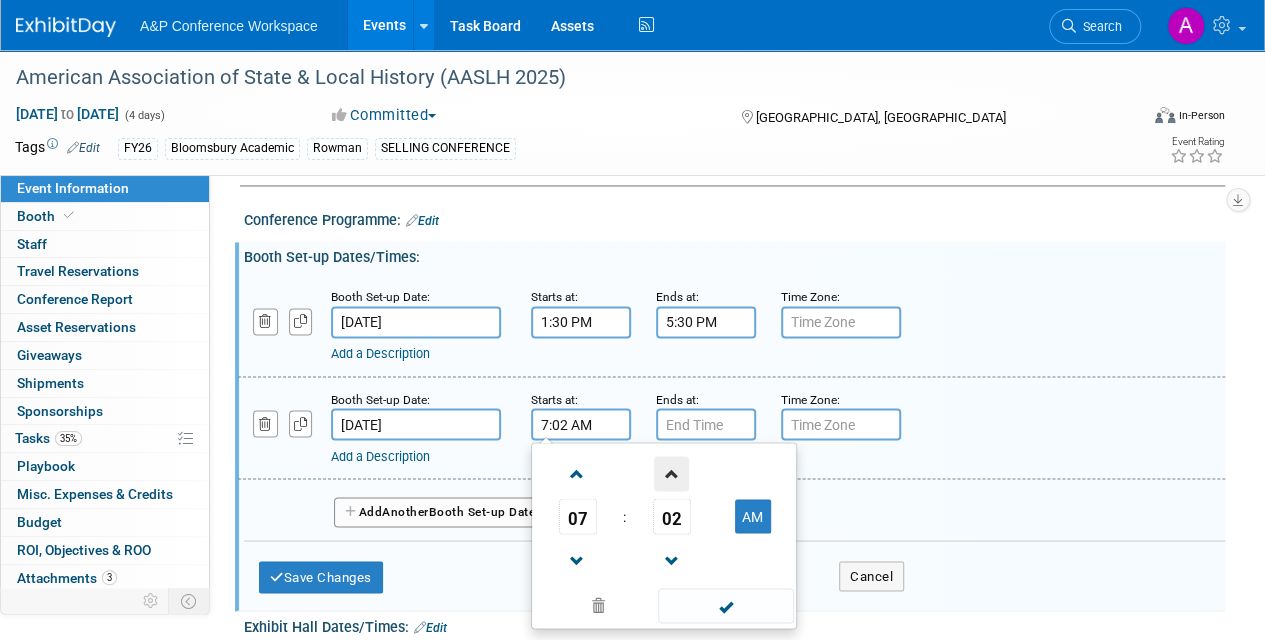 click at bounding box center [671, 473] 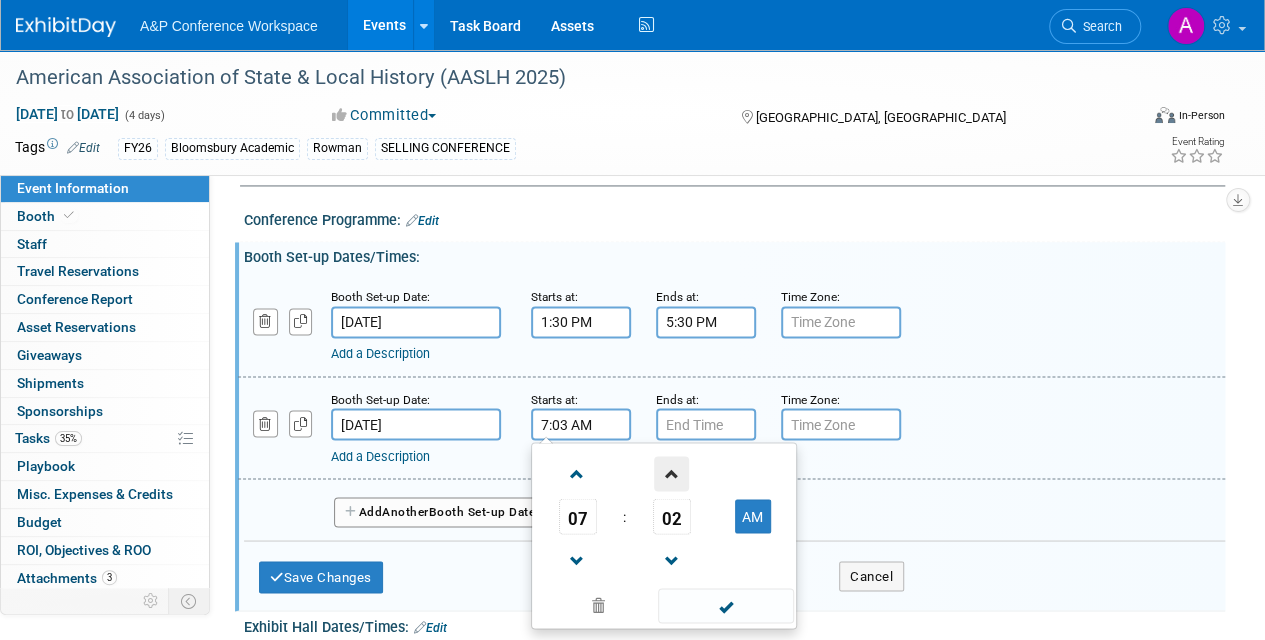 click at bounding box center (671, 473) 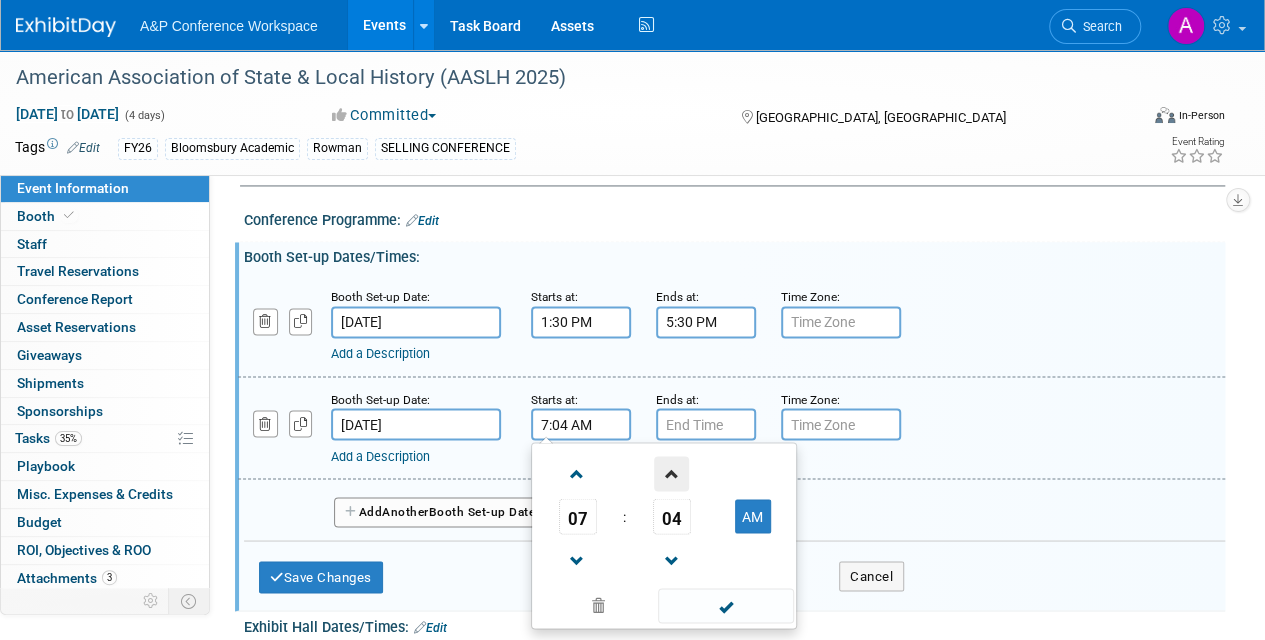 click at bounding box center (671, 473) 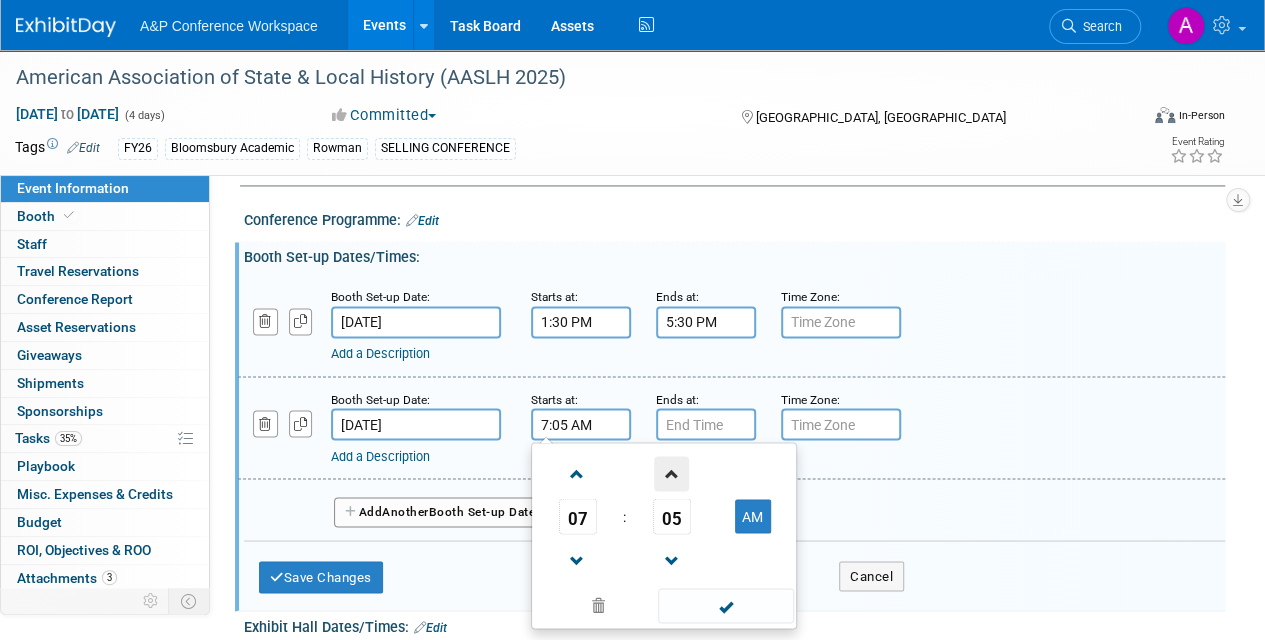 click at bounding box center (671, 473) 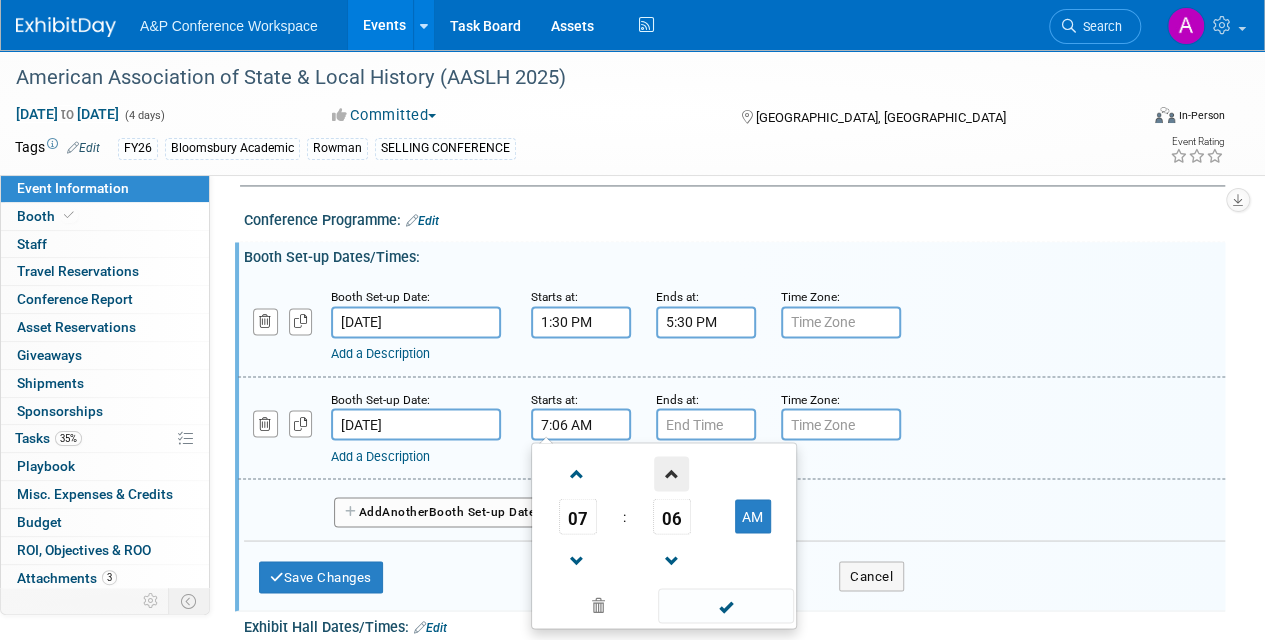 click at bounding box center (671, 473) 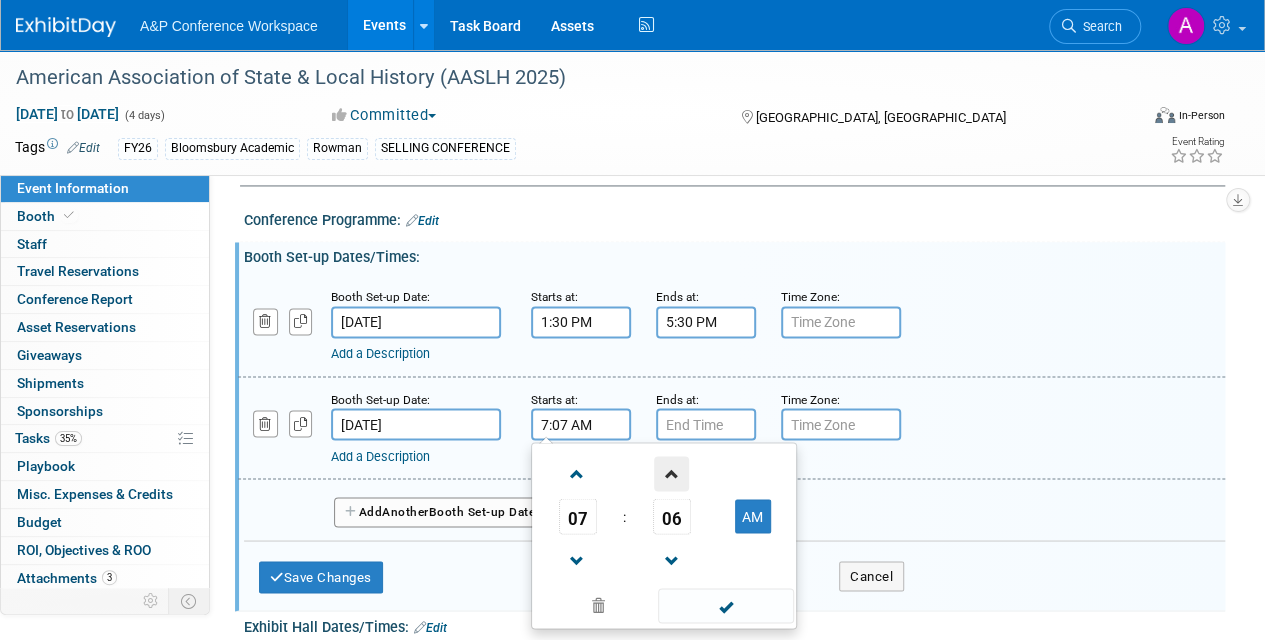 click at bounding box center (671, 473) 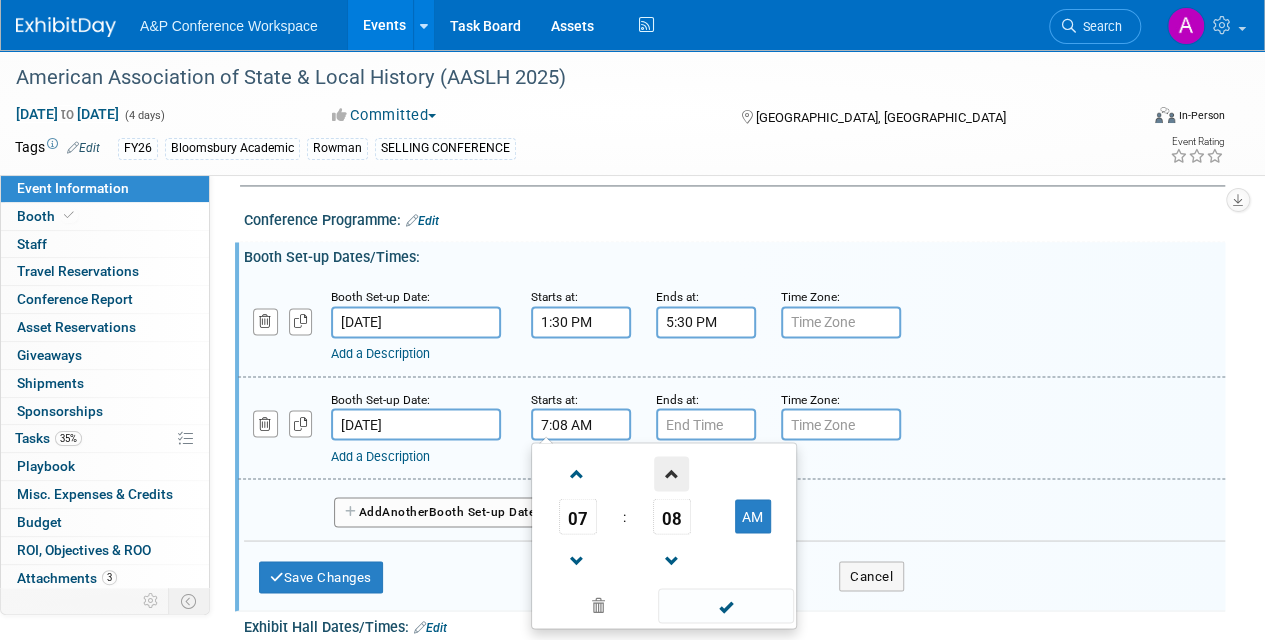 click at bounding box center [671, 473] 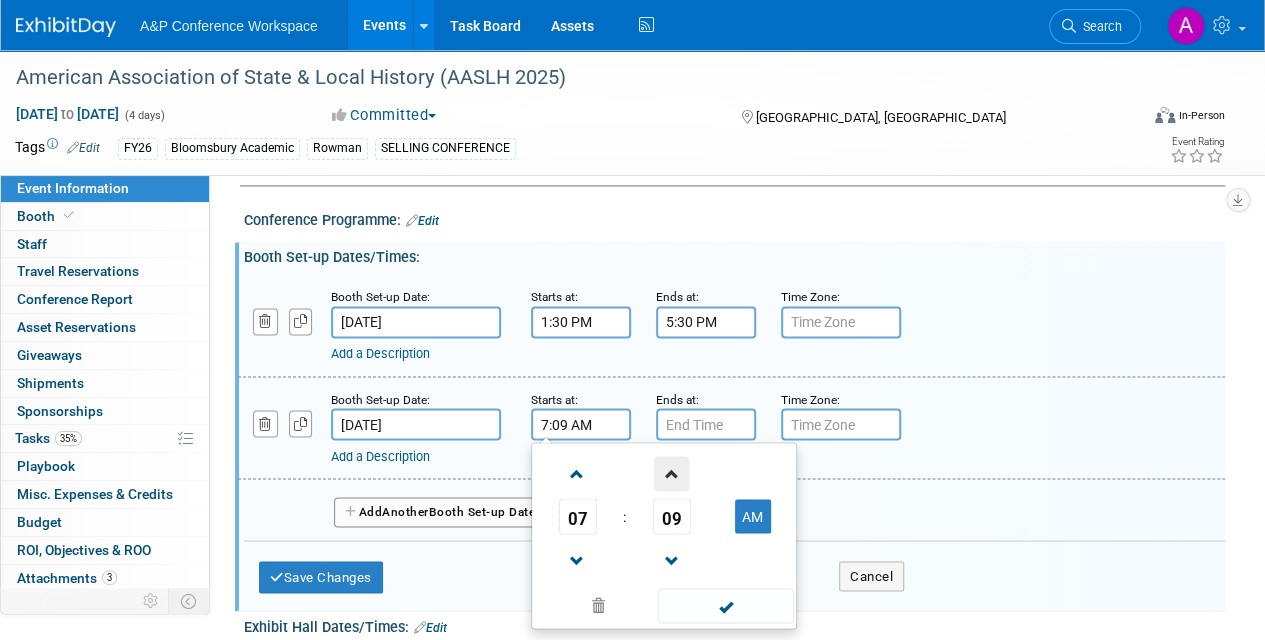 click at bounding box center [671, 473] 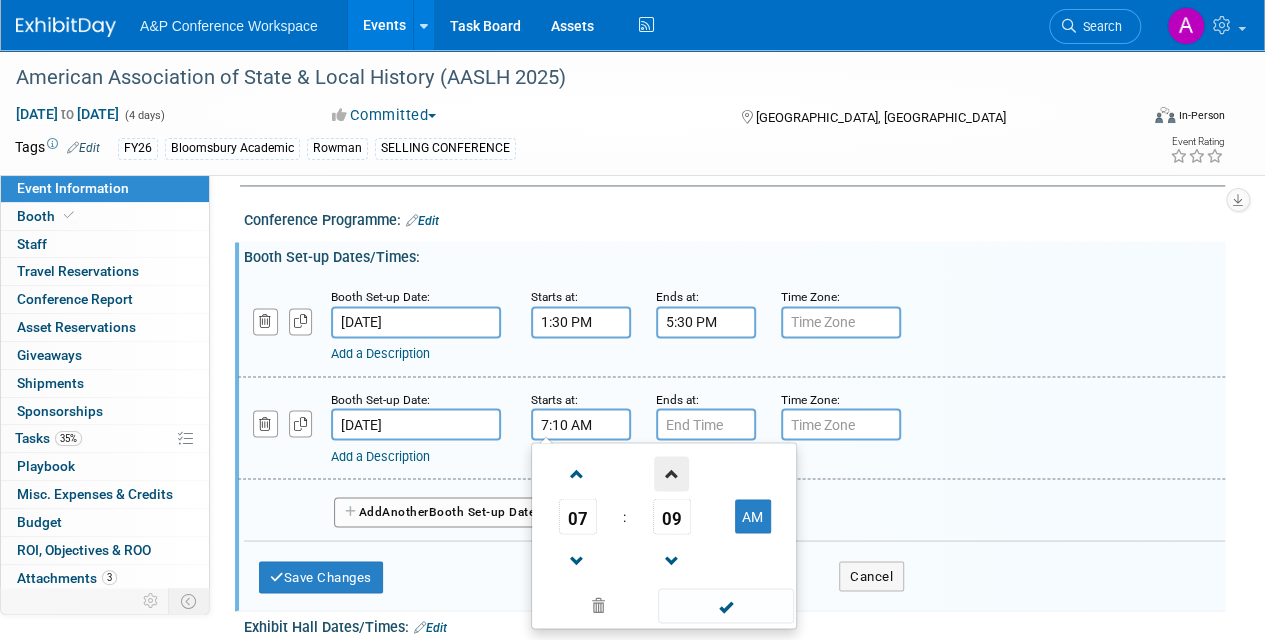 click at bounding box center [671, 473] 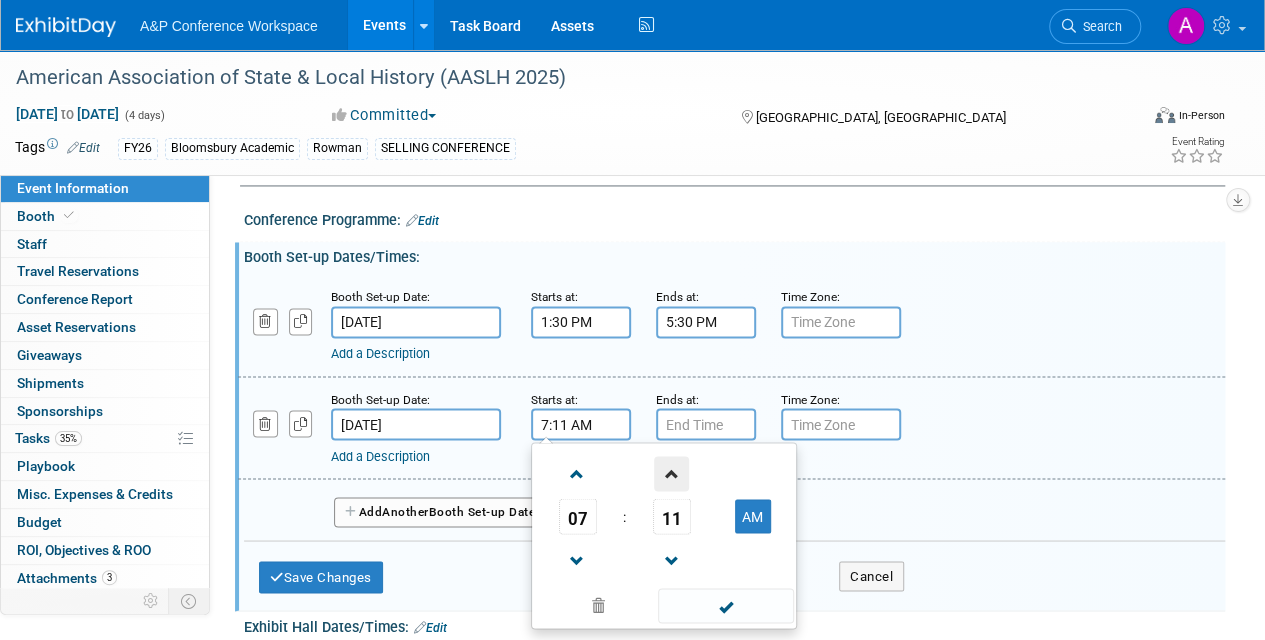 click at bounding box center (671, 473) 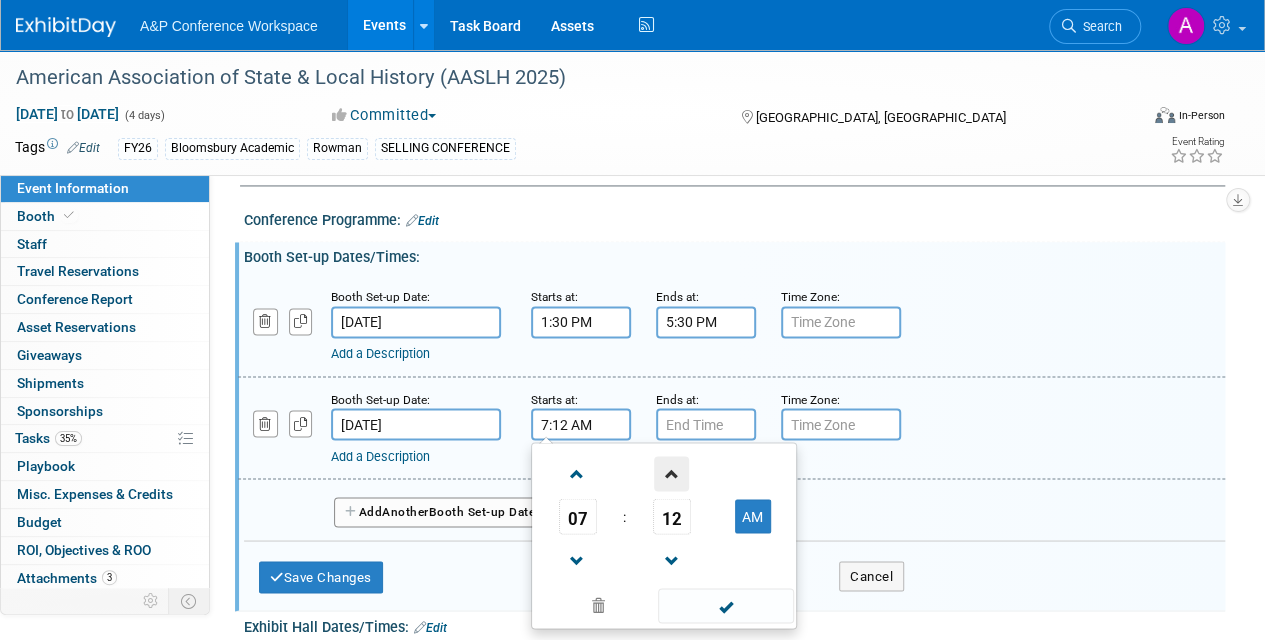 click at bounding box center [671, 473] 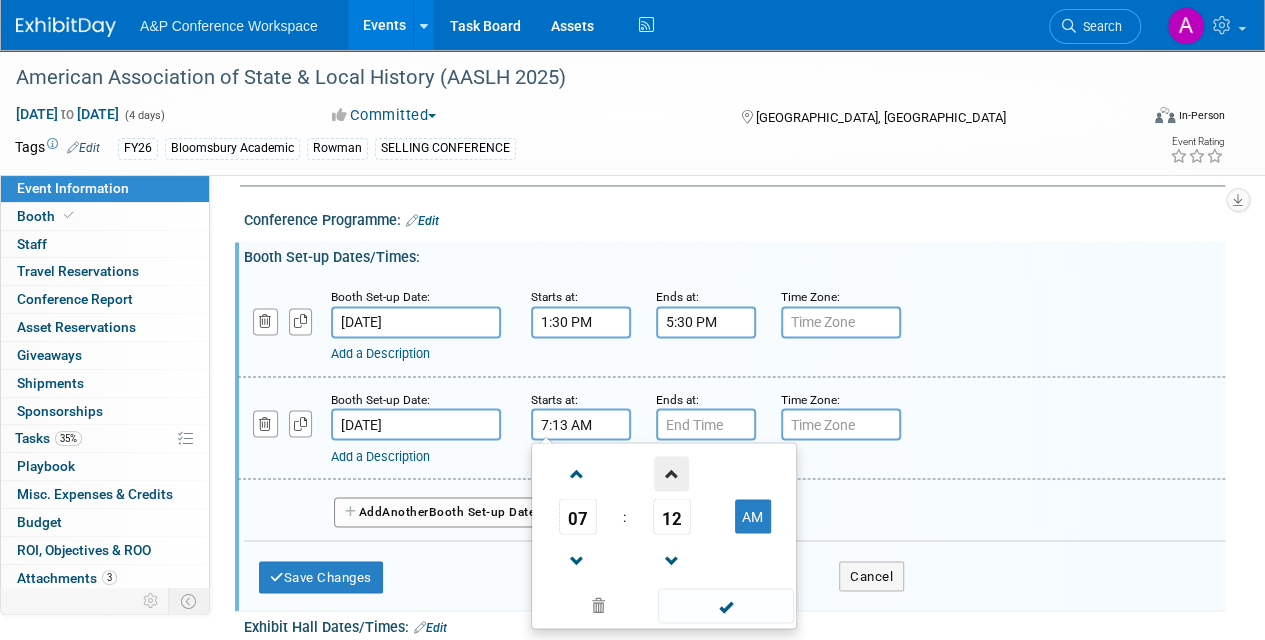 click at bounding box center [671, 473] 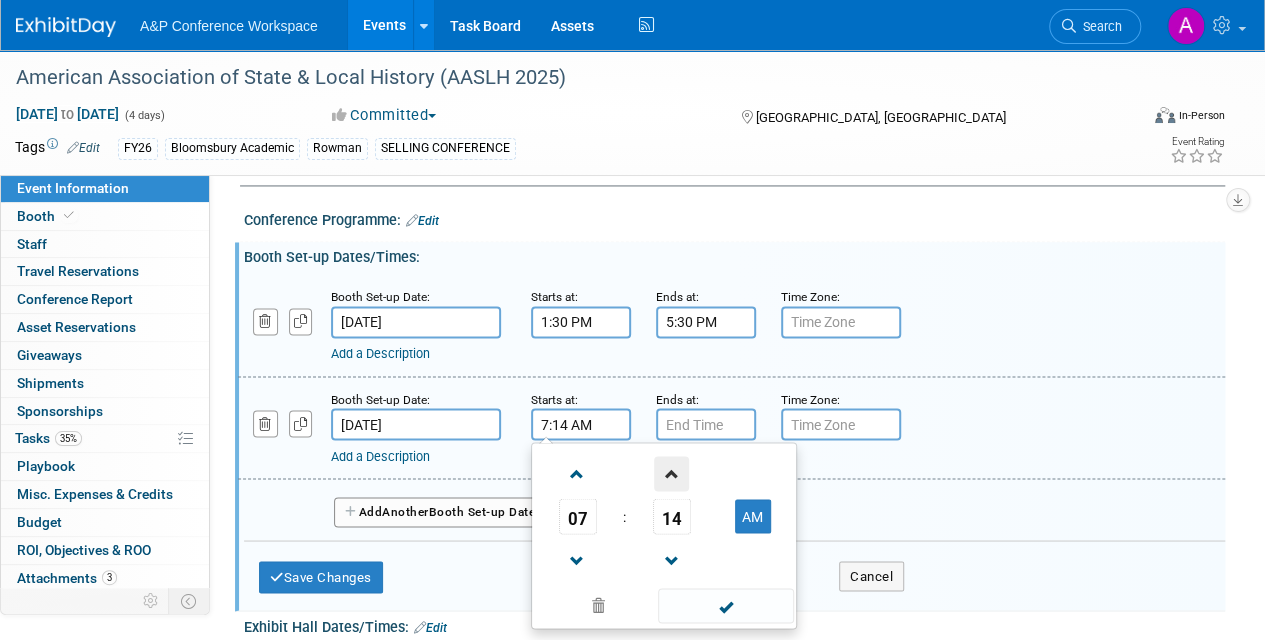 click at bounding box center [671, 473] 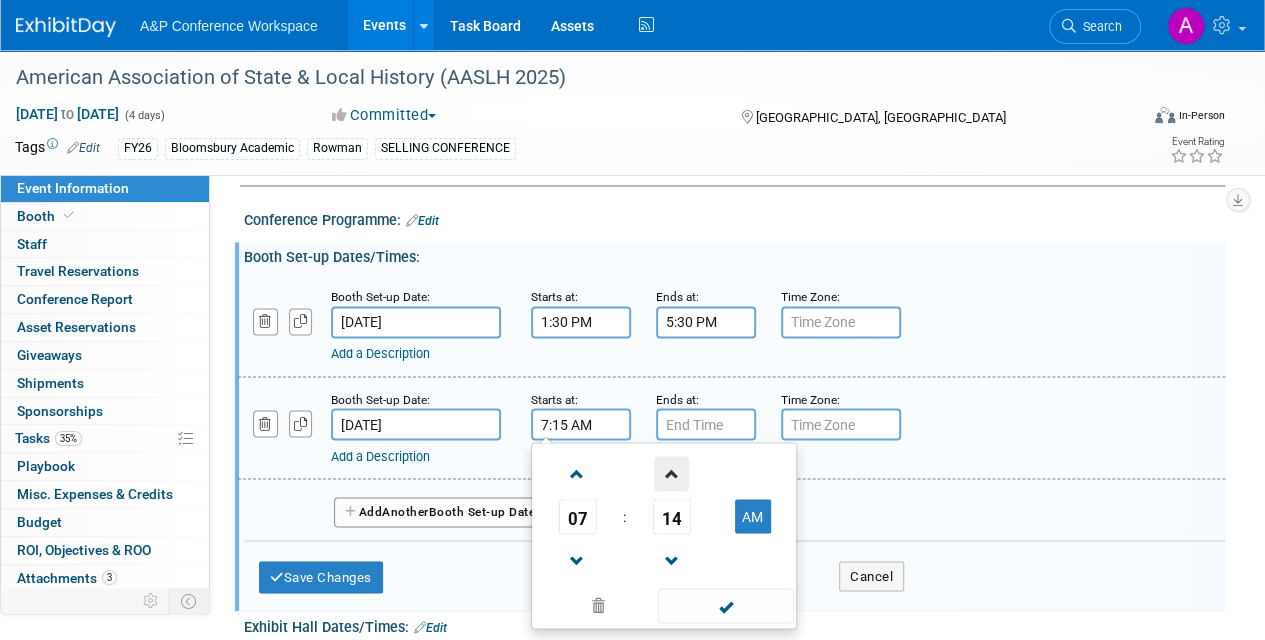 click at bounding box center [671, 473] 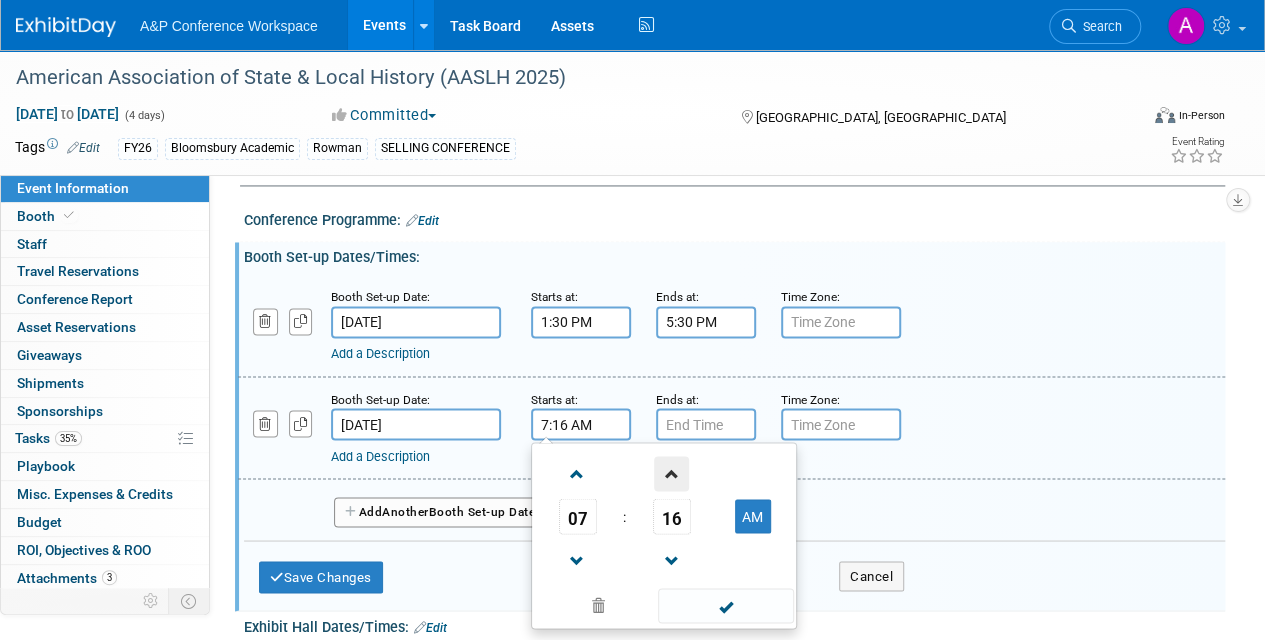click at bounding box center (671, 473) 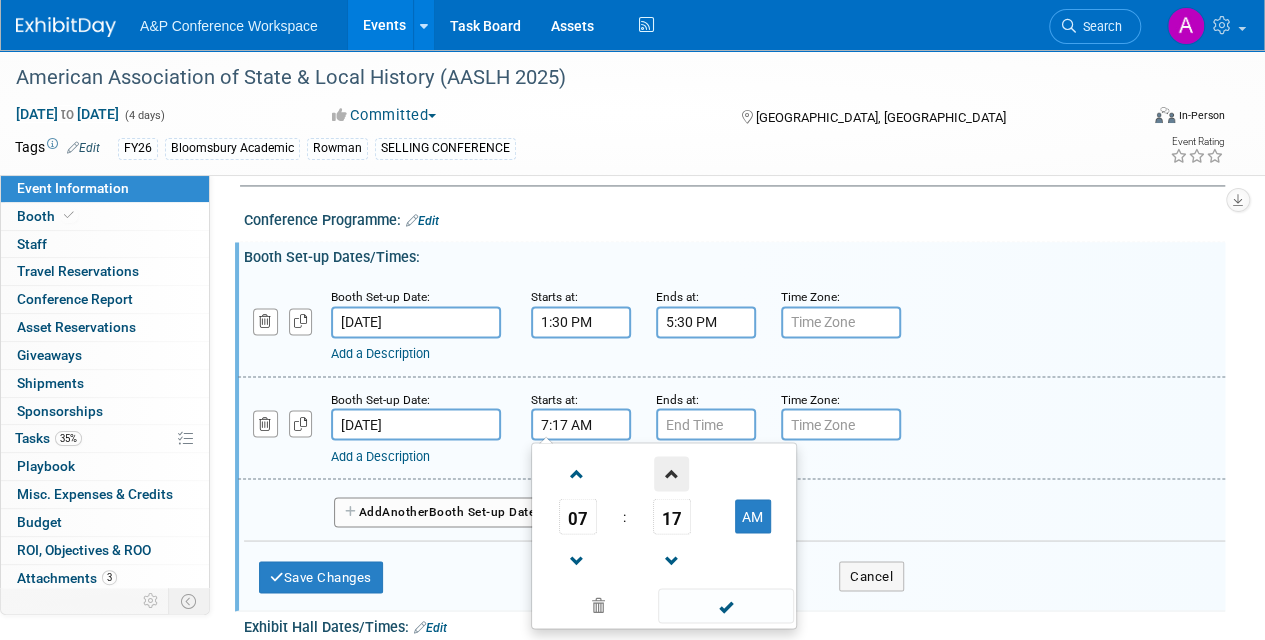 click at bounding box center (671, 473) 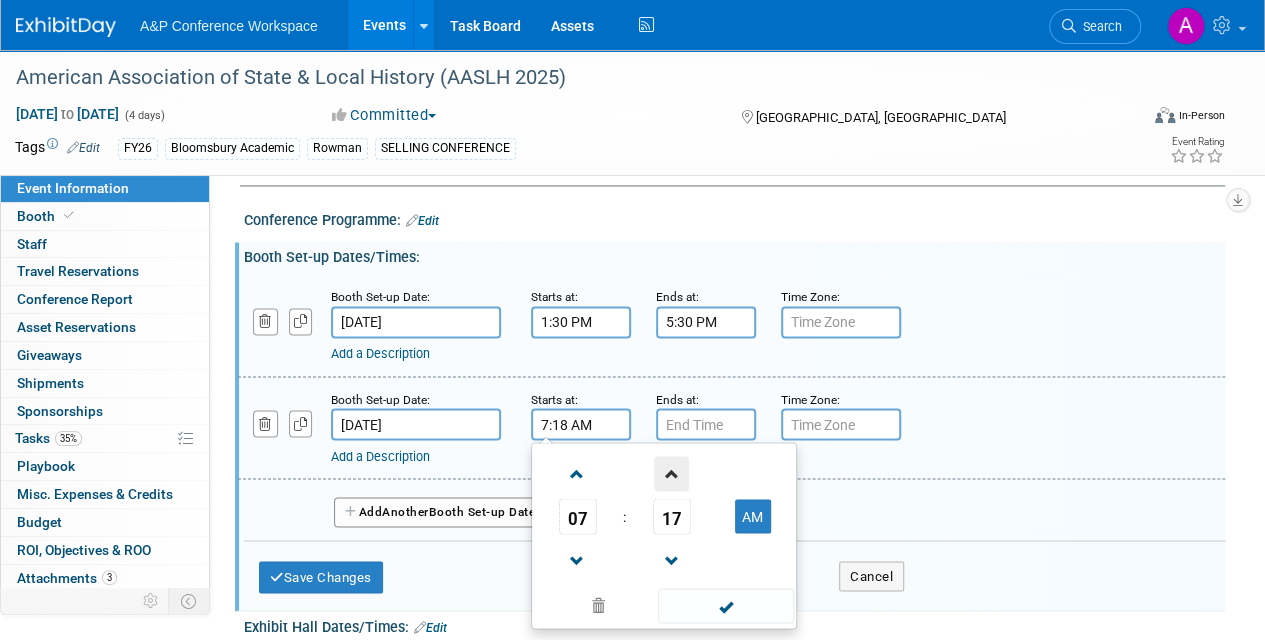 click at bounding box center [671, 473] 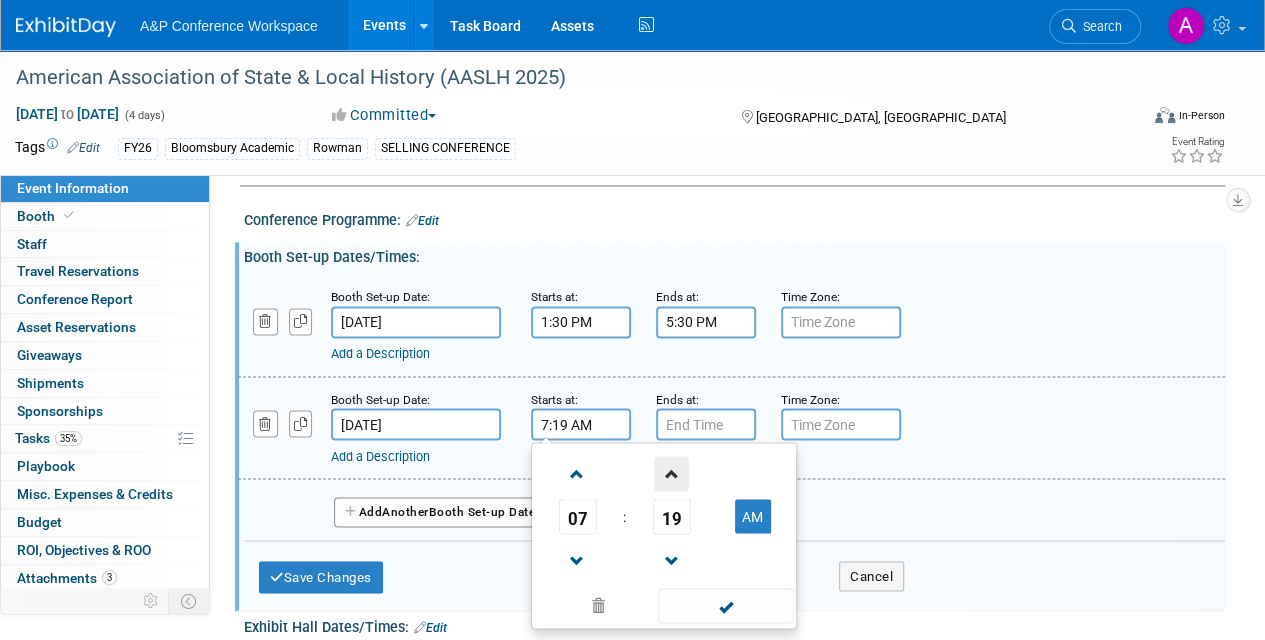 click at bounding box center (671, 473) 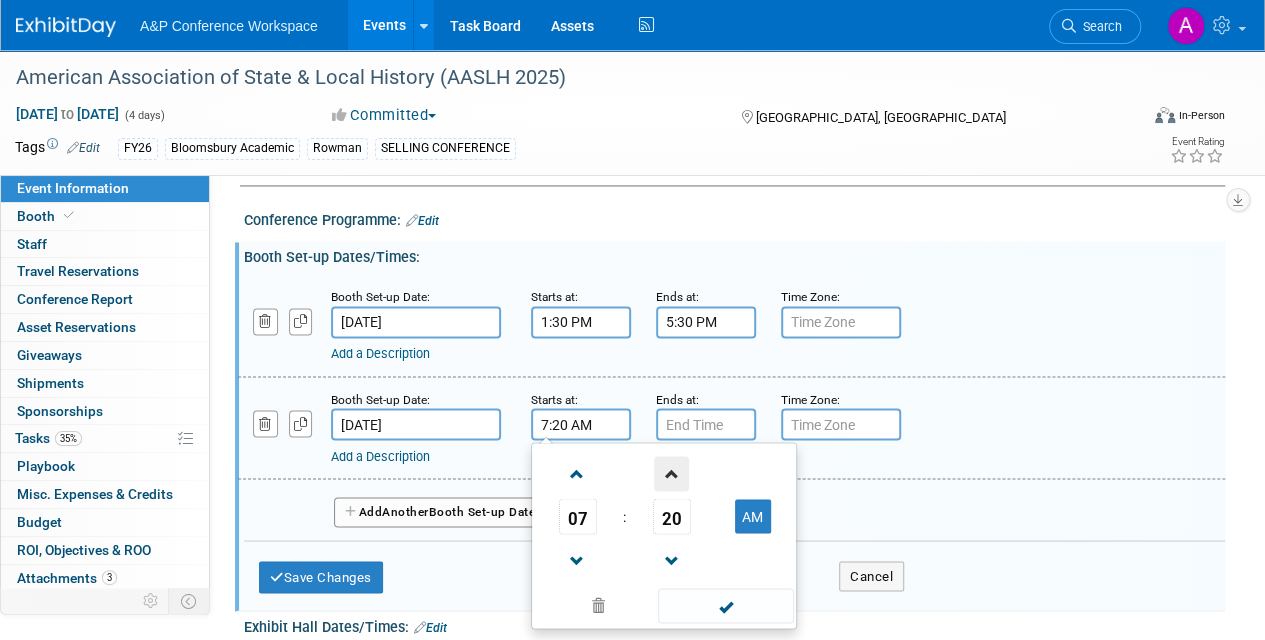 click at bounding box center (671, 473) 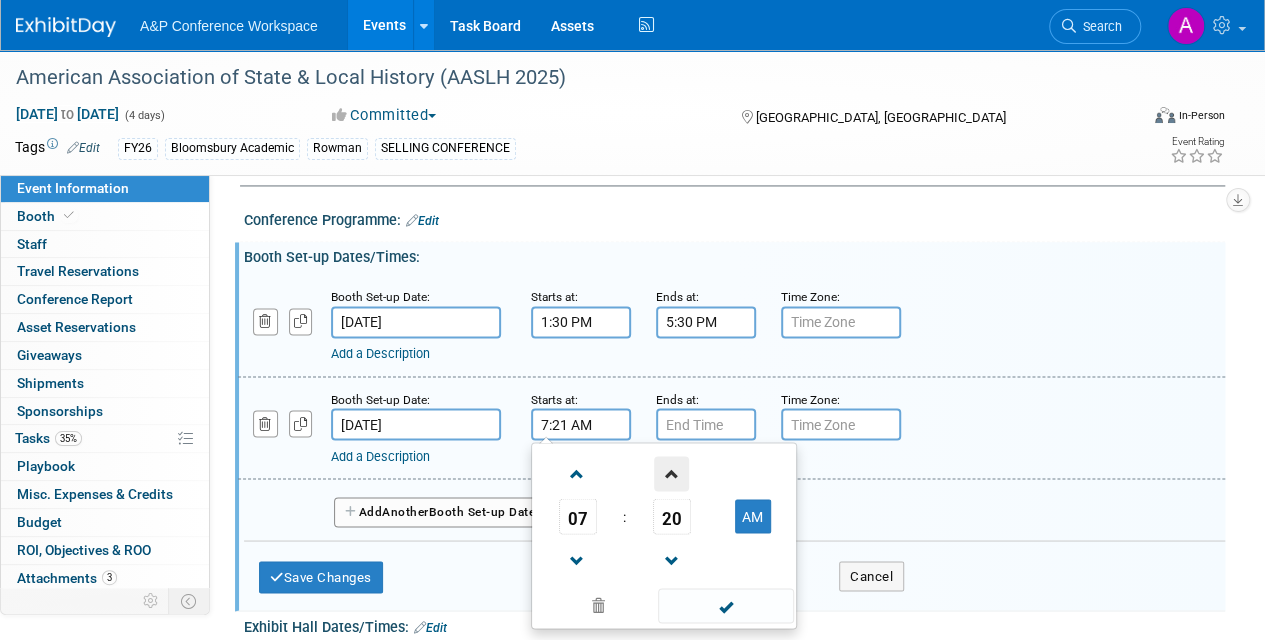 click at bounding box center [671, 473] 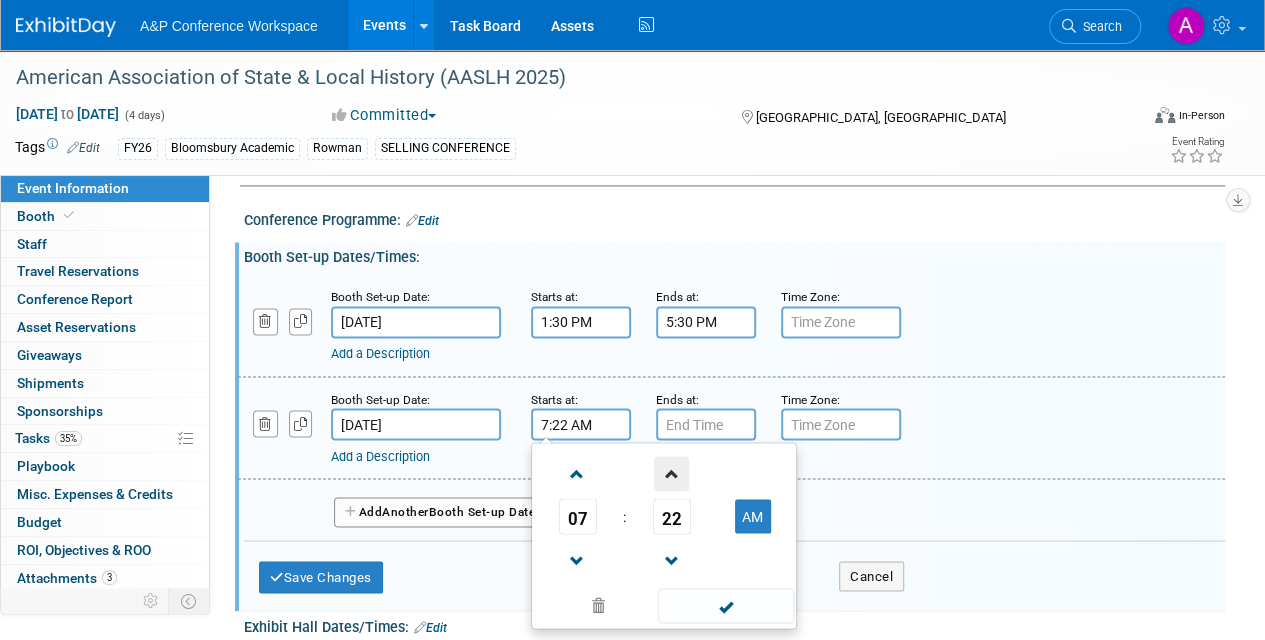 click at bounding box center [671, 473] 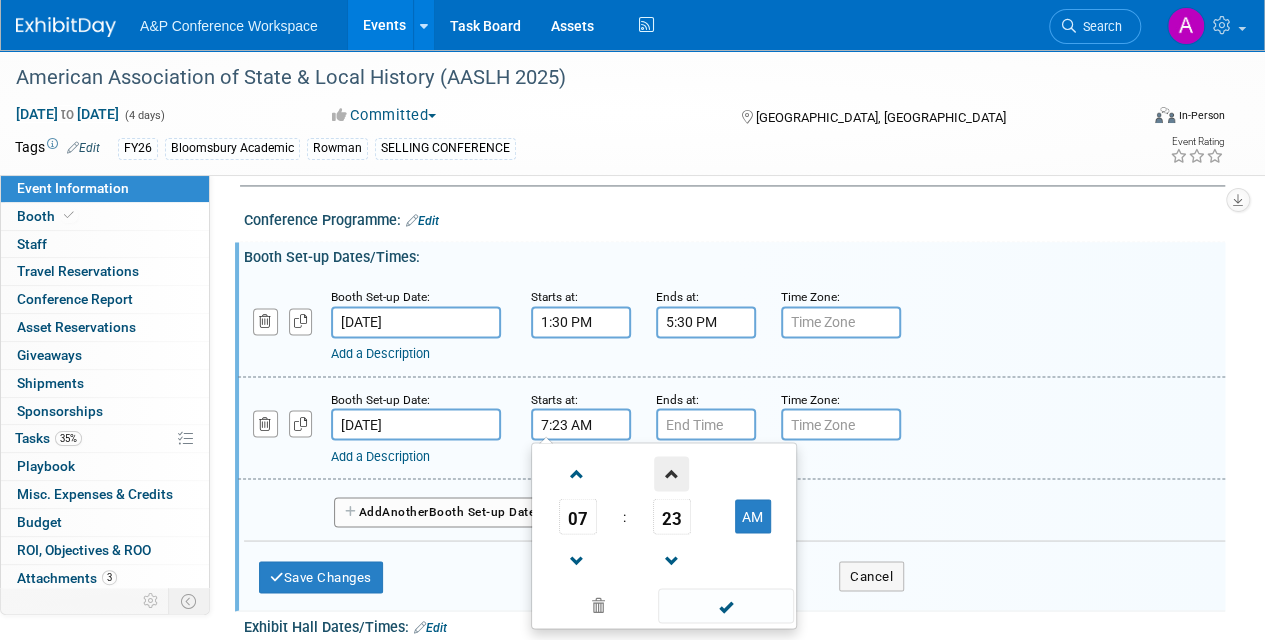 click at bounding box center (671, 473) 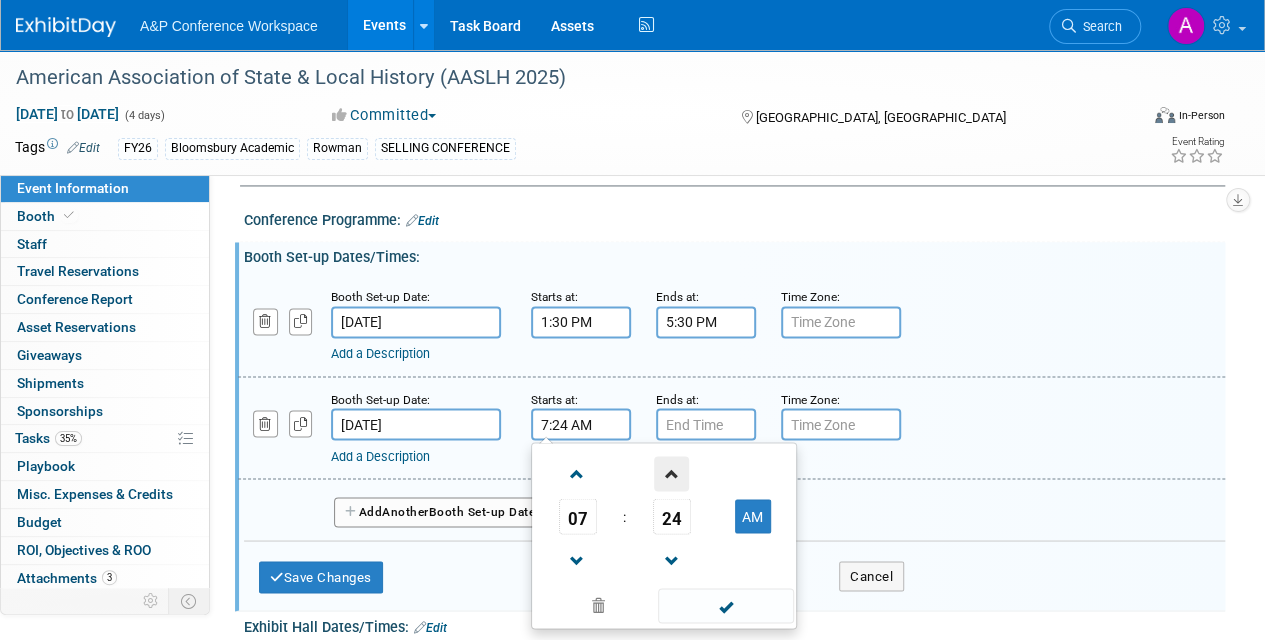 click at bounding box center (671, 473) 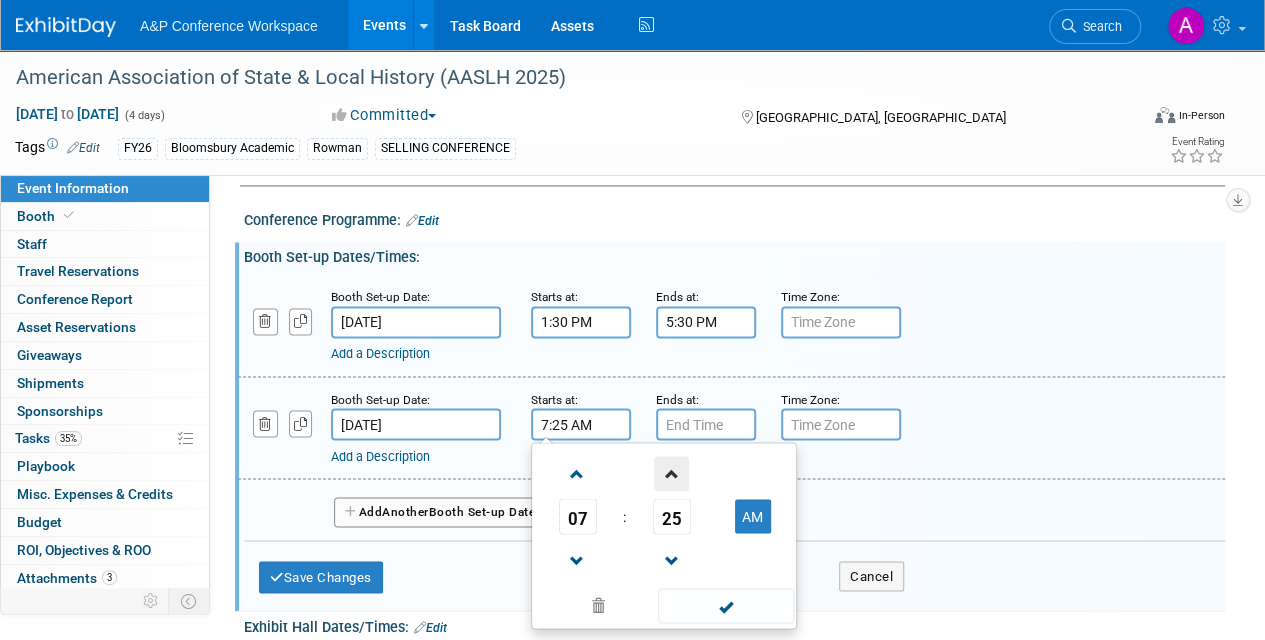 click at bounding box center (671, 473) 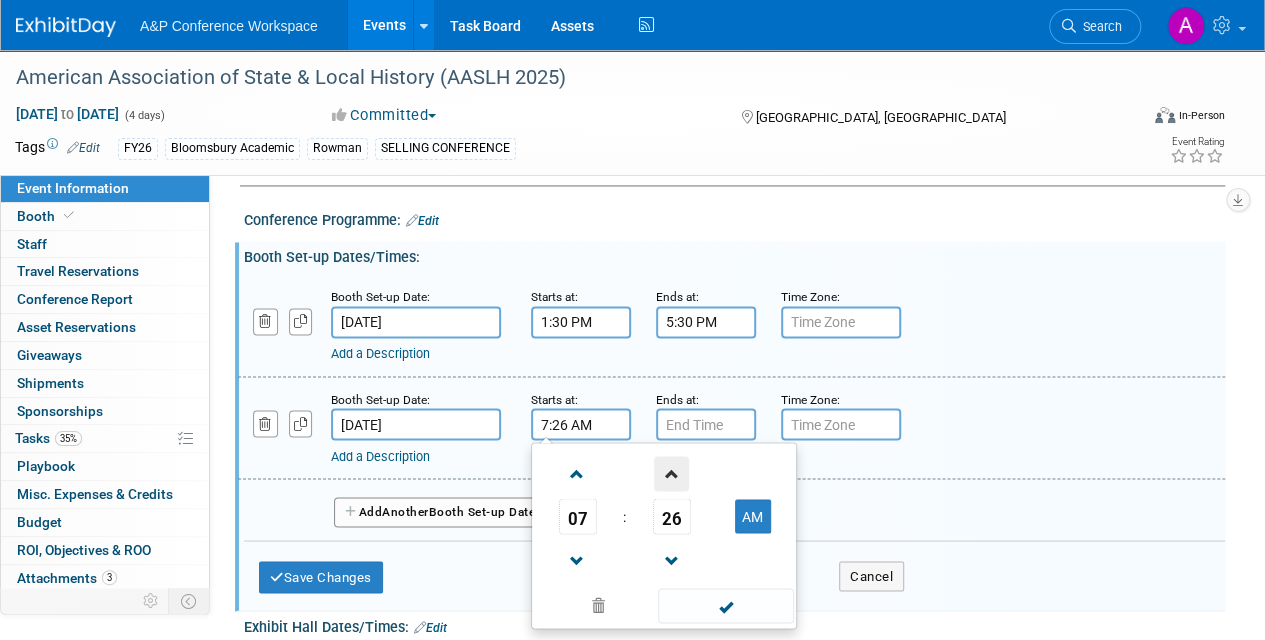 click at bounding box center (671, 473) 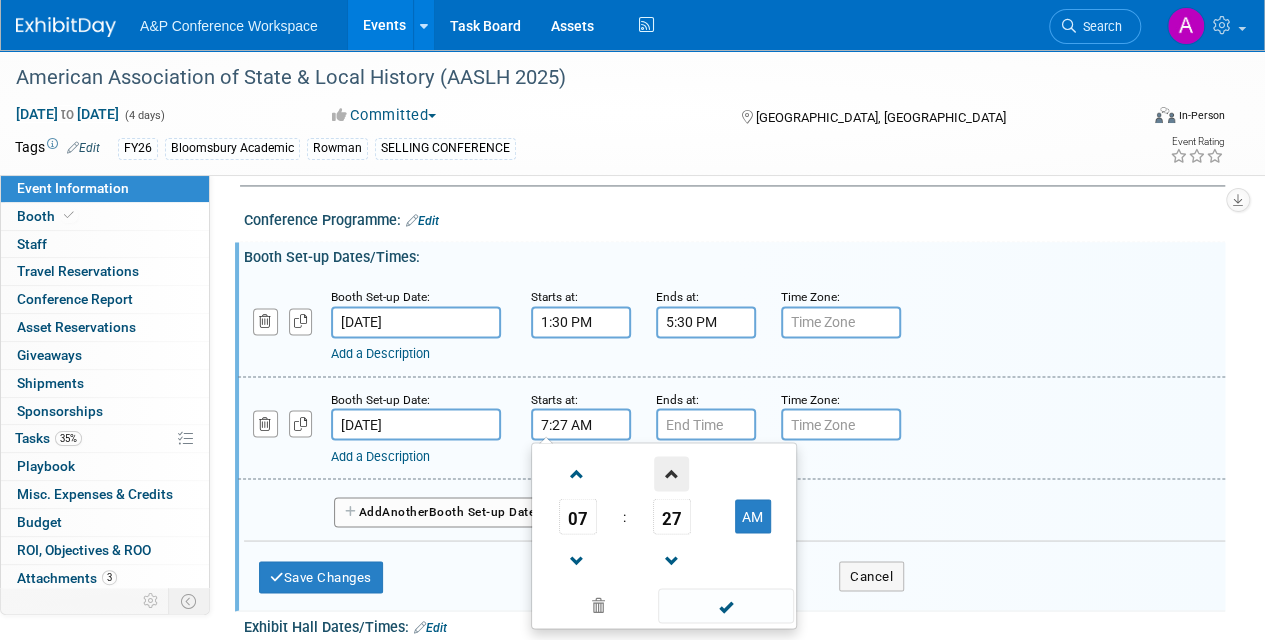click at bounding box center [671, 473] 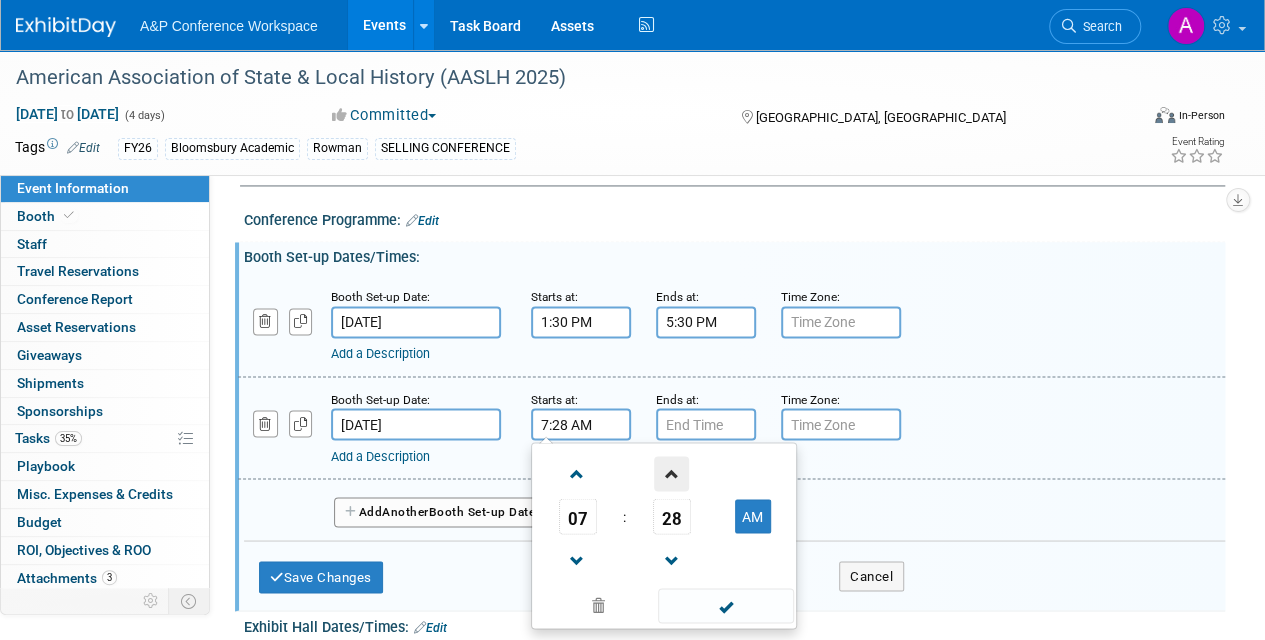click at bounding box center [671, 473] 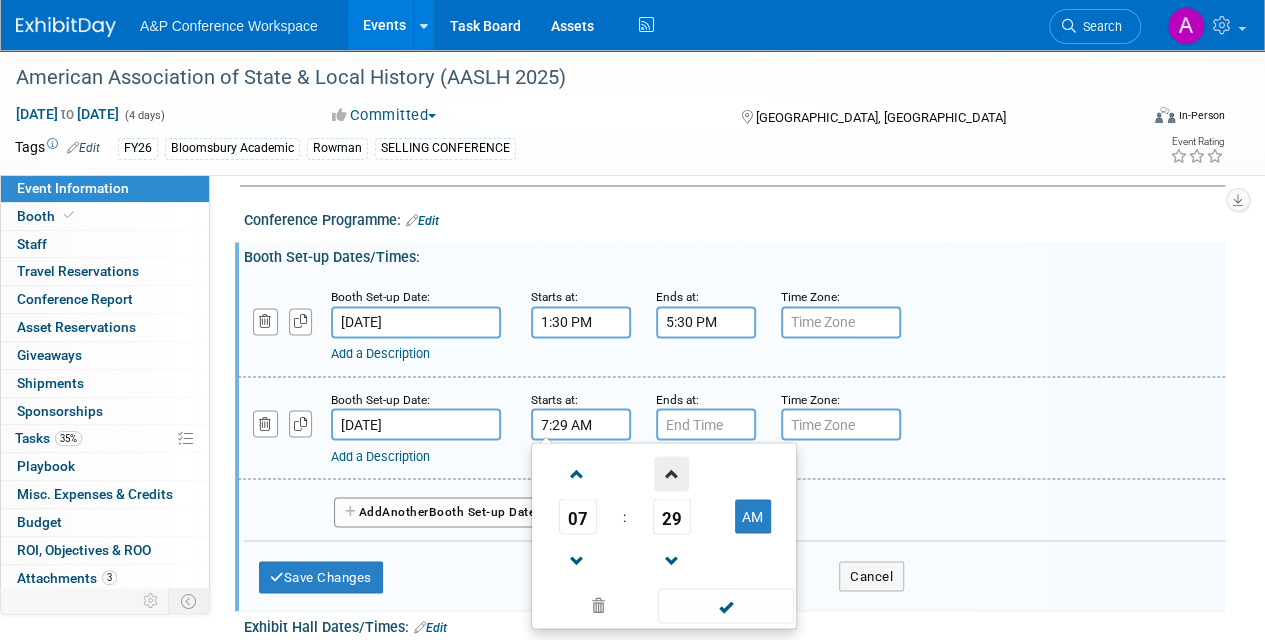 click at bounding box center [671, 473] 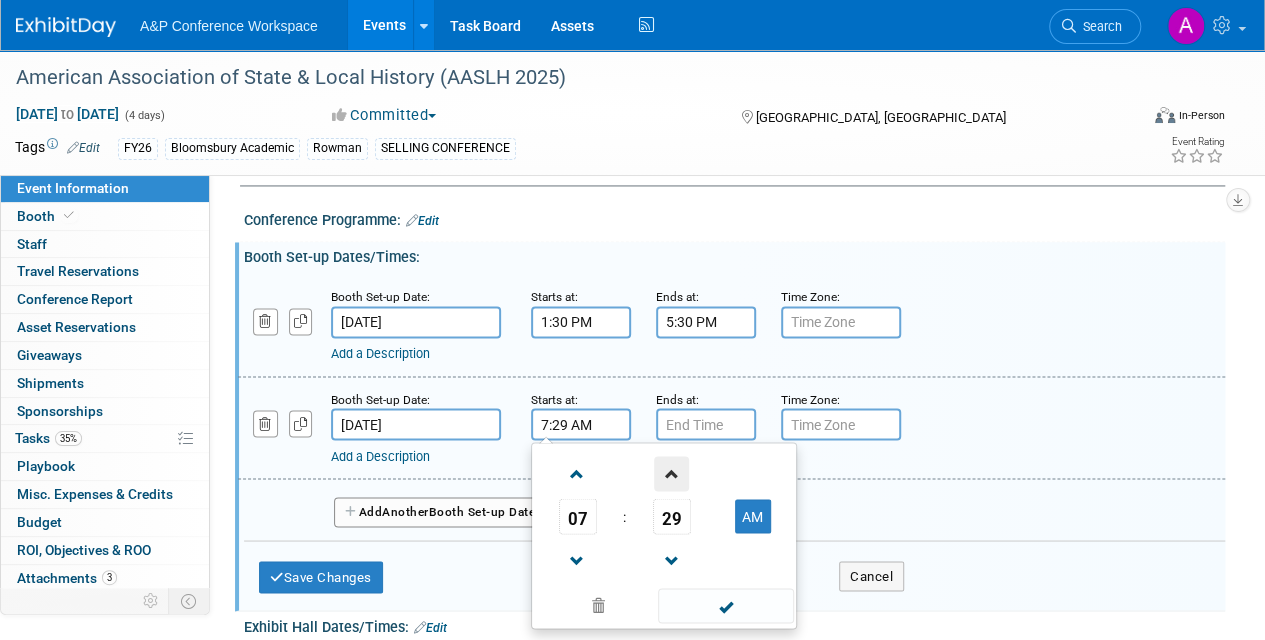 type on "7:30 AM" 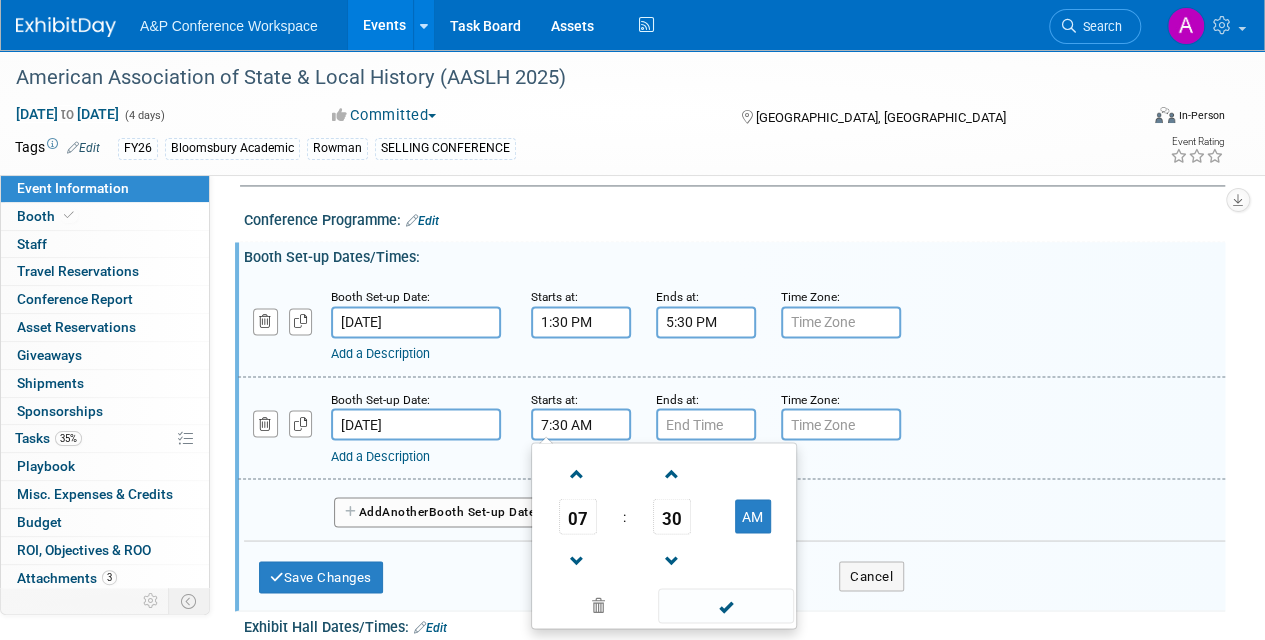 drag, startPoint x: 711, startPoint y: 594, endPoint x: 719, endPoint y: 557, distance: 37.85499 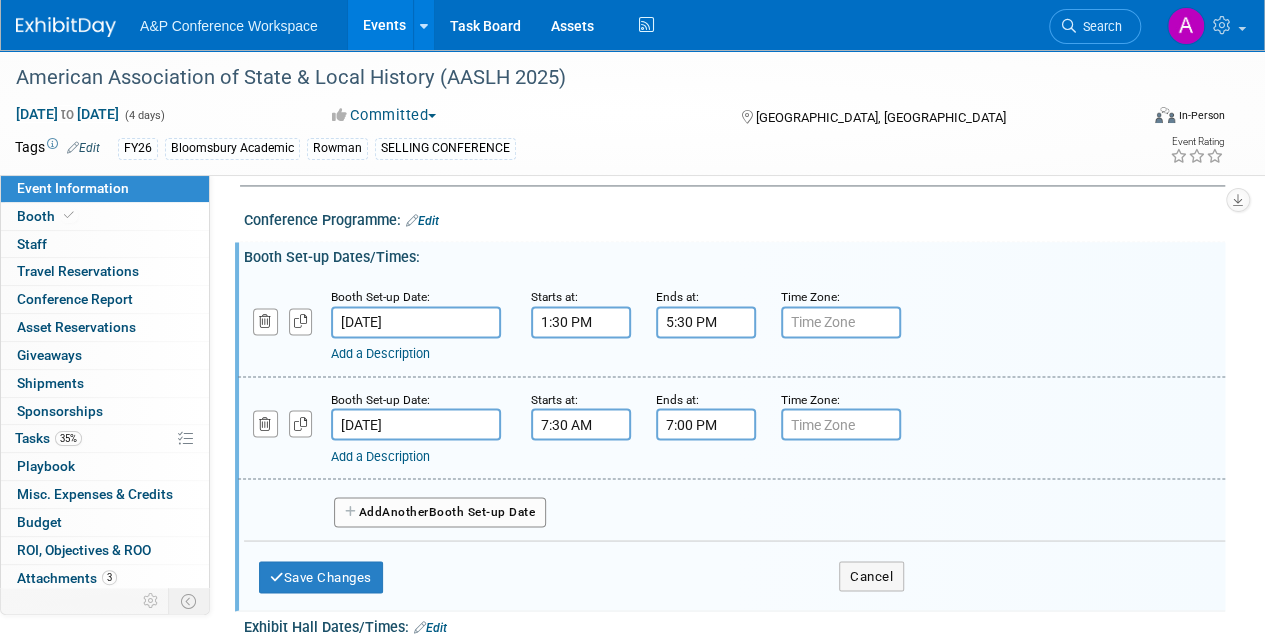 click on "7:00 PM" at bounding box center (706, 424) 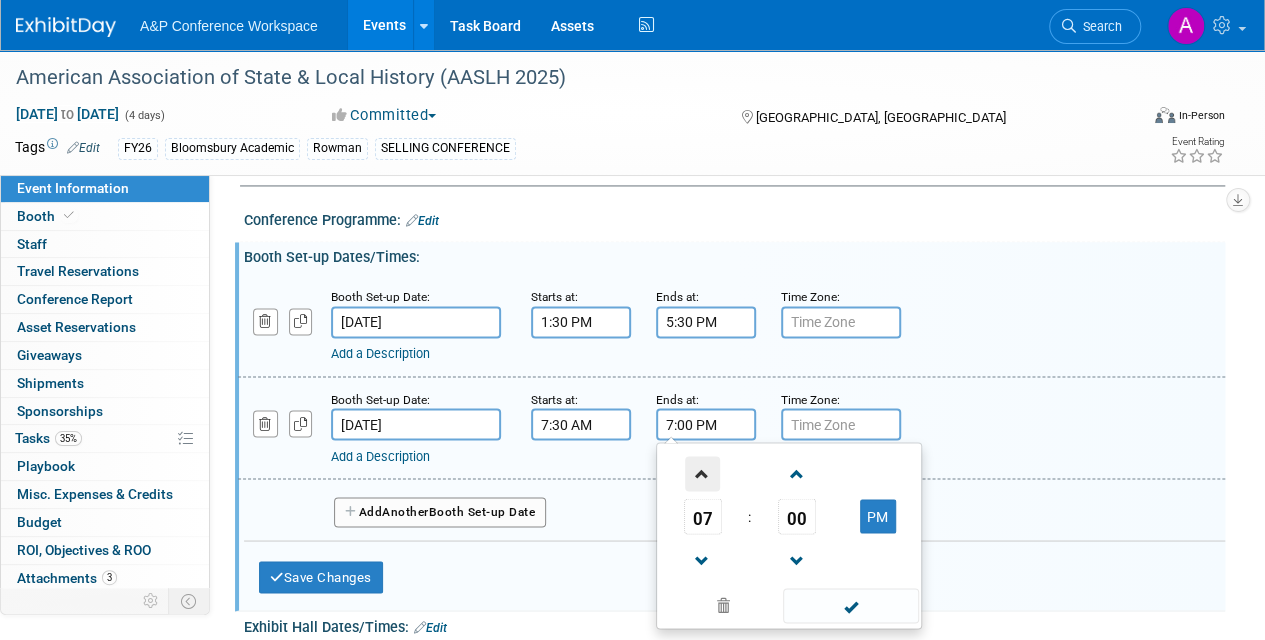 click at bounding box center (702, 473) 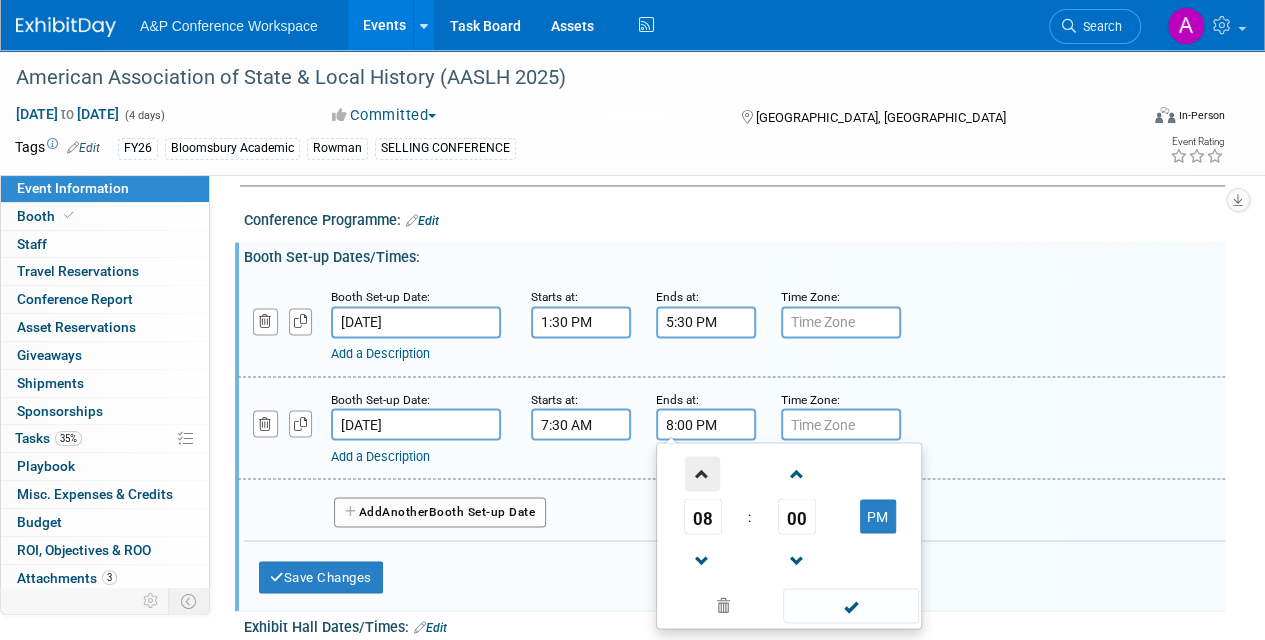 click at bounding box center [702, 473] 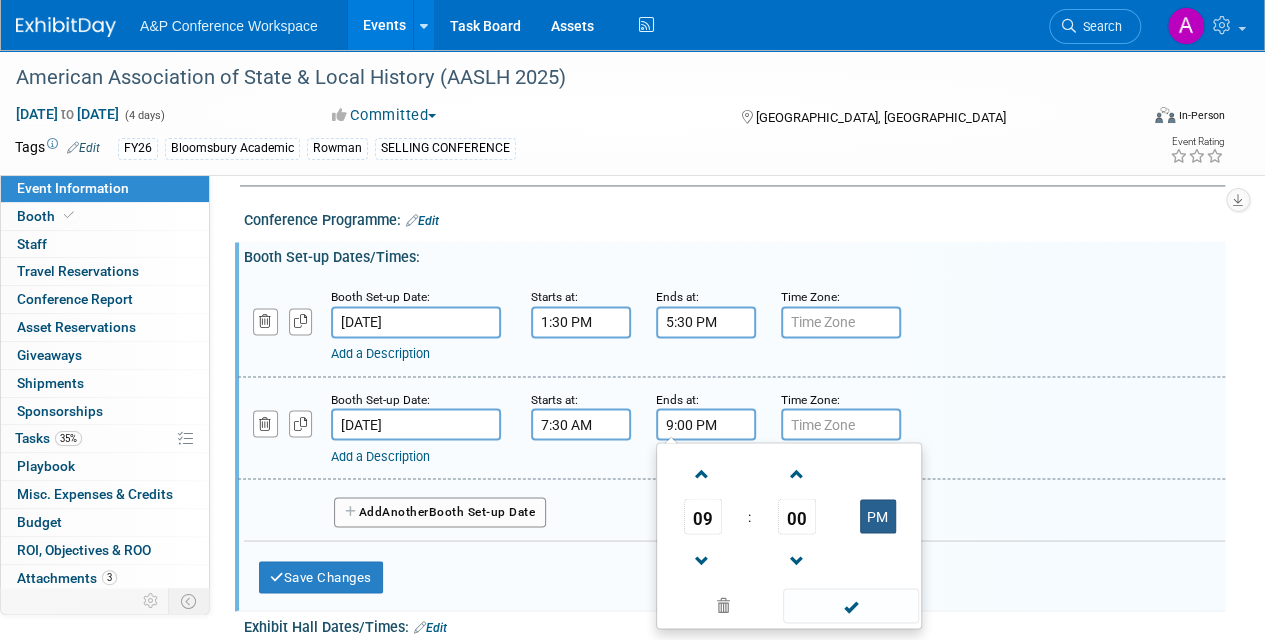 click on "PM" at bounding box center [878, 516] 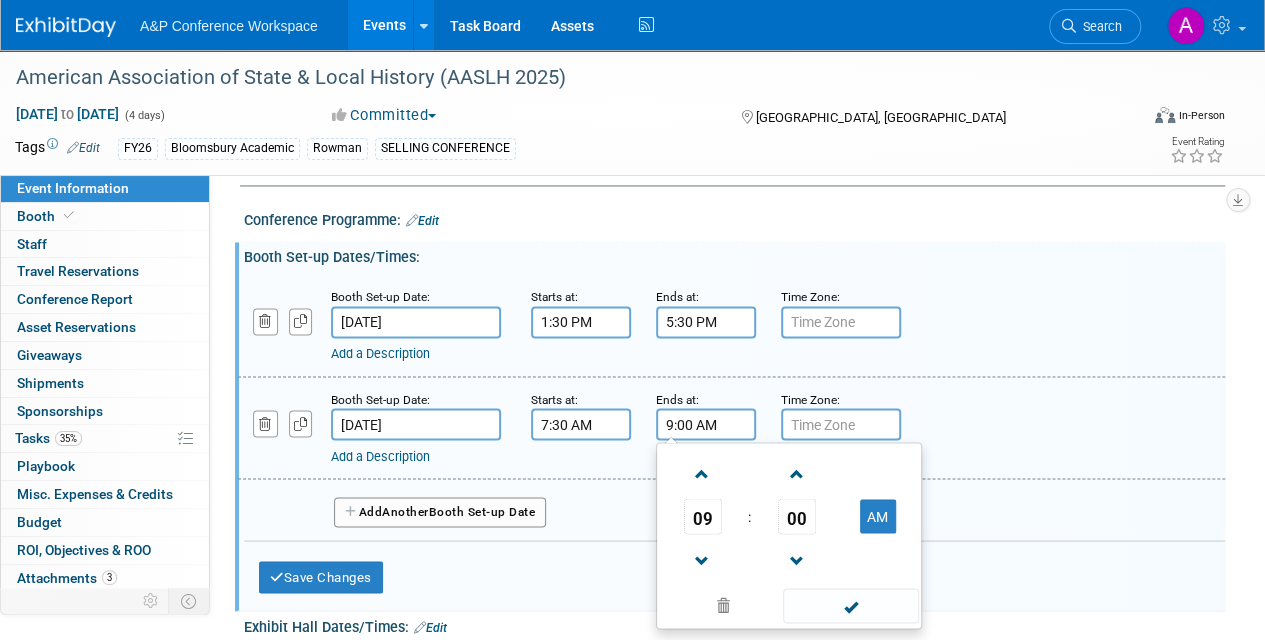 click at bounding box center (850, 605) 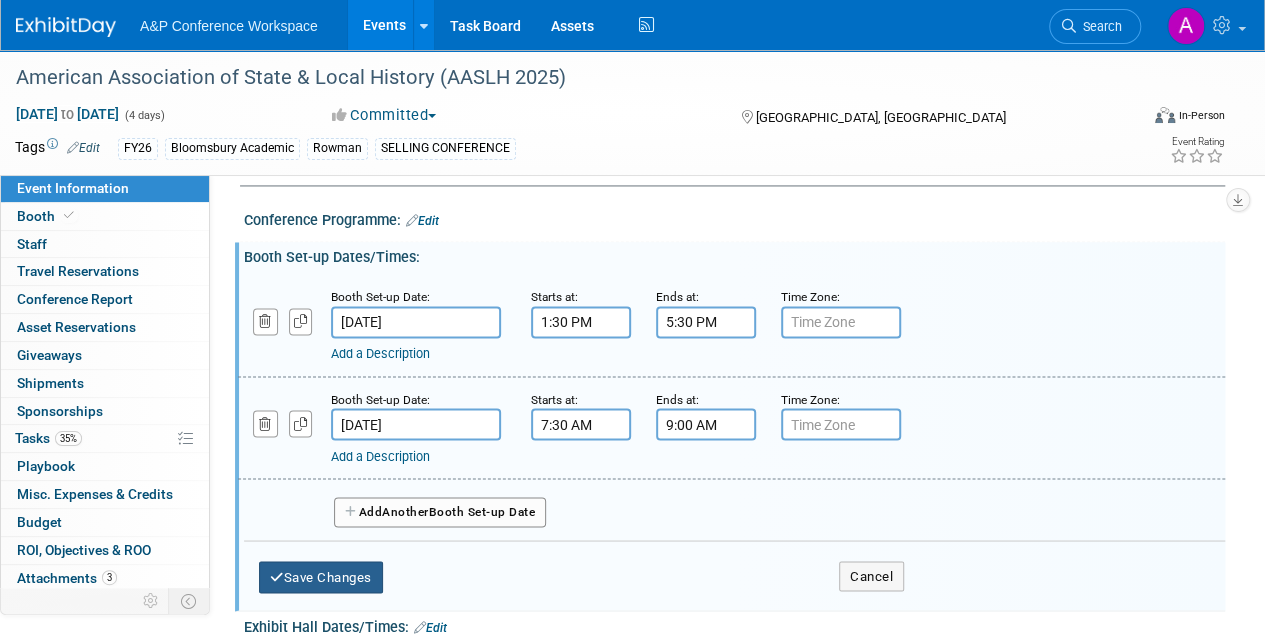 click on "Save Changes" at bounding box center (321, 577) 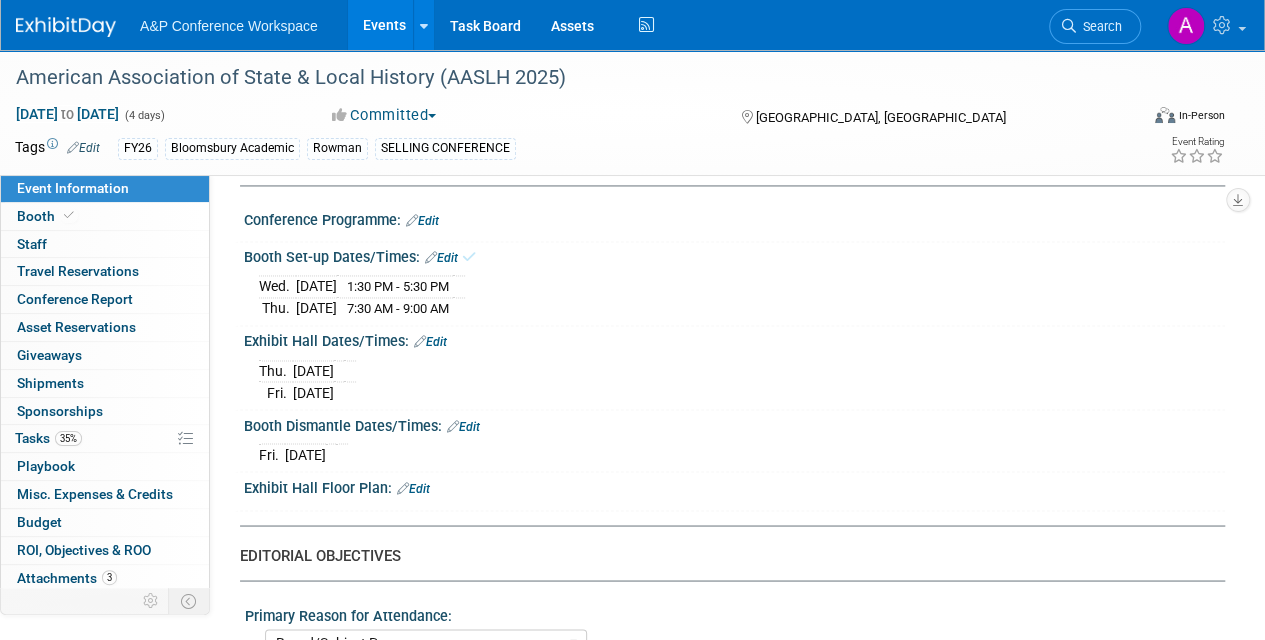 click on "Edit" at bounding box center (430, 342) 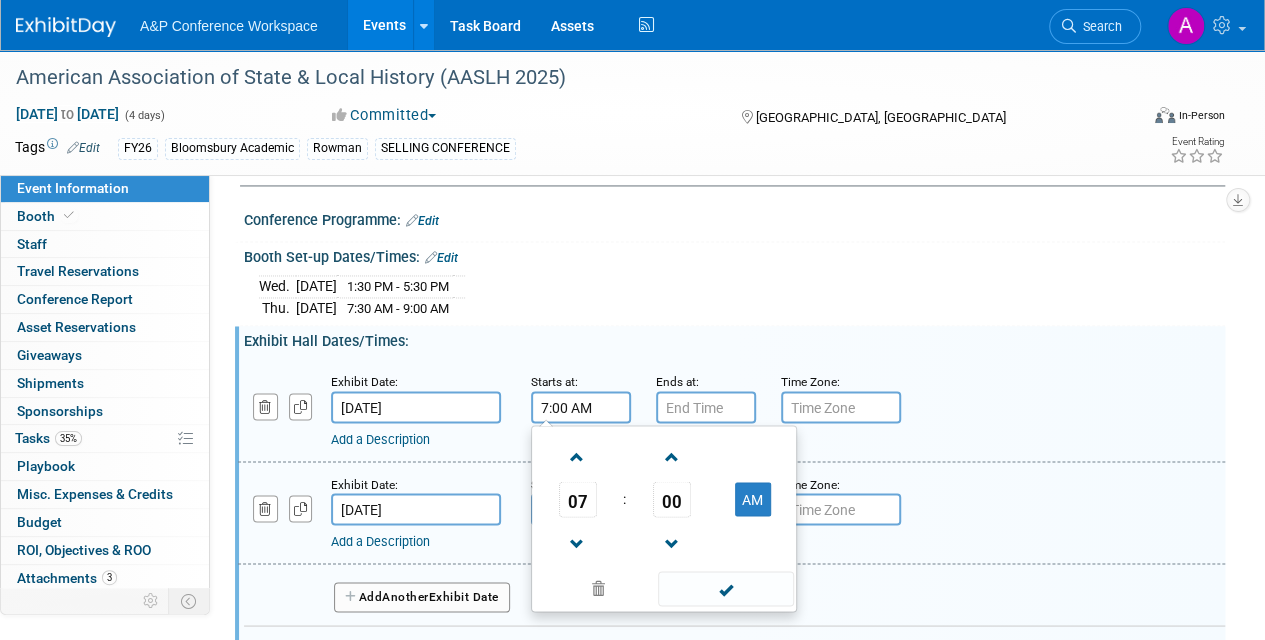 click on "7:00 AM" at bounding box center [581, 407] 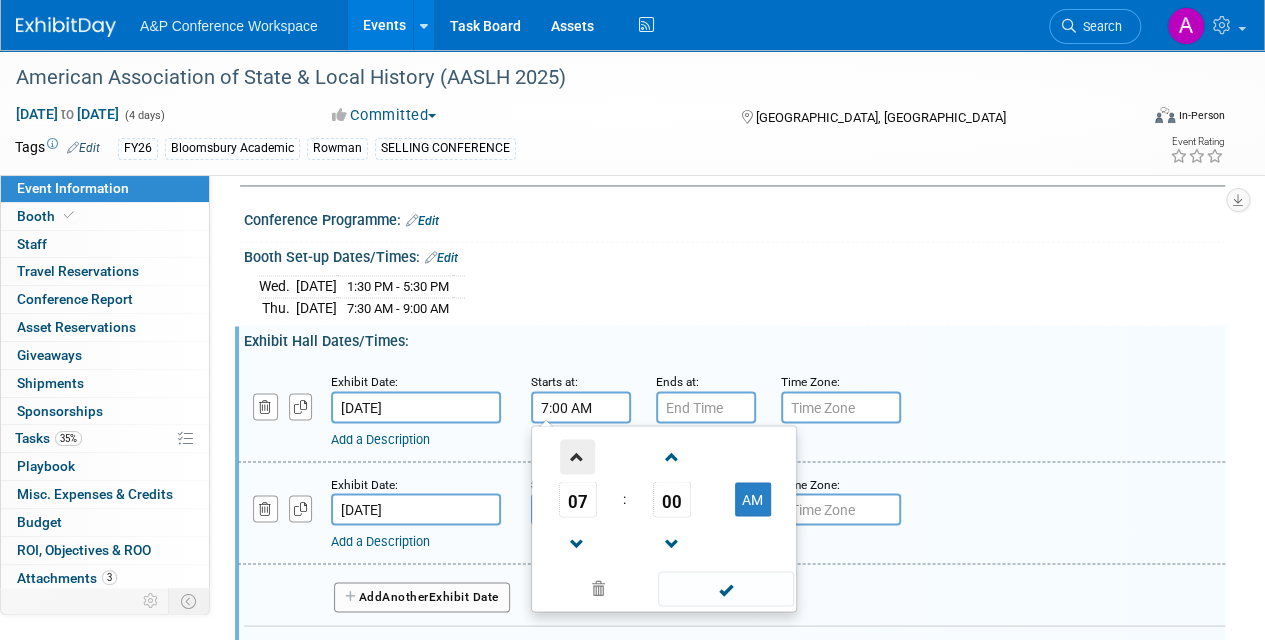 click at bounding box center [577, 456] 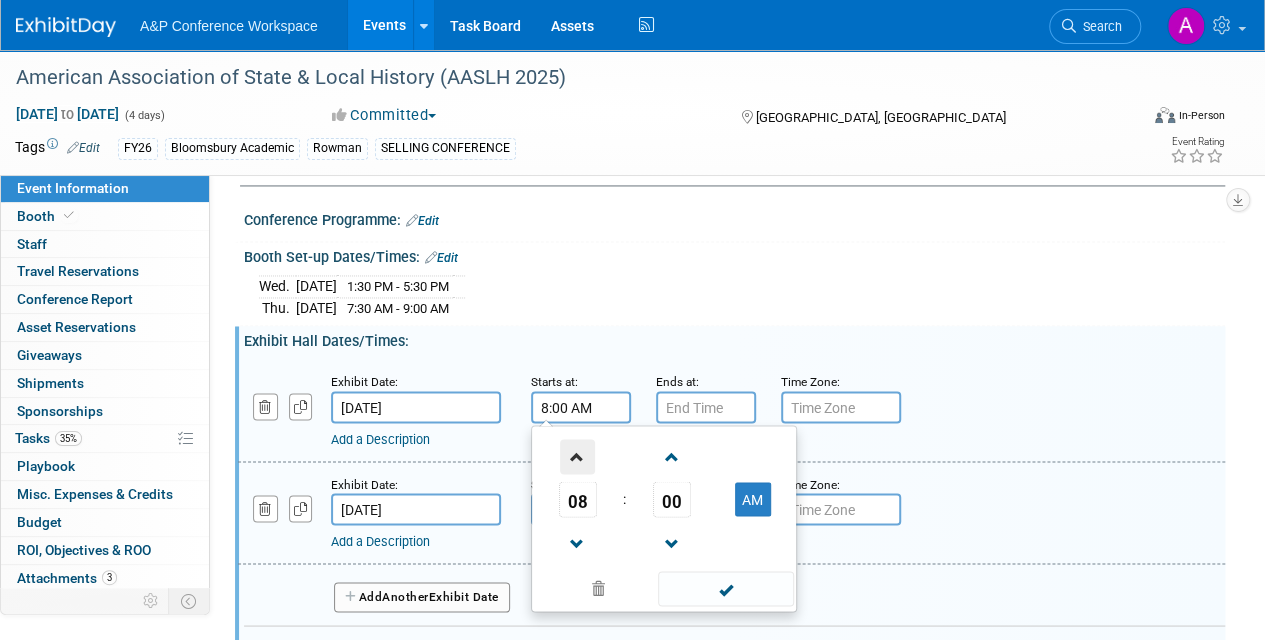 click at bounding box center [577, 456] 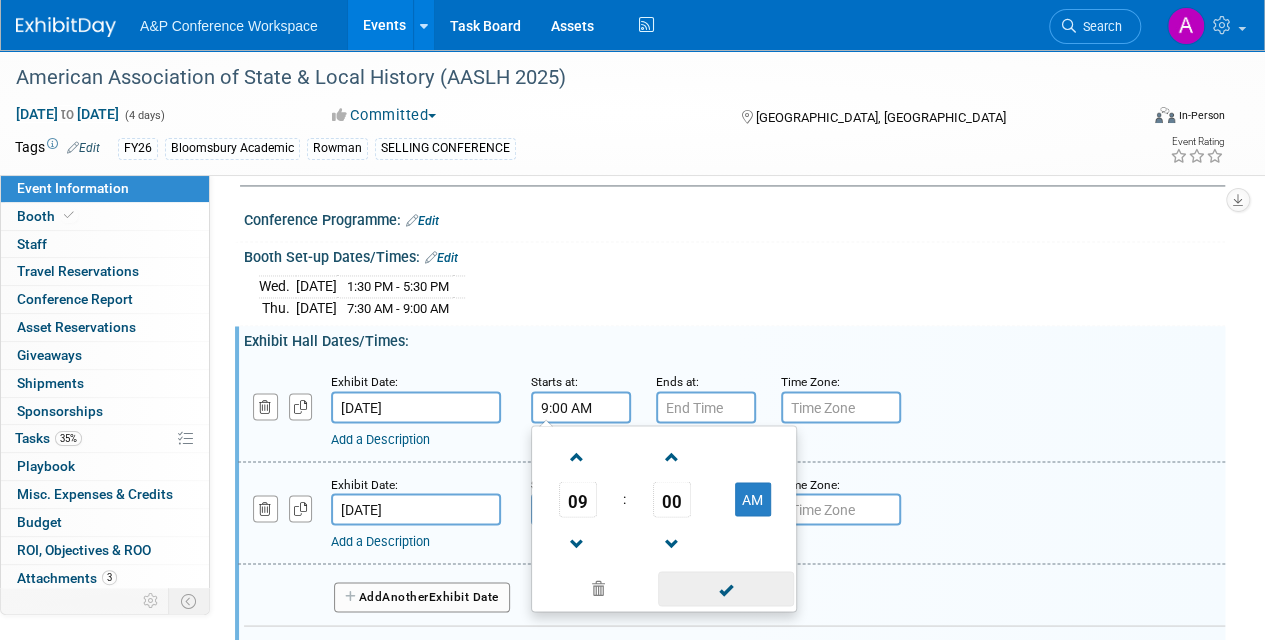 drag, startPoint x: 712, startPoint y: 577, endPoint x: 706, endPoint y: 482, distance: 95.189285 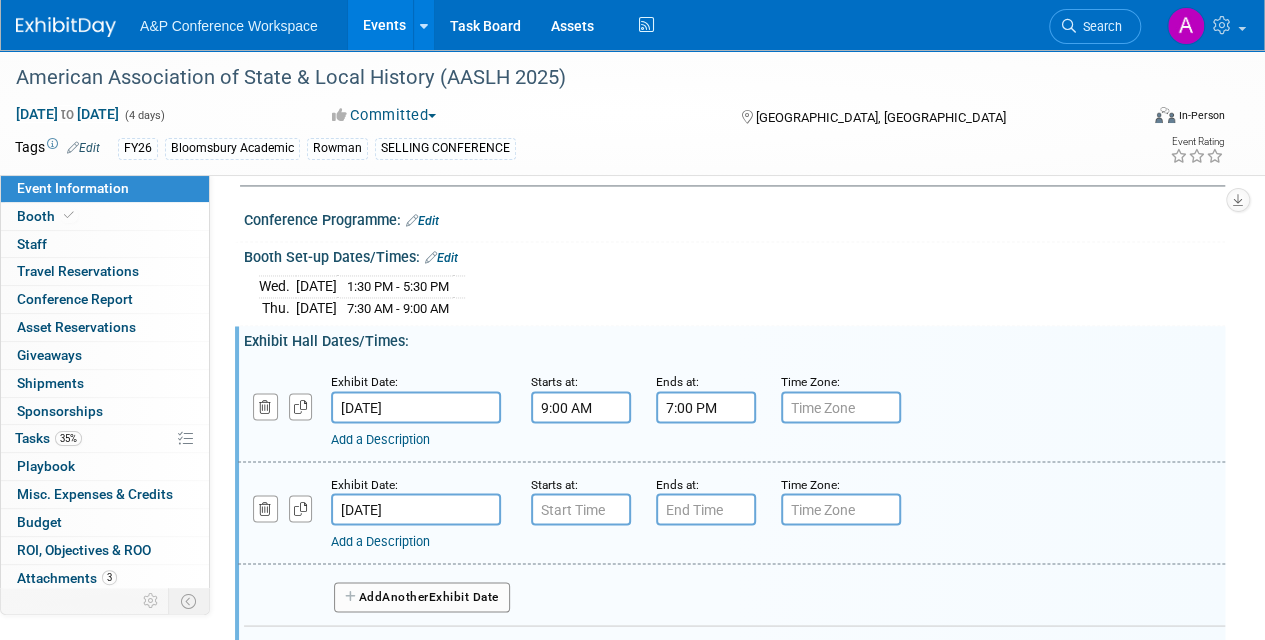 click on "7:00 PM" at bounding box center (706, 407) 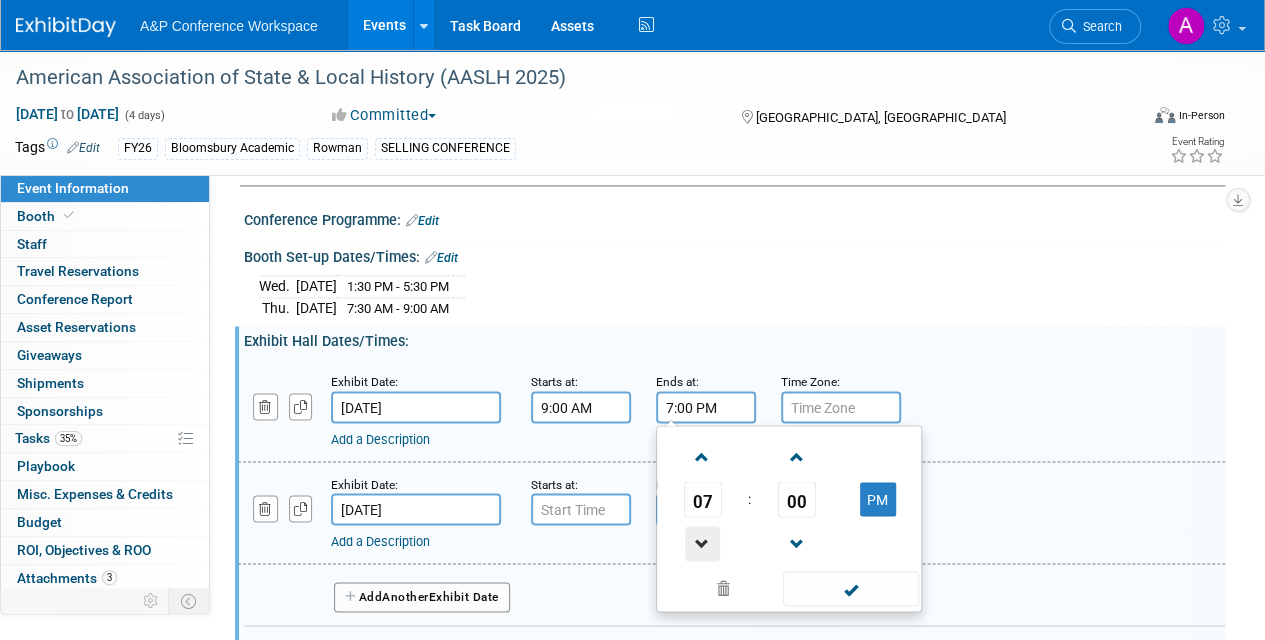 click at bounding box center (702, 543) 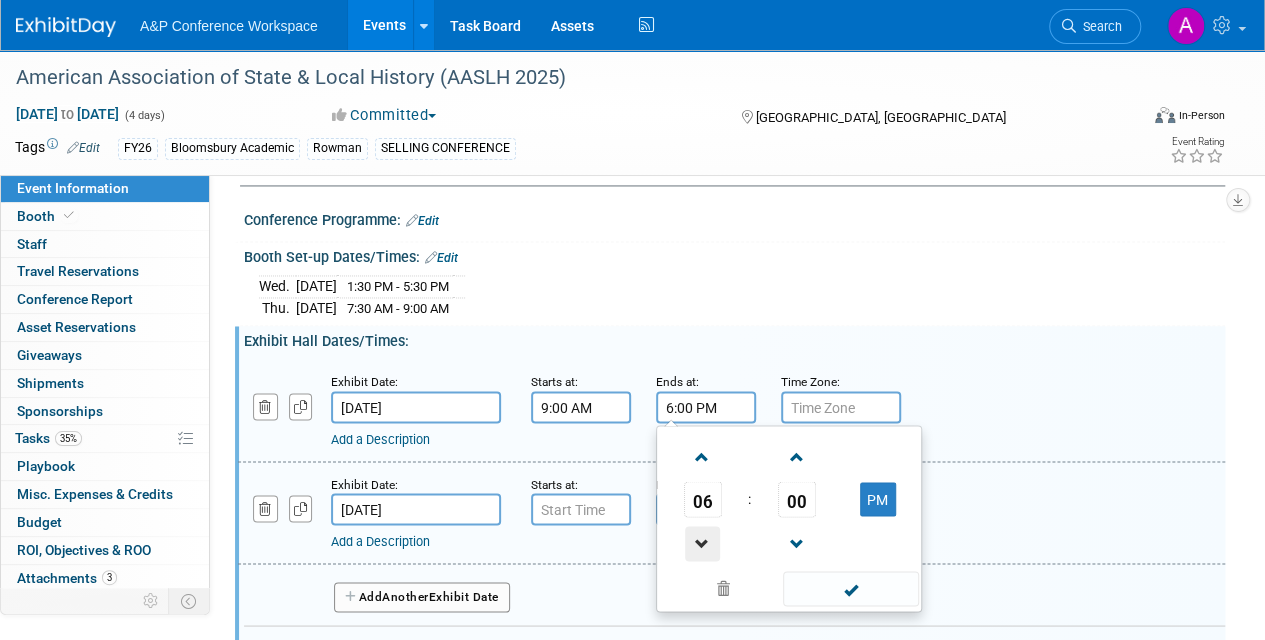 click at bounding box center (702, 543) 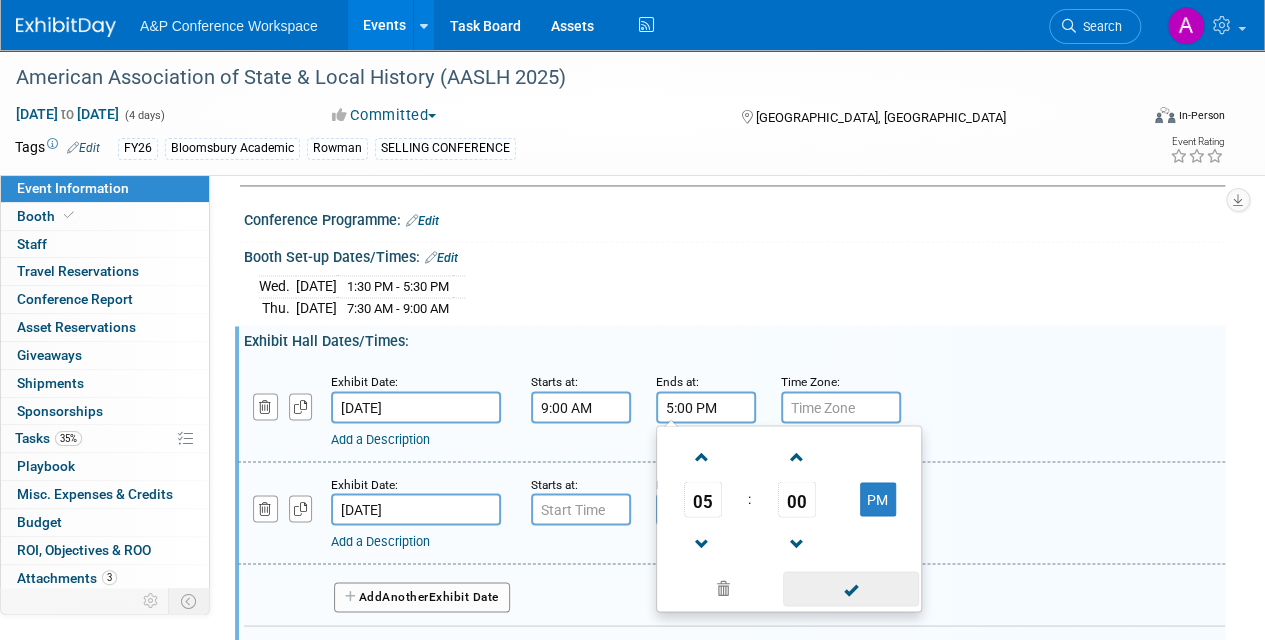 click at bounding box center (850, 588) 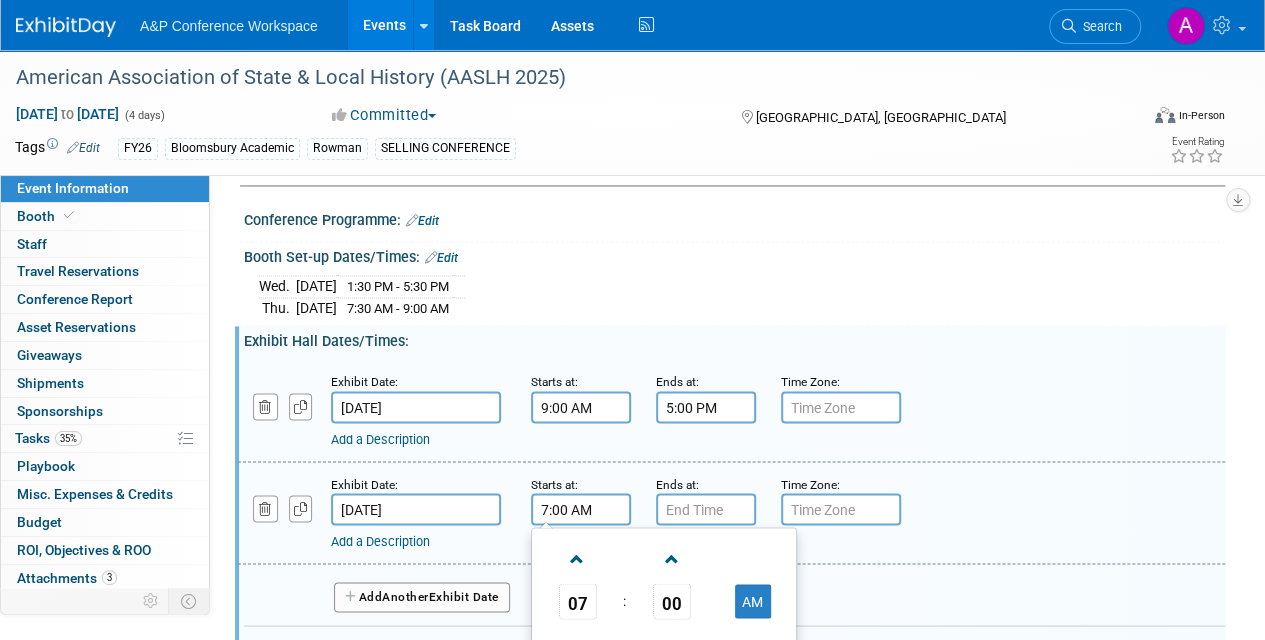 click on "7:00 AM" at bounding box center (581, 509) 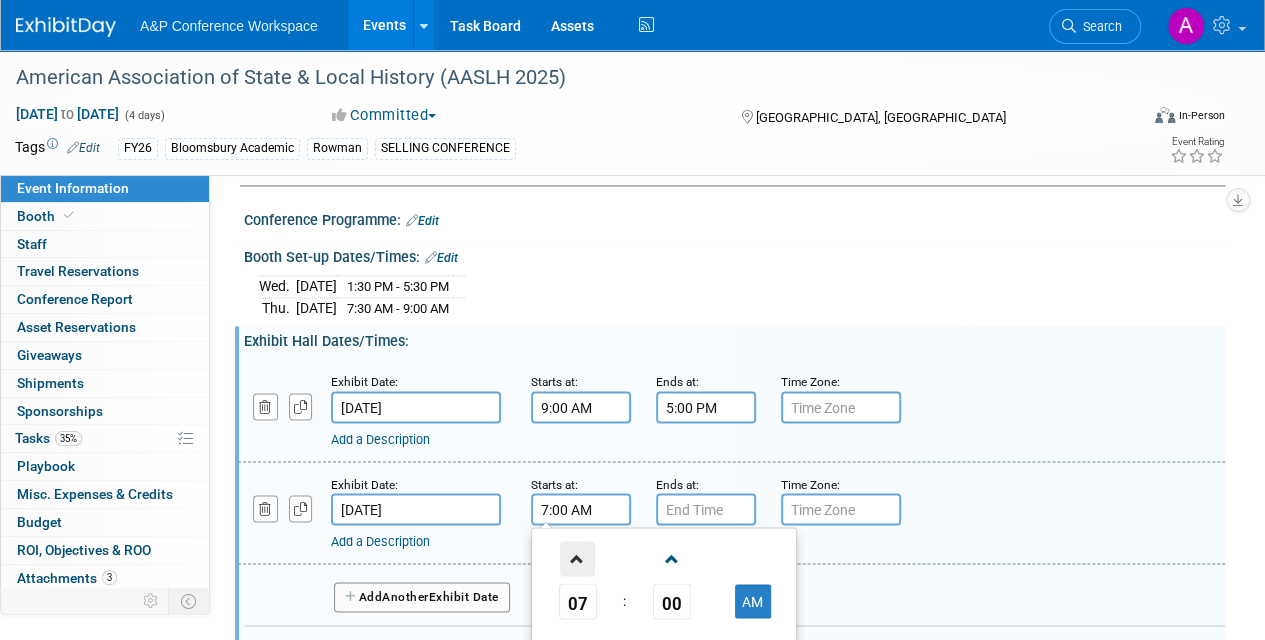 click at bounding box center [577, 558] 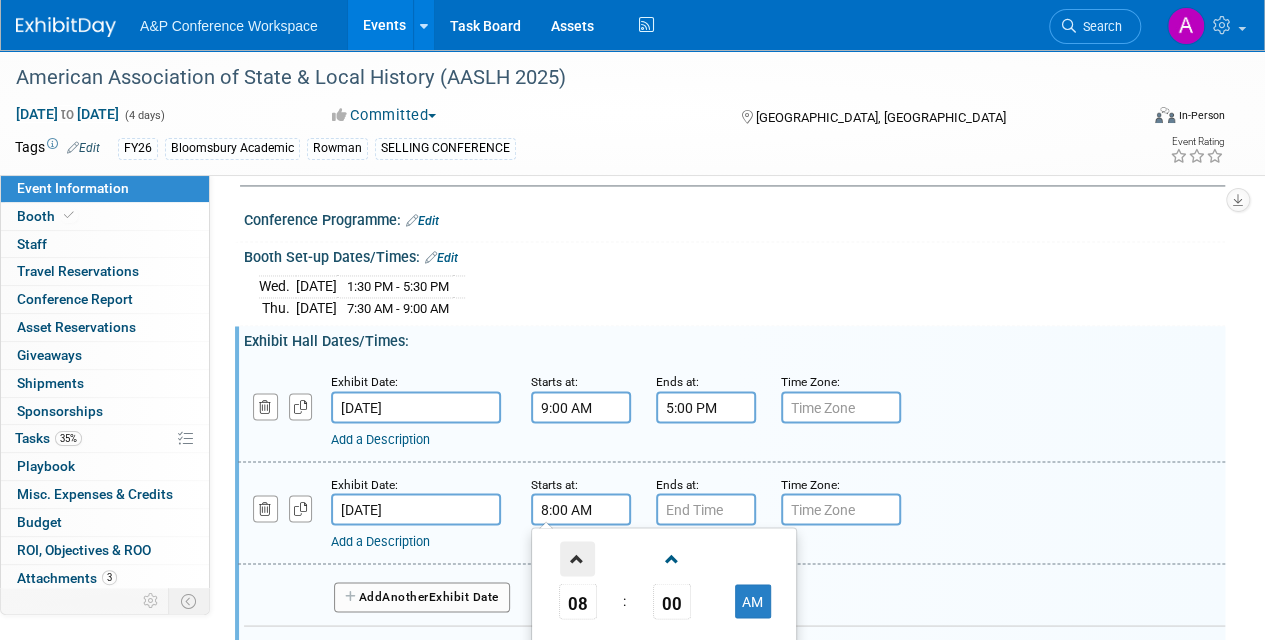 click at bounding box center (577, 558) 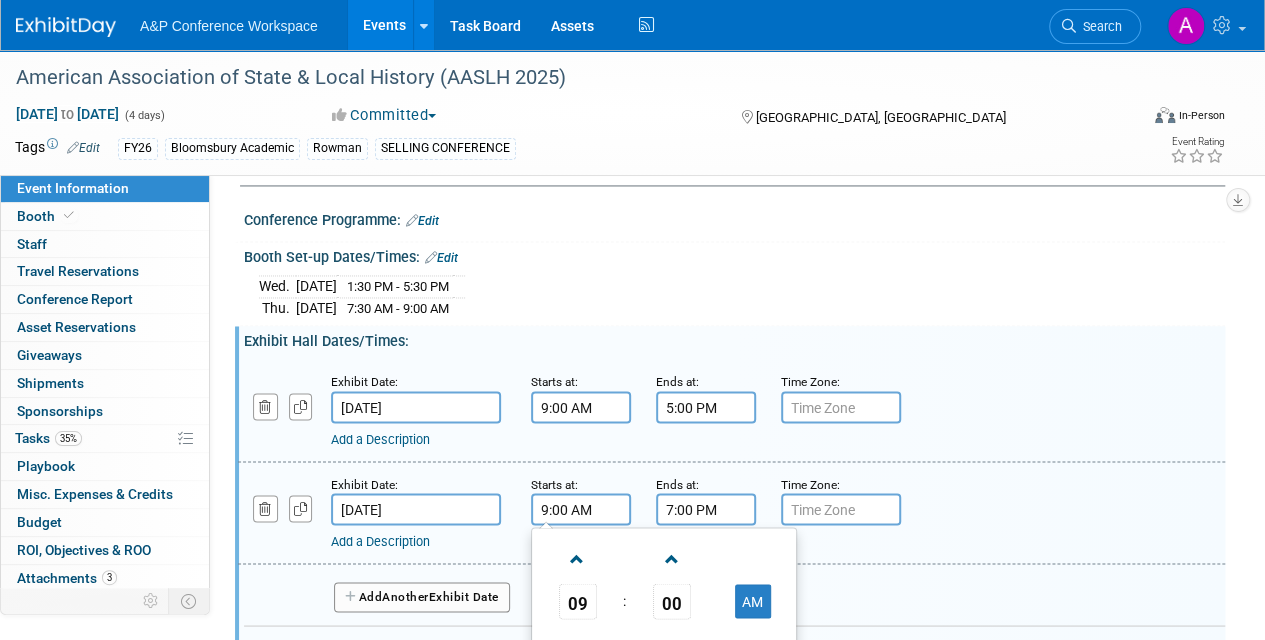click on "7:00 PM" at bounding box center (706, 509) 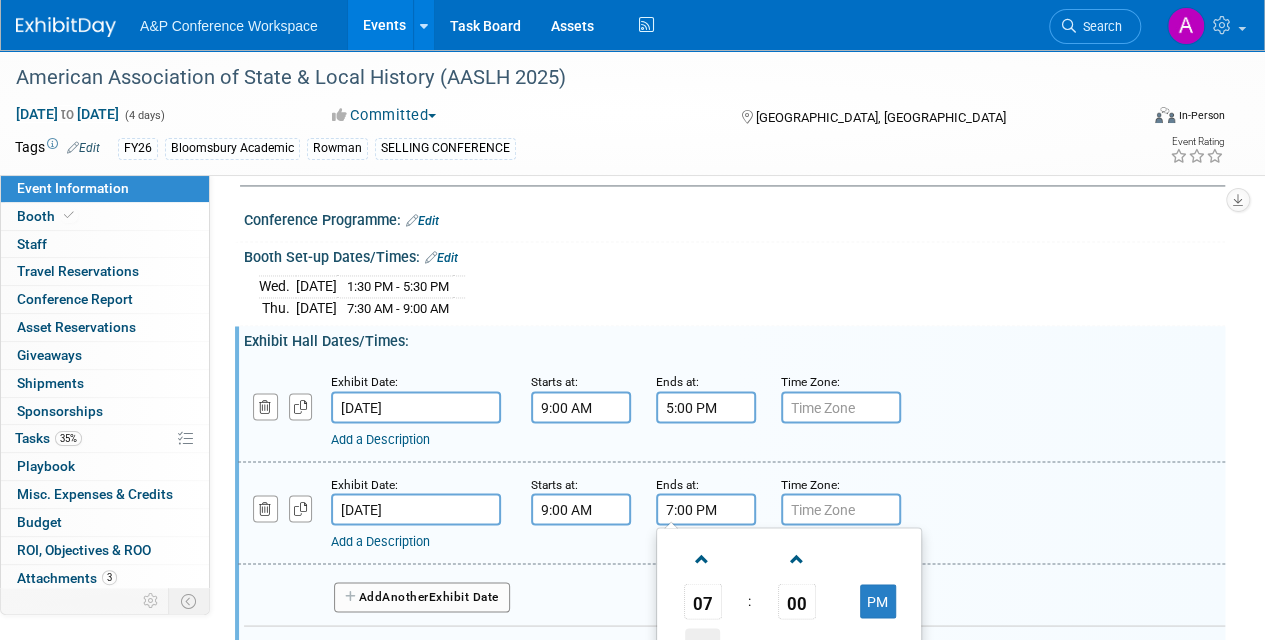 click at bounding box center (702, 645) 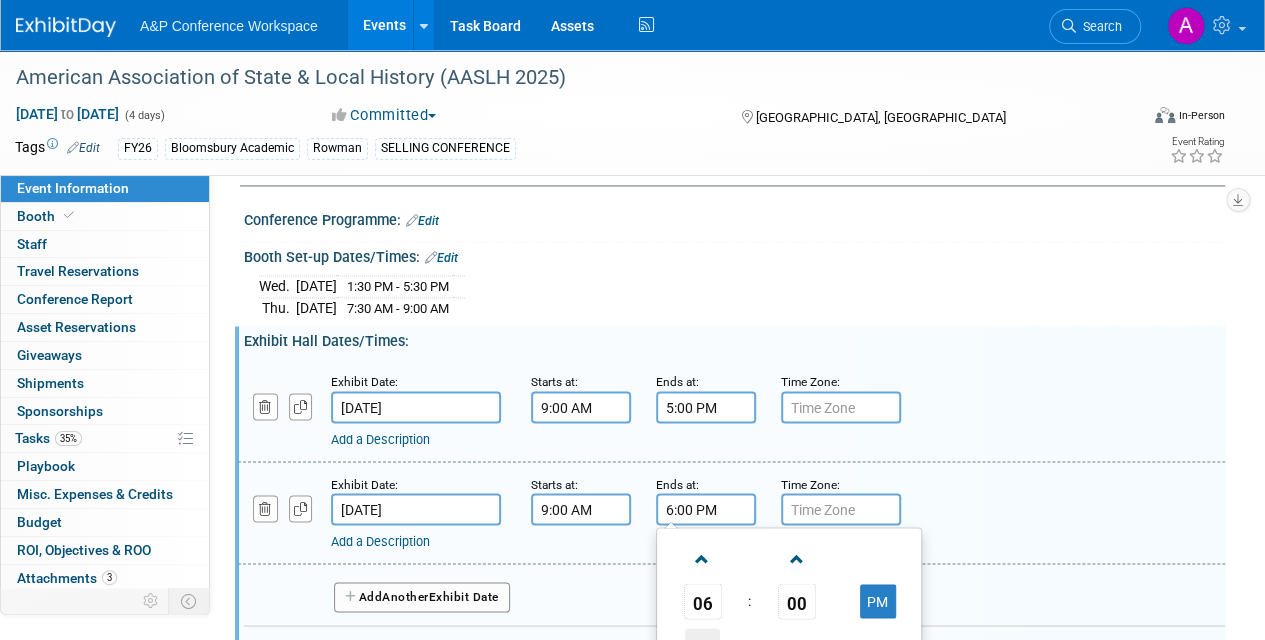 click at bounding box center [702, 645] 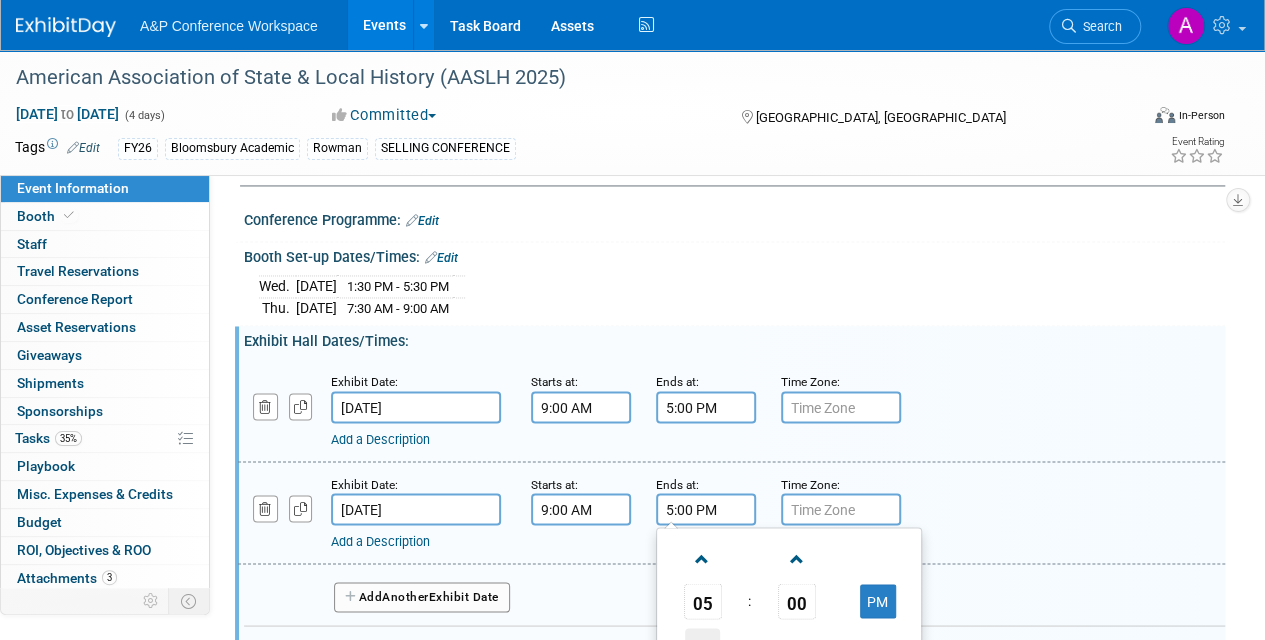 click at bounding box center [702, 645] 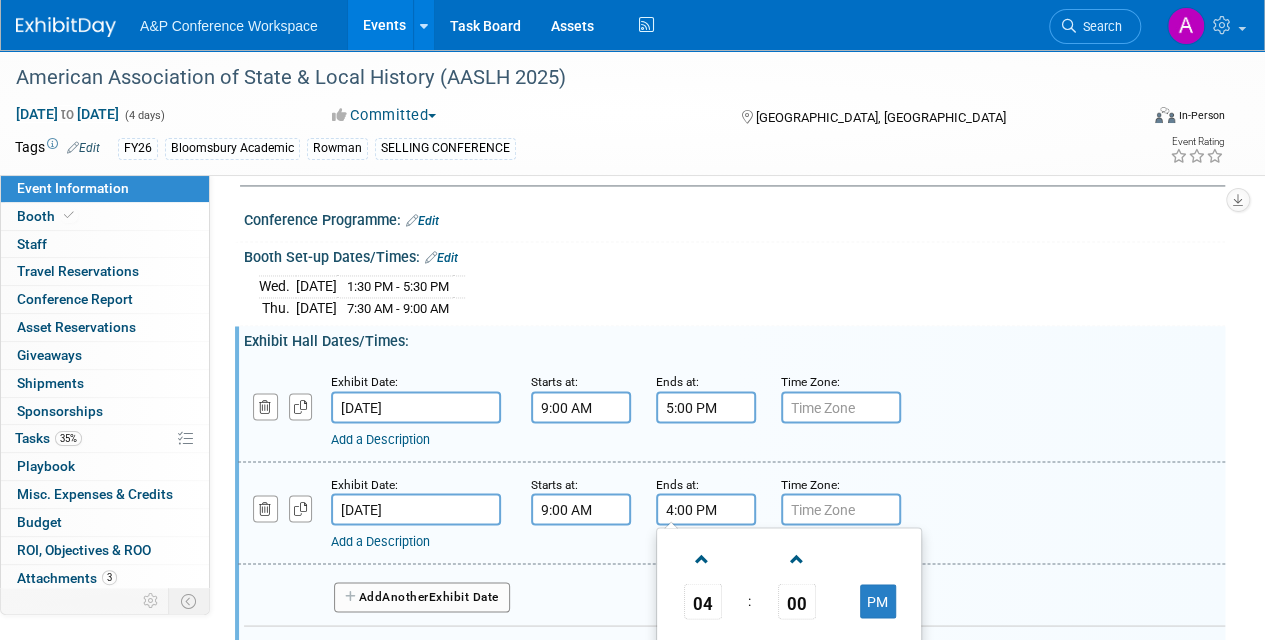 click on "Save Changes
Cancel" at bounding box center (581, 657) 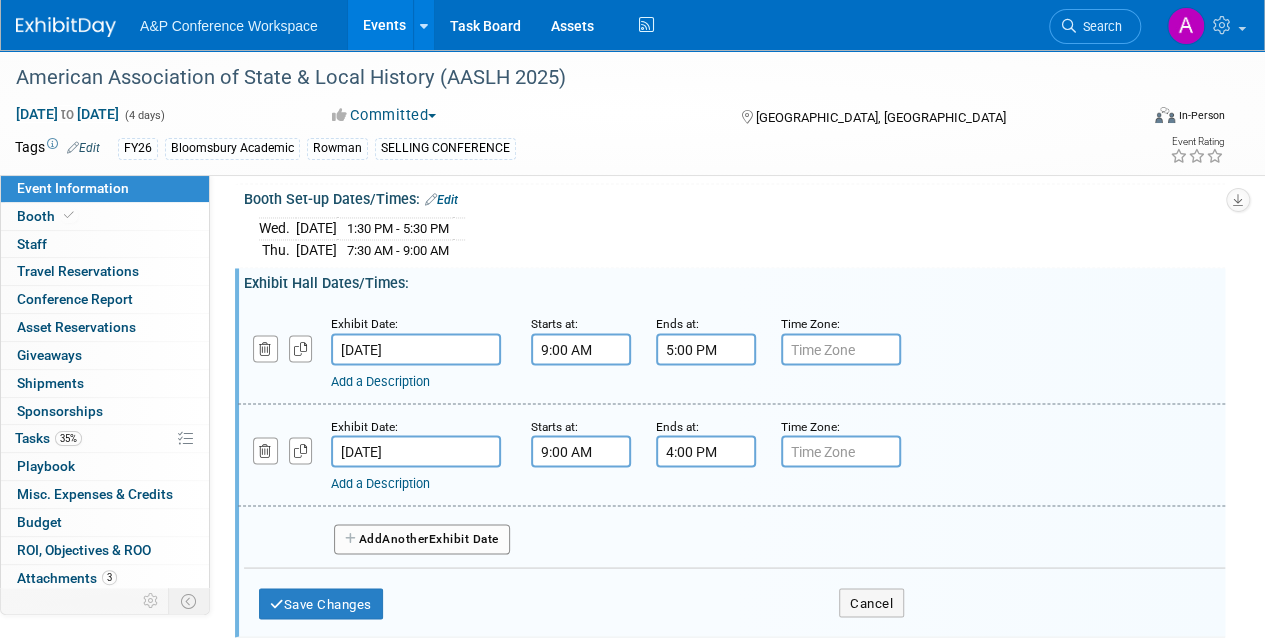 scroll, scrollTop: 1600, scrollLeft: 0, axis: vertical 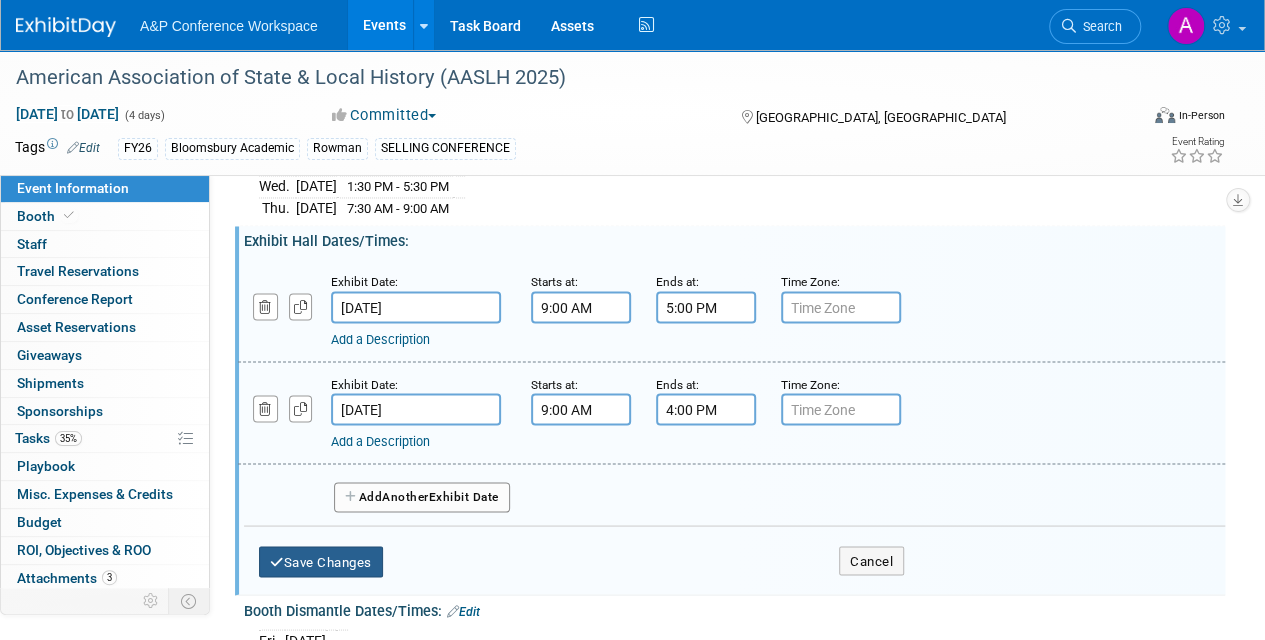click on "Save Changes" at bounding box center (321, 562) 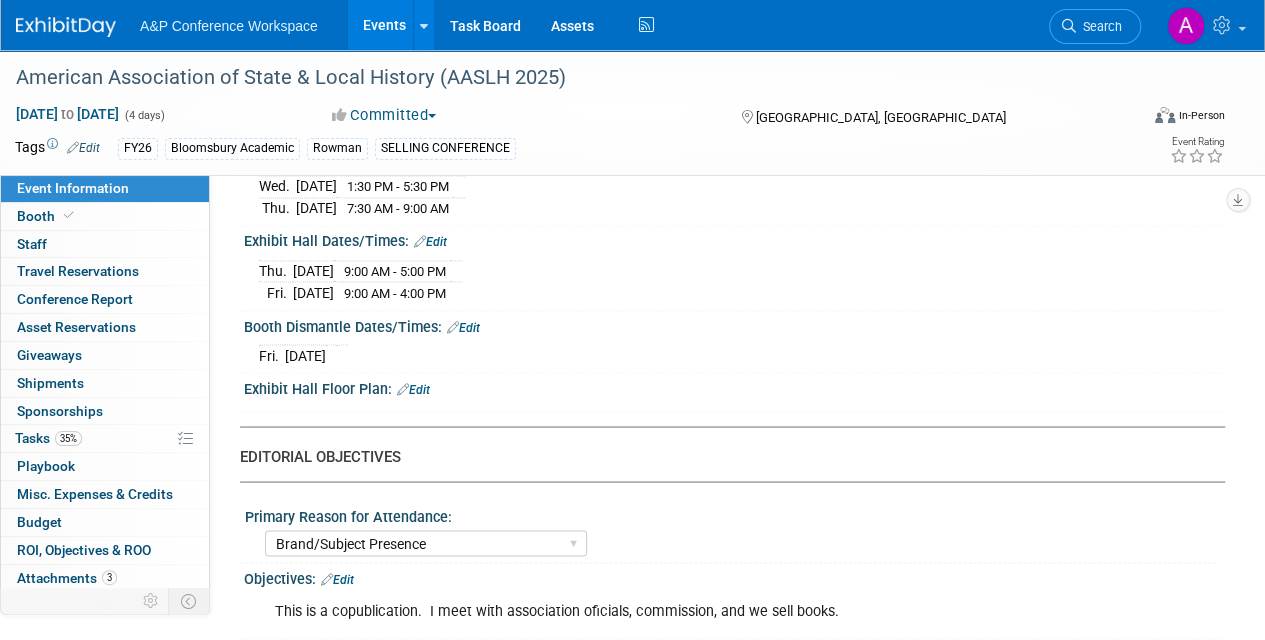 click on "Edit" at bounding box center [463, 327] 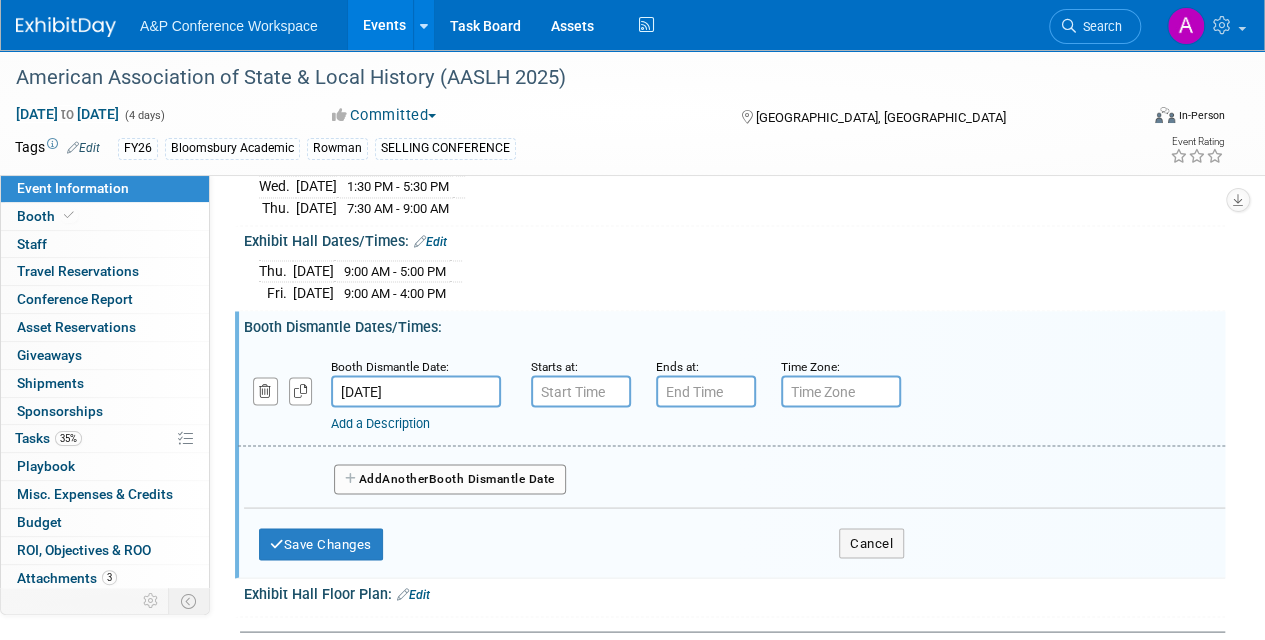drag, startPoint x: 590, startPoint y: 356, endPoint x: 591, endPoint y: 366, distance: 10.049875 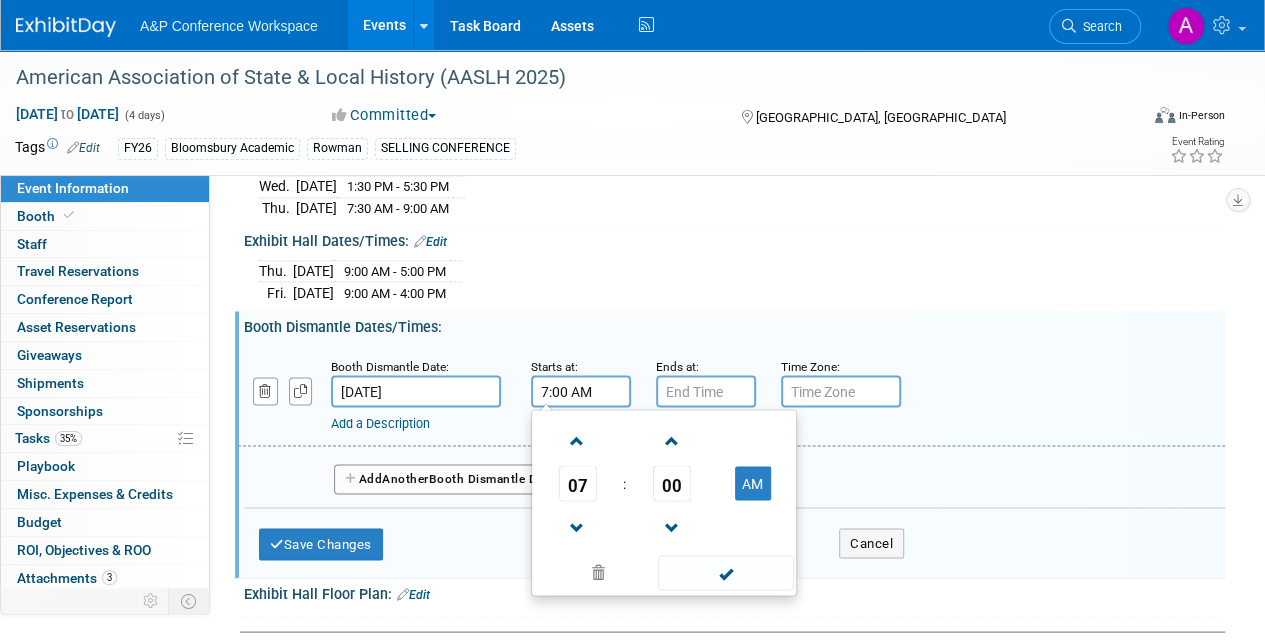 click on "7:00 AM" at bounding box center [581, 391] 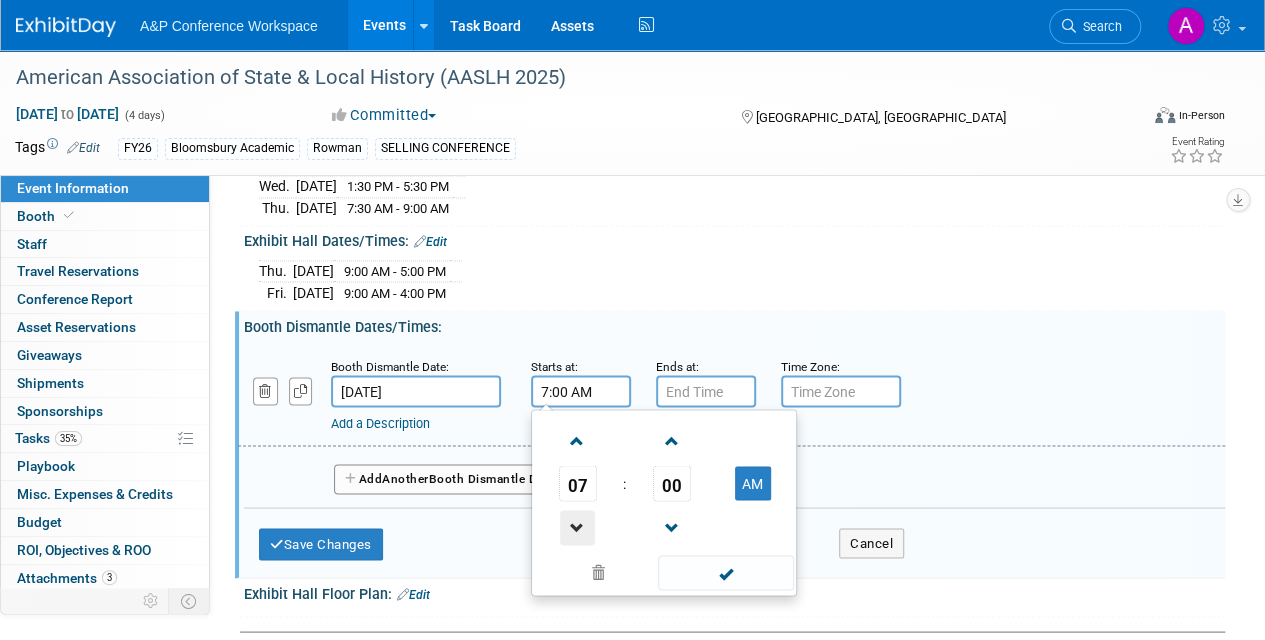 click at bounding box center (577, 527) 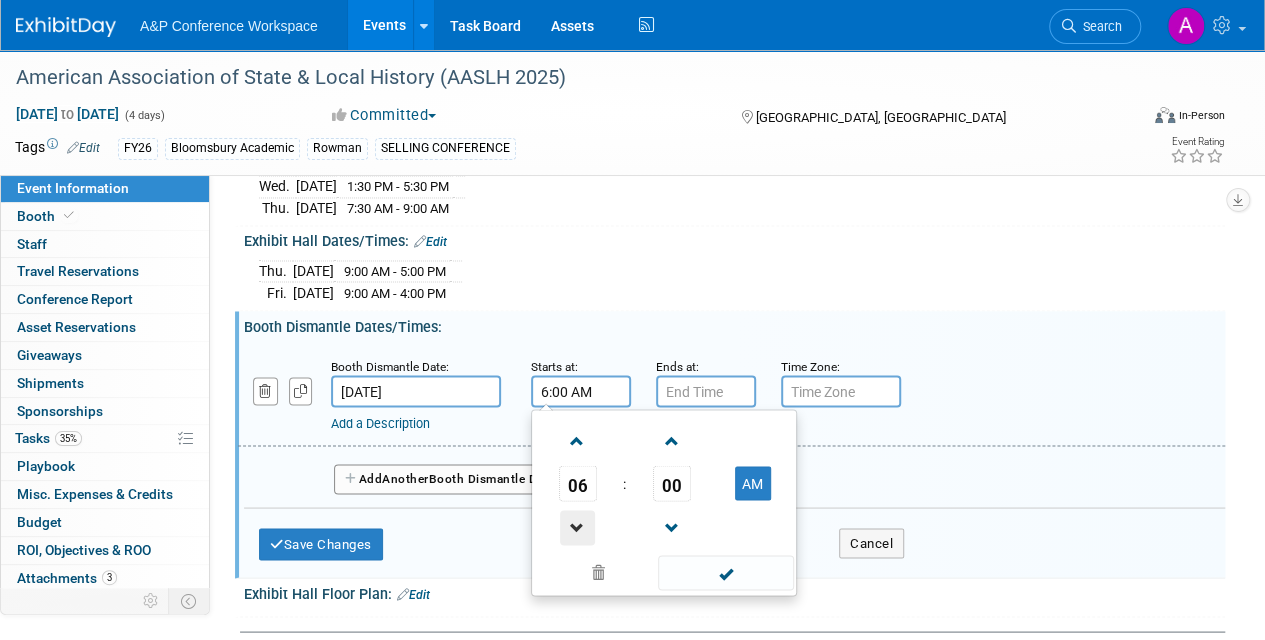 click at bounding box center (577, 527) 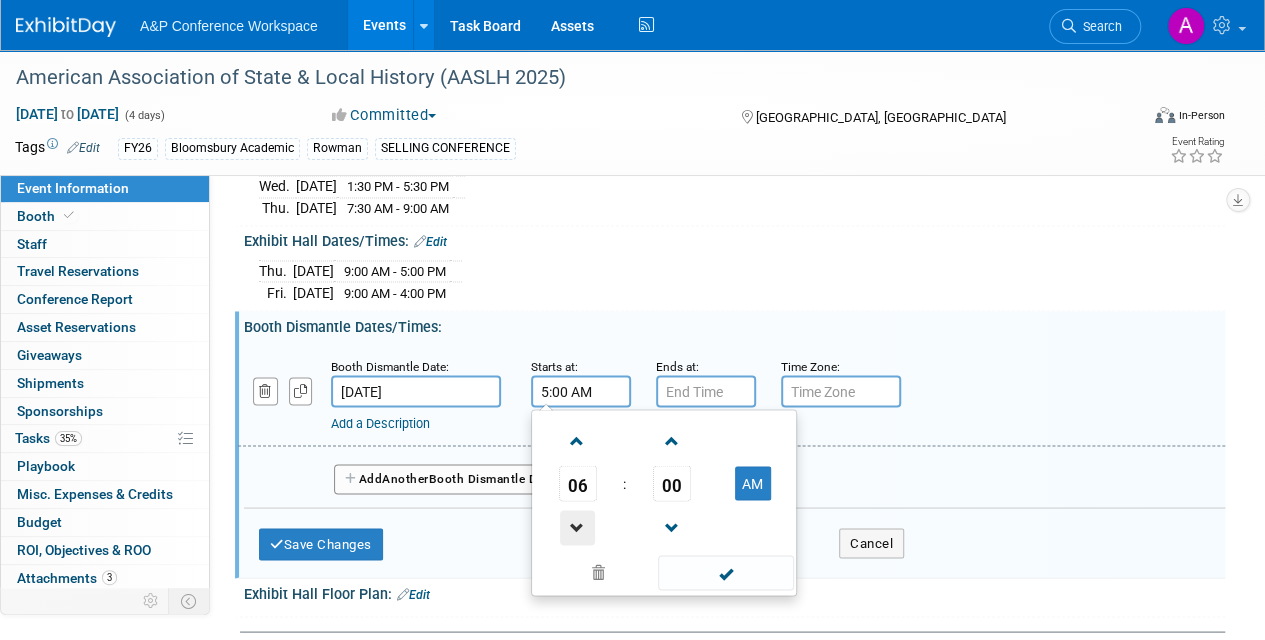 click at bounding box center (577, 527) 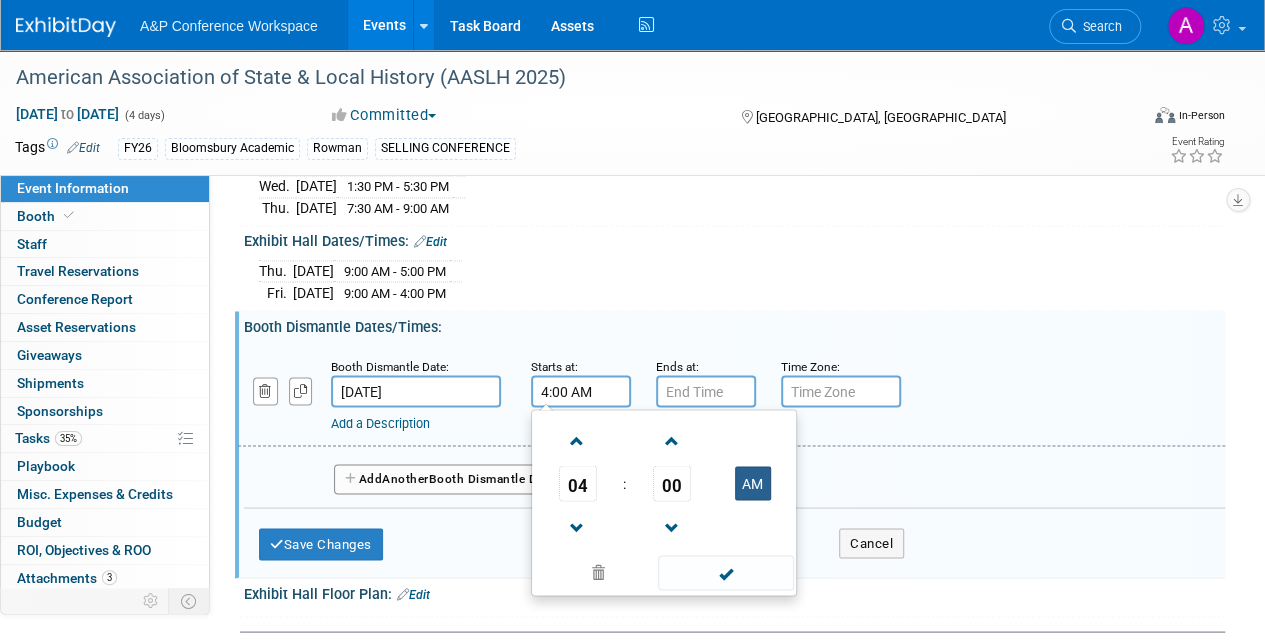 click on "AM" at bounding box center [753, 483] 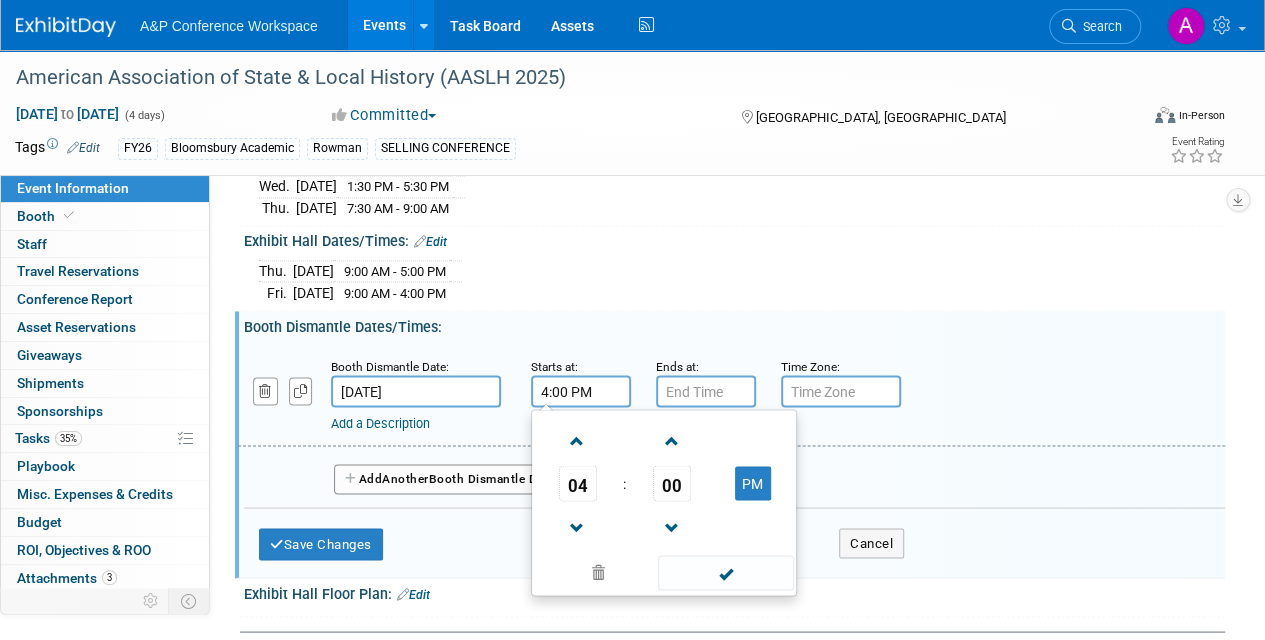 click at bounding box center [725, 572] 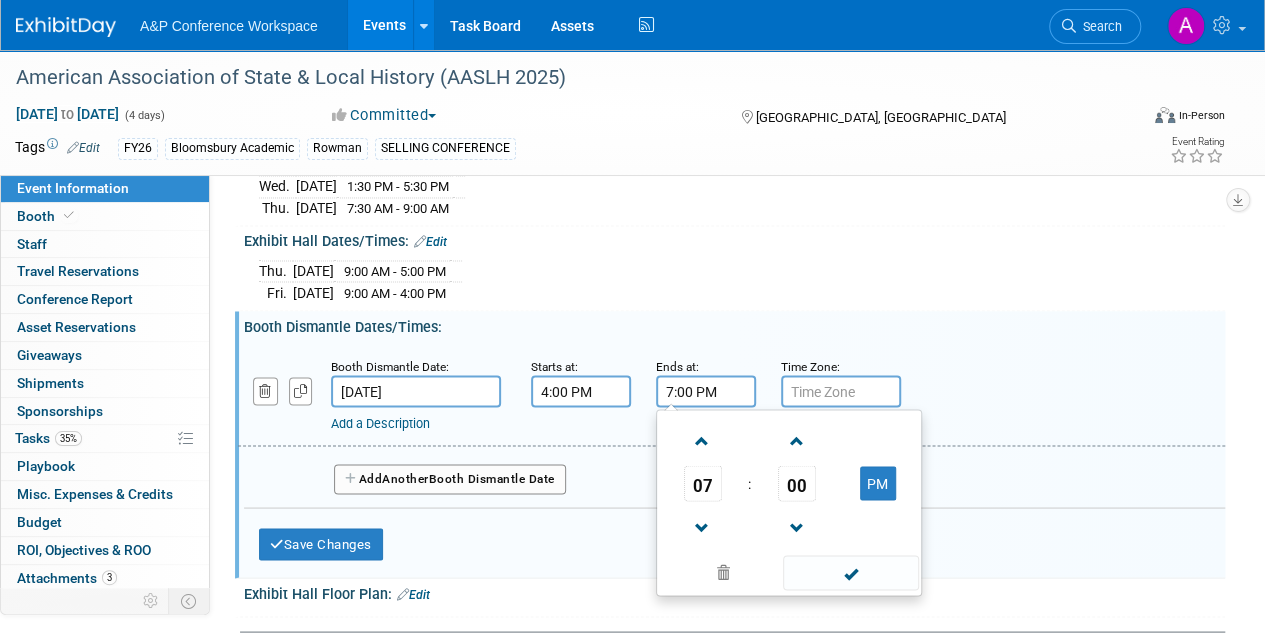 click on "7:00 PM" at bounding box center (706, 391) 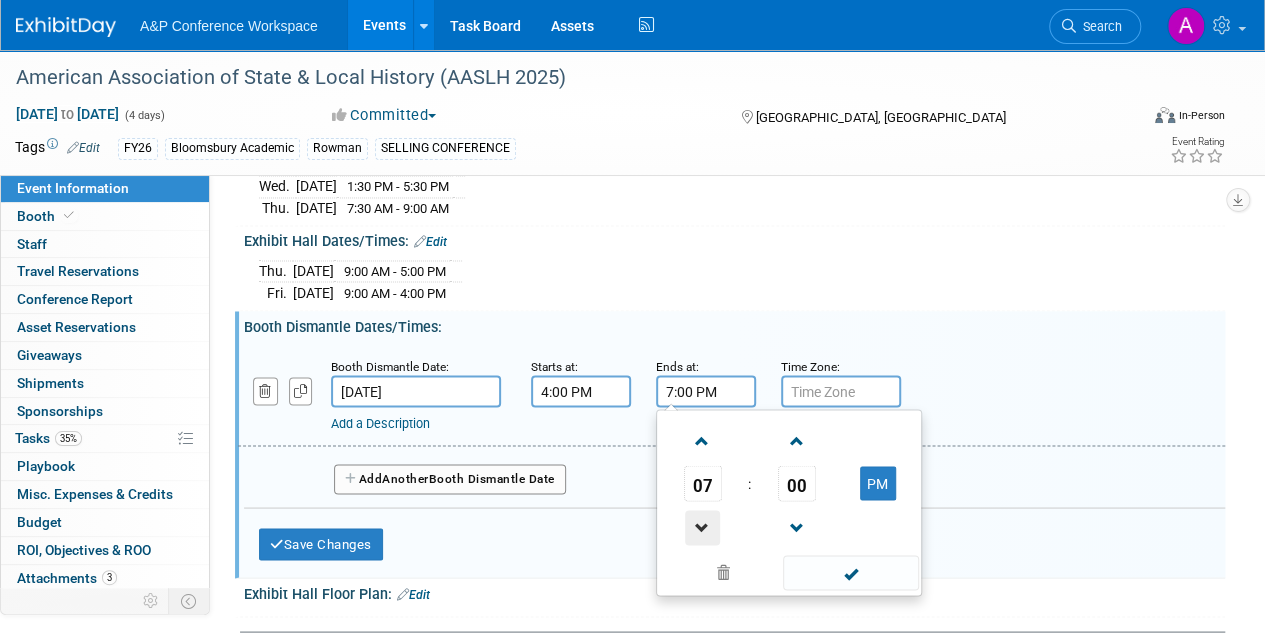 click at bounding box center (702, 527) 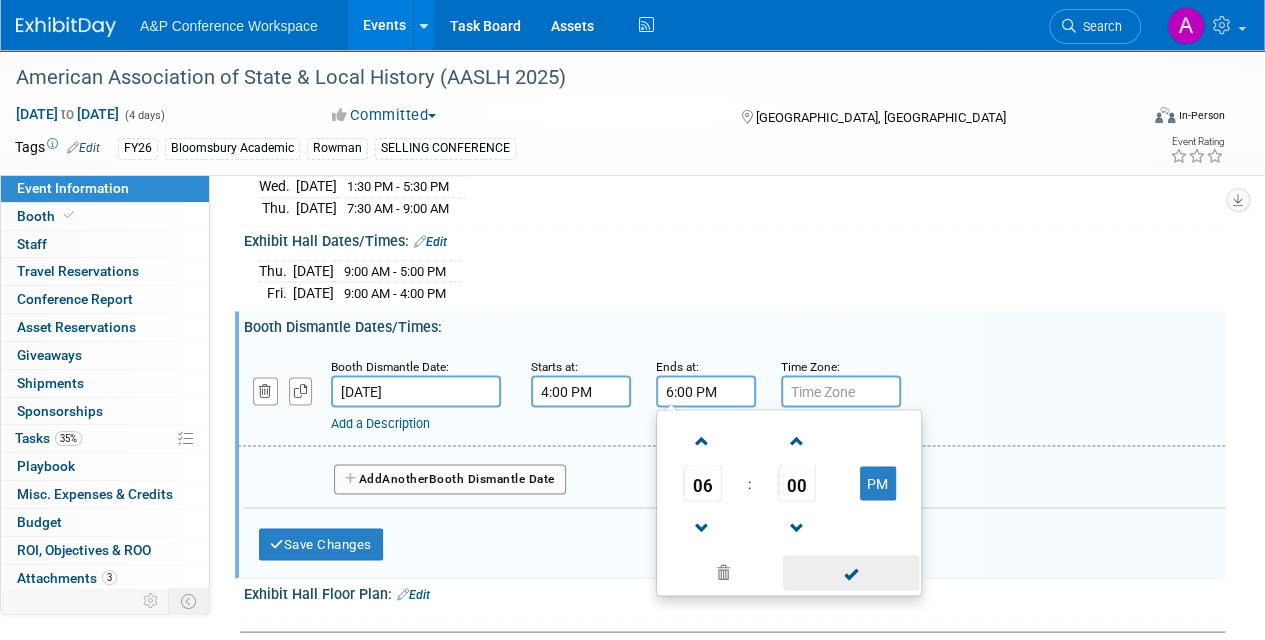 click at bounding box center (850, 572) 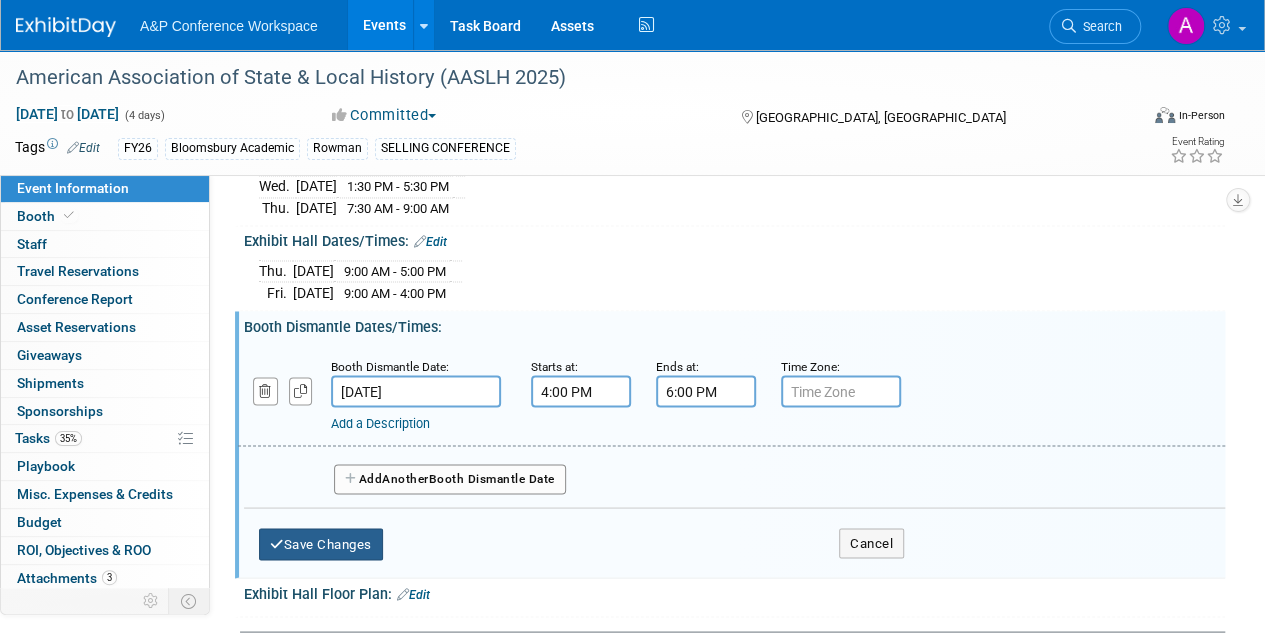 click on "Save Changes" at bounding box center (321, 544) 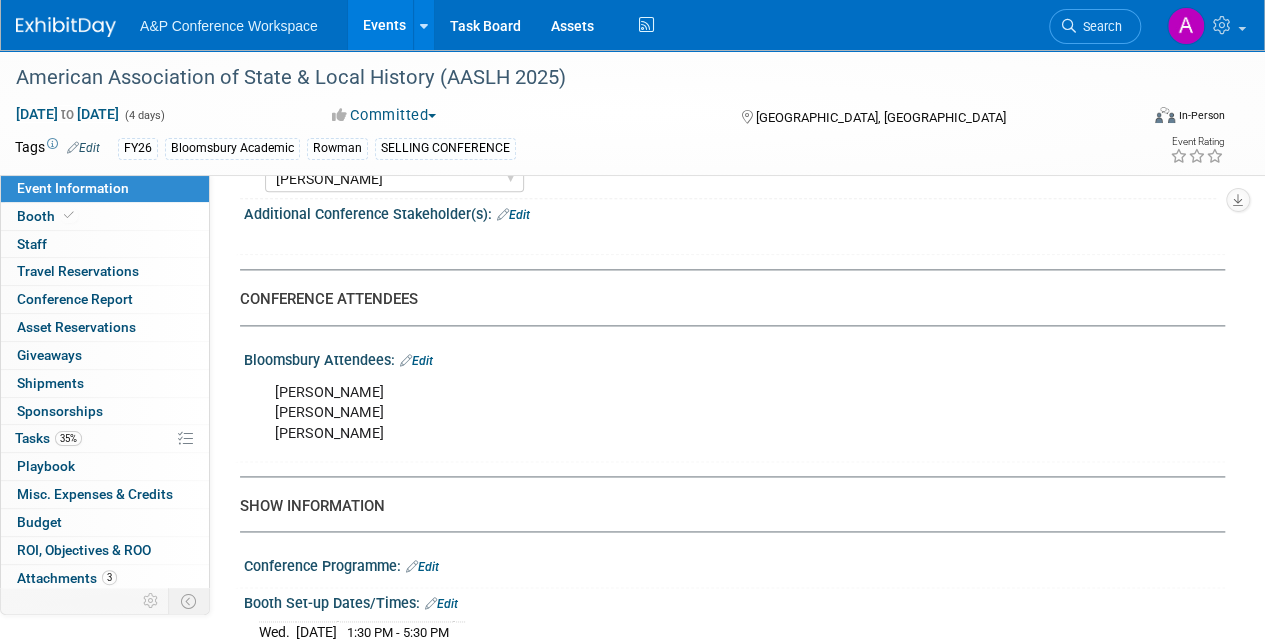 scroll, scrollTop: 1100, scrollLeft: 0, axis: vertical 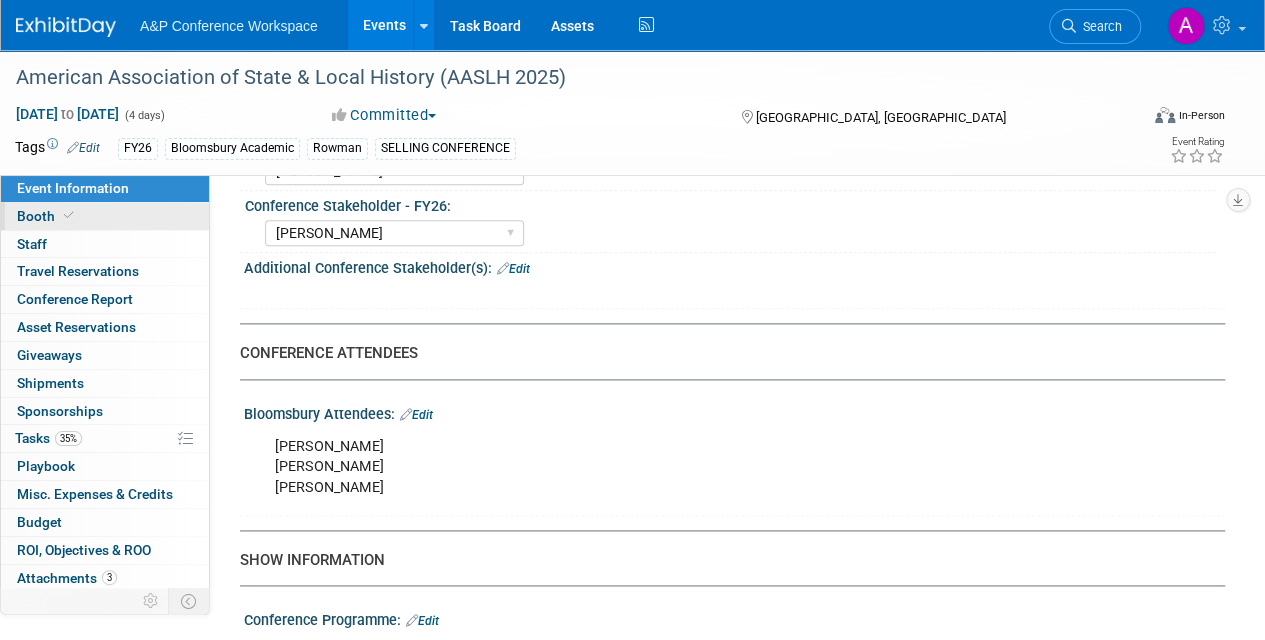 click on "Booth" at bounding box center (47, 216) 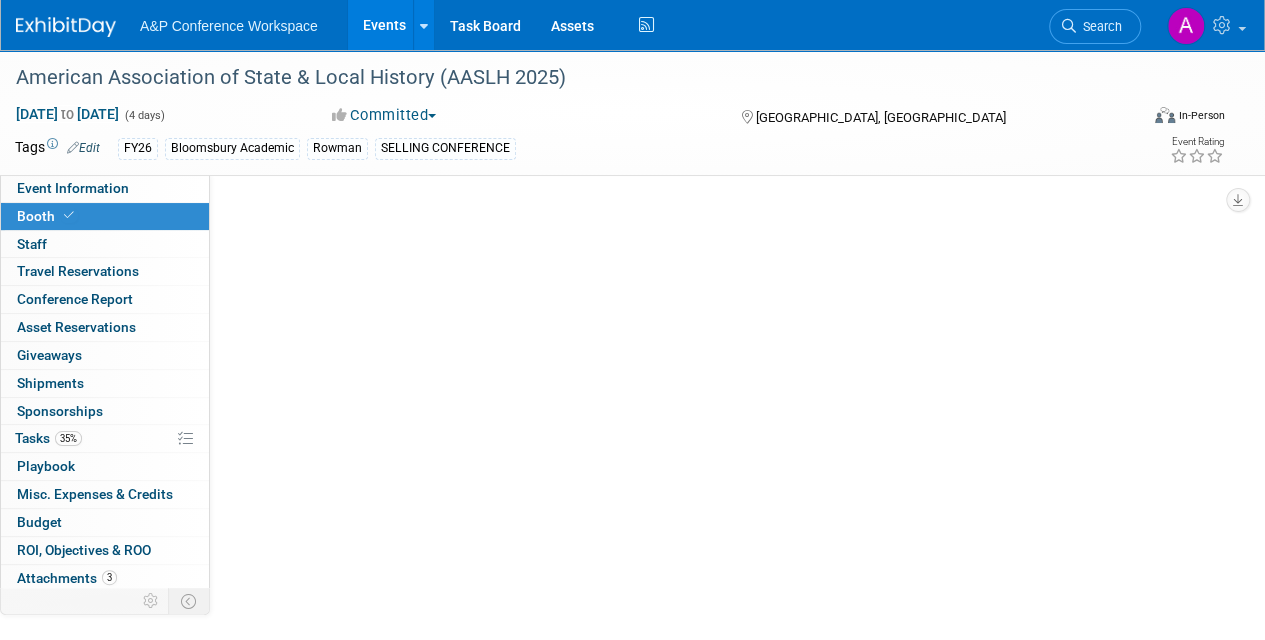 scroll, scrollTop: 0, scrollLeft: 0, axis: both 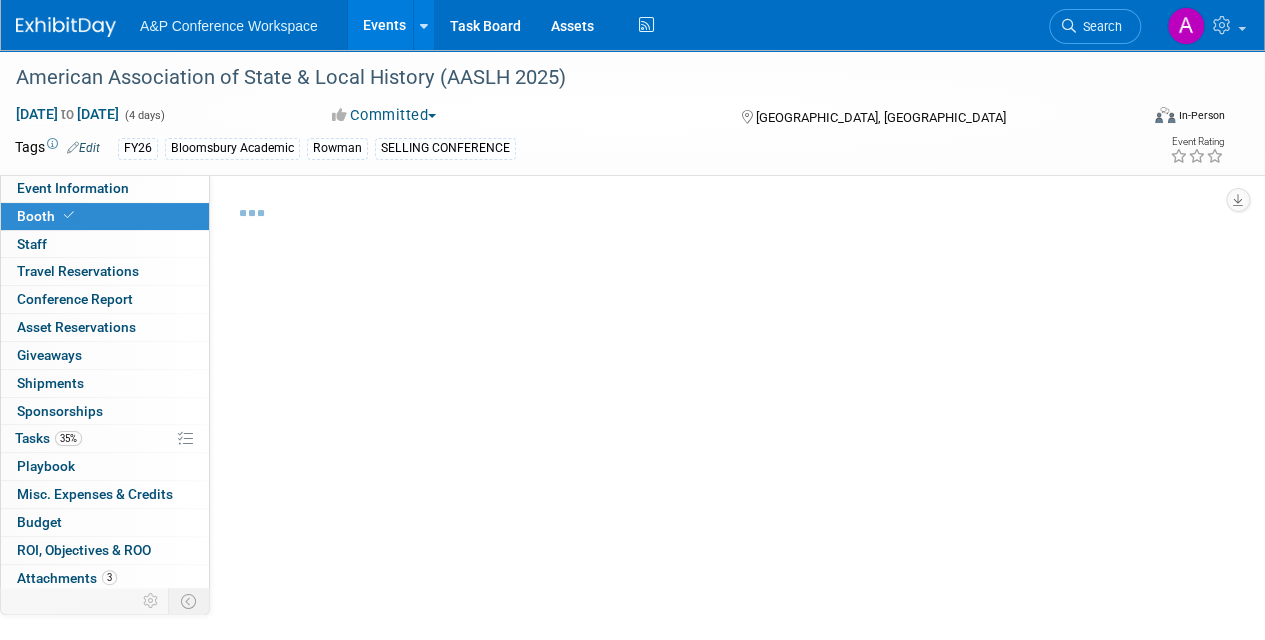 select on "RLKP" 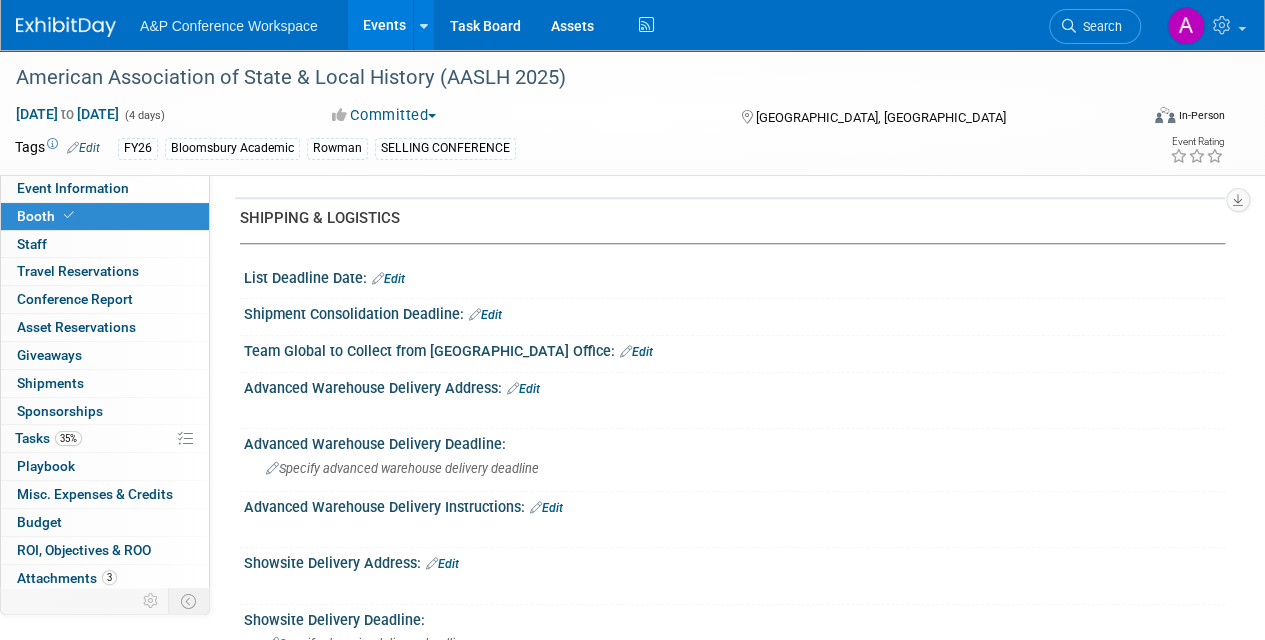 scroll, scrollTop: 800, scrollLeft: 0, axis: vertical 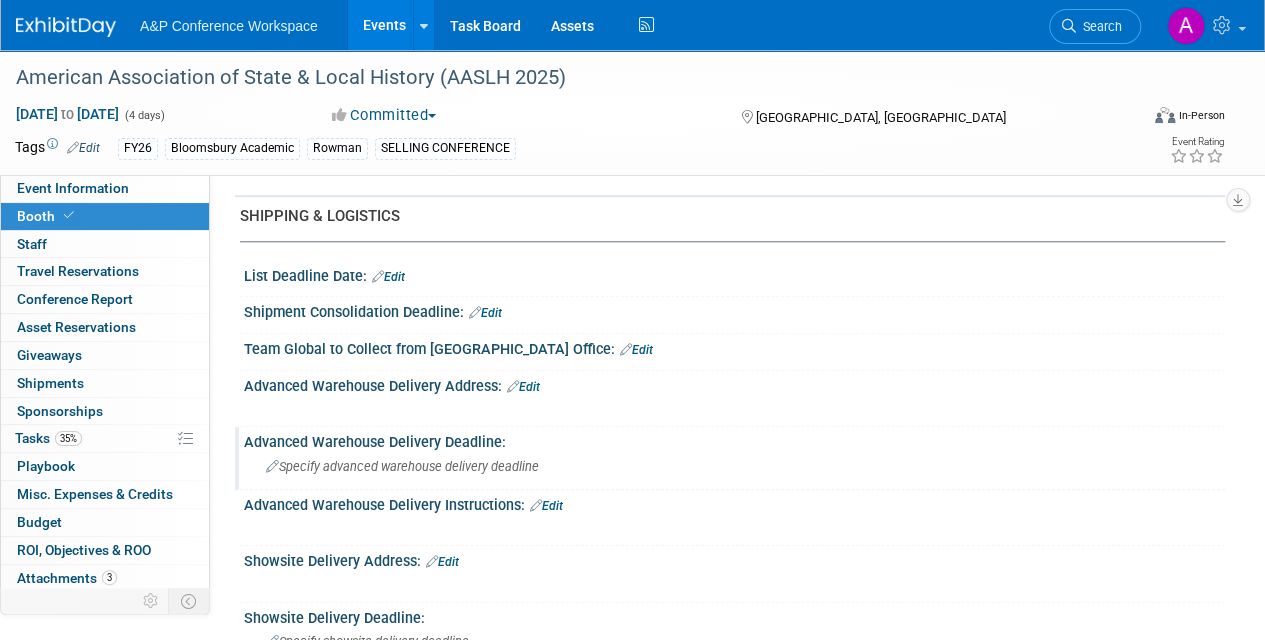 click on "Specify advanced warehouse delivery deadline" at bounding box center [402, 466] 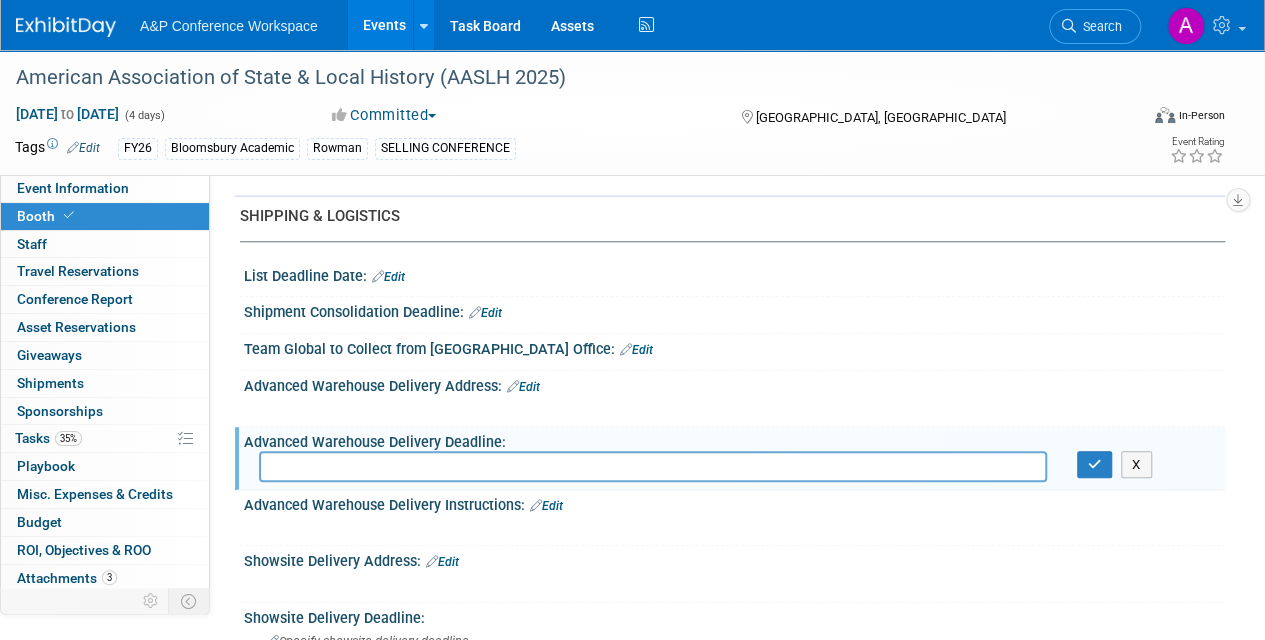 click at bounding box center [653, 466] 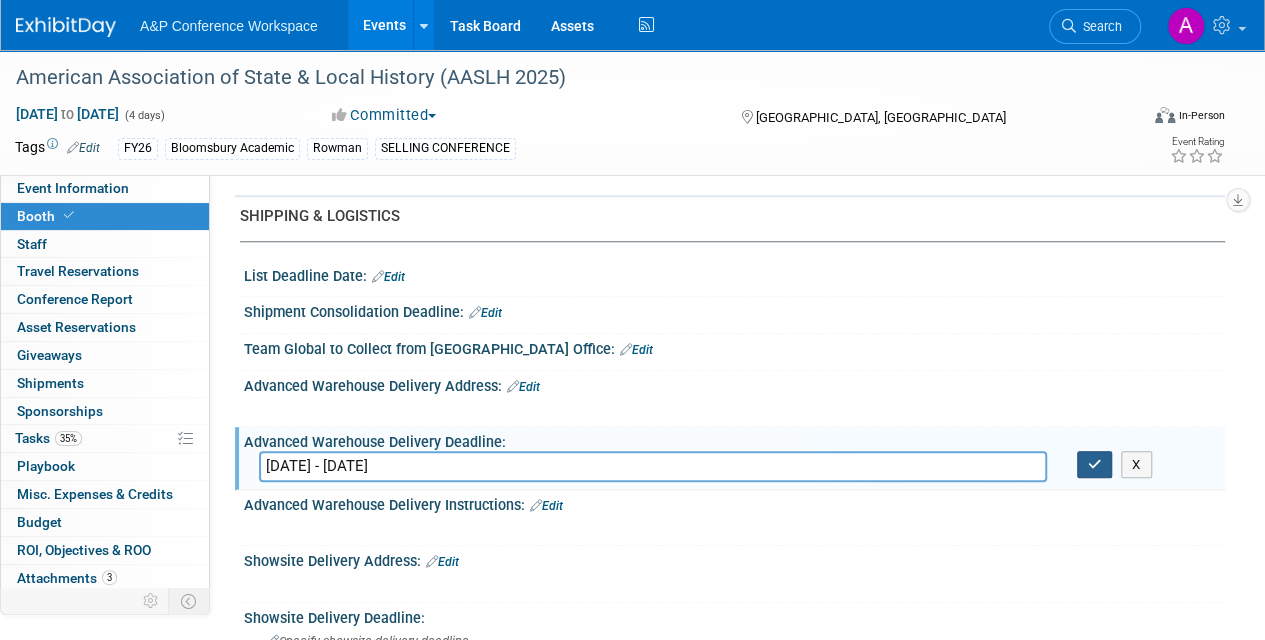 type on "August 20, 2025 - September 9, 2025" 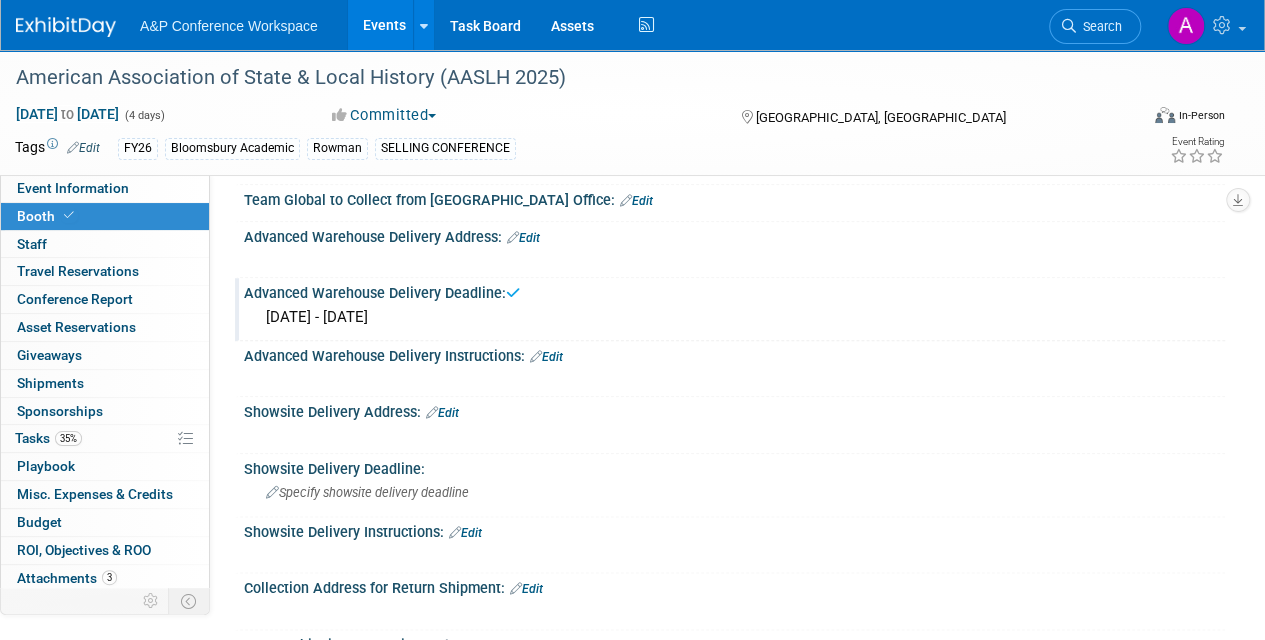 scroll, scrollTop: 1000, scrollLeft: 0, axis: vertical 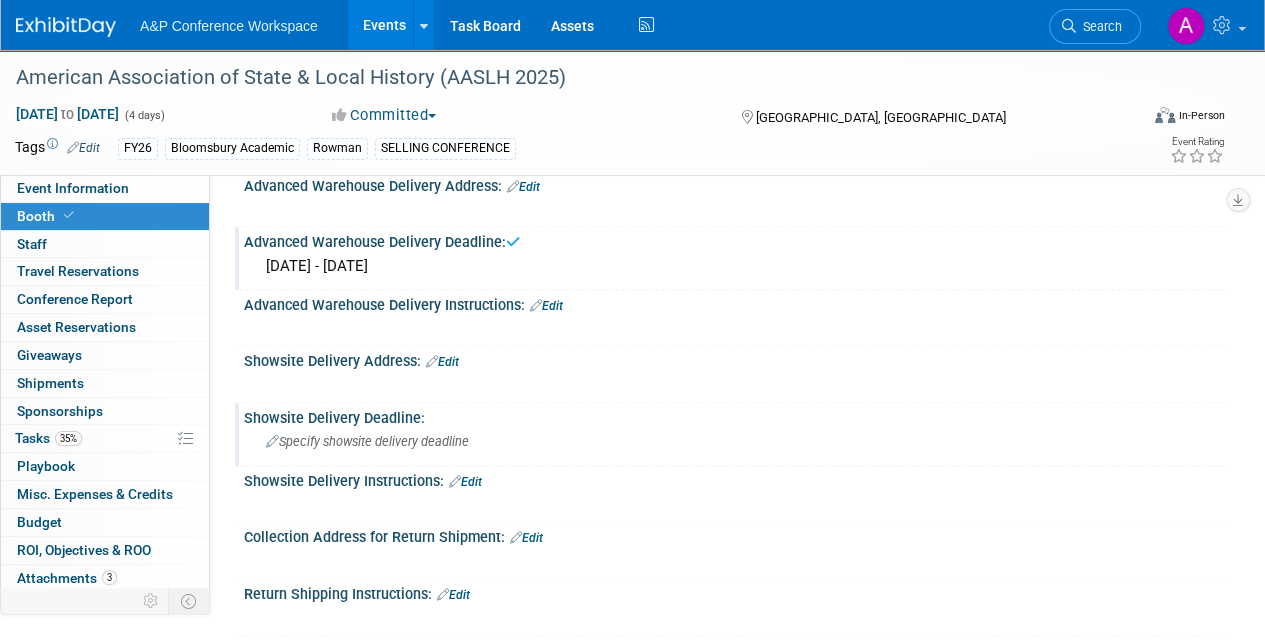 click on "Specify showsite delivery deadline" at bounding box center [367, 441] 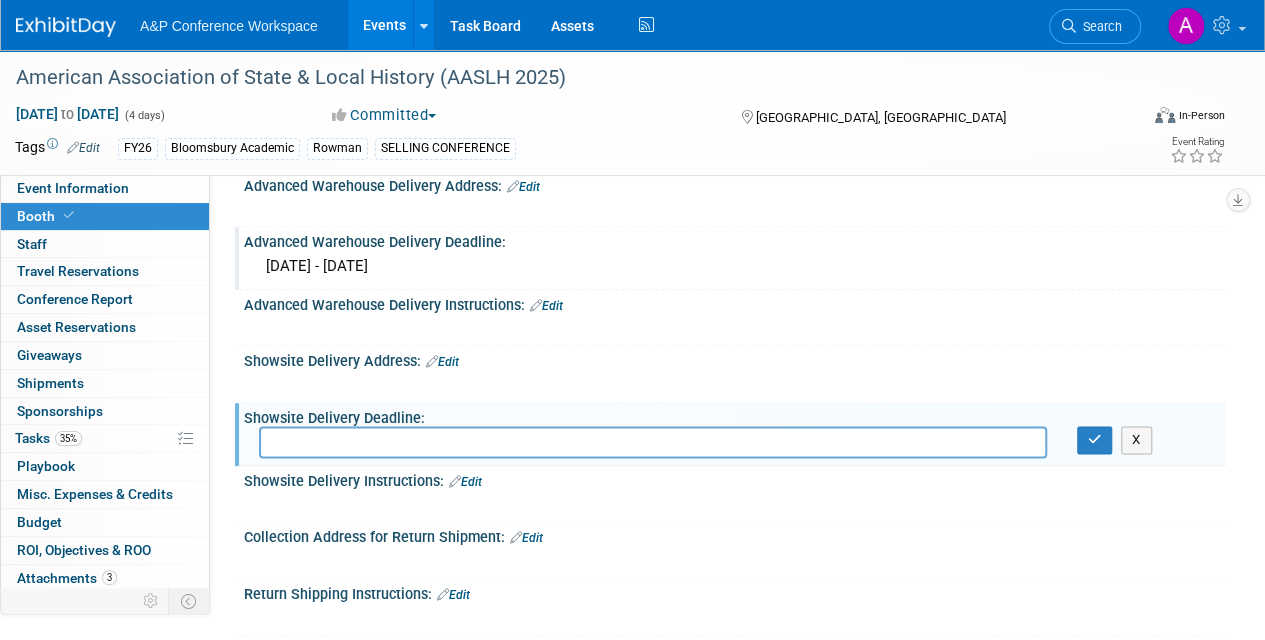 click at bounding box center [653, 441] 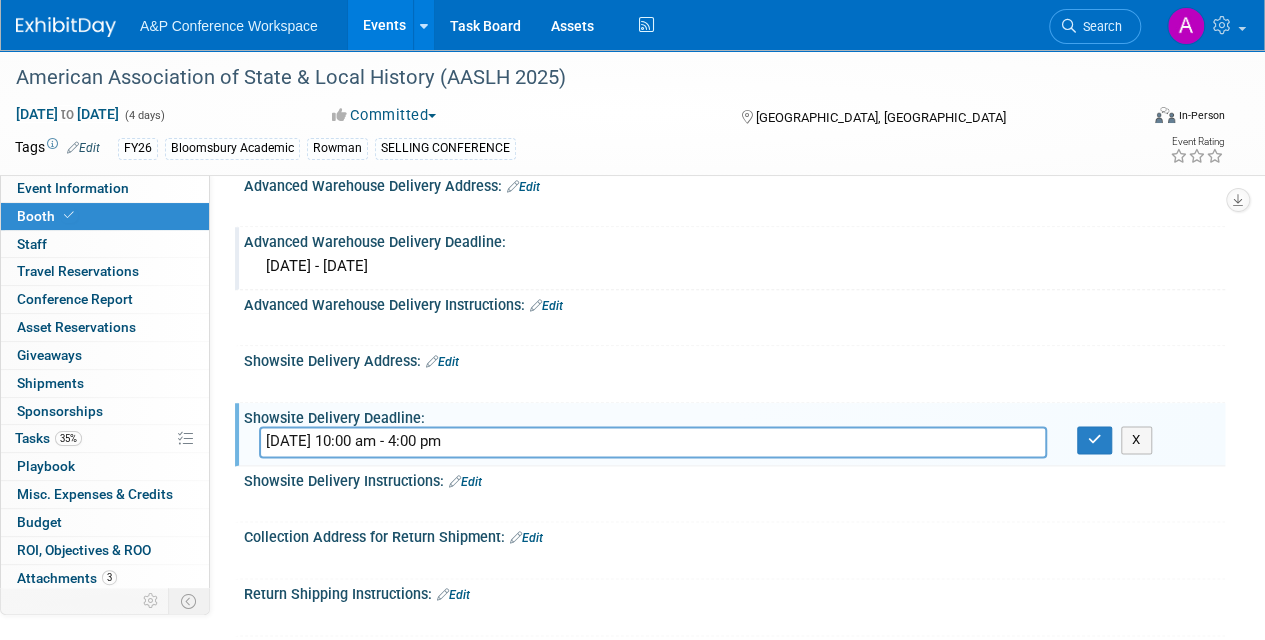 click on "Wednesday, September 10, 2025 10:00 am - 4:00 pm" at bounding box center [653, 441] 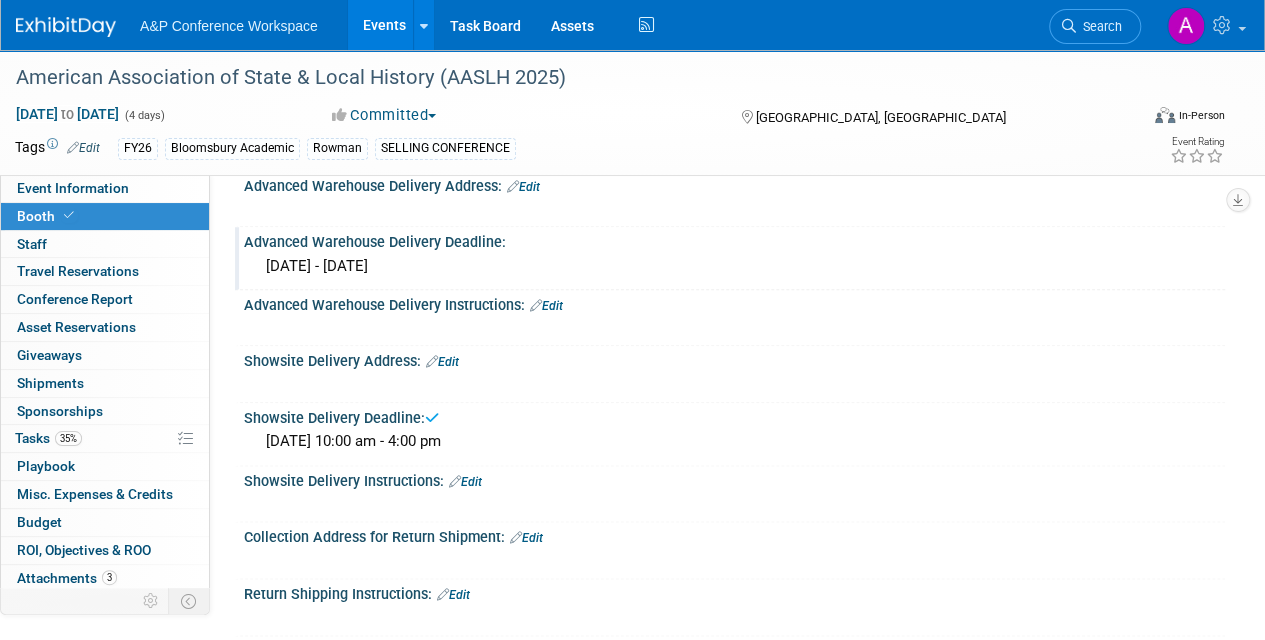 click on "Wednesday, September 10, 2025 10:00 am - 4:00 pm" at bounding box center (734, 441) 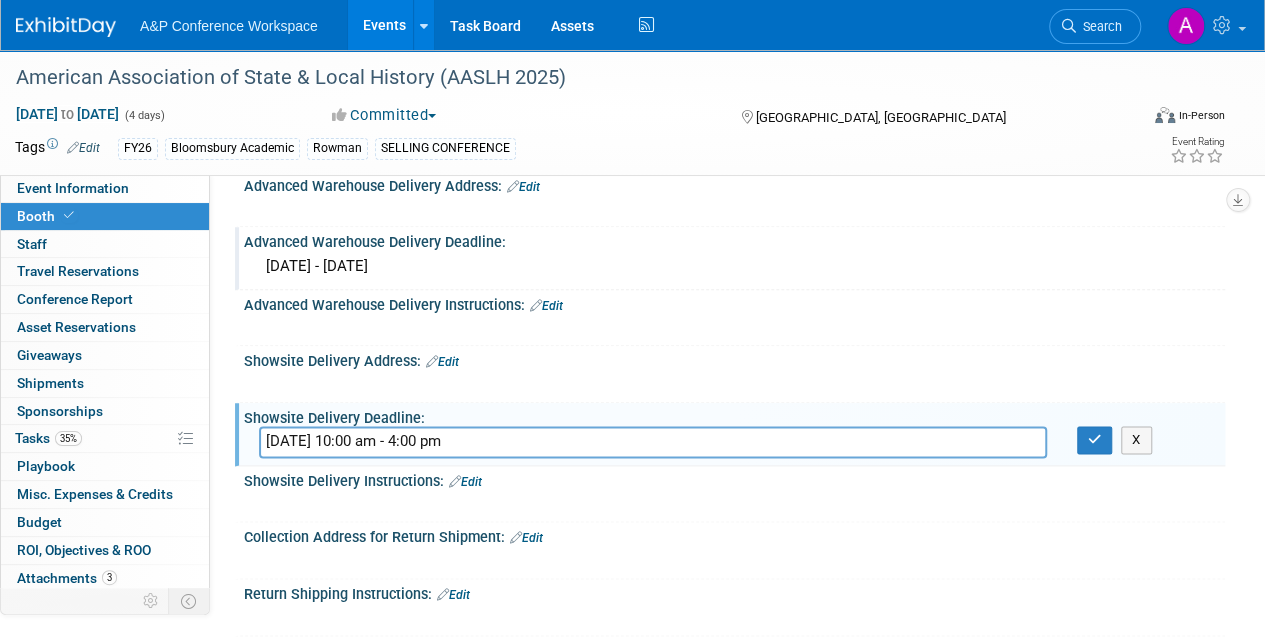 click on "Wednesday, September 10, 2025 10:00 am - 4:00 pm" at bounding box center (653, 441) 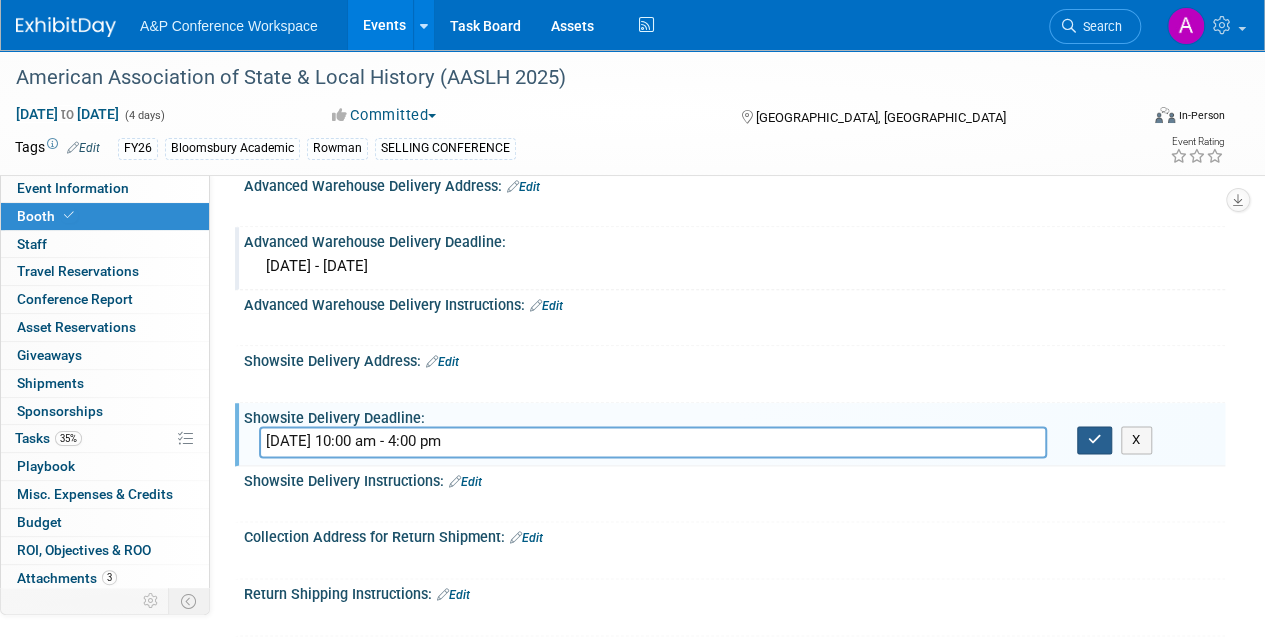type on "Wednesday, September 10, 2025  - 10:00 am - 4:00 pm" 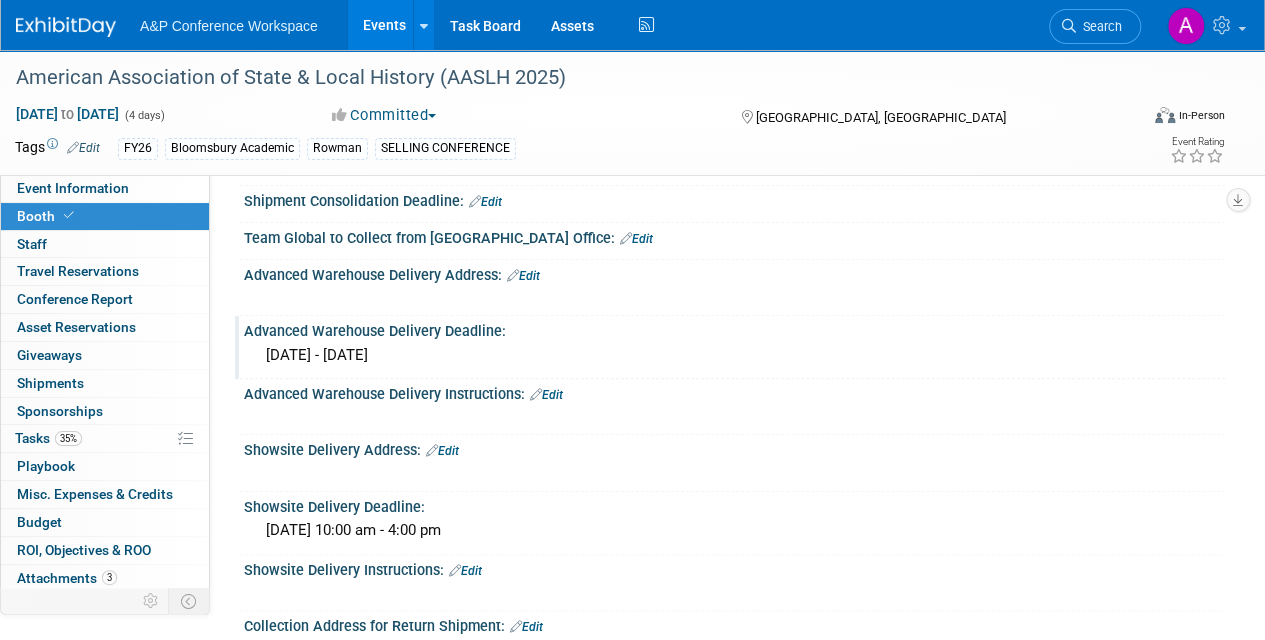 scroll, scrollTop: 800, scrollLeft: 0, axis: vertical 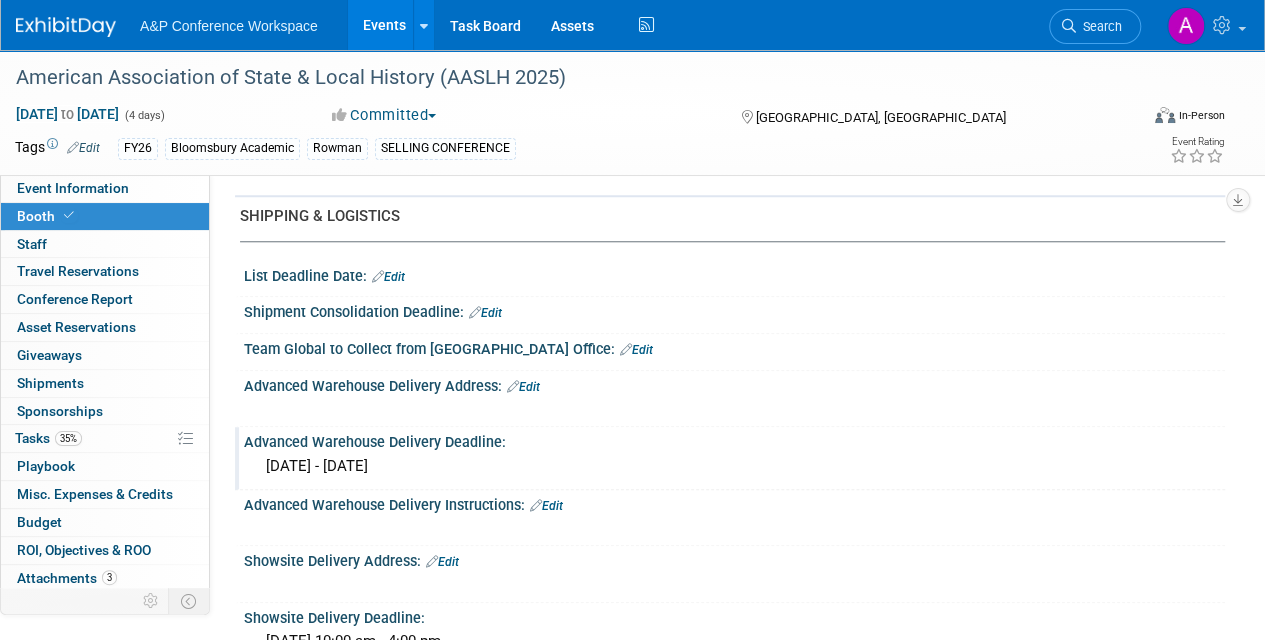 click on "Edit" at bounding box center (523, 387) 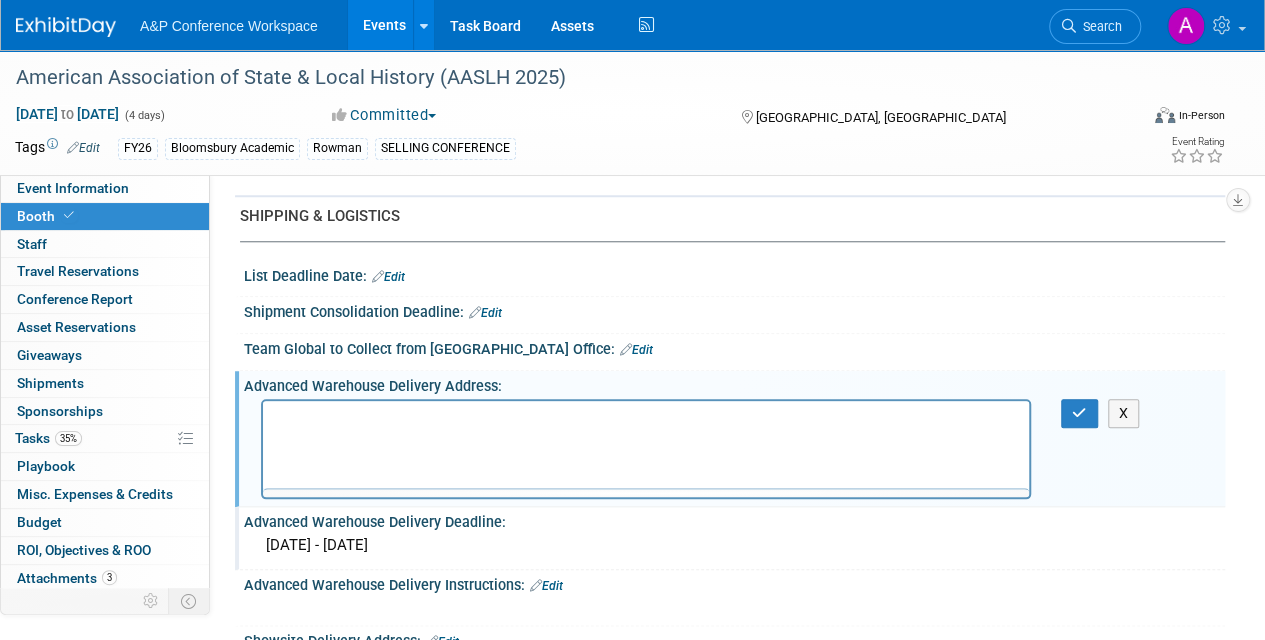 scroll, scrollTop: 0, scrollLeft: 0, axis: both 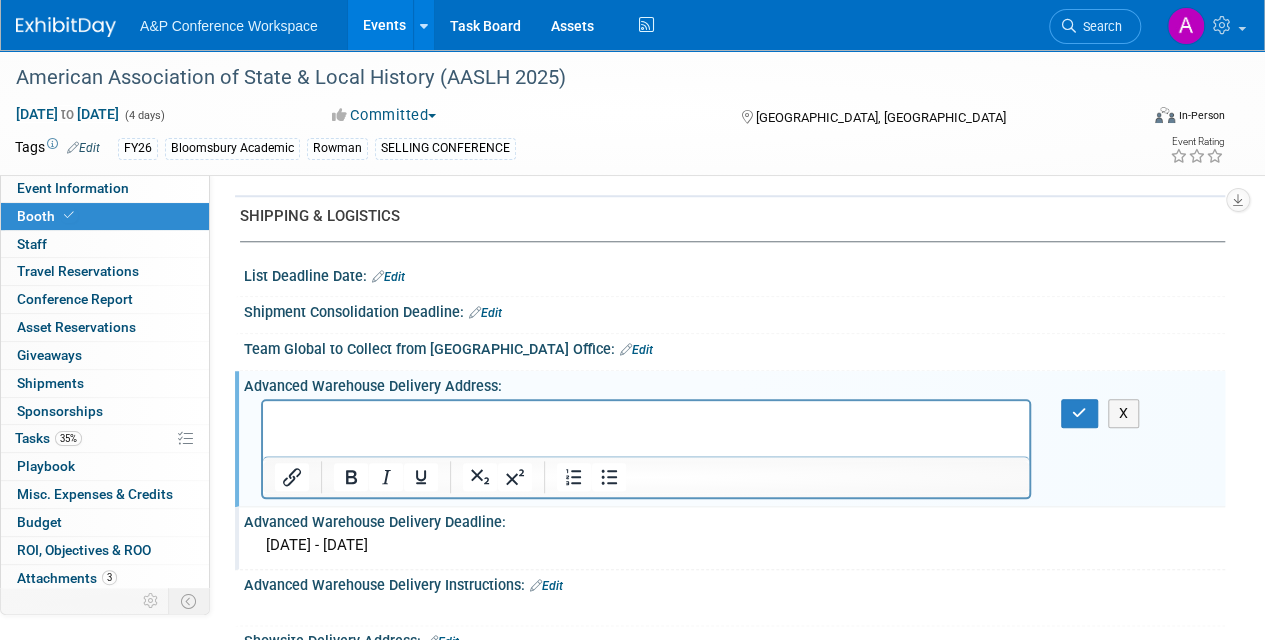 click at bounding box center (646, 419) 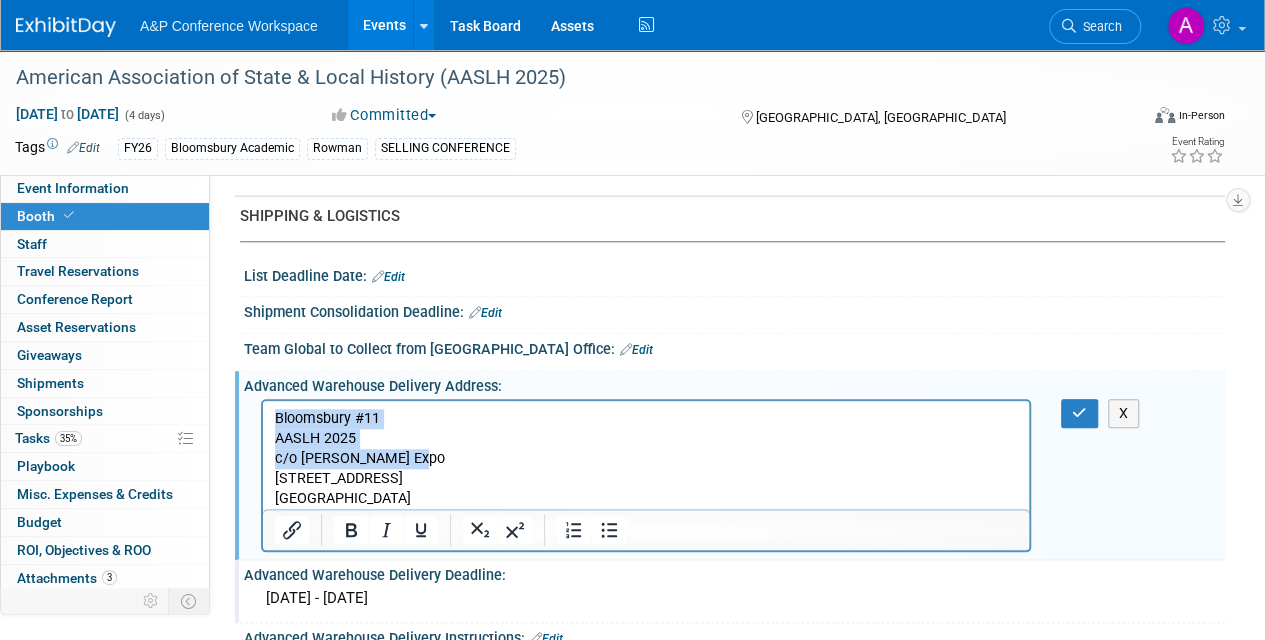 drag, startPoint x: 278, startPoint y: 419, endPoint x: 405, endPoint y: 453, distance: 131.47243 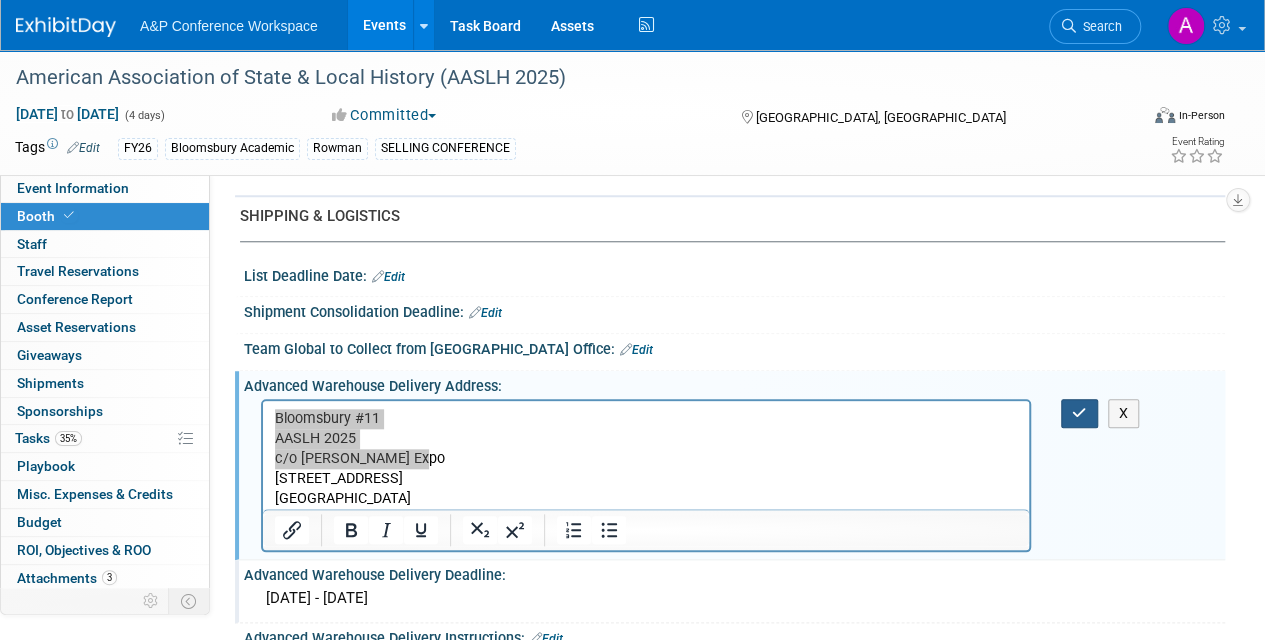 click at bounding box center [1079, 413] 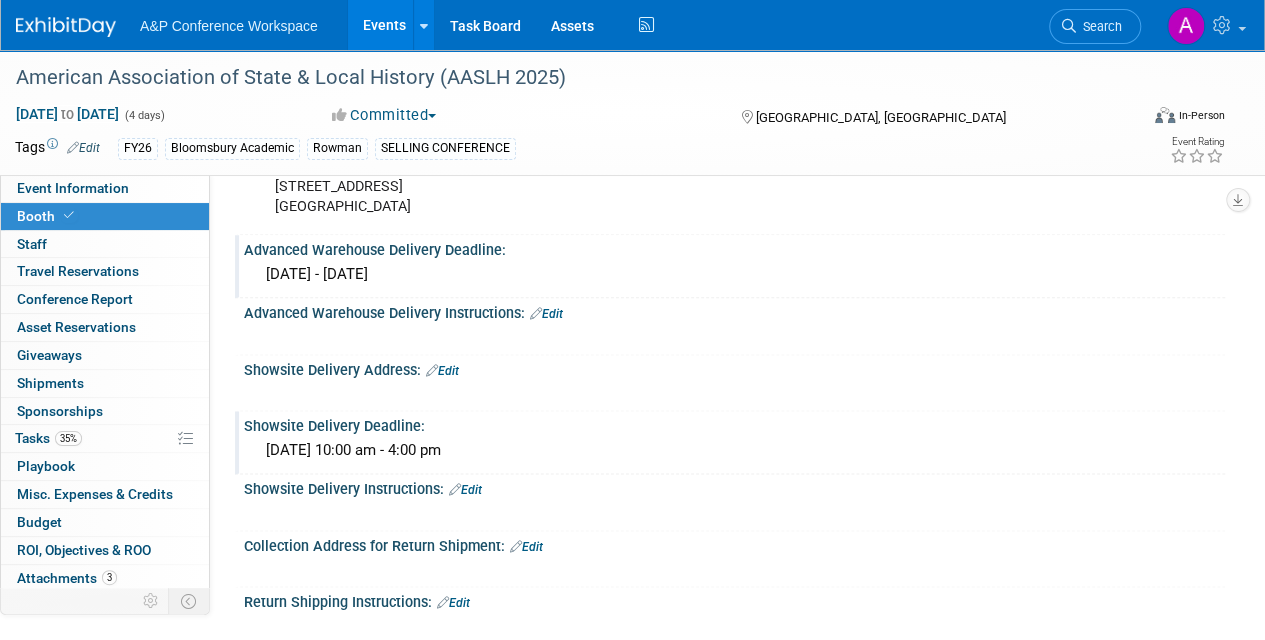 scroll, scrollTop: 1100, scrollLeft: 0, axis: vertical 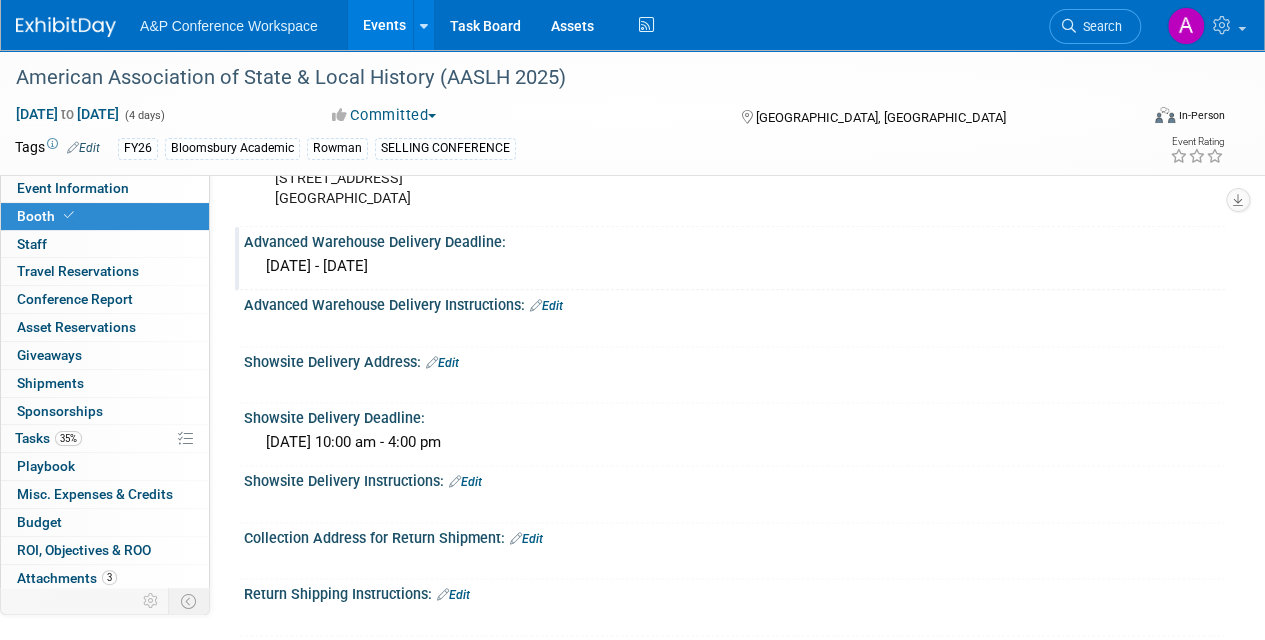 click on "Edit" at bounding box center (442, 363) 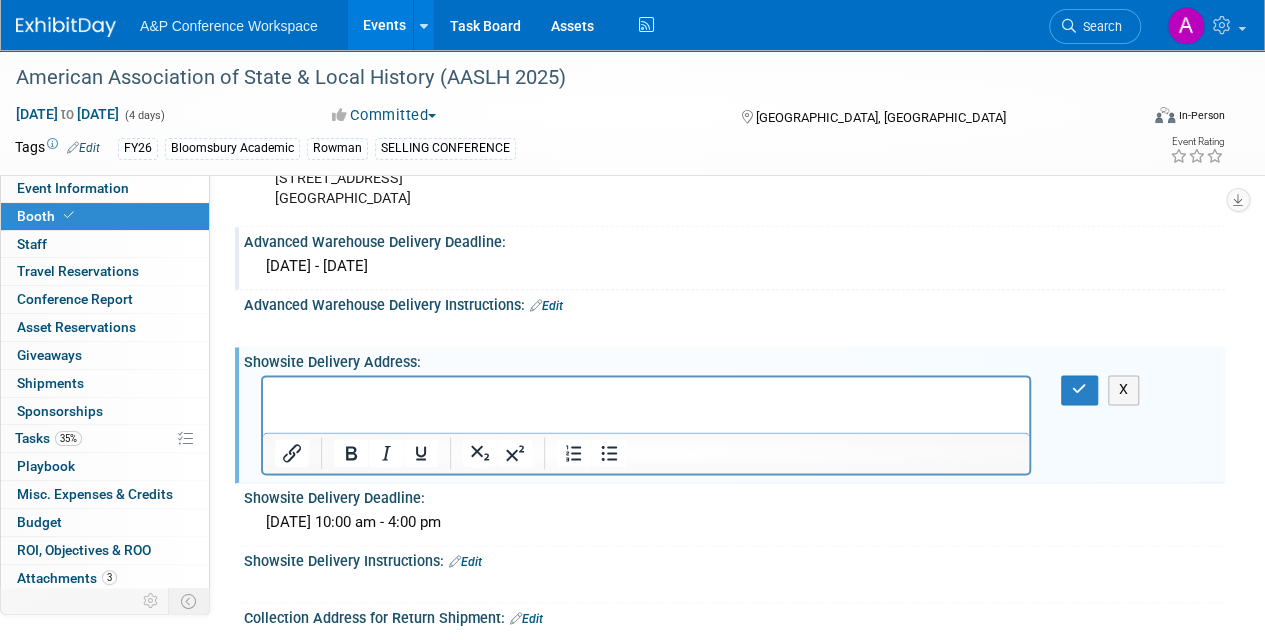 scroll, scrollTop: 0, scrollLeft: 0, axis: both 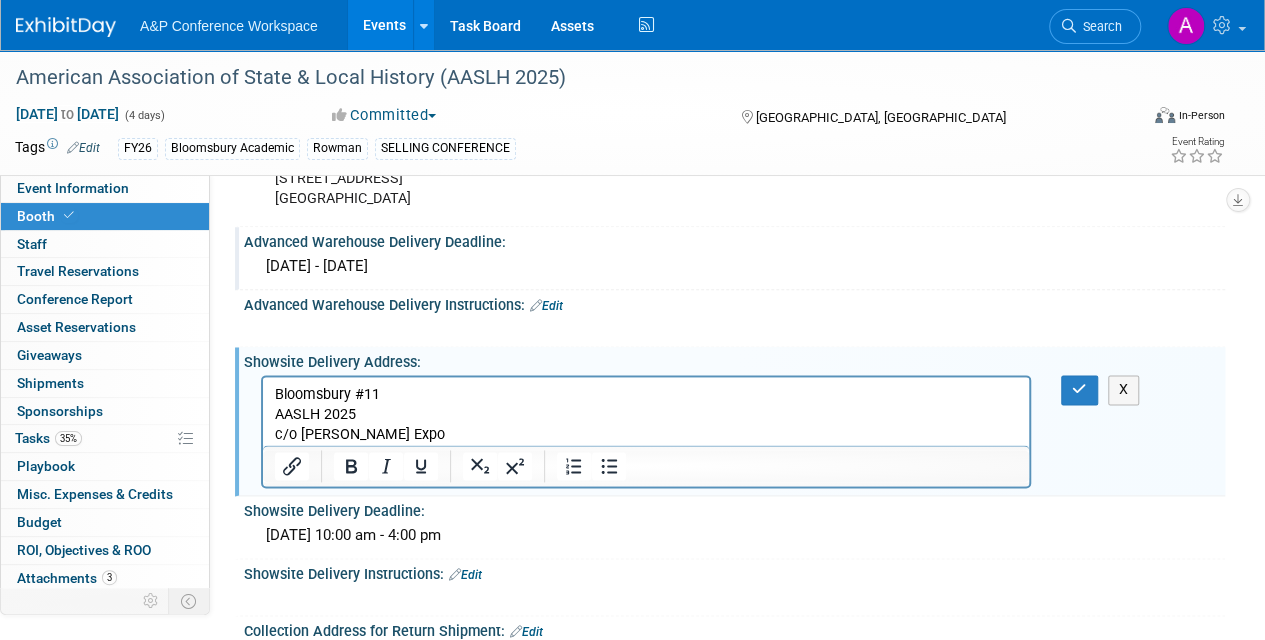 drag, startPoint x: 408, startPoint y: 427, endPoint x: 468, endPoint y: 428, distance: 60.00833 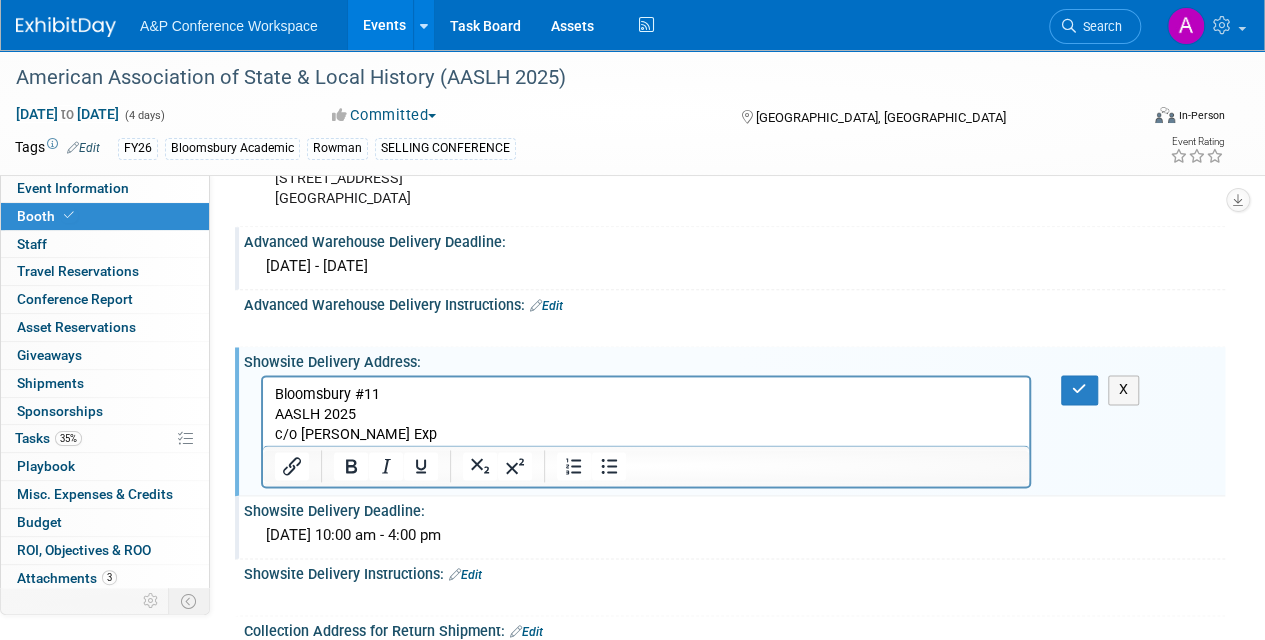 type 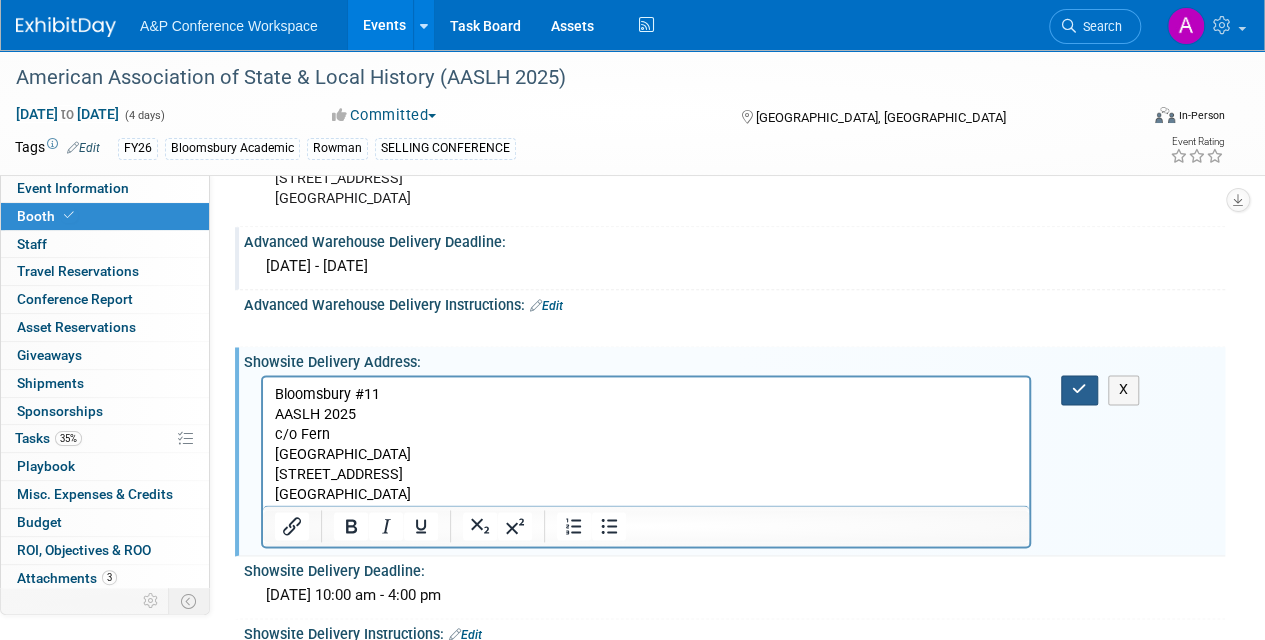 click at bounding box center (1079, 389) 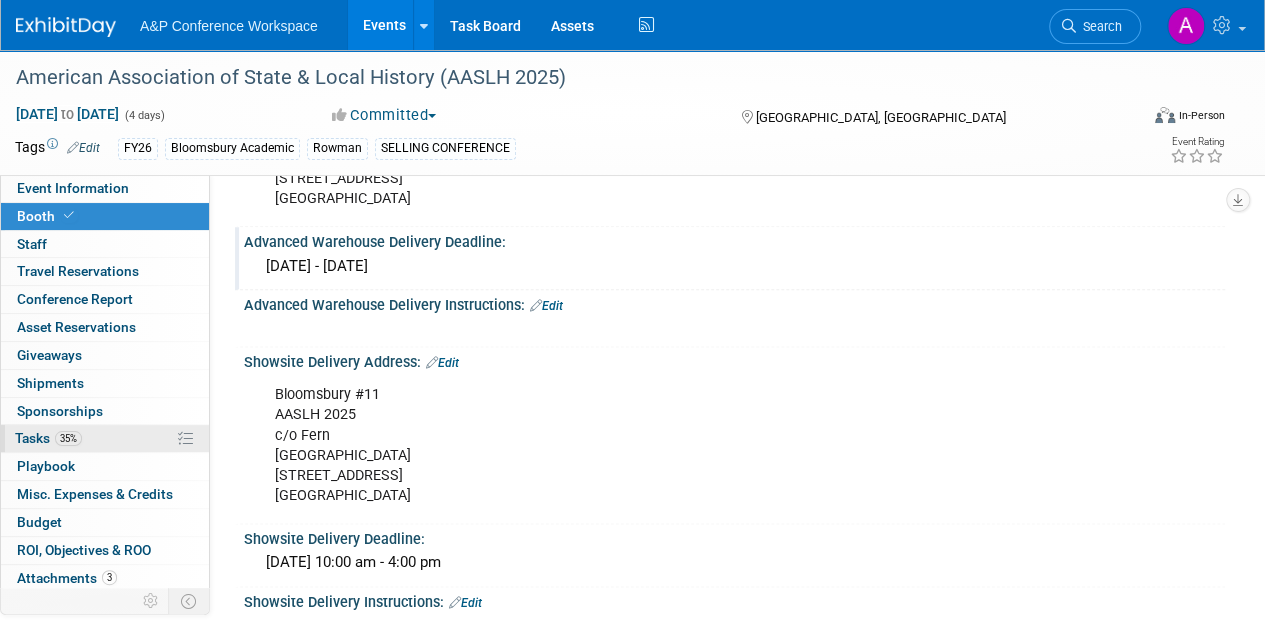 click on "Tasks 35%" at bounding box center (48, 438) 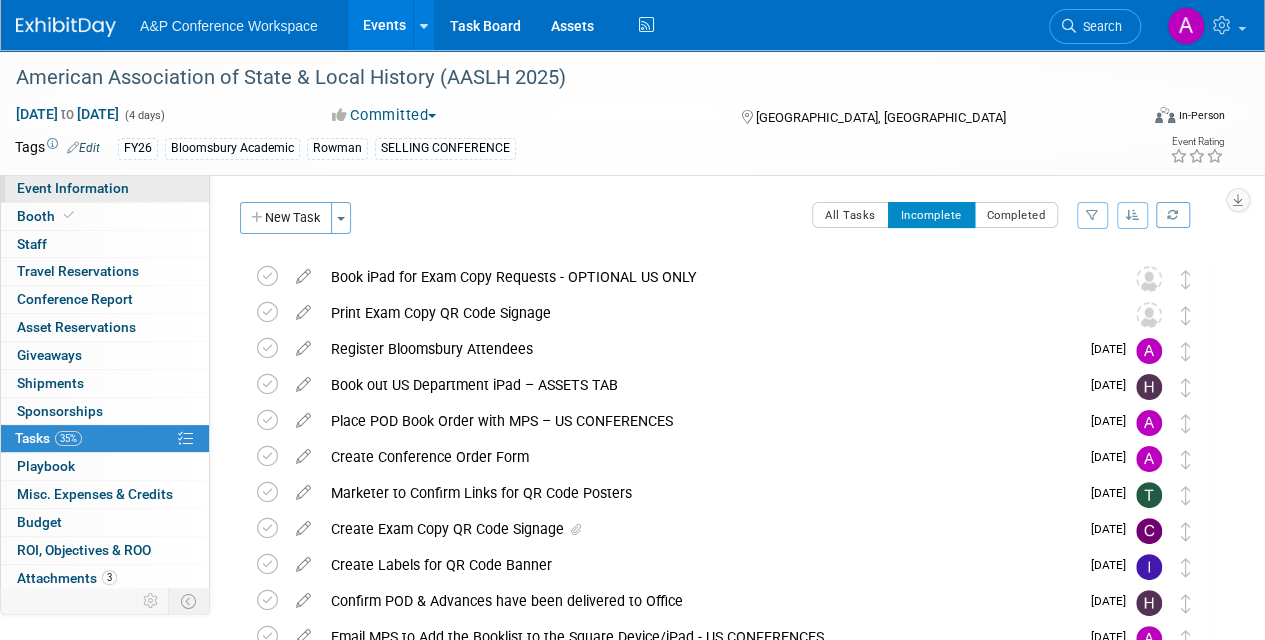click on "Event Information" at bounding box center (73, 188) 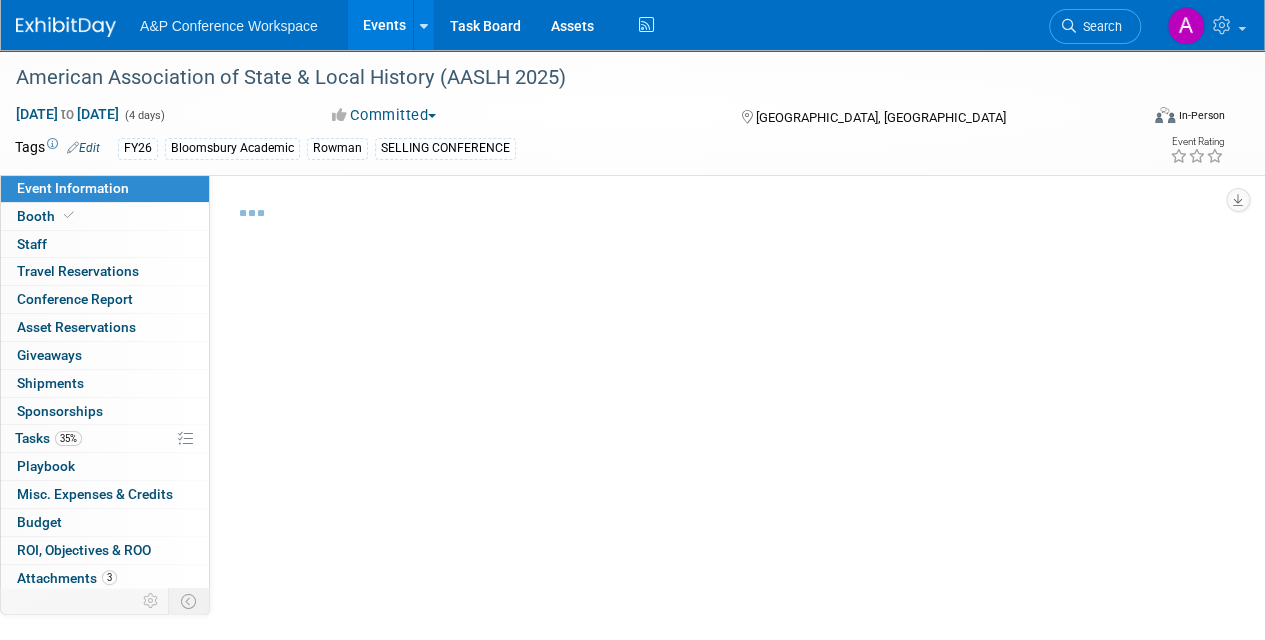 select on "Annual" 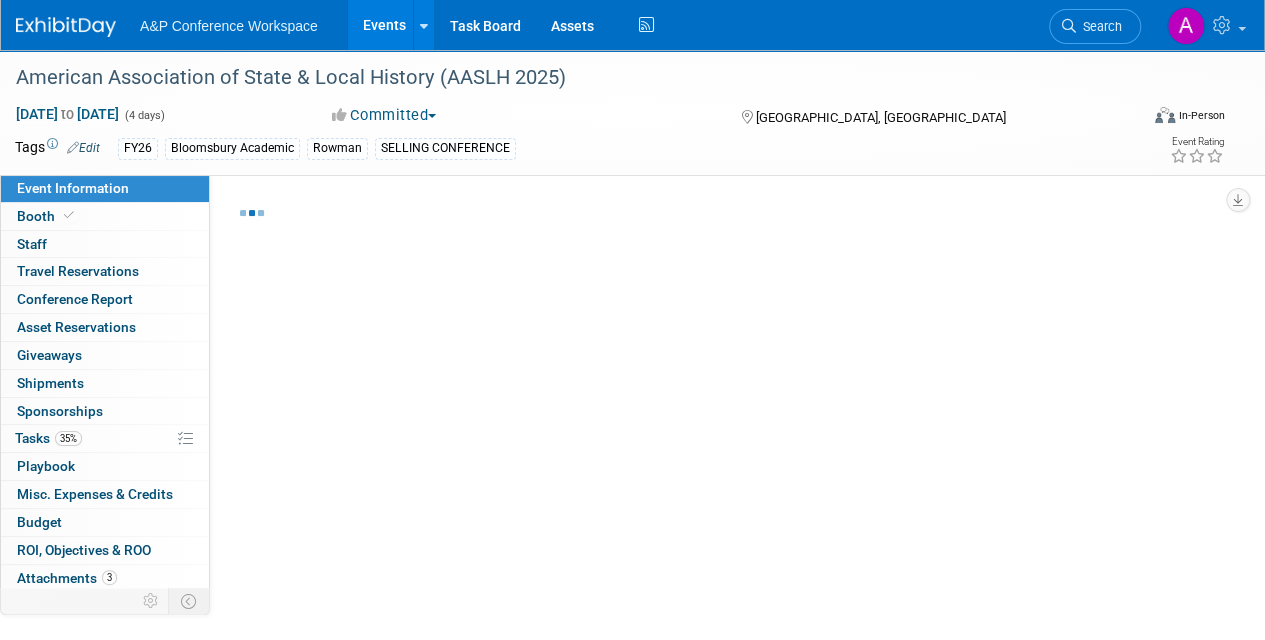 select on "In-Person Booth" 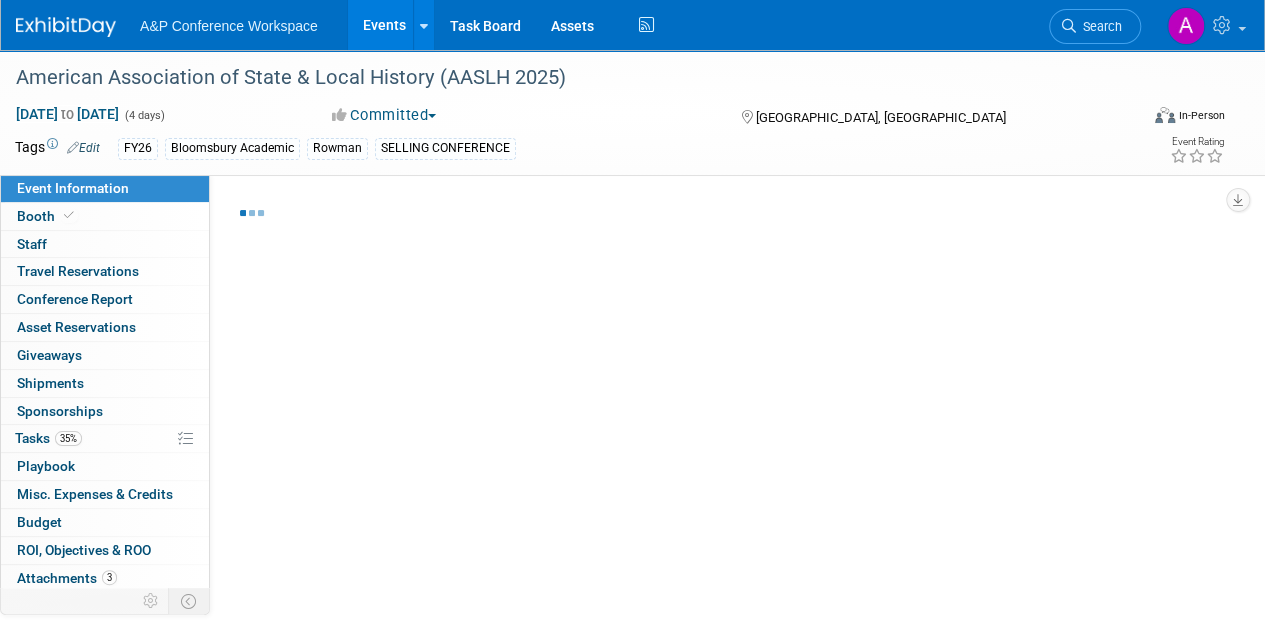 select on "Museum Professionals" 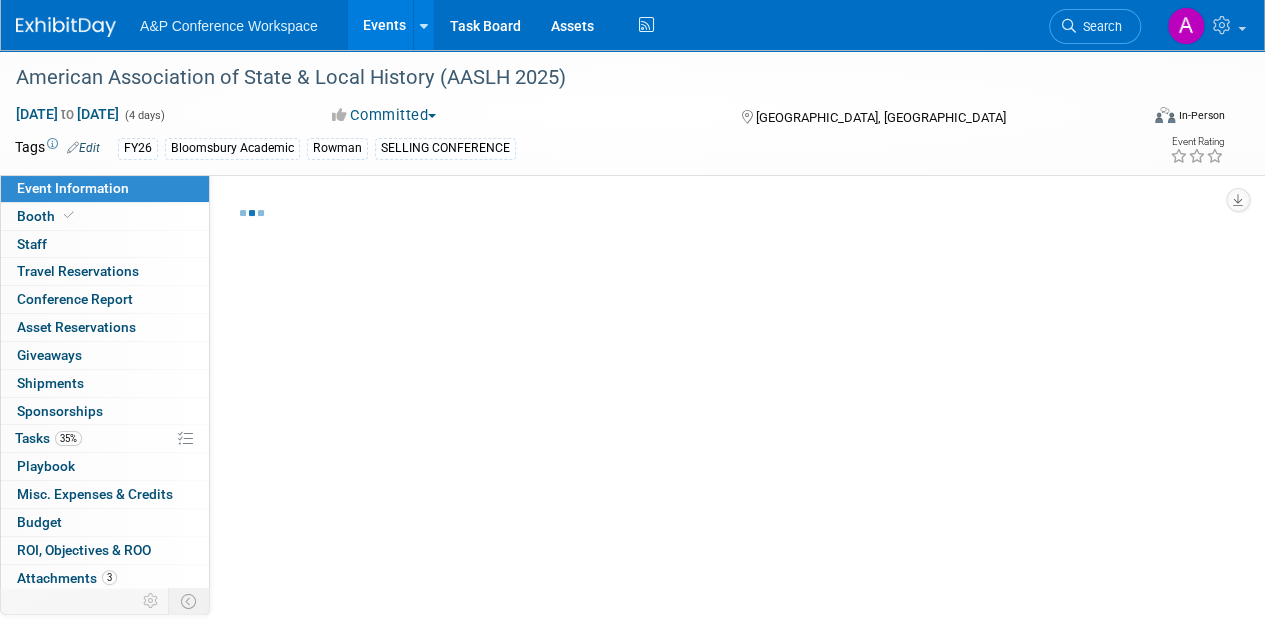 select on "[PERSON_NAME]" 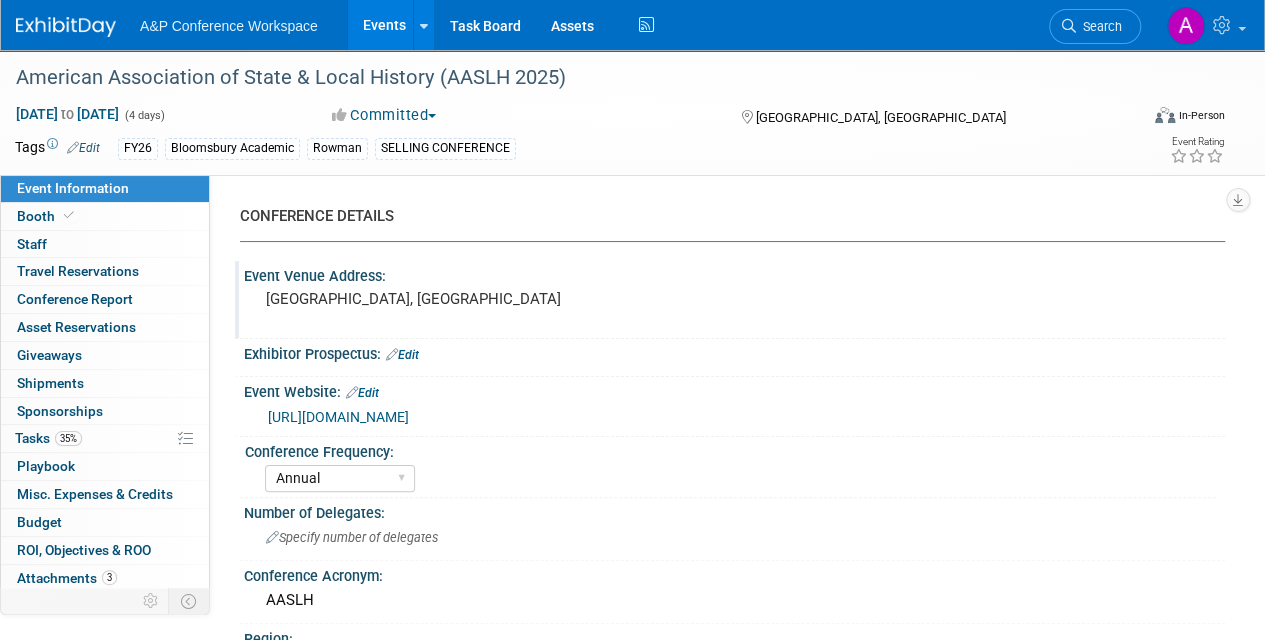 click on "[GEOGRAPHIC_DATA], [GEOGRAPHIC_DATA]" at bounding box center (448, 299) 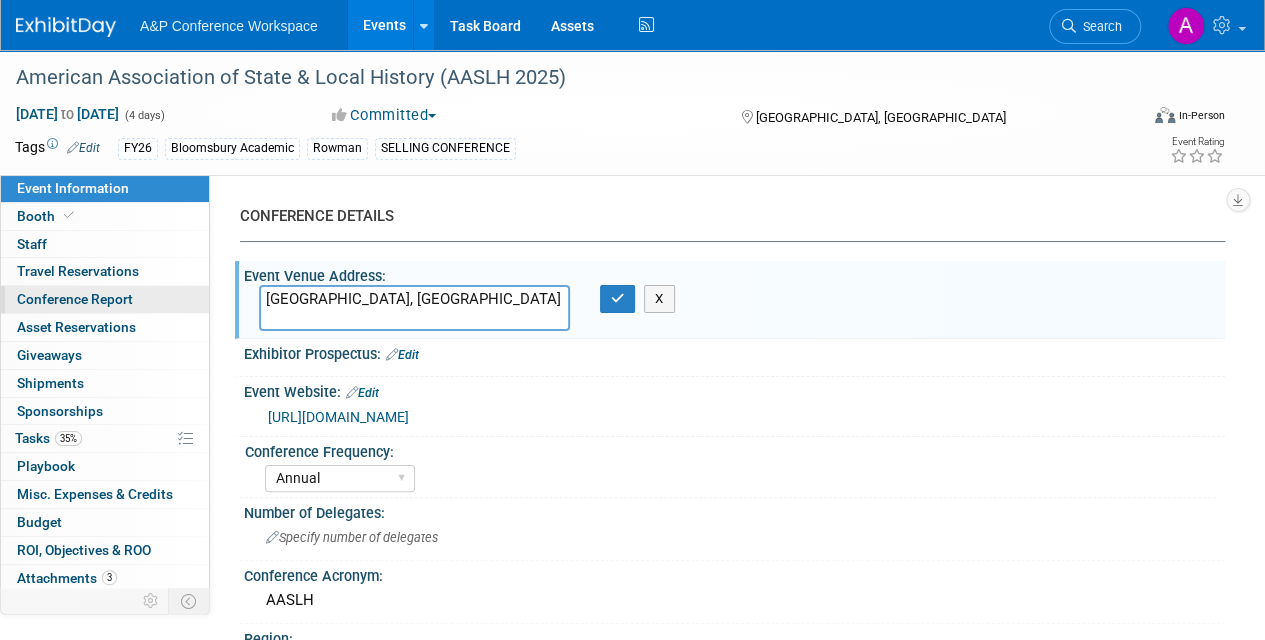 drag, startPoint x: 218, startPoint y: 300, endPoint x: 183, endPoint y: 298, distance: 35.057095 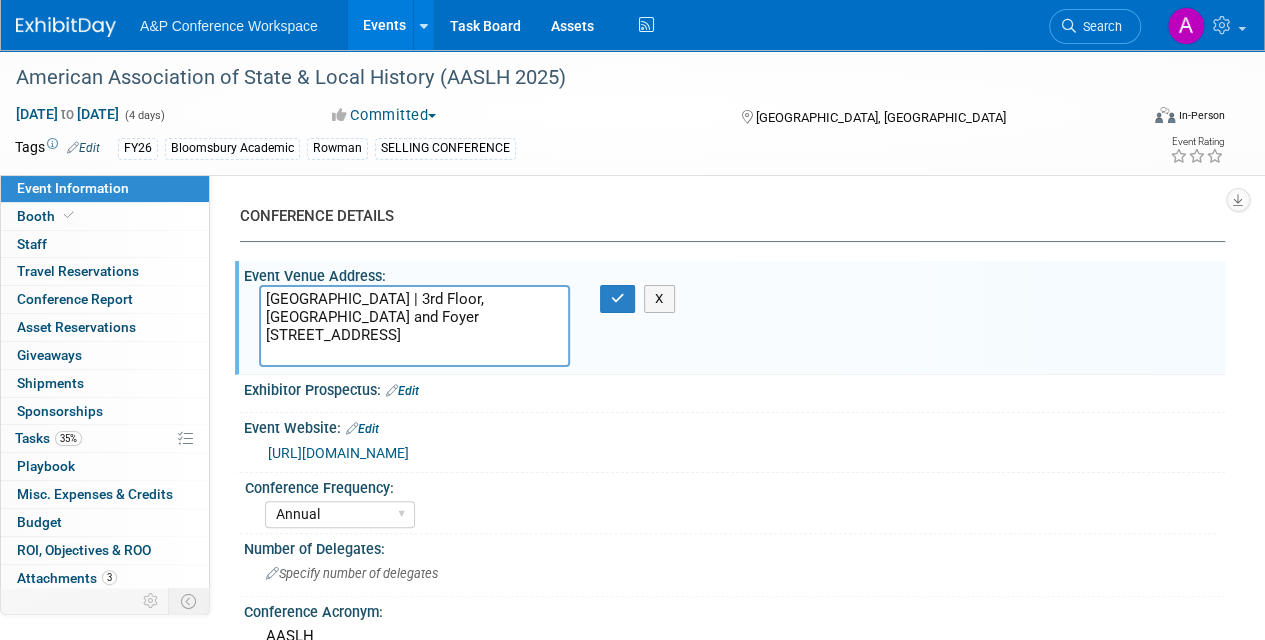click on "Hilton Cincinnati Netherland Plaza | 3rd Floor, Hall of Mirrors Ballroom and Foyer
35 West Fifth Street
Cincinnati, OH 45202" at bounding box center (414, 326) 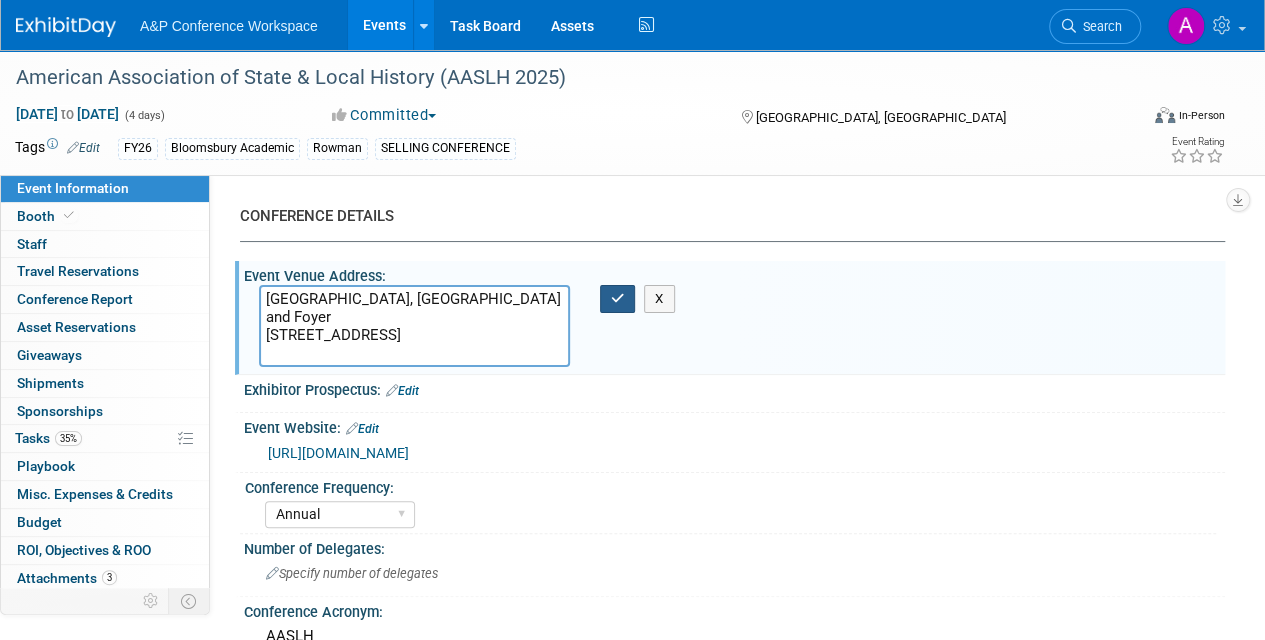 type on "Hilton Cincinnati Netherland Plaza
3rd Floor, Hall of Mirrors Ballroom and Foyer
35 West Fifth Street
Cincinnati, OH 45202" 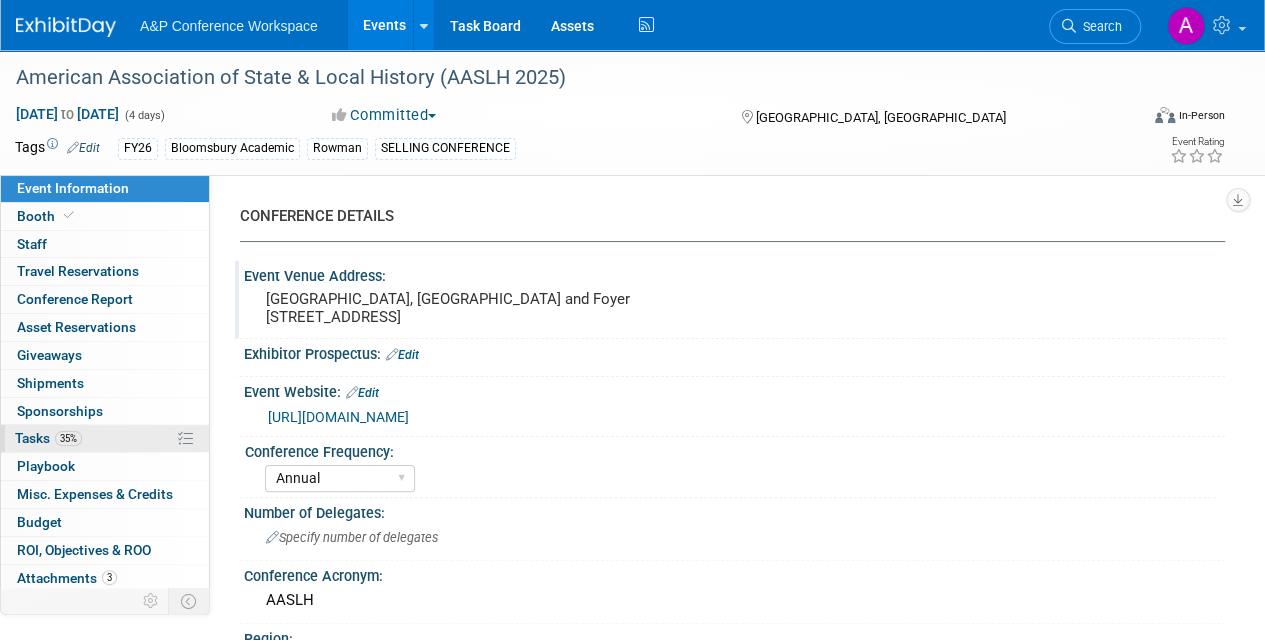 click on "Tasks 35%" at bounding box center (48, 438) 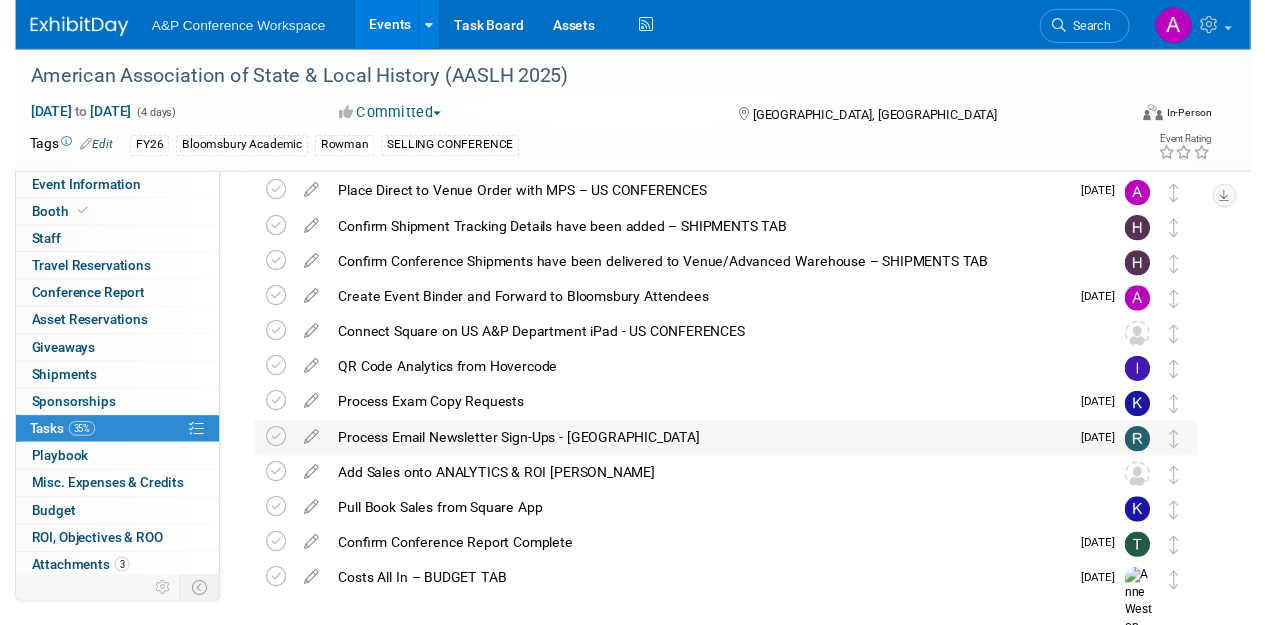 scroll, scrollTop: 405, scrollLeft: 0, axis: vertical 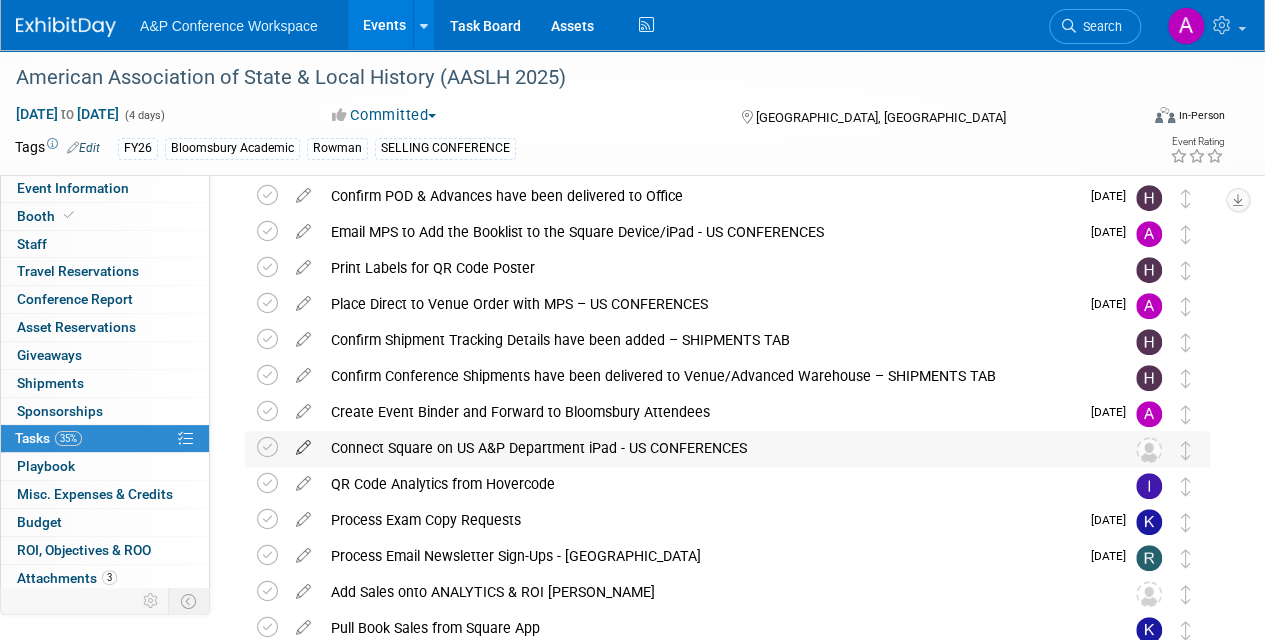 click at bounding box center [303, 443] 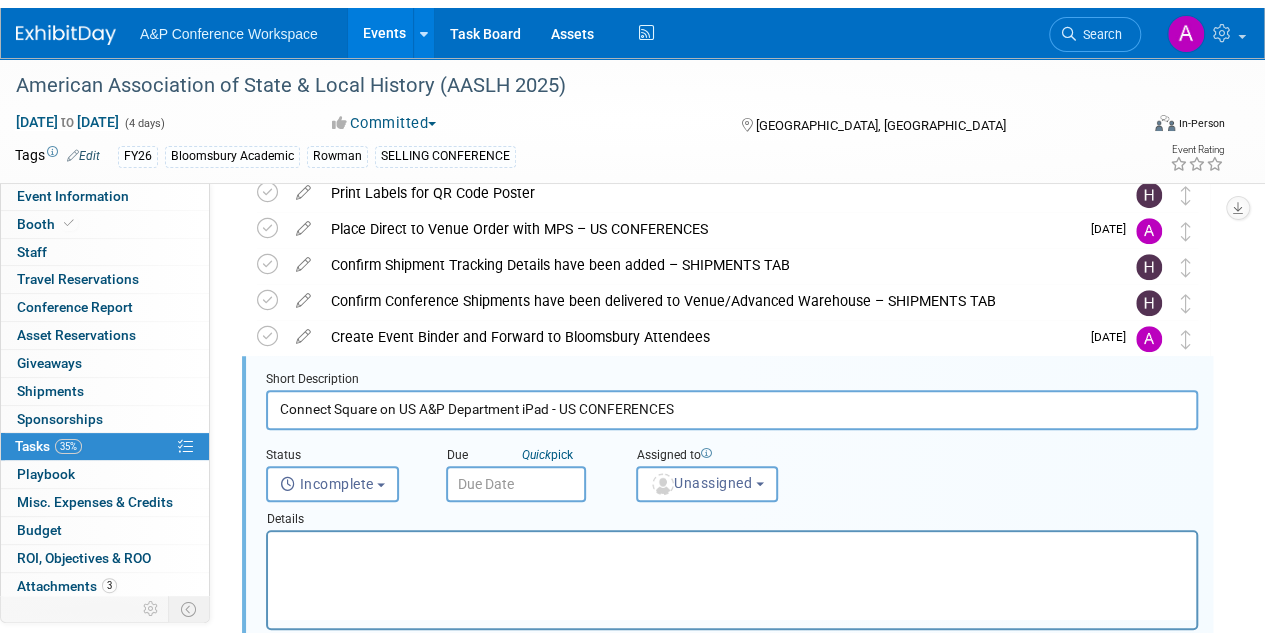 scroll, scrollTop: 542, scrollLeft: 0, axis: vertical 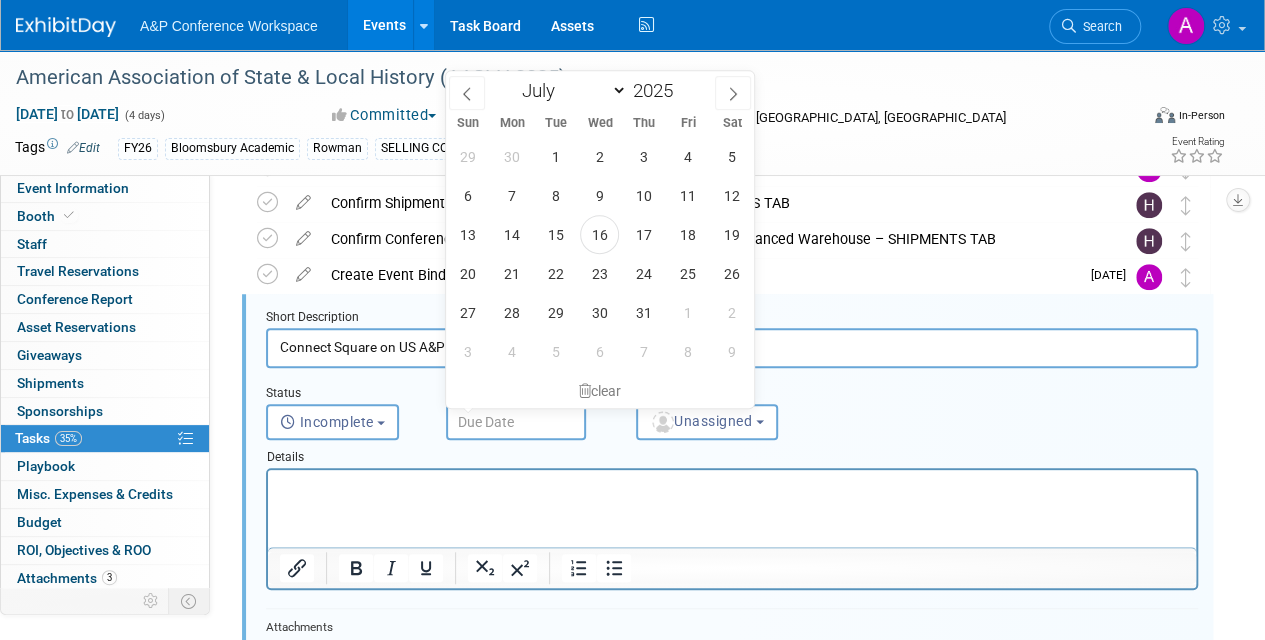 click at bounding box center [516, 422] 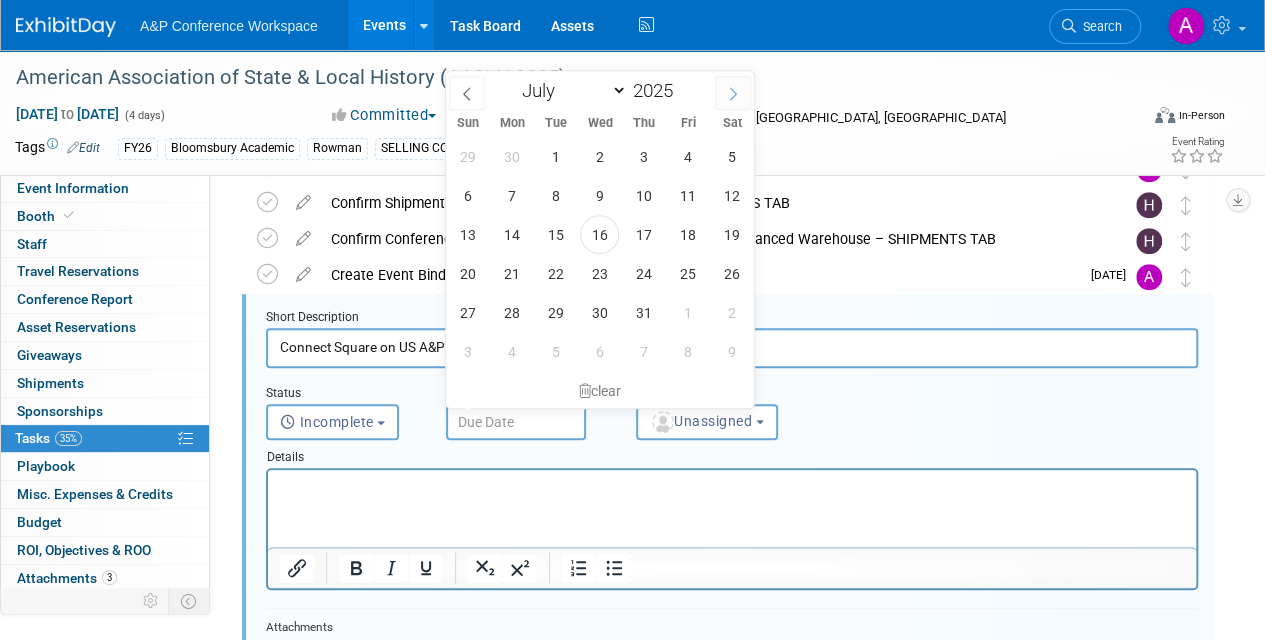 click 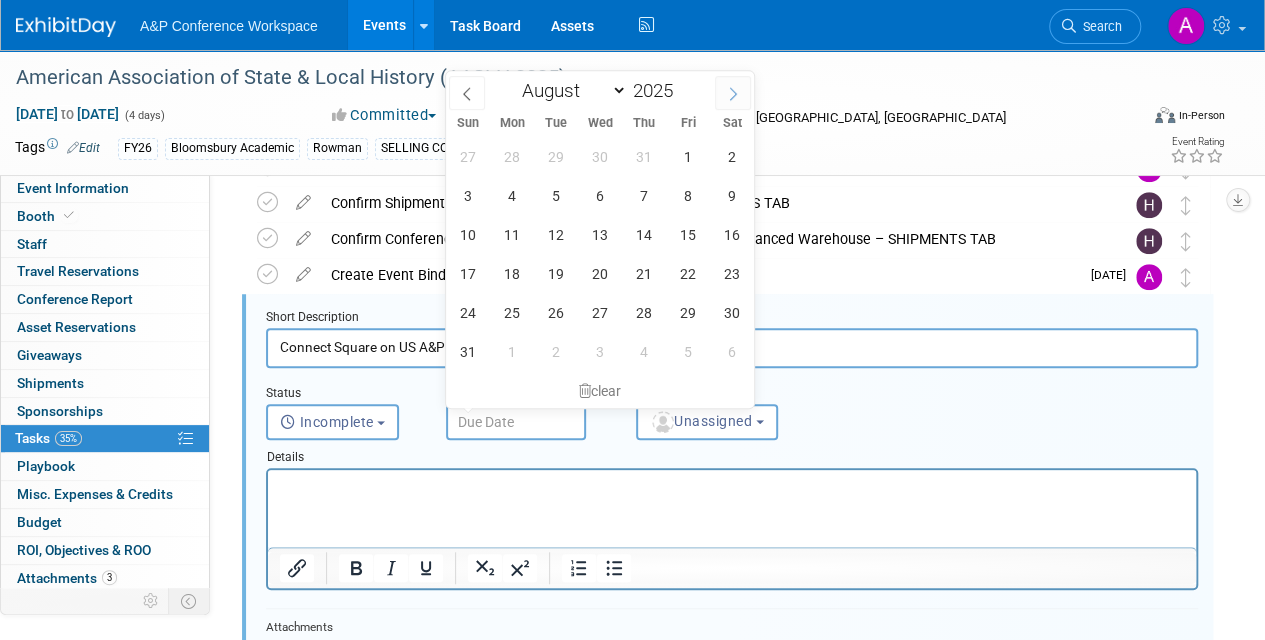 click 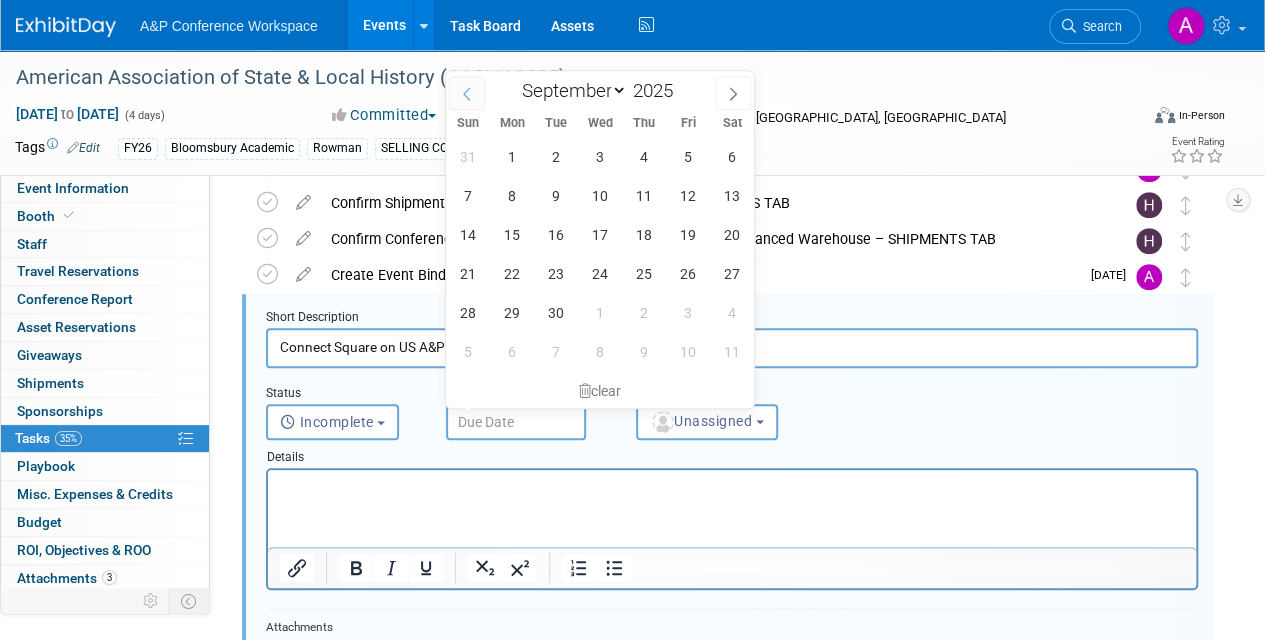 click 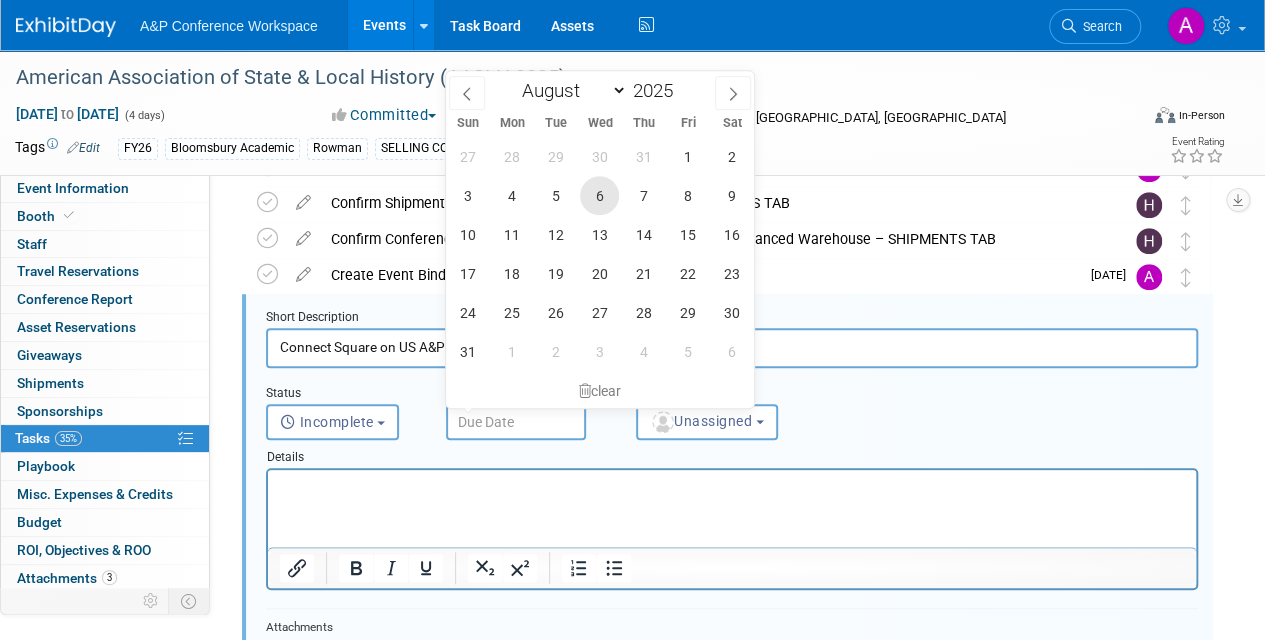 click on "6" at bounding box center [599, 195] 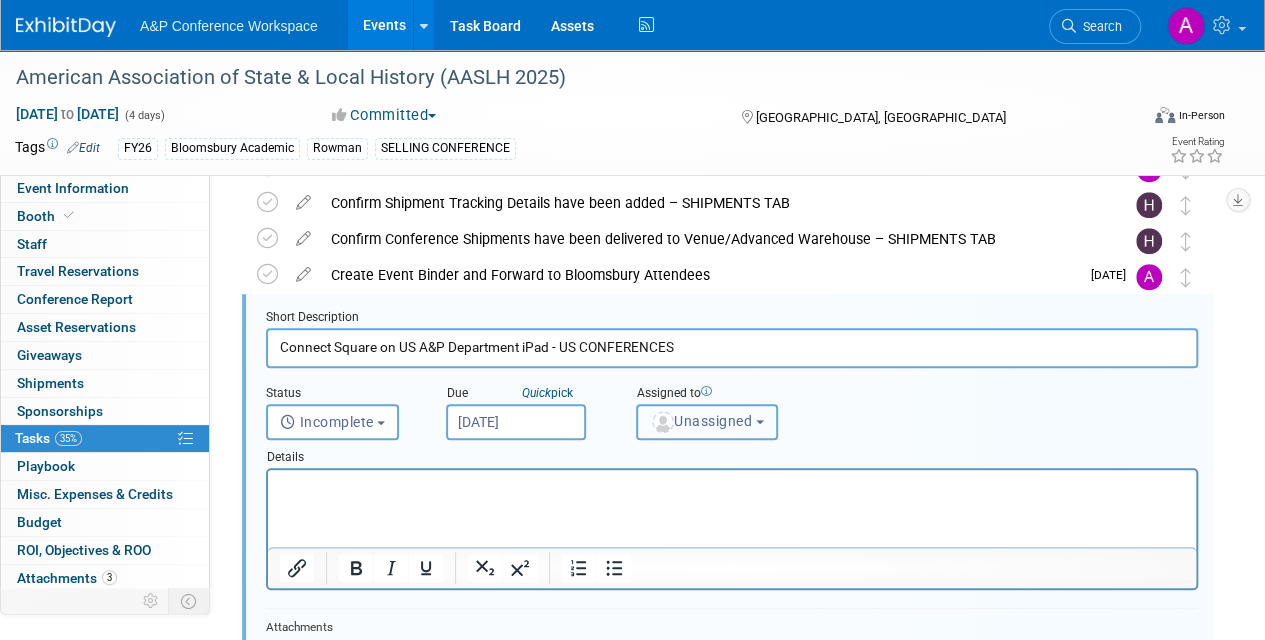 click on "Unassigned" at bounding box center [701, 421] 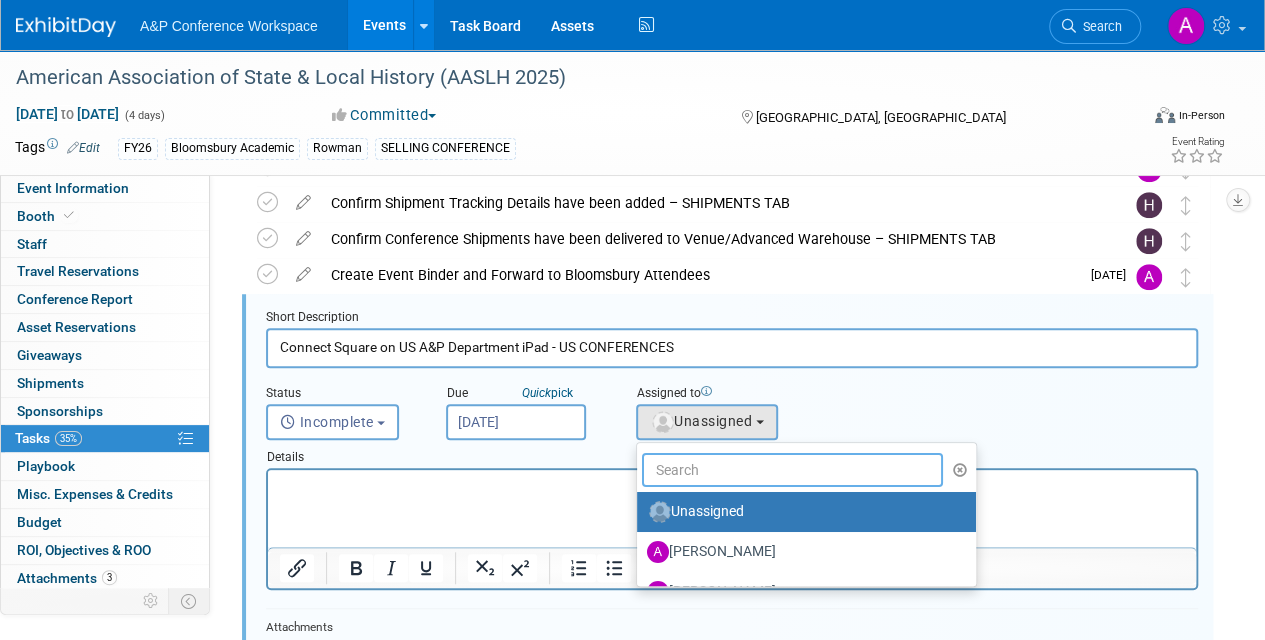 click at bounding box center (792, 470) 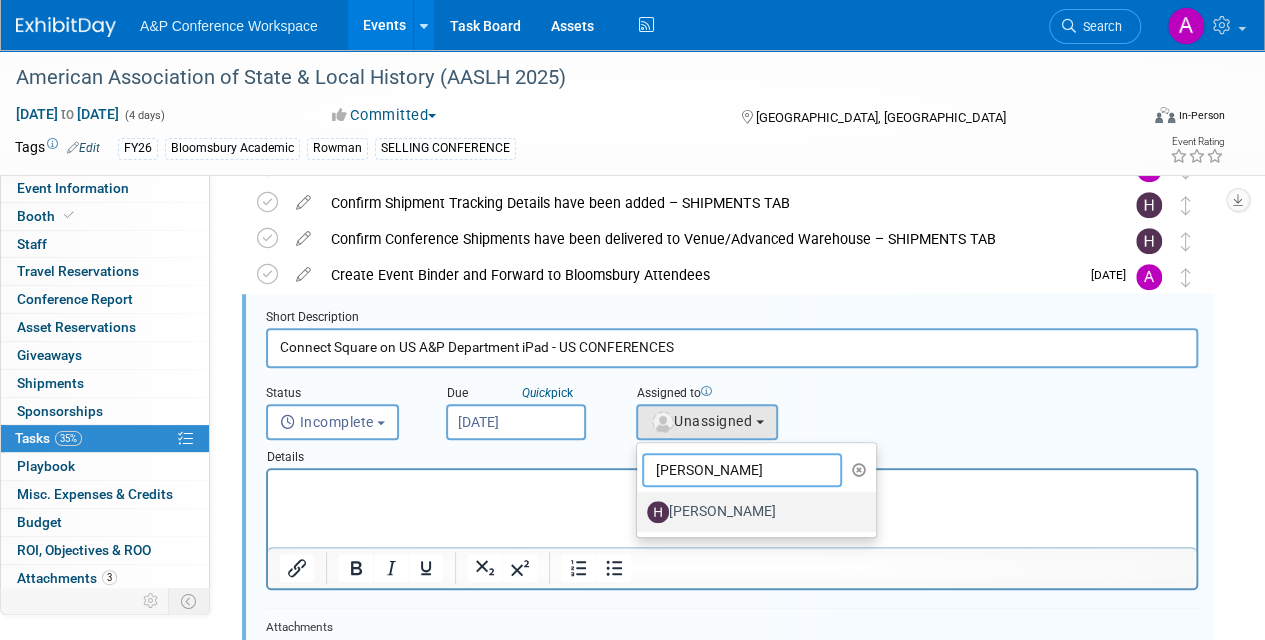 type on "hann" 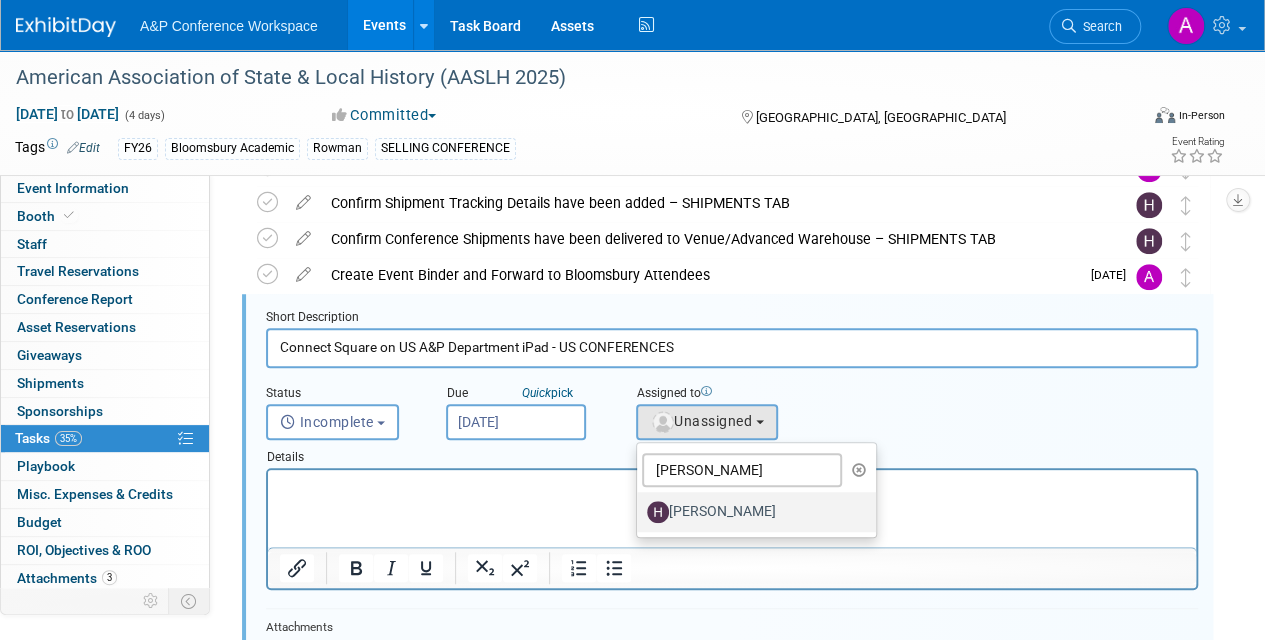 drag, startPoint x: 742, startPoint y: 516, endPoint x: 468, endPoint y: 38, distance: 550.96277 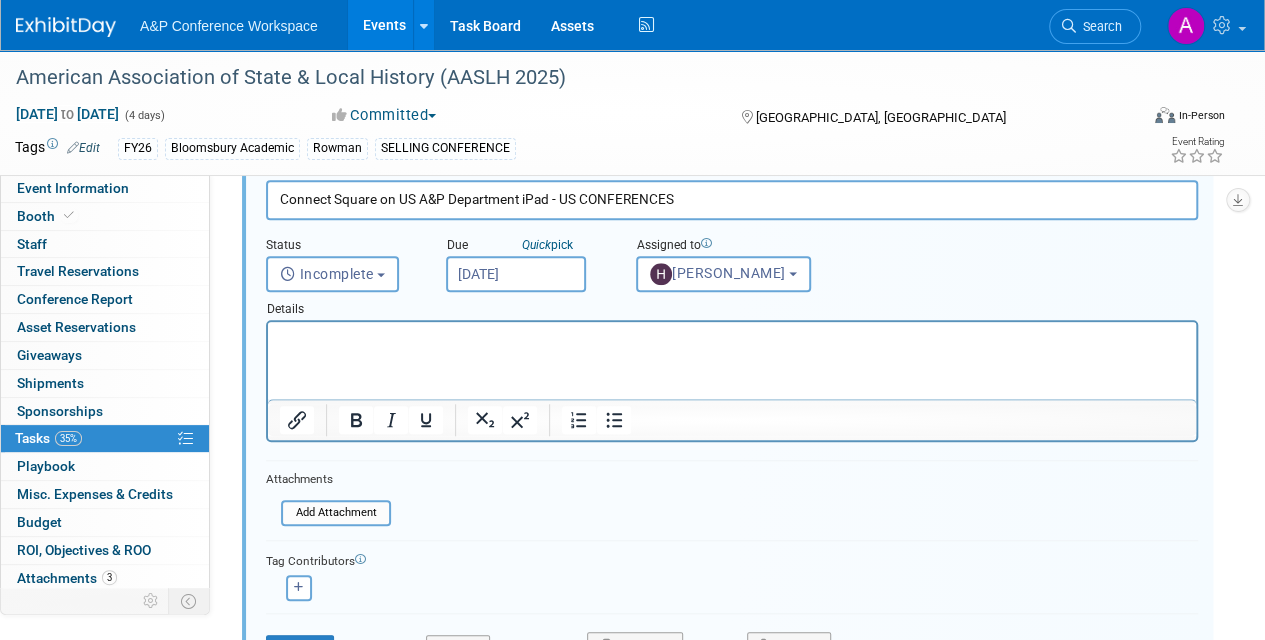 scroll, scrollTop: 842, scrollLeft: 0, axis: vertical 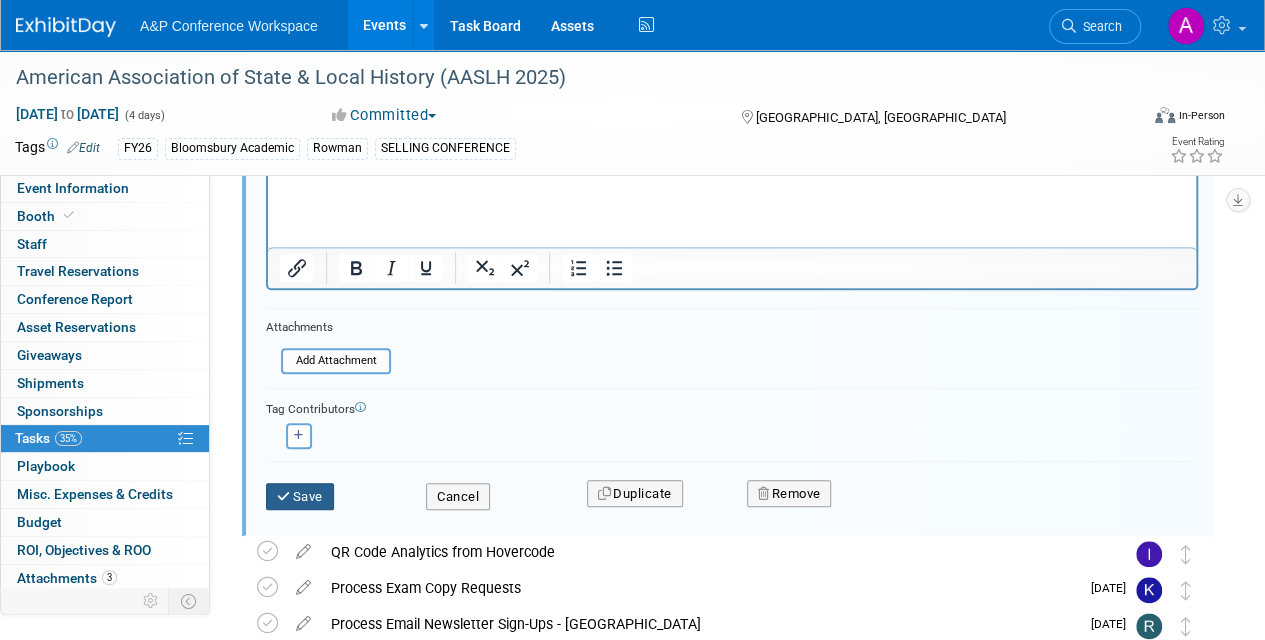 click on "Save" at bounding box center (300, 497) 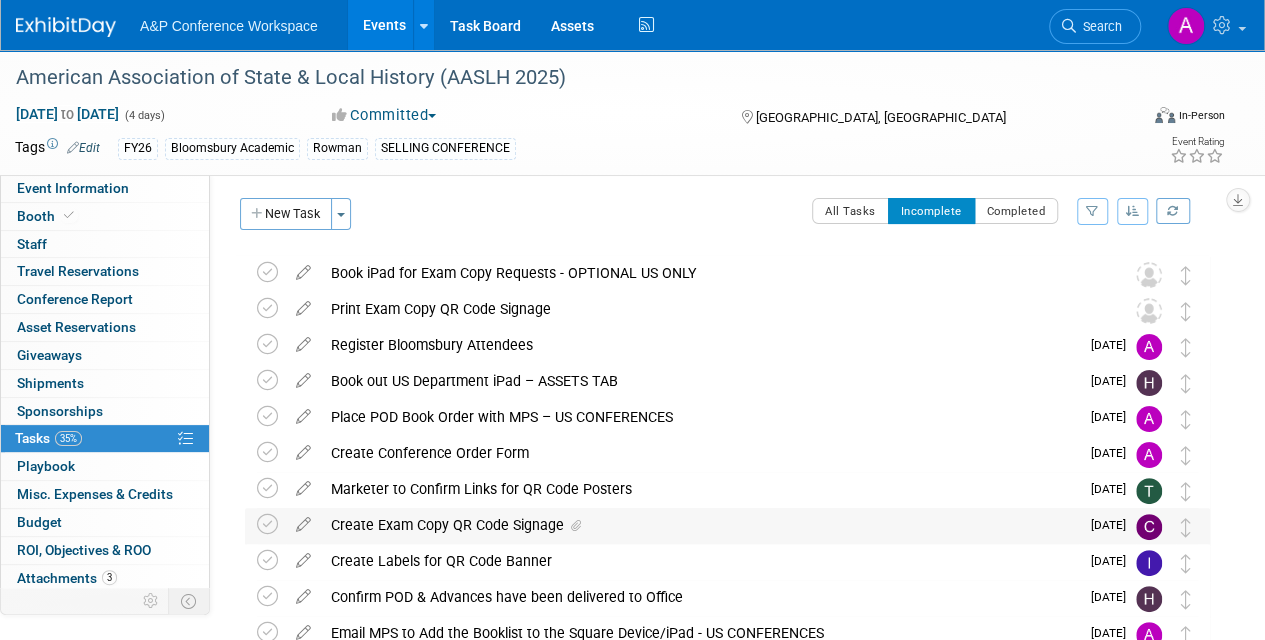 scroll, scrollTop: 0, scrollLeft: 0, axis: both 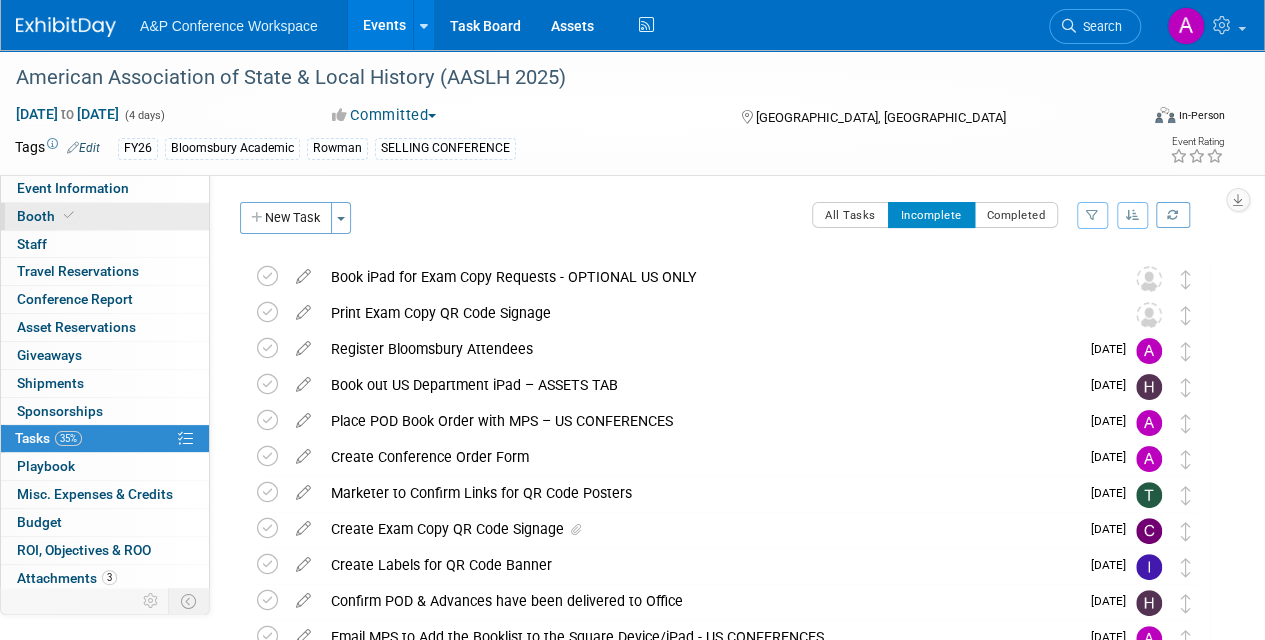 click on "Booth" at bounding box center (47, 216) 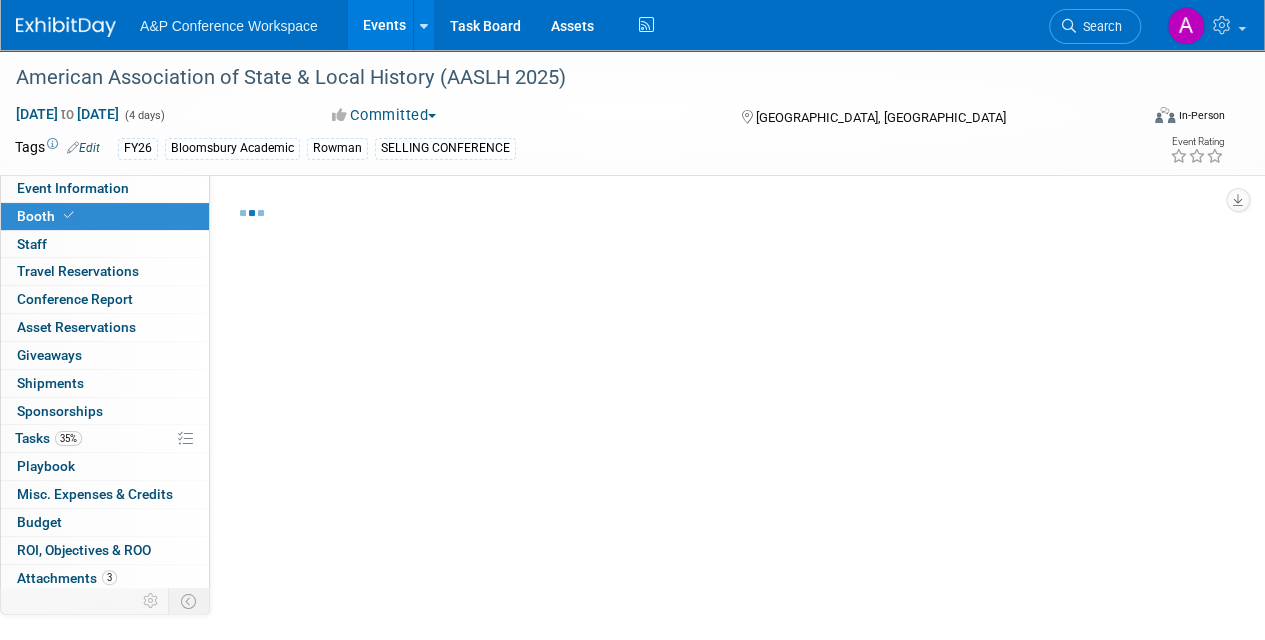 select on "RLKP" 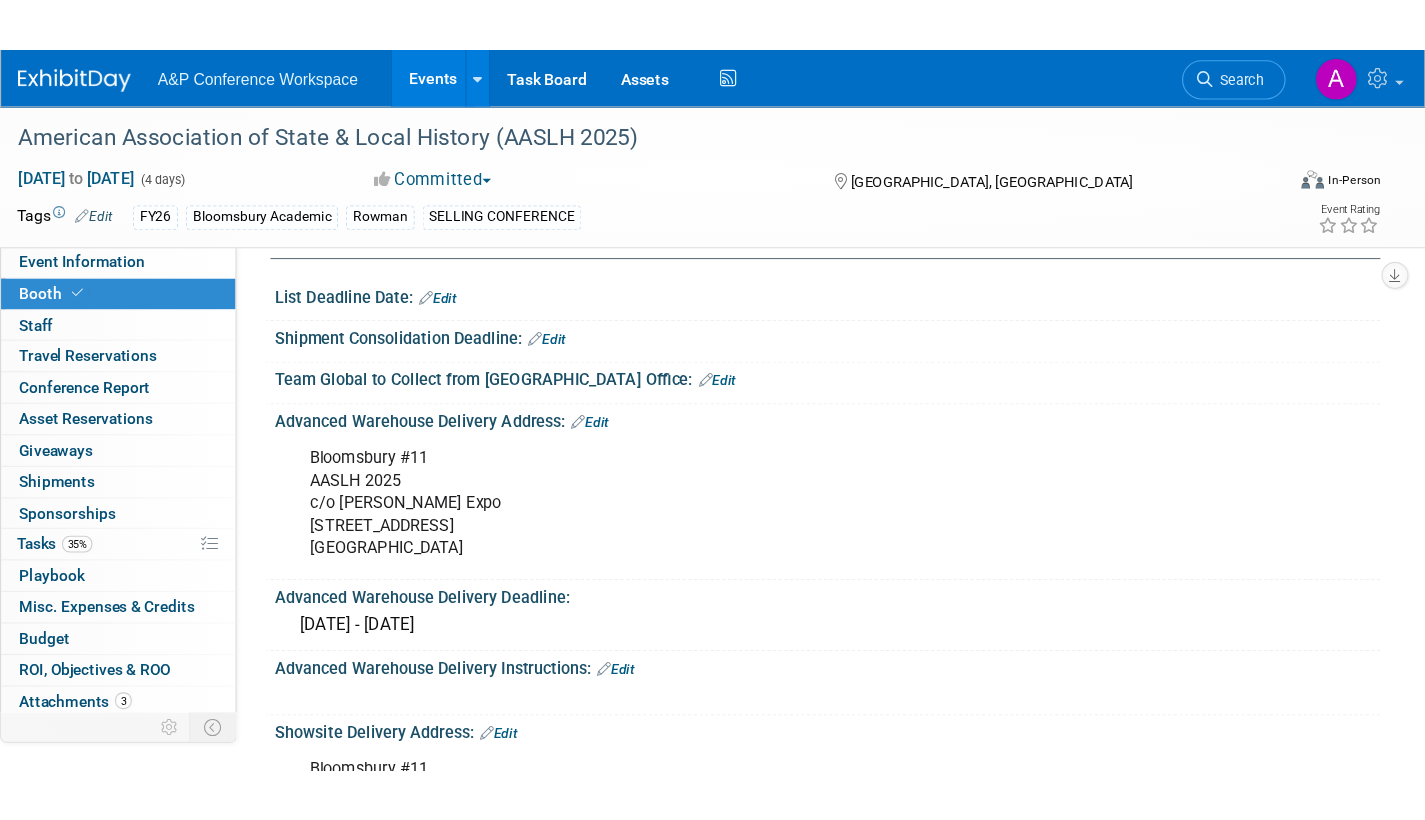 scroll, scrollTop: 900, scrollLeft: 0, axis: vertical 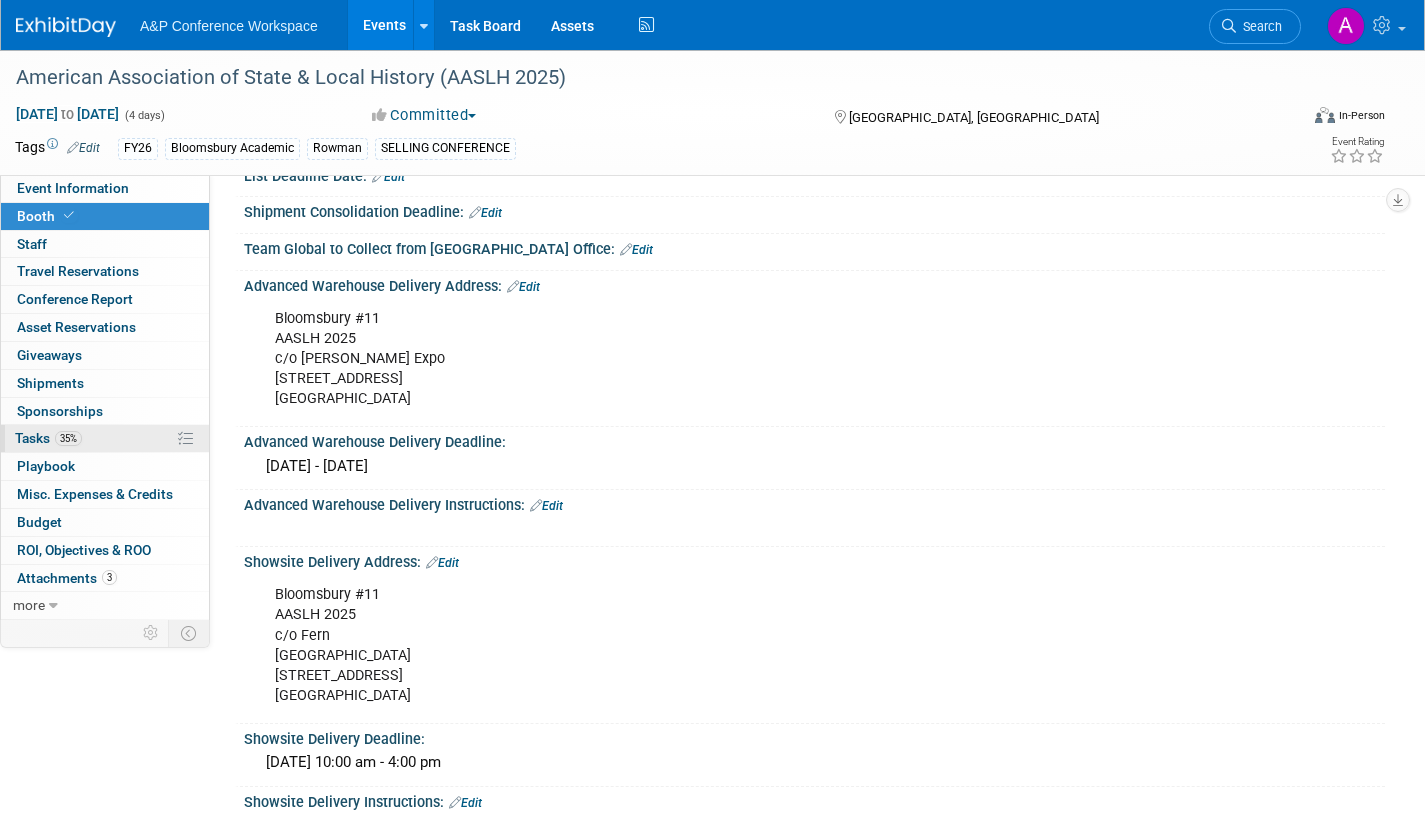 click on "Tasks 35%" at bounding box center [48, 438] 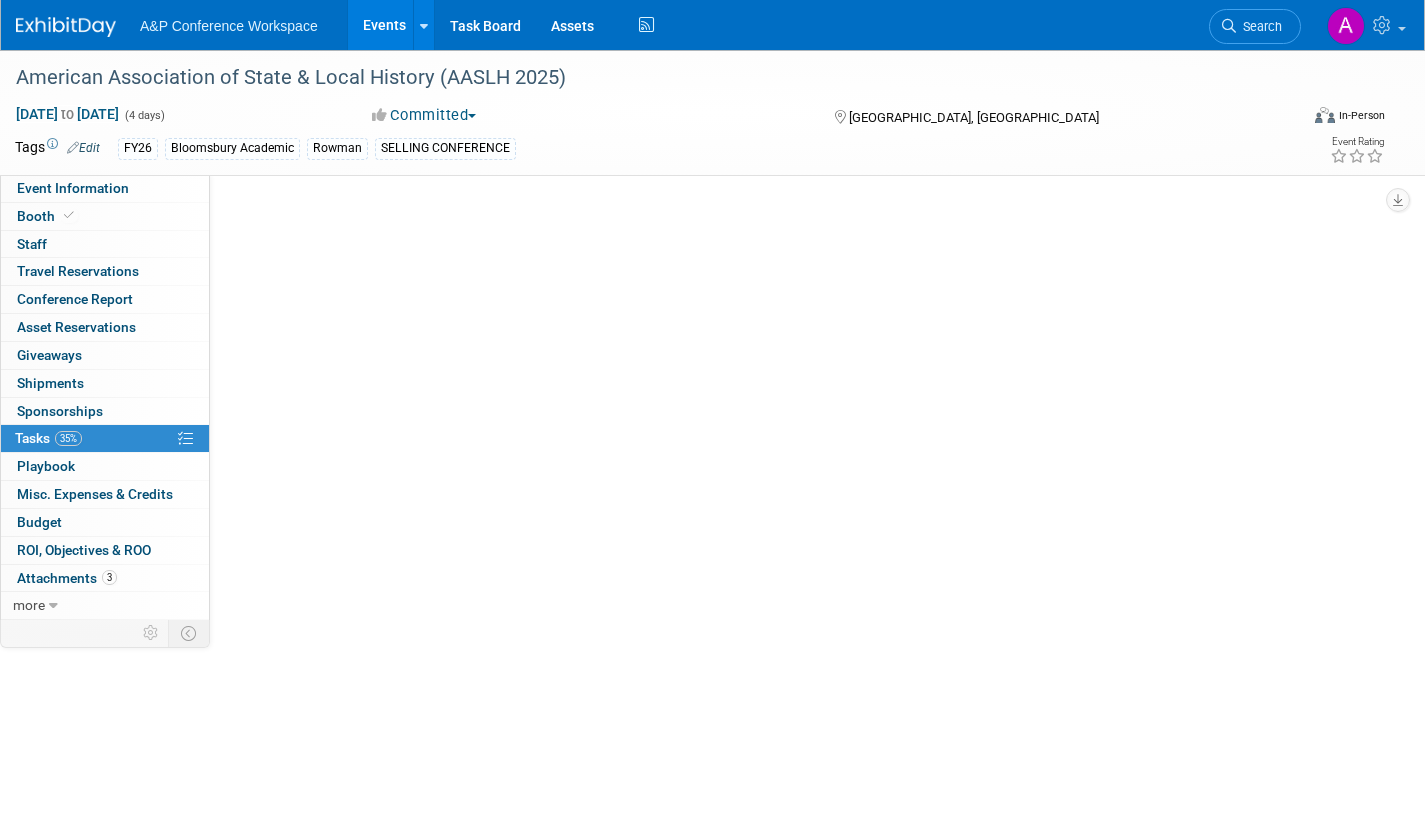 scroll, scrollTop: 0, scrollLeft: 0, axis: both 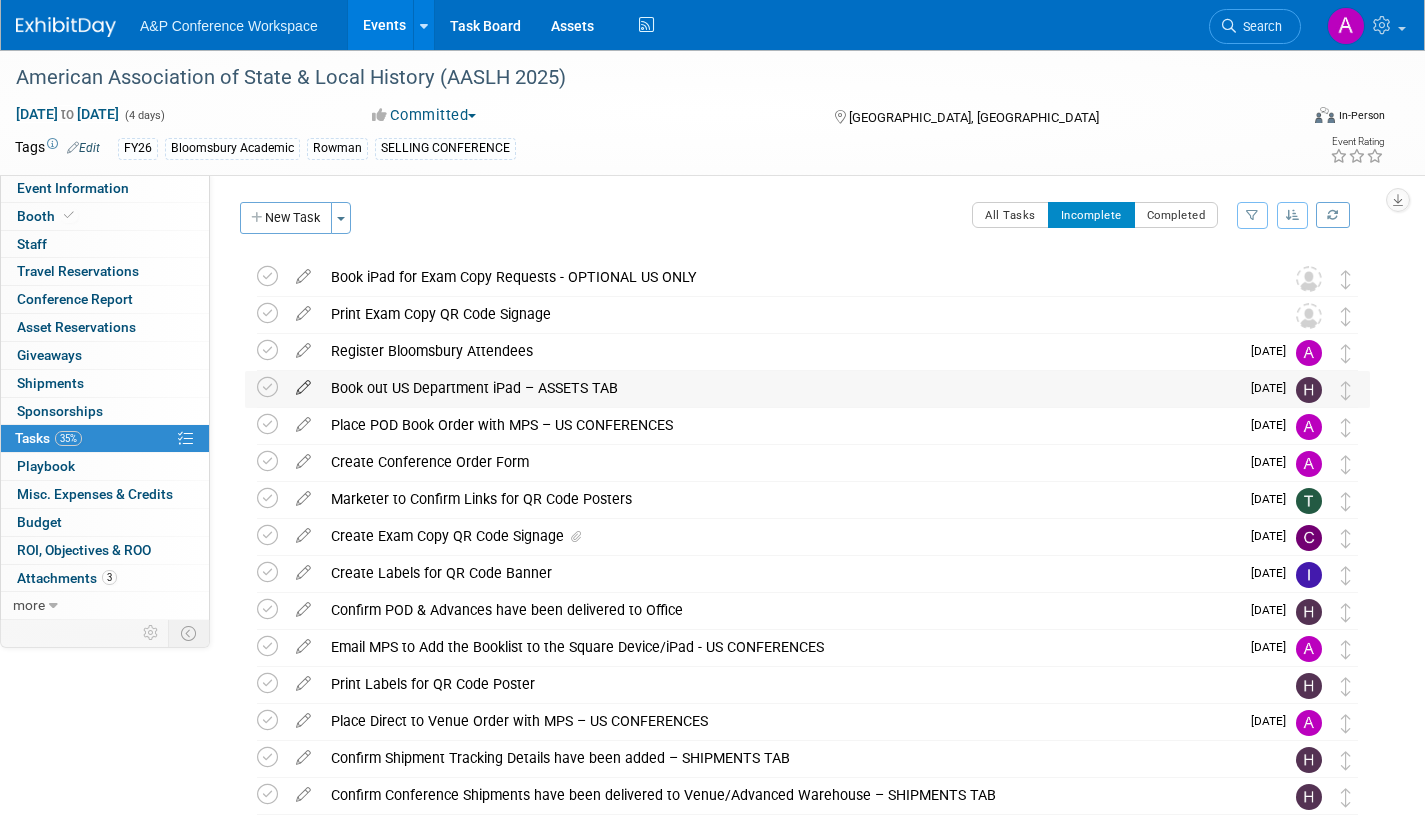 click at bounding box center [303, 383] 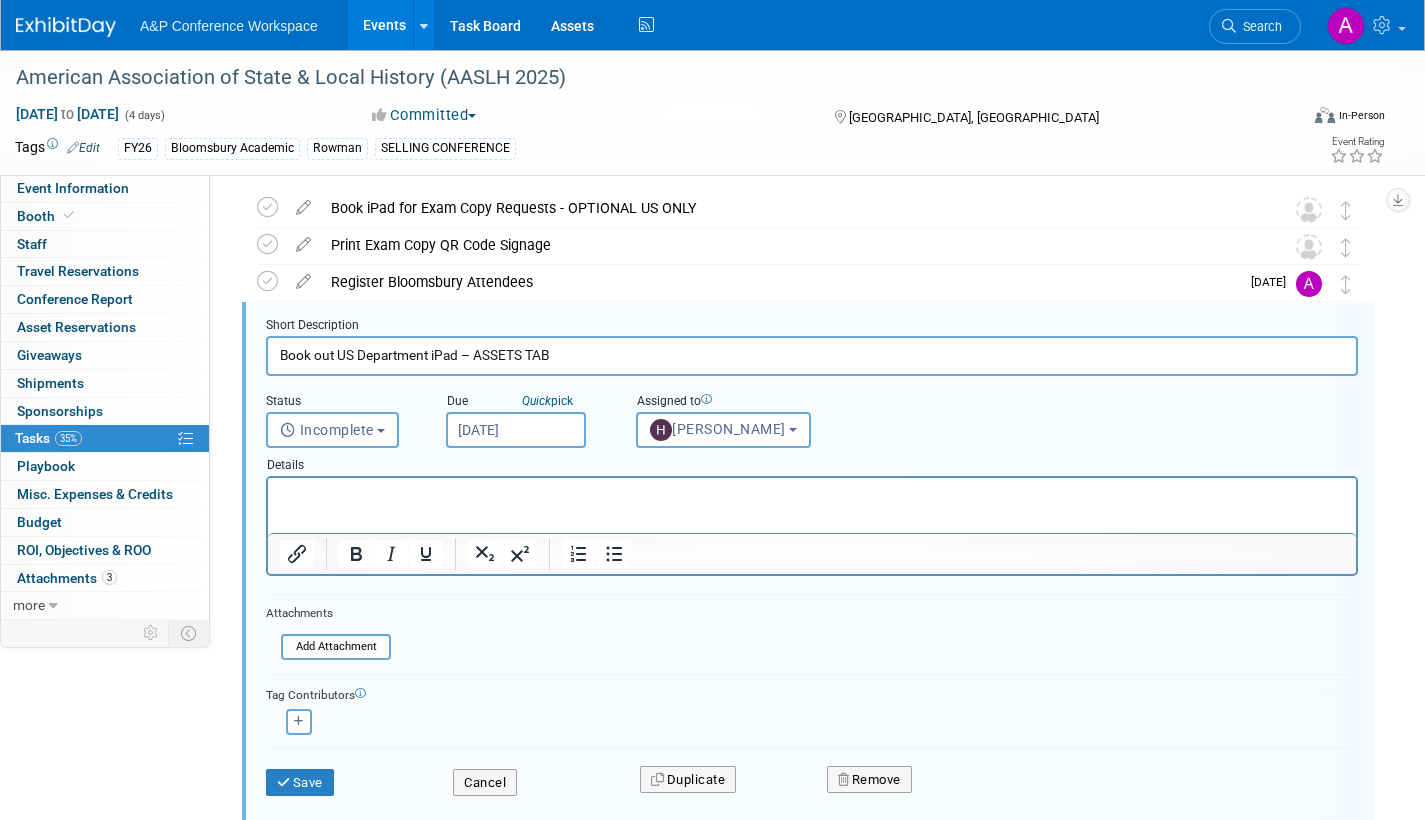scroll, scrollTop: 78, scrollLeft: 0, axis: vertical 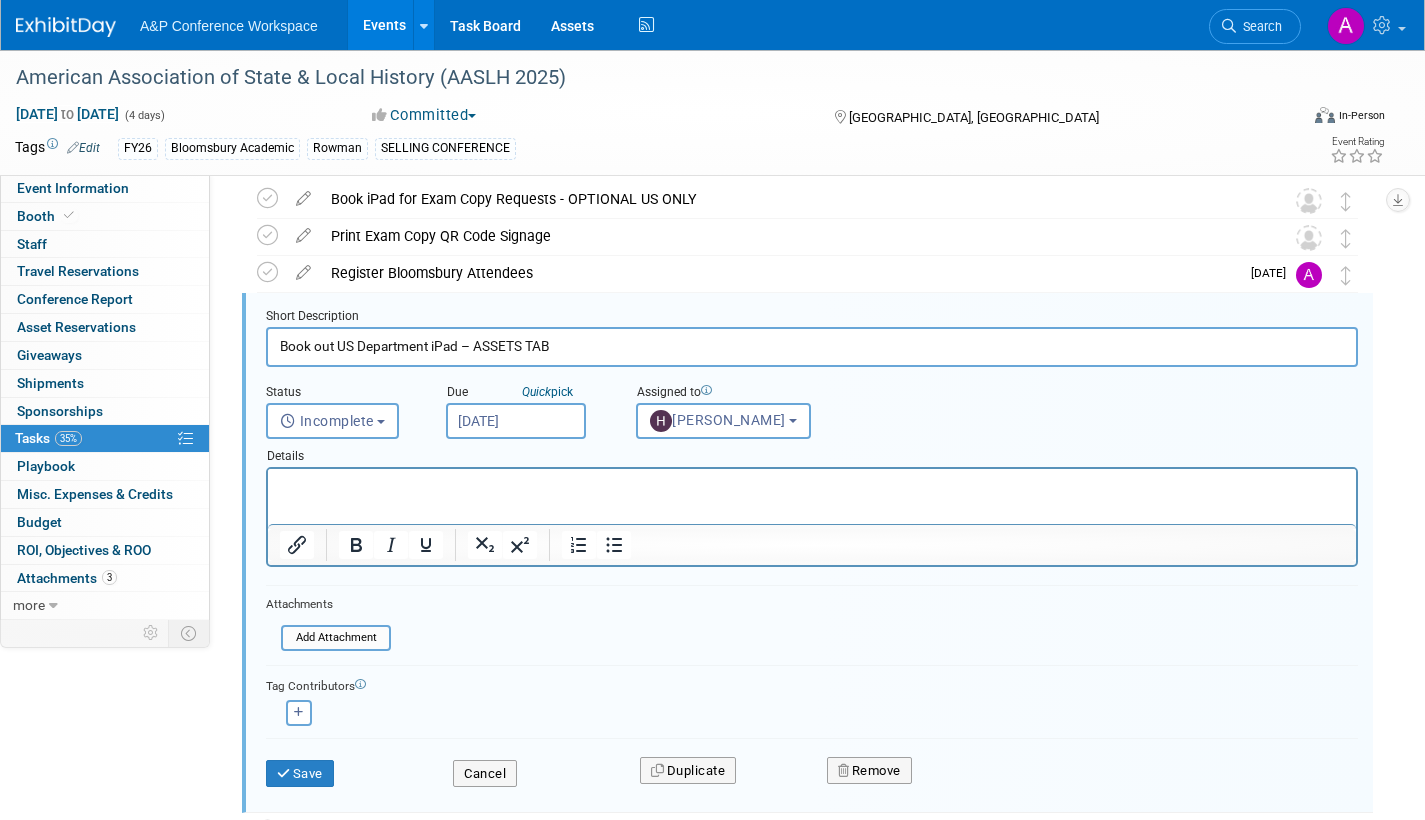 click on "Aug 25, 2025" at bounding box center [516, 421] 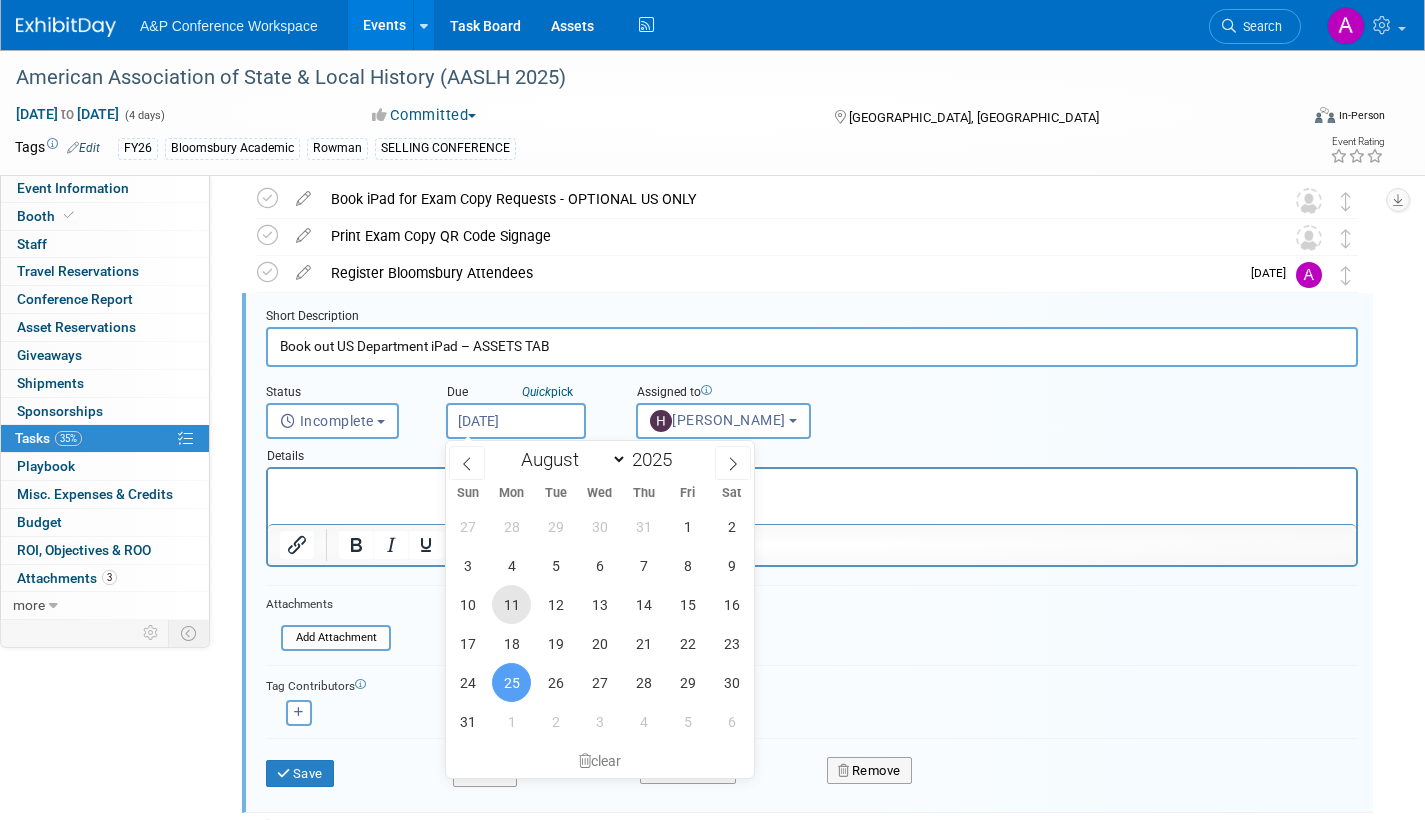 click on "11" at bounding box center (511, 604) 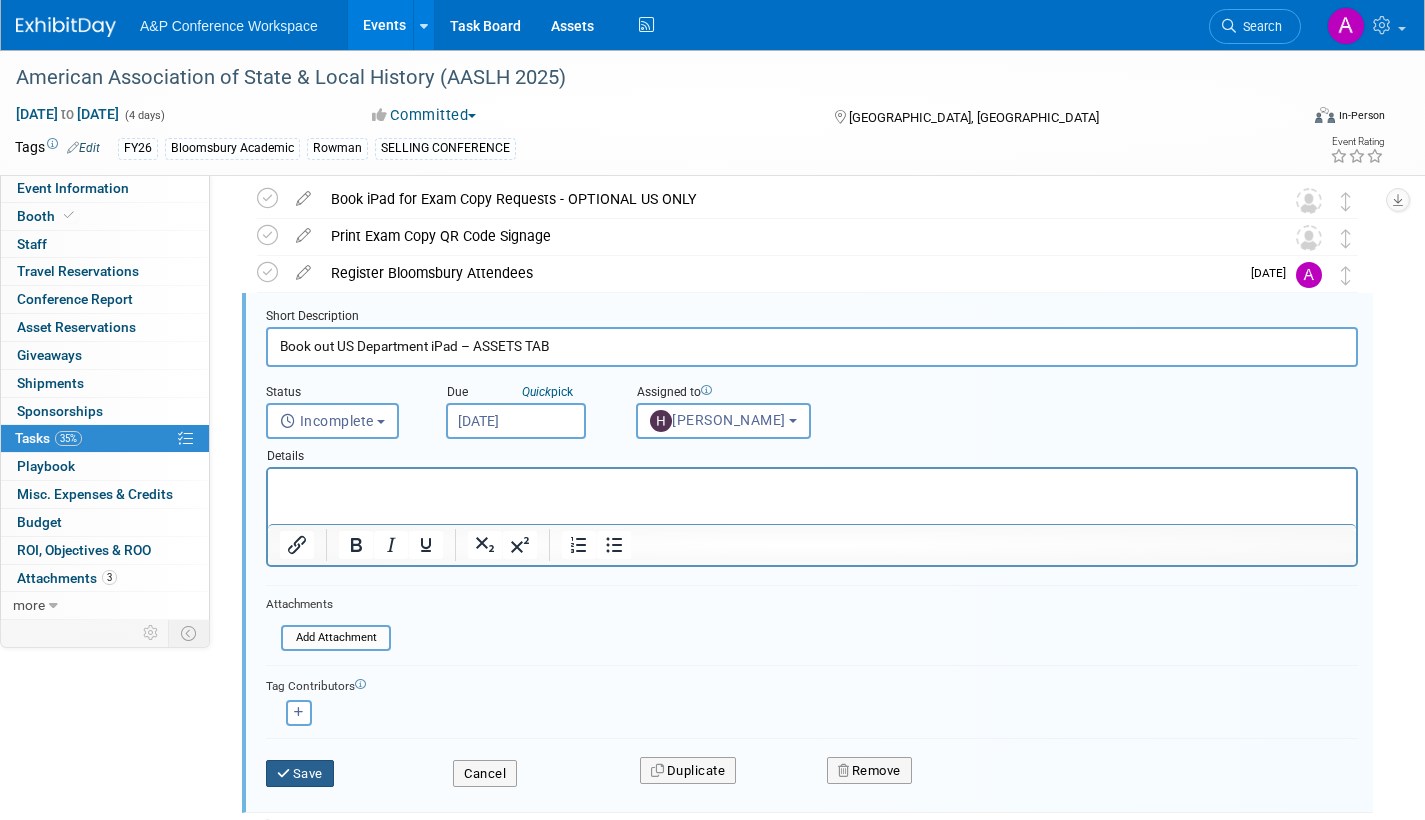 click on "Save" at bounding box center (300, 774) 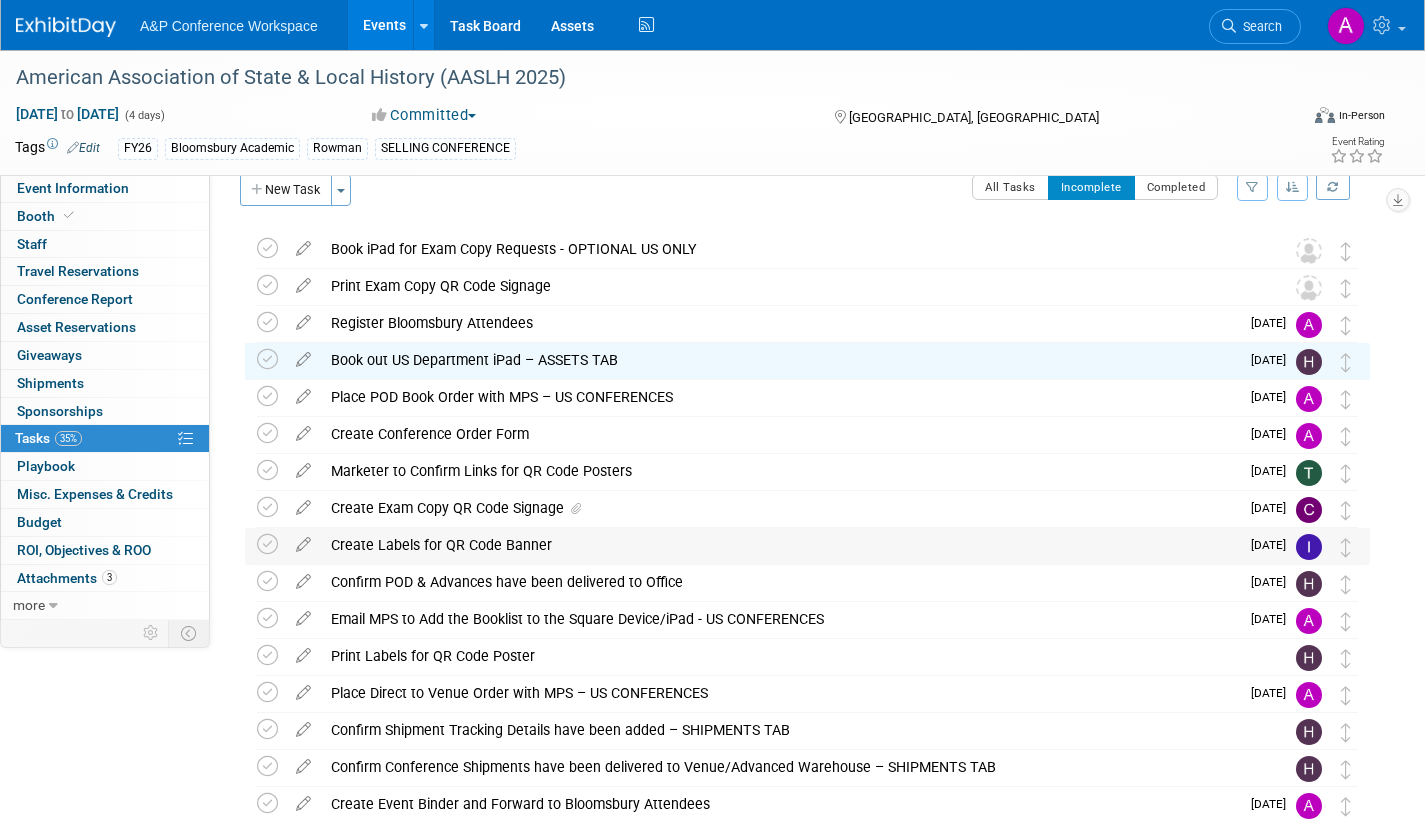 scroll, scrollTop: 0, scrollLeft: 0, axis: both 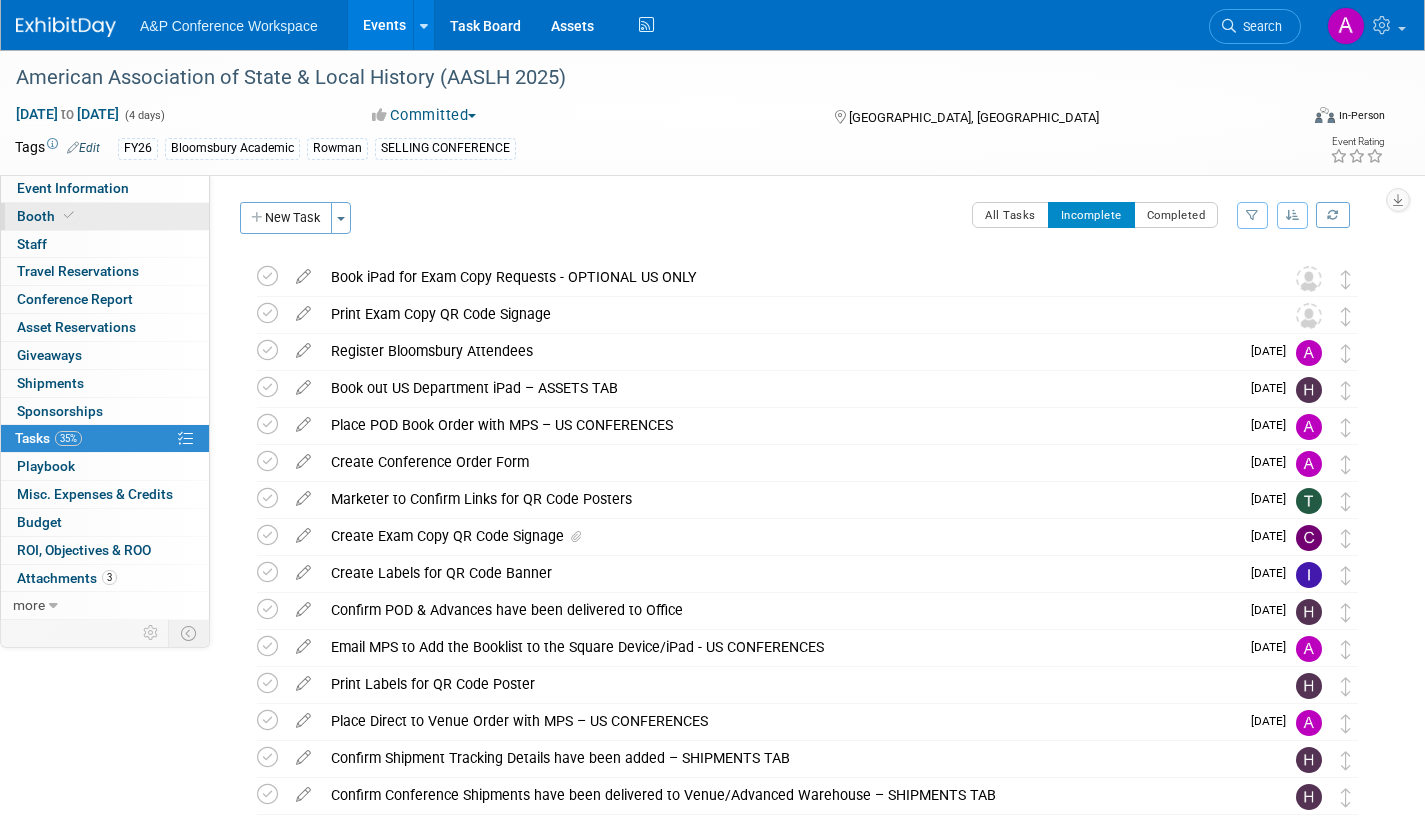 click on "Booth" at bounding box center [47, 216] 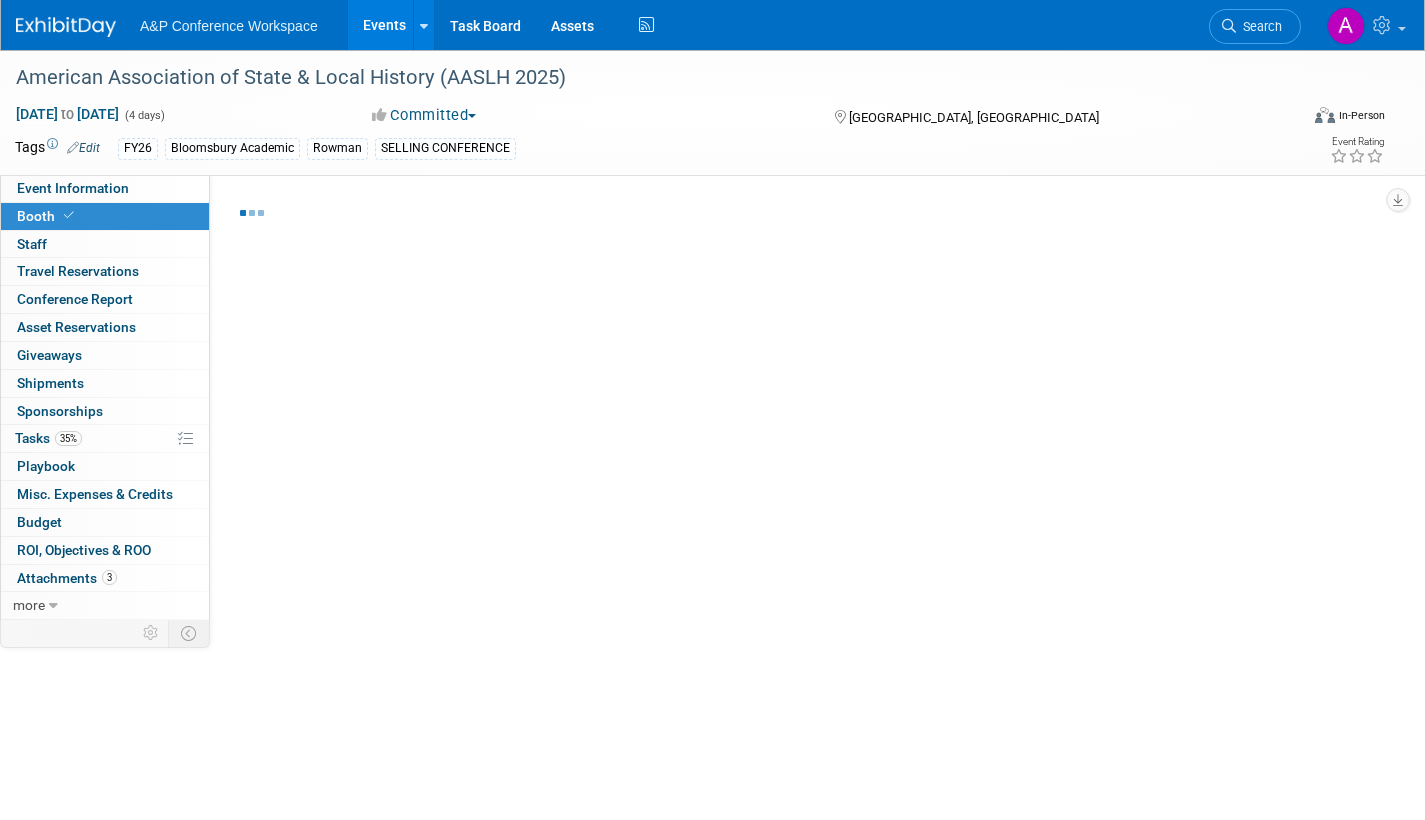 select on "RLKP" 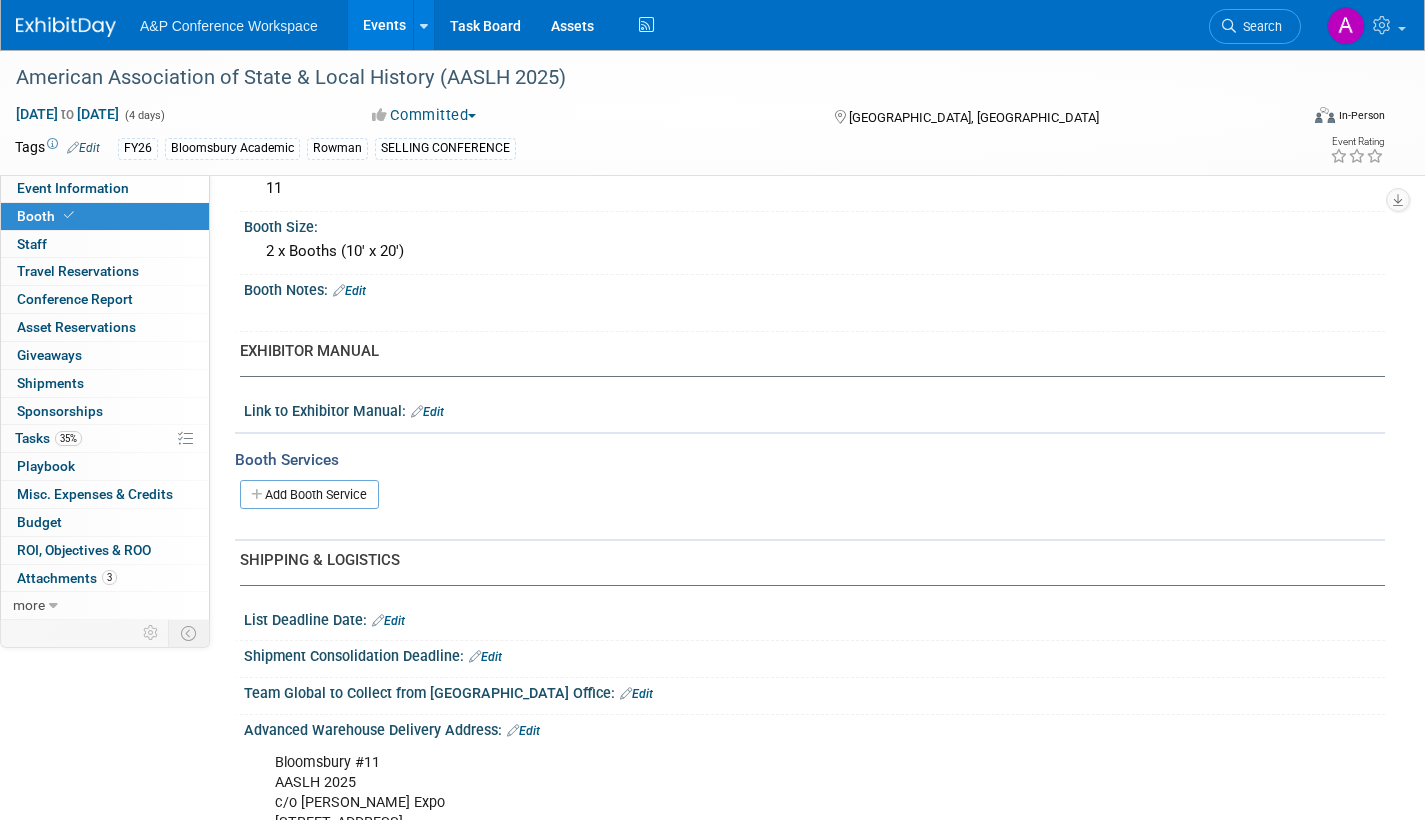 scroll, scrollTop: 700, scrollLeft: 0, axis: vertical 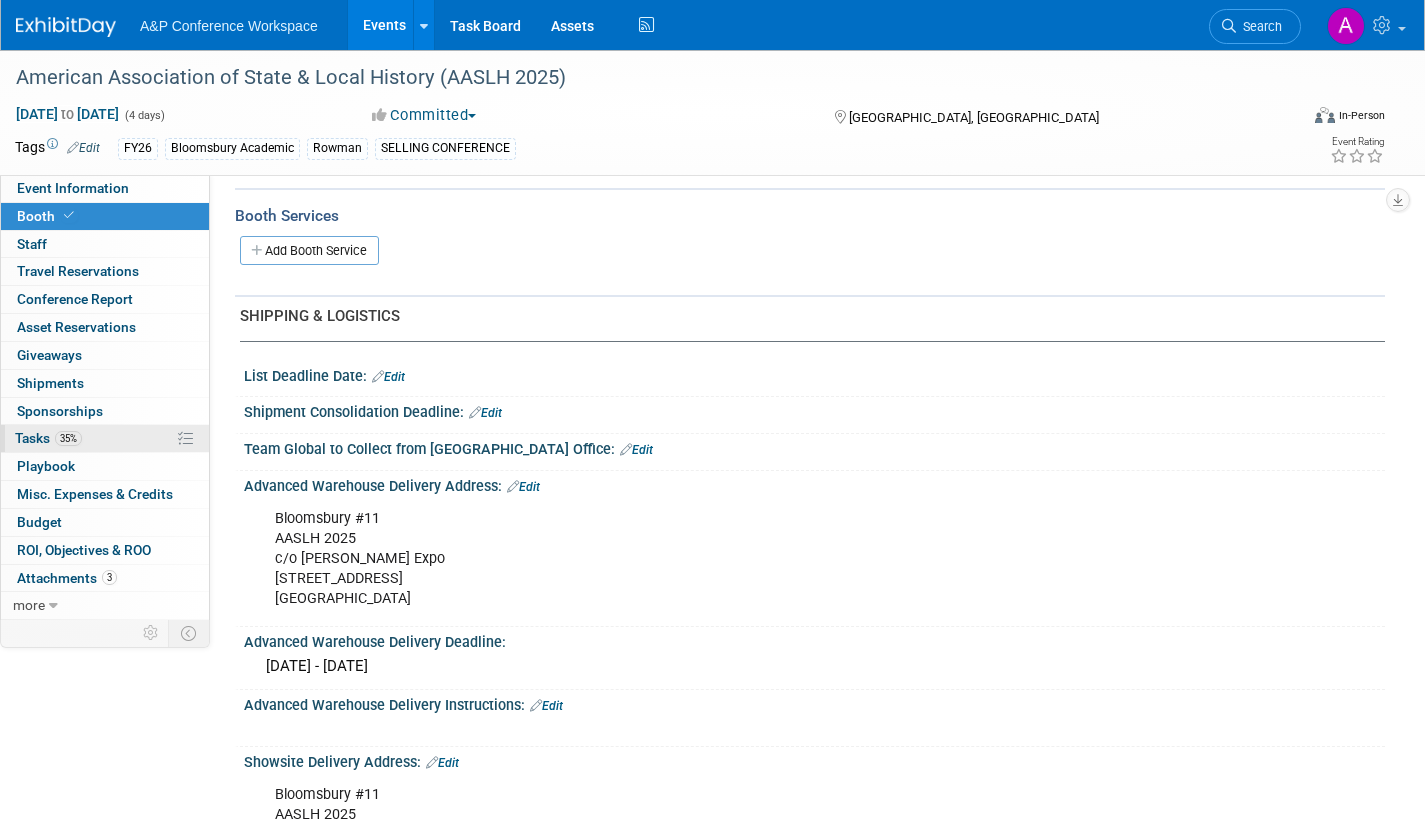 click on "Tasks 35%" at bounding box center (48, 438) 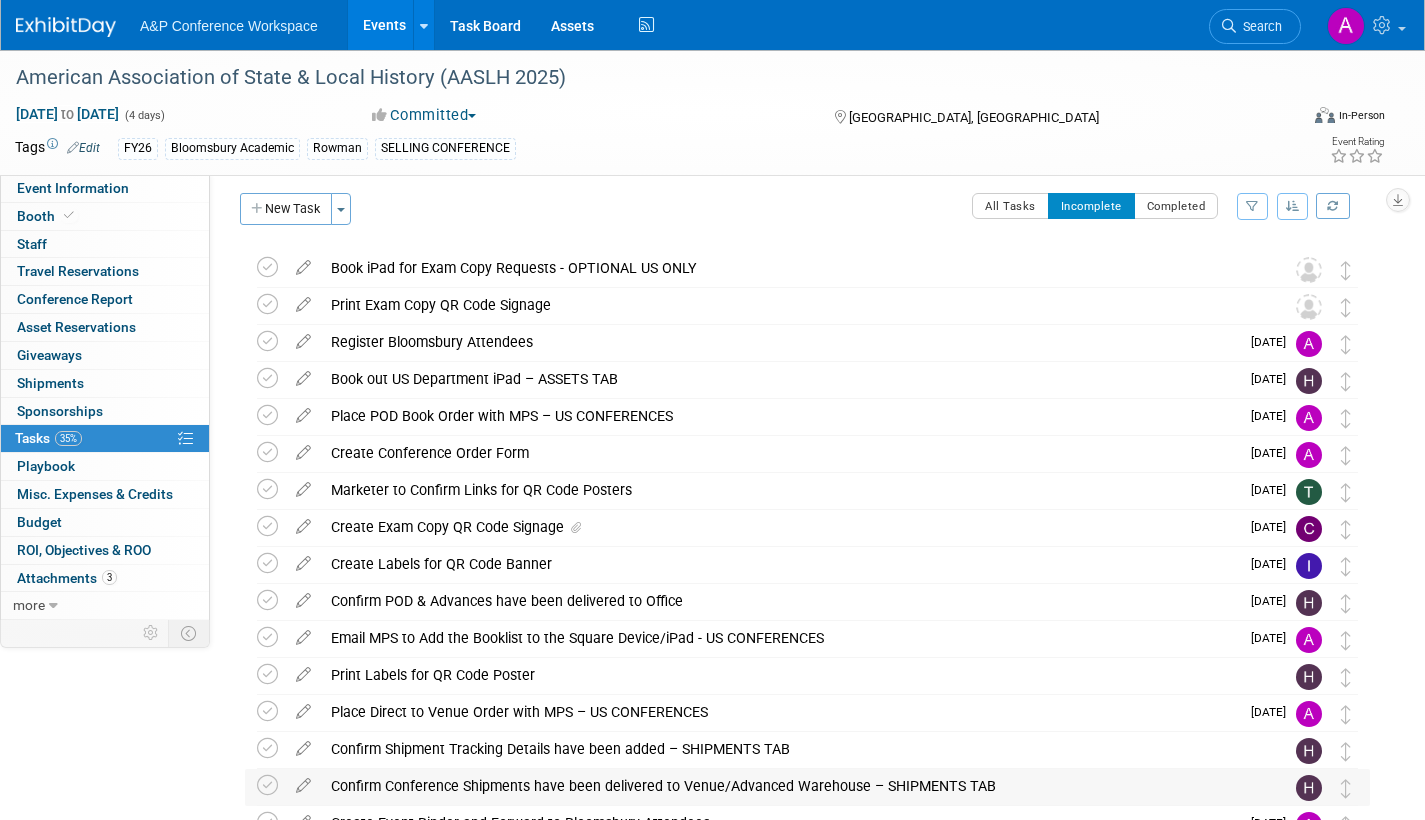 scroll, scrollTop: 0, scrollLeft: 0, axis: both 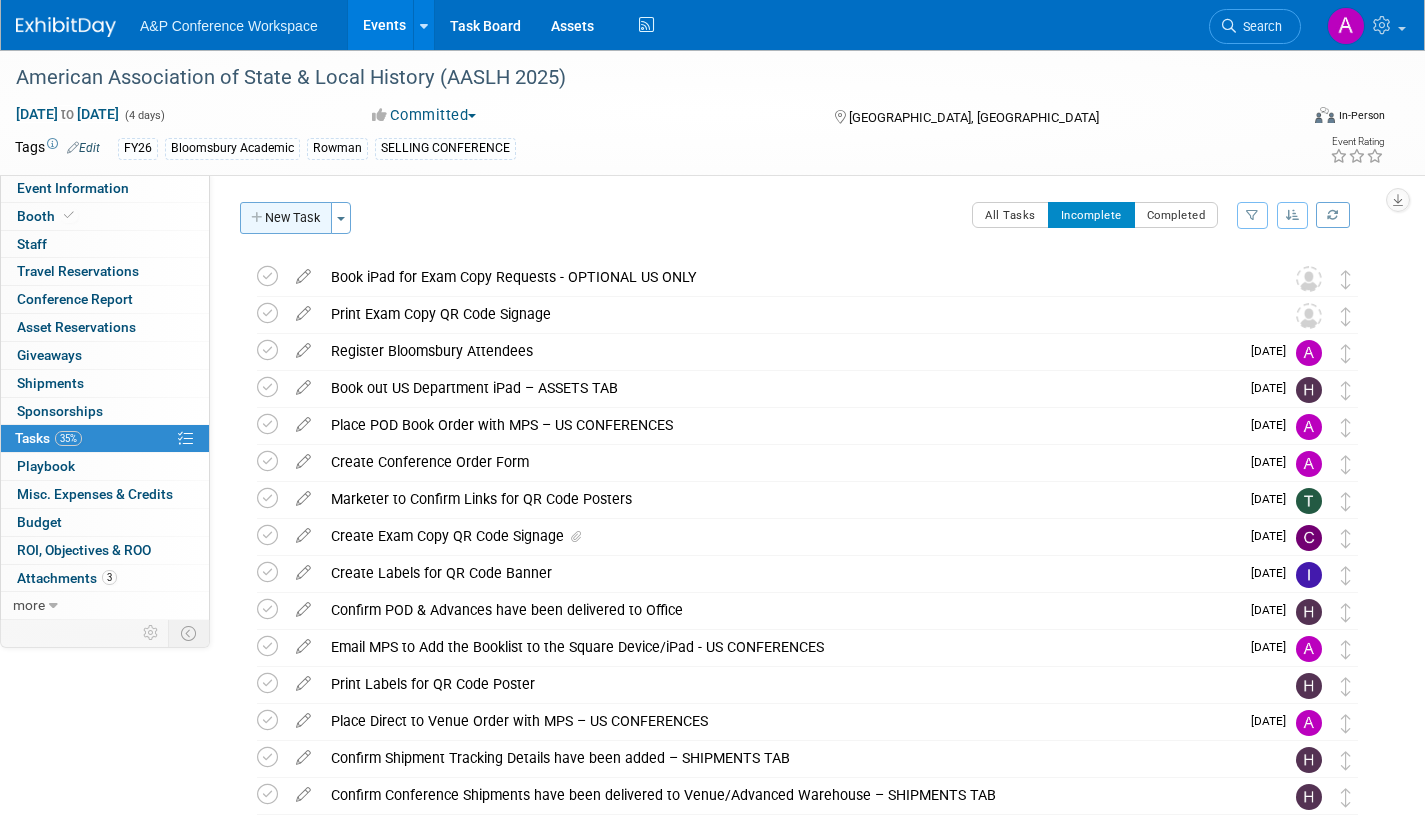 click on "New Task" at bounding box center (286, 218) 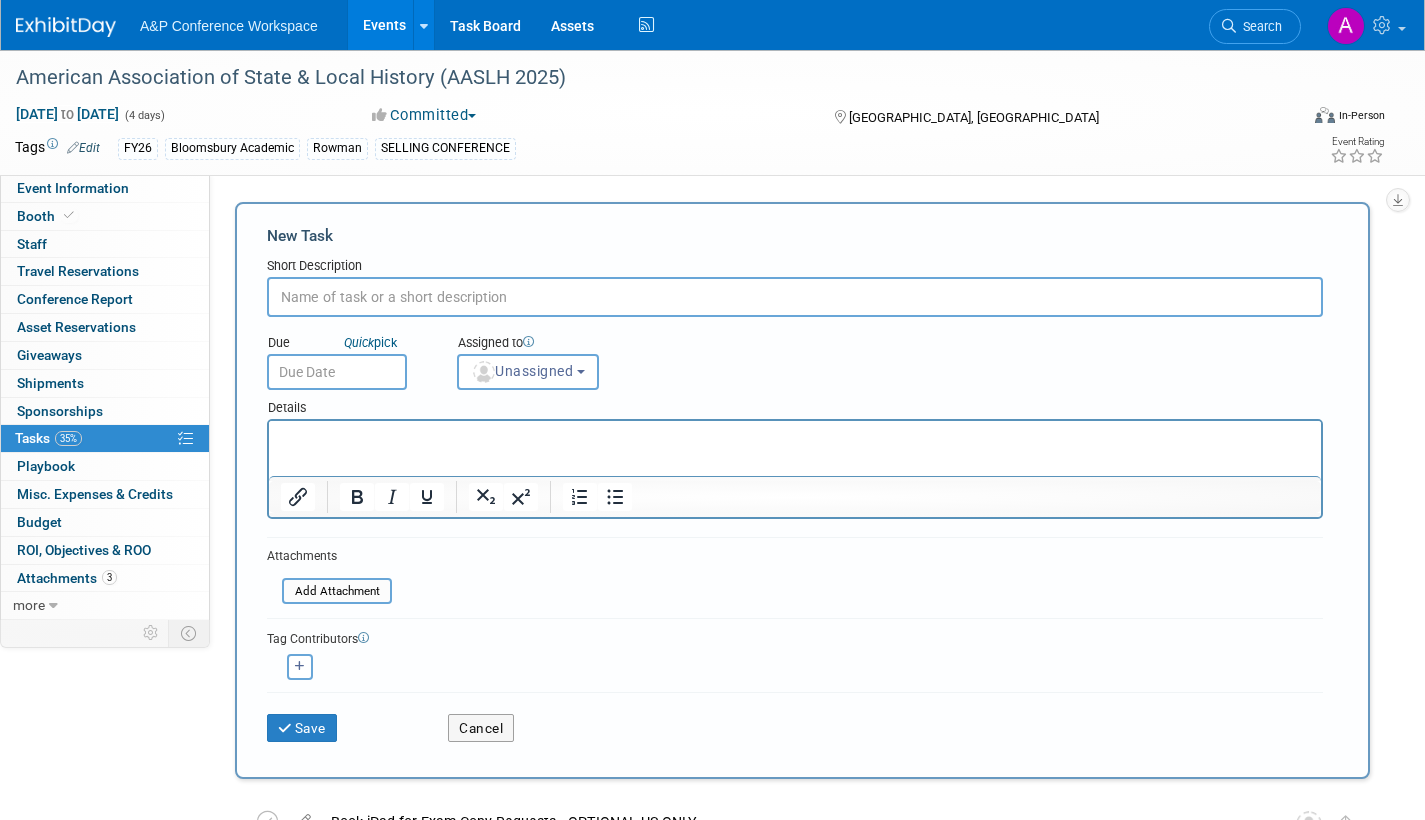 scroll, scrollTop: 0, scrollLeft: 0, axis: both 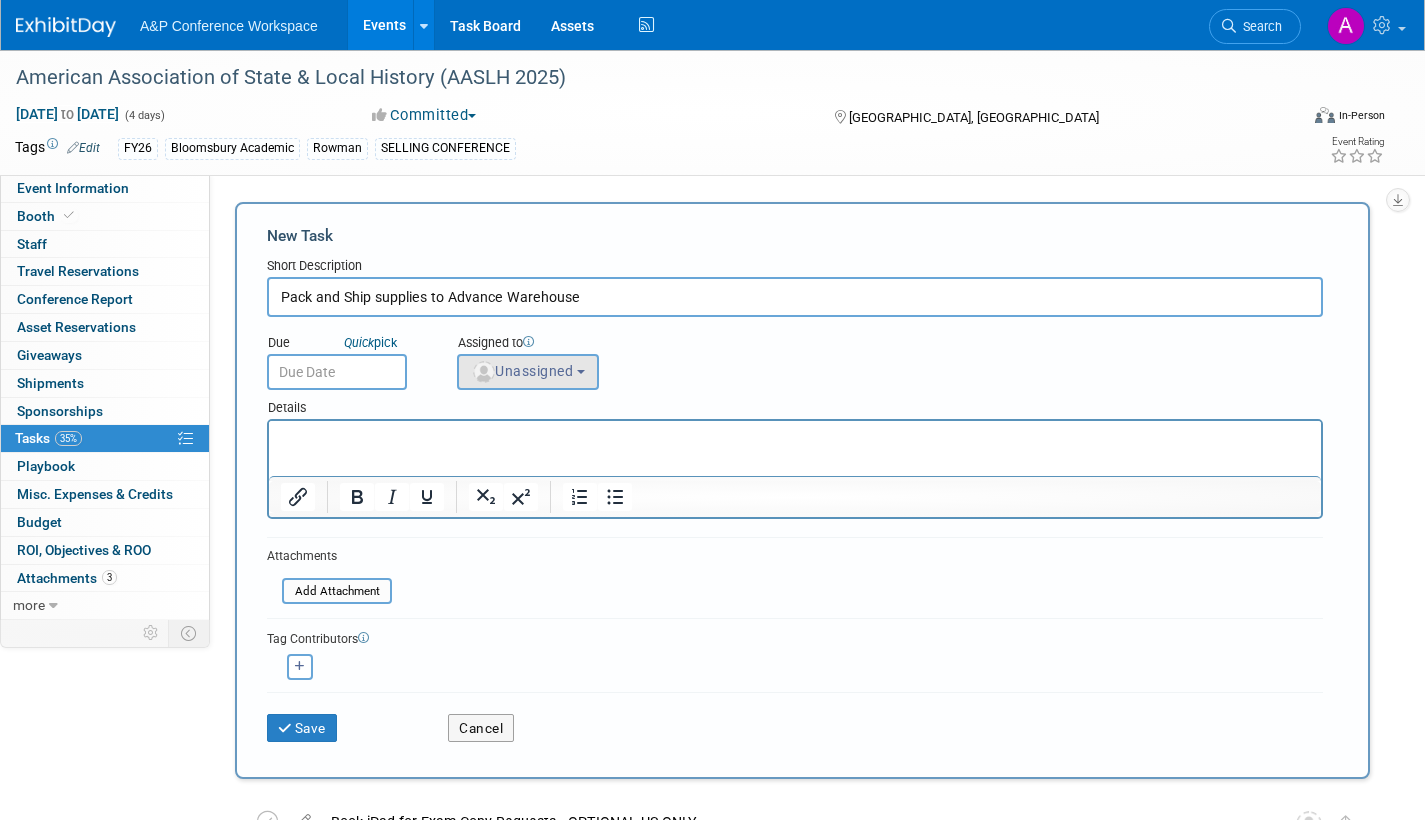 type on "Pack and Ship supplies to Advance Warehouse" 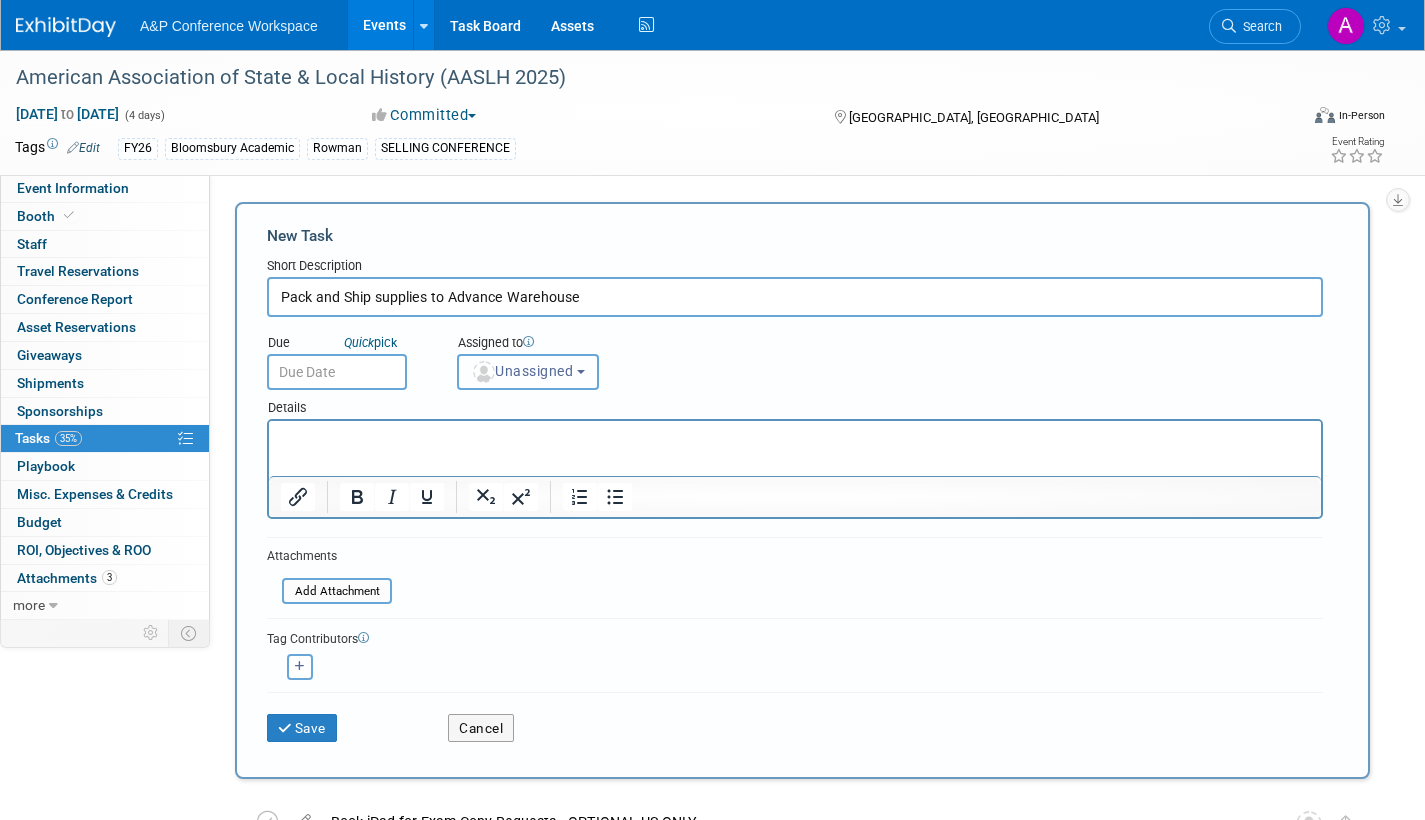click on "Unassigned" at bounding box center [522, 371] 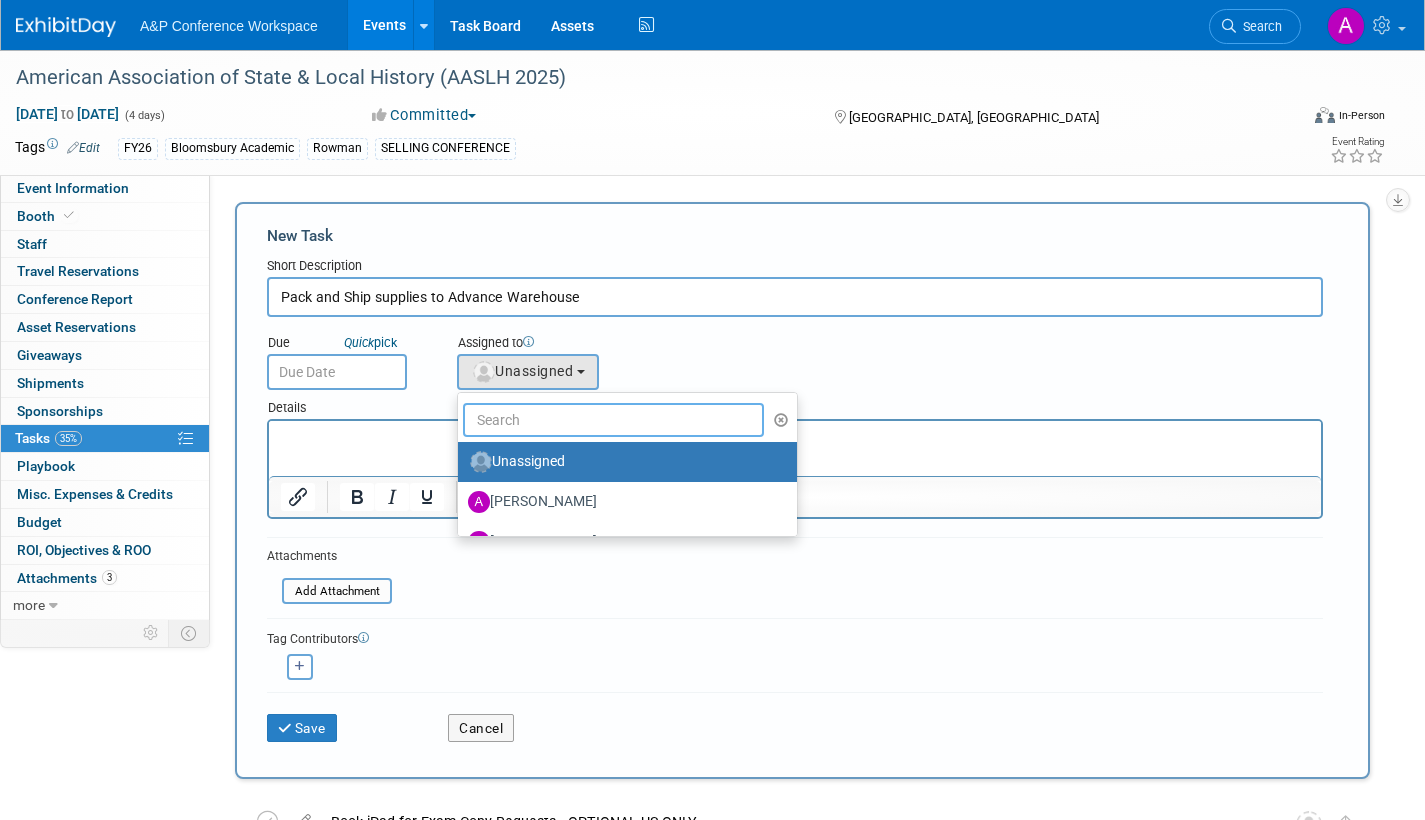 click at bounding box center [613, 420] 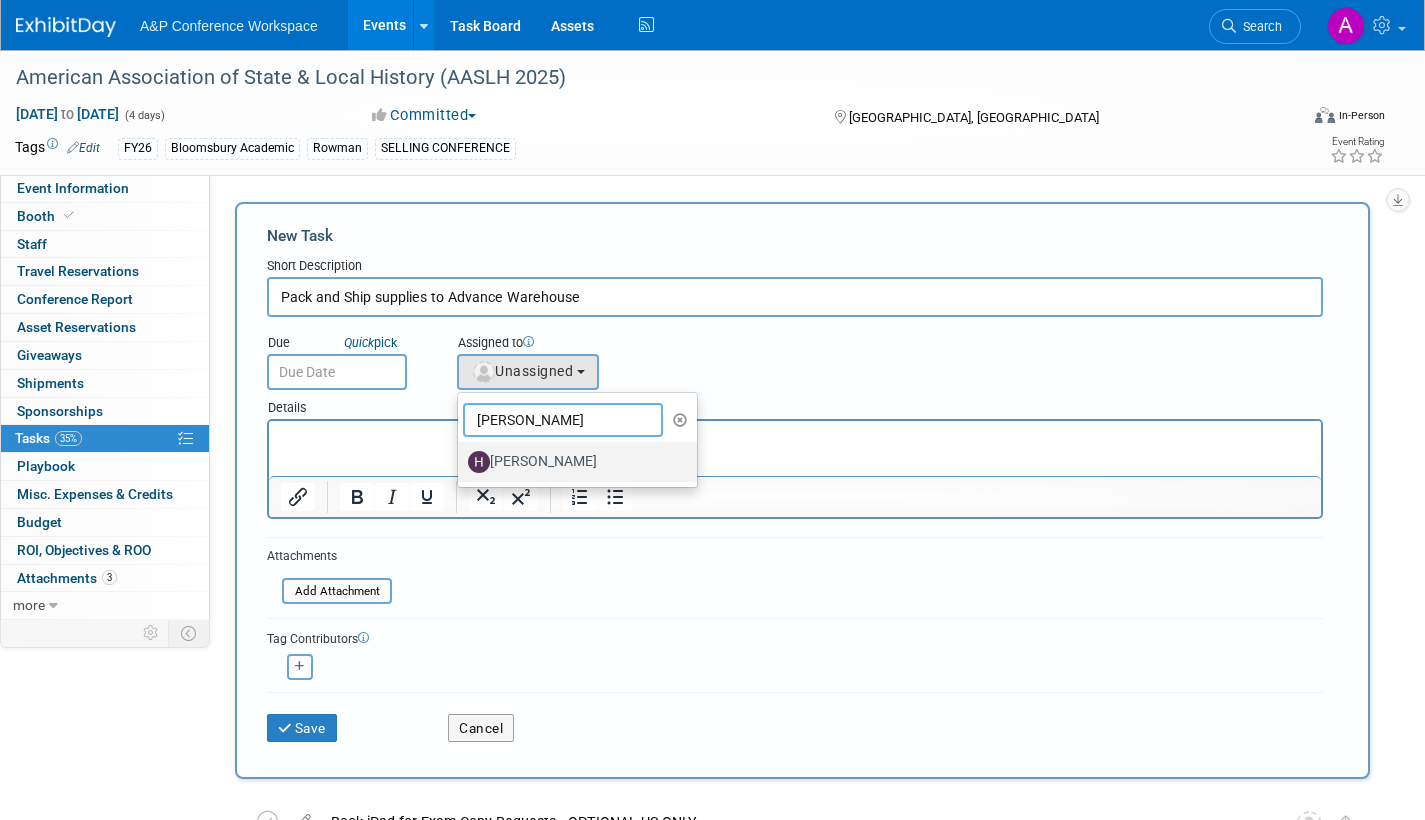 type on "hann" 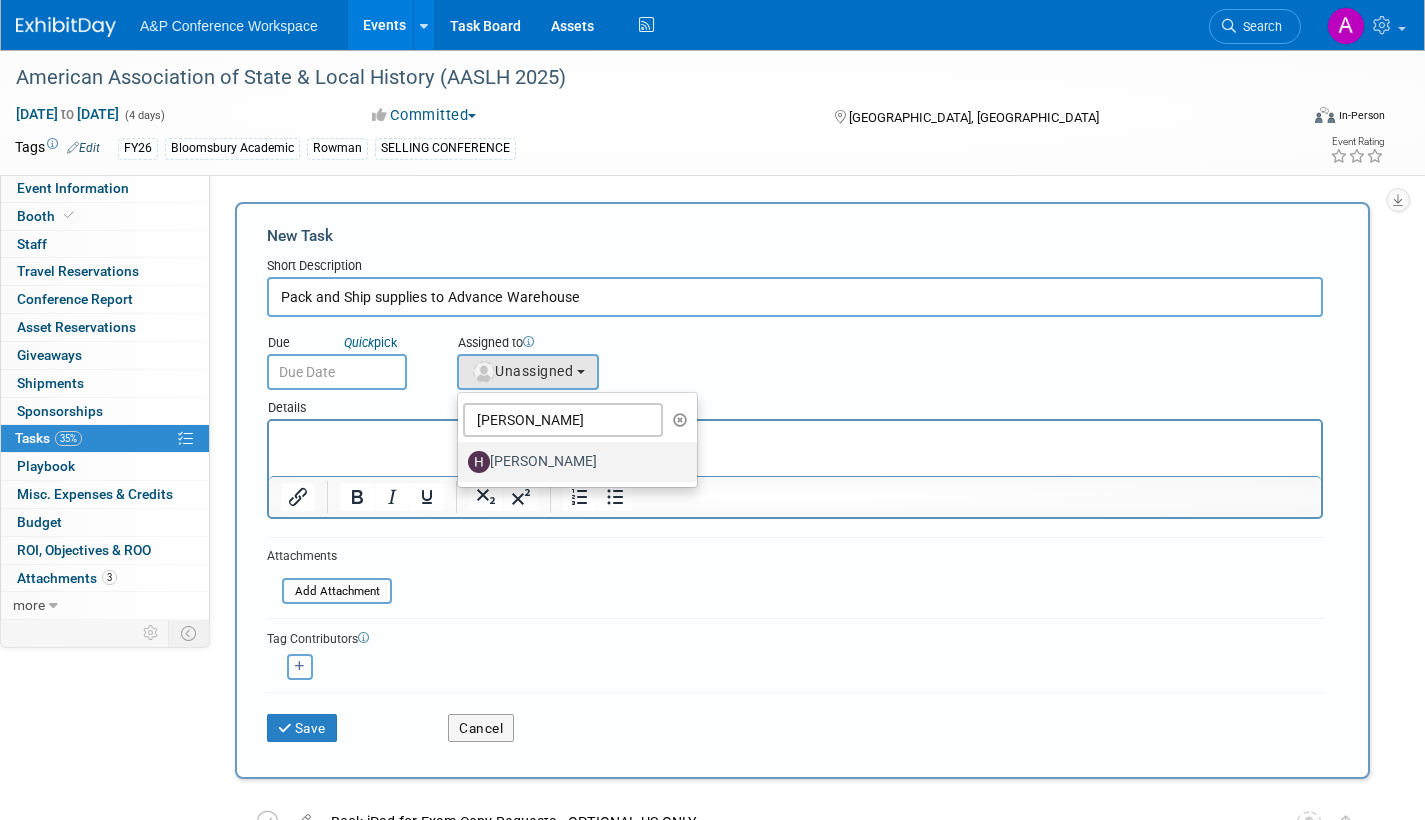 drag, startPoint x: 533, startPoint y: 458, endPoint x: 264, endPoint y: 37, distance: 499.60184 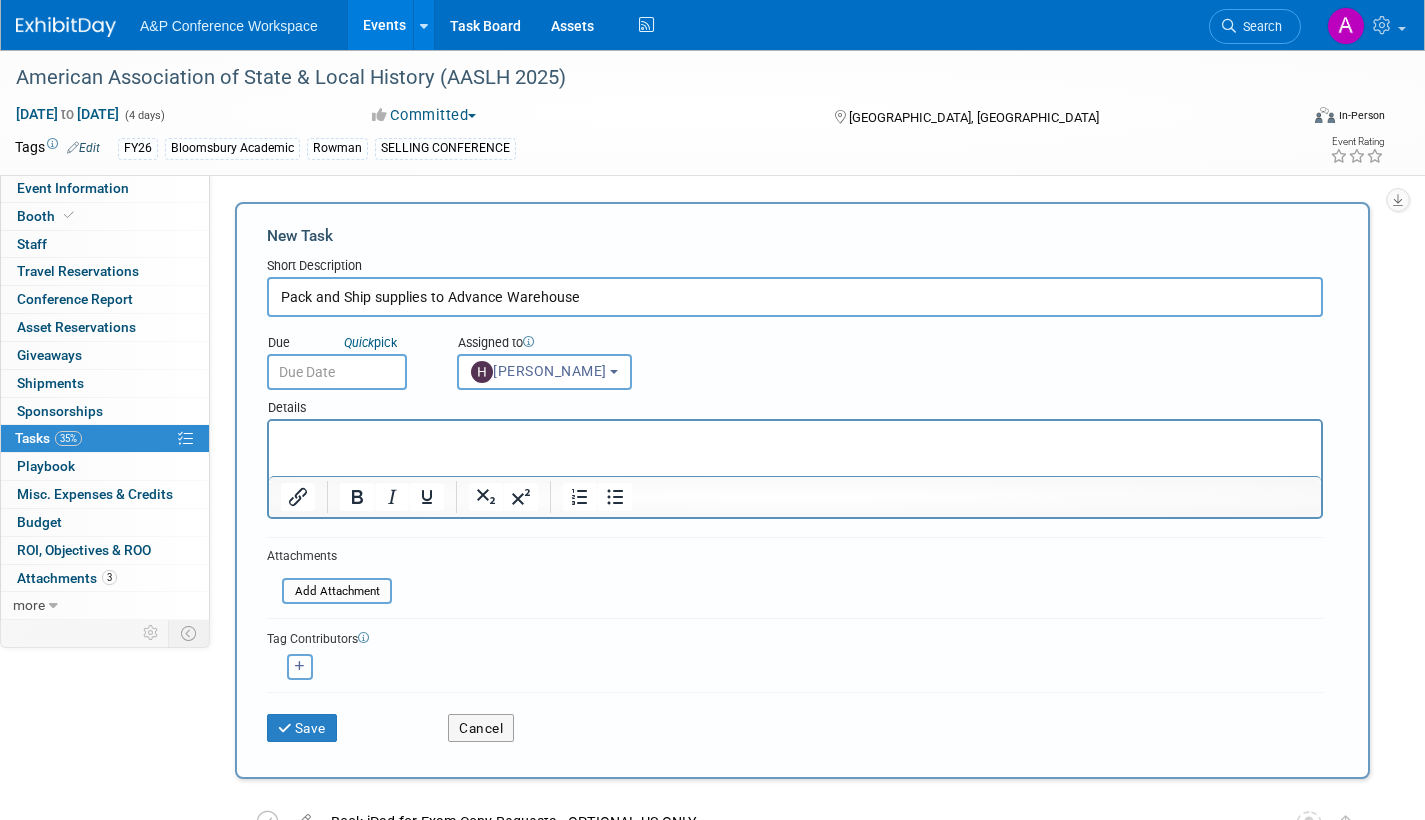 click at bounding box center (337, 372) 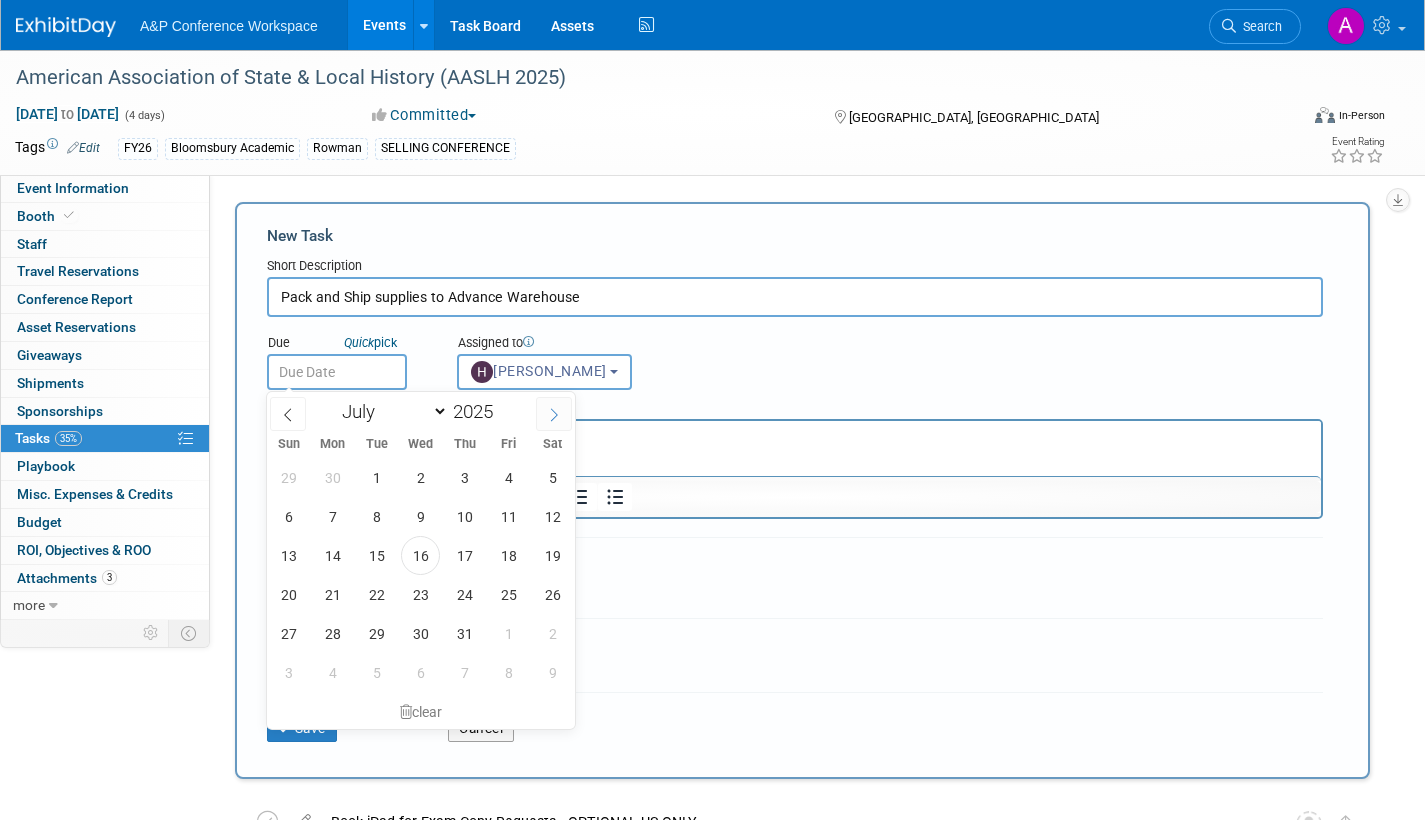 click 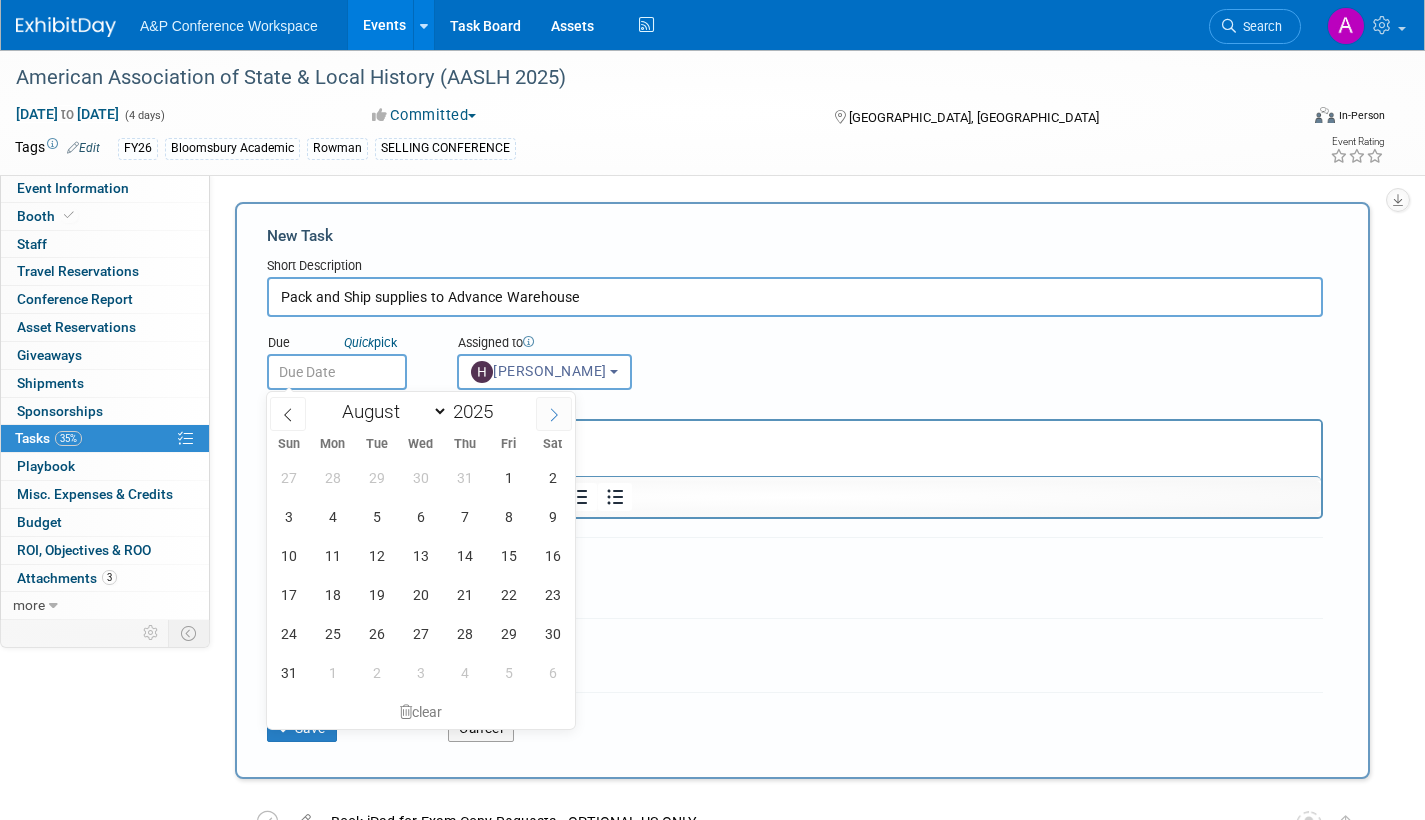 click 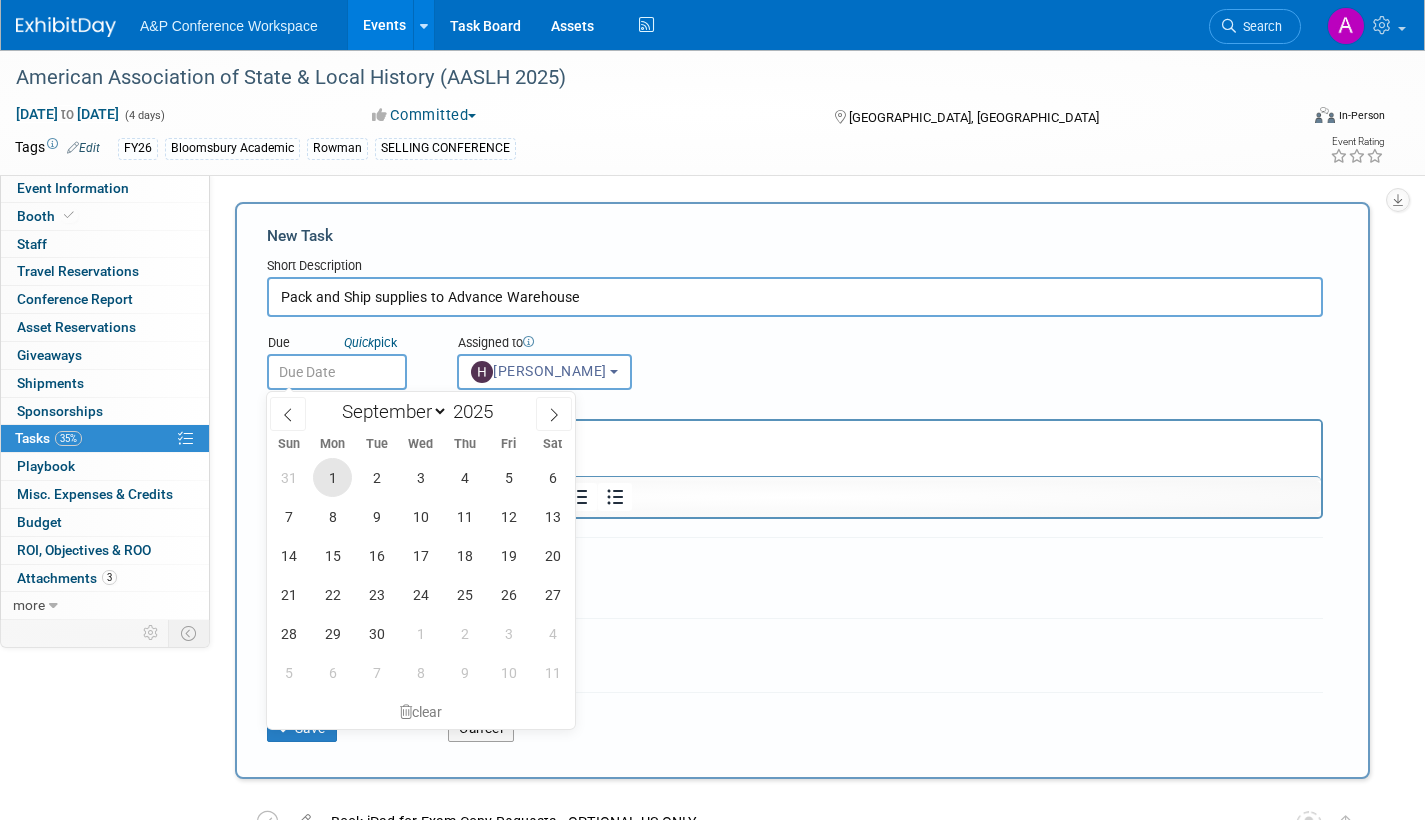 click on "1" at bounding box center (332, 477) 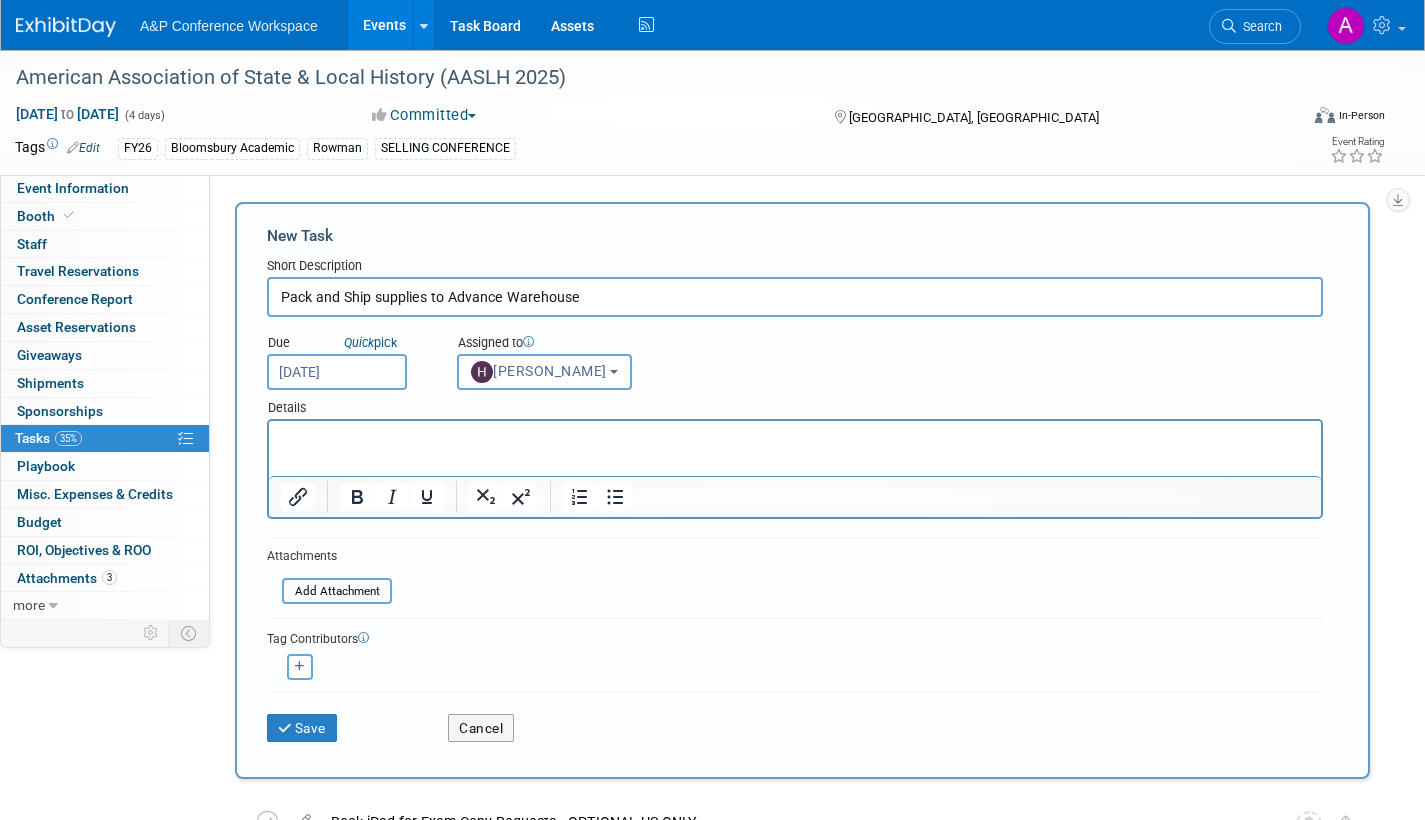 click on "Sep 1, 2025" at bounding box center [337, 372] 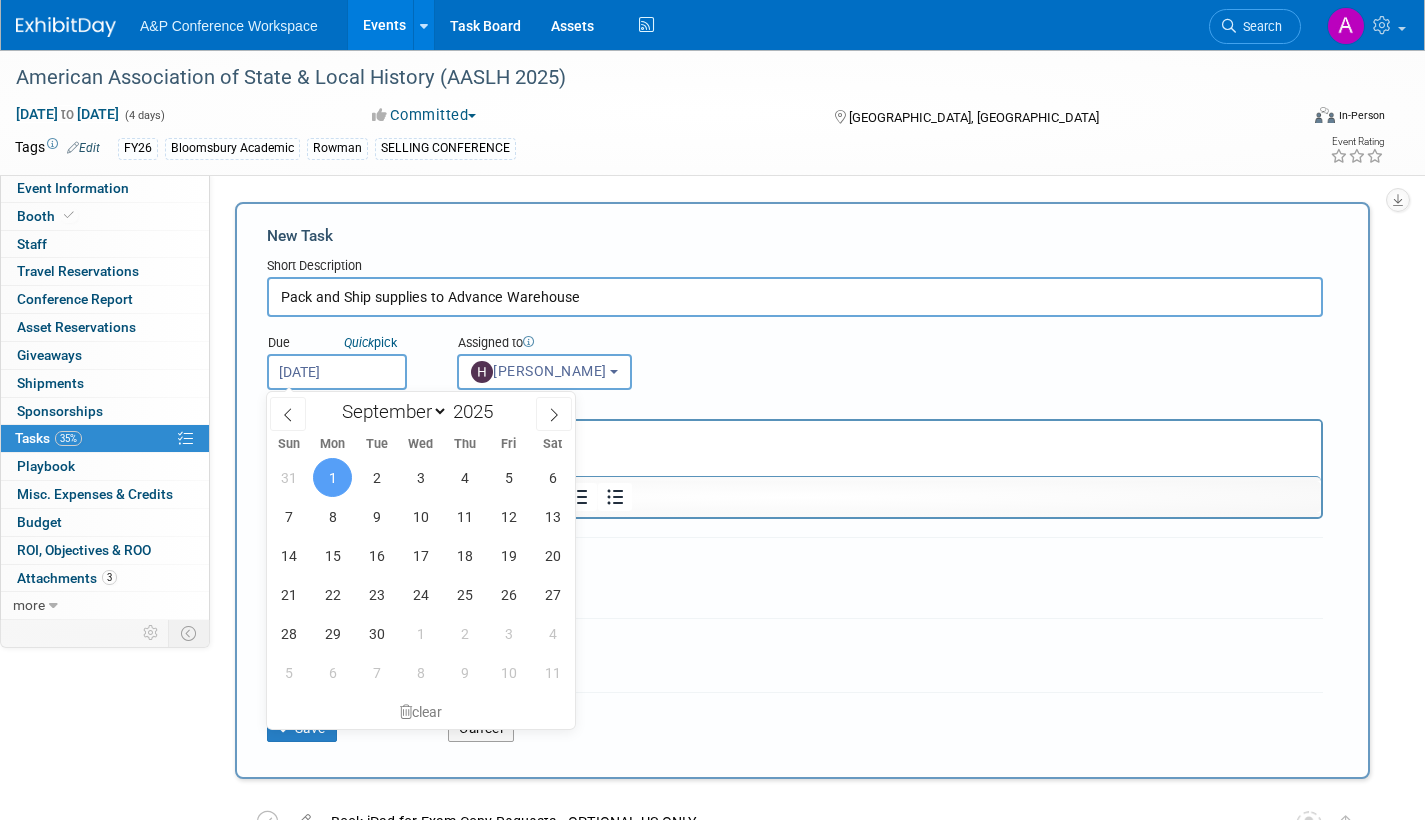 click on "Sep 1, 2025" at bounding box center (337, 372) 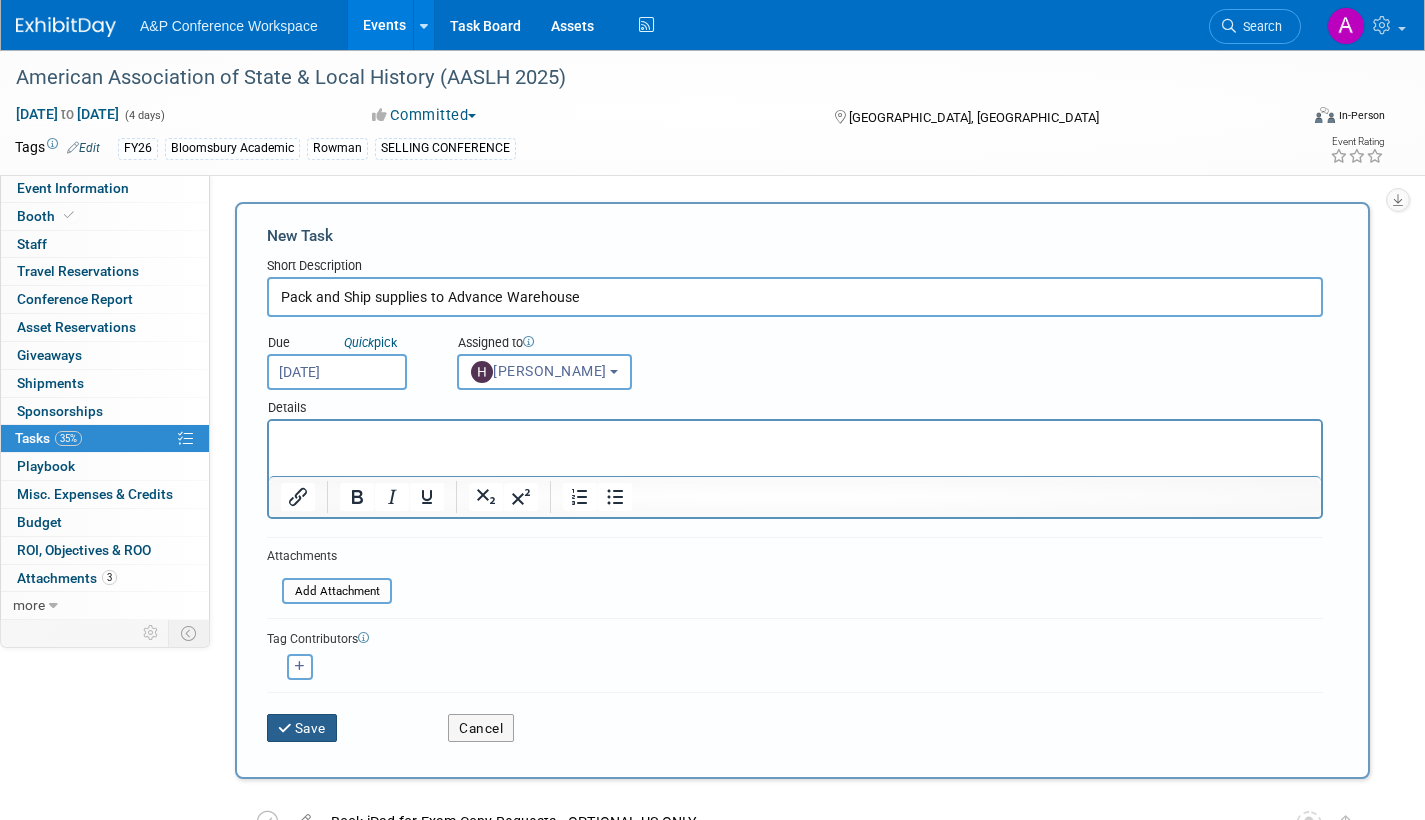 click on "Save" at bounding box center [302, 728] 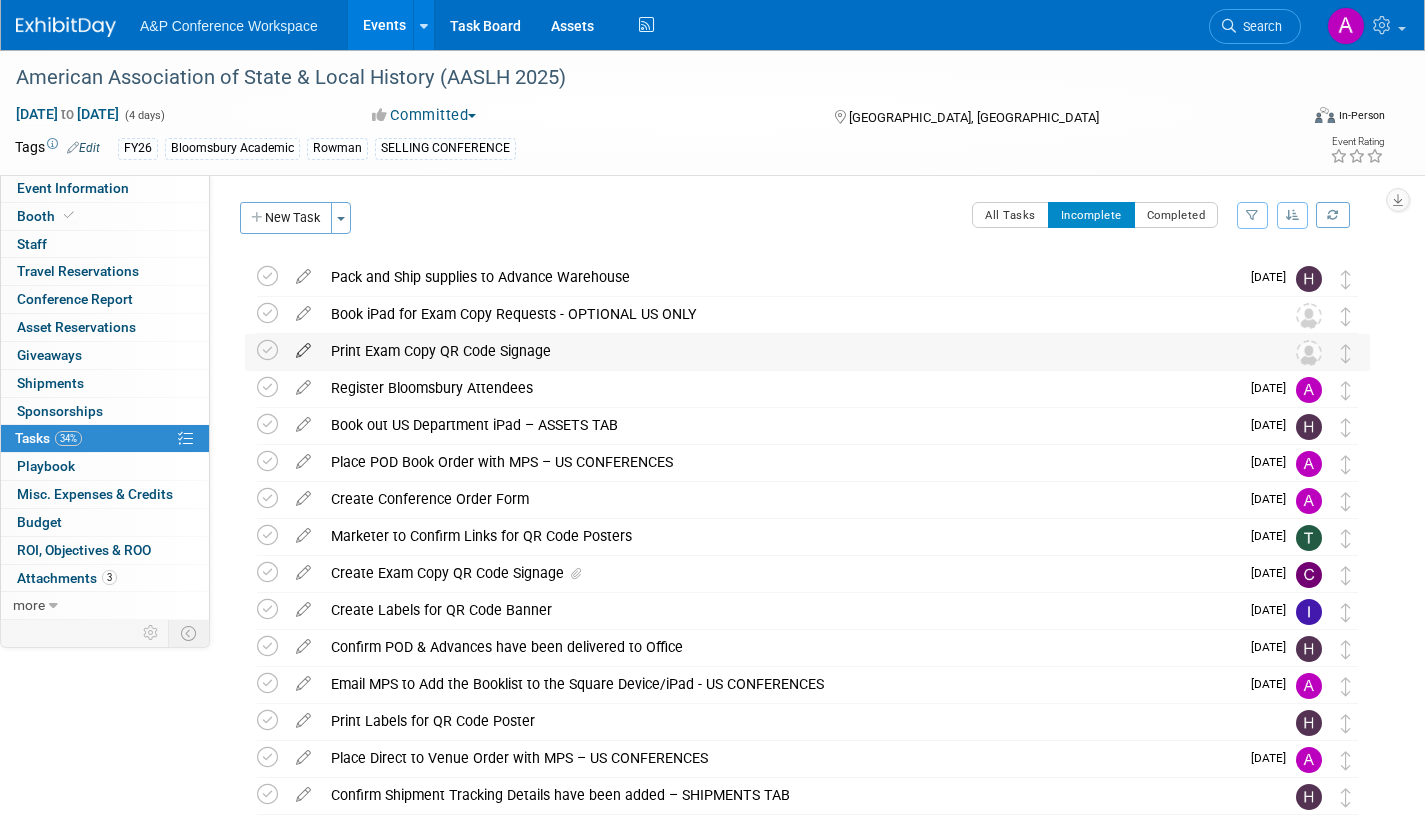 click at bounding box center [303, 346] 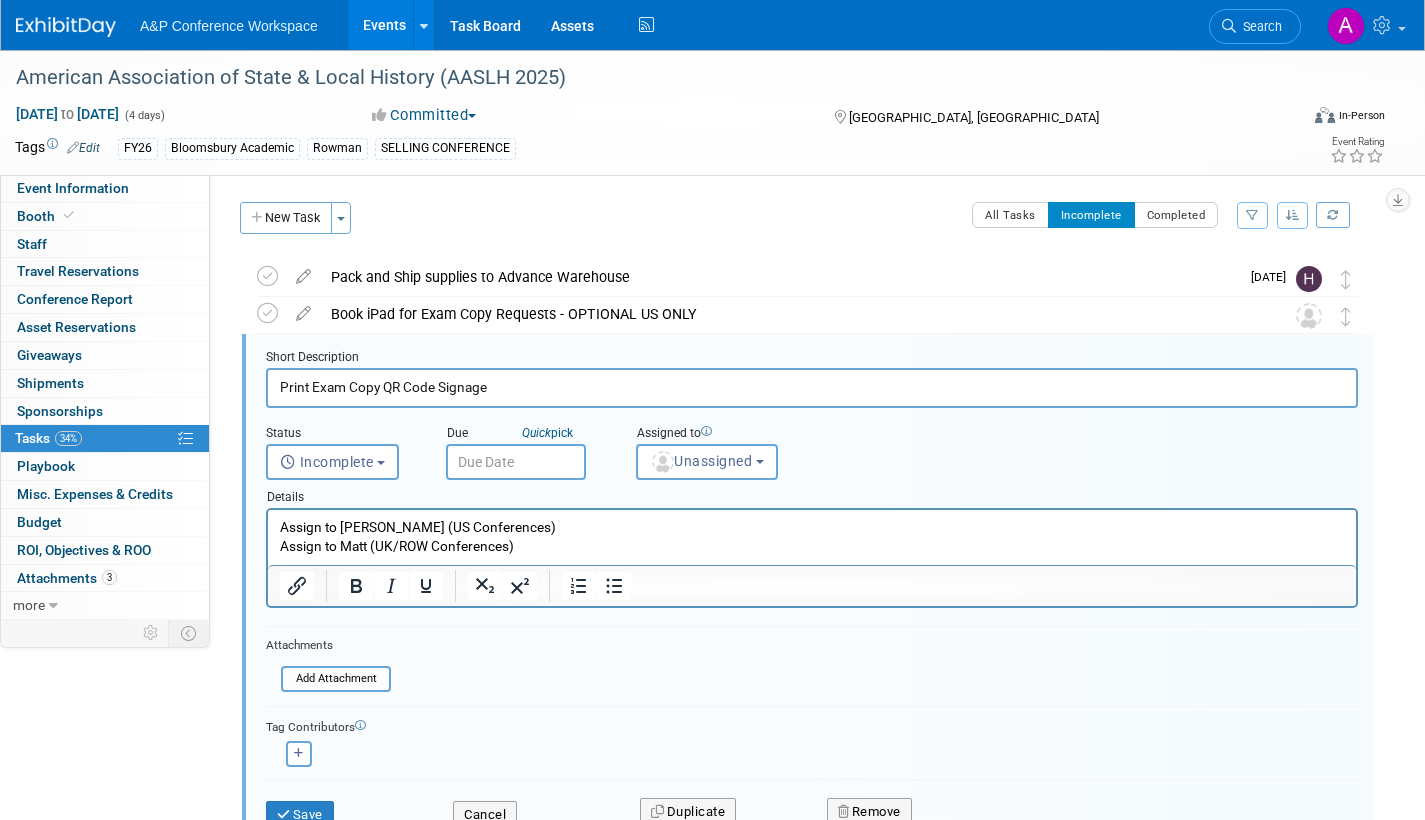 scroll, scrollTop: 41, scrollLeft: 0, axis: vertical 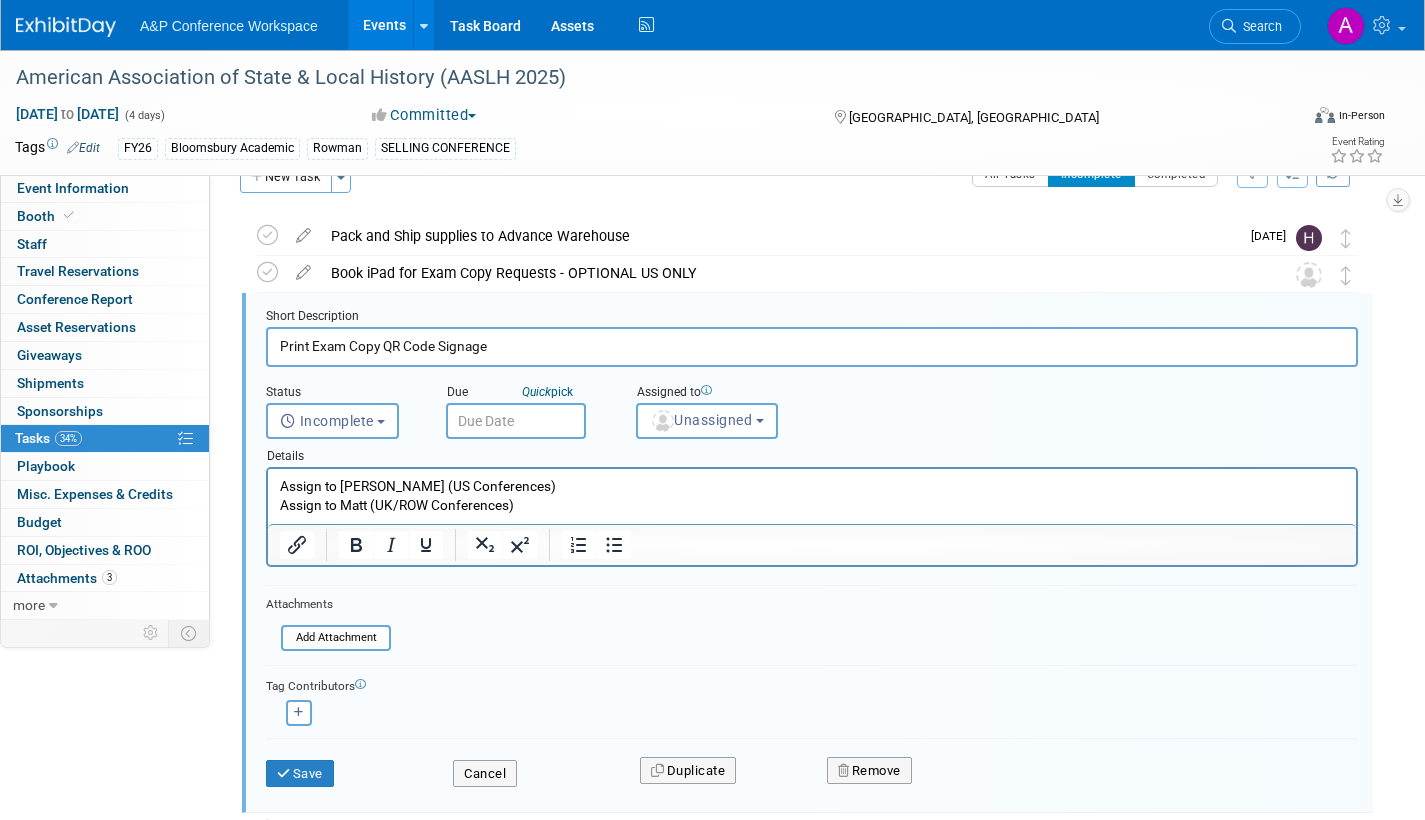 click at bounding box center [516, 421] 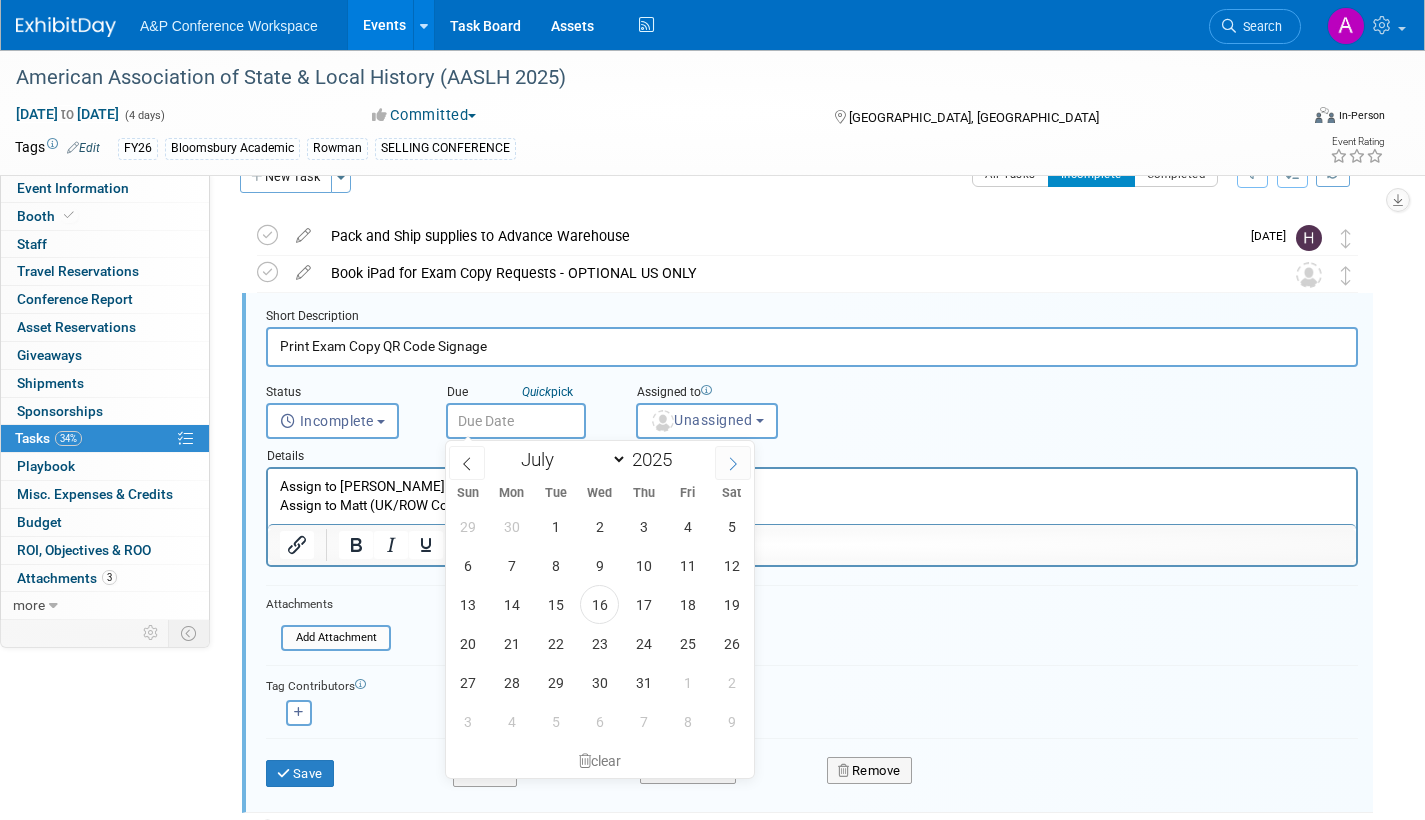 click at bounding box center [733, 463] 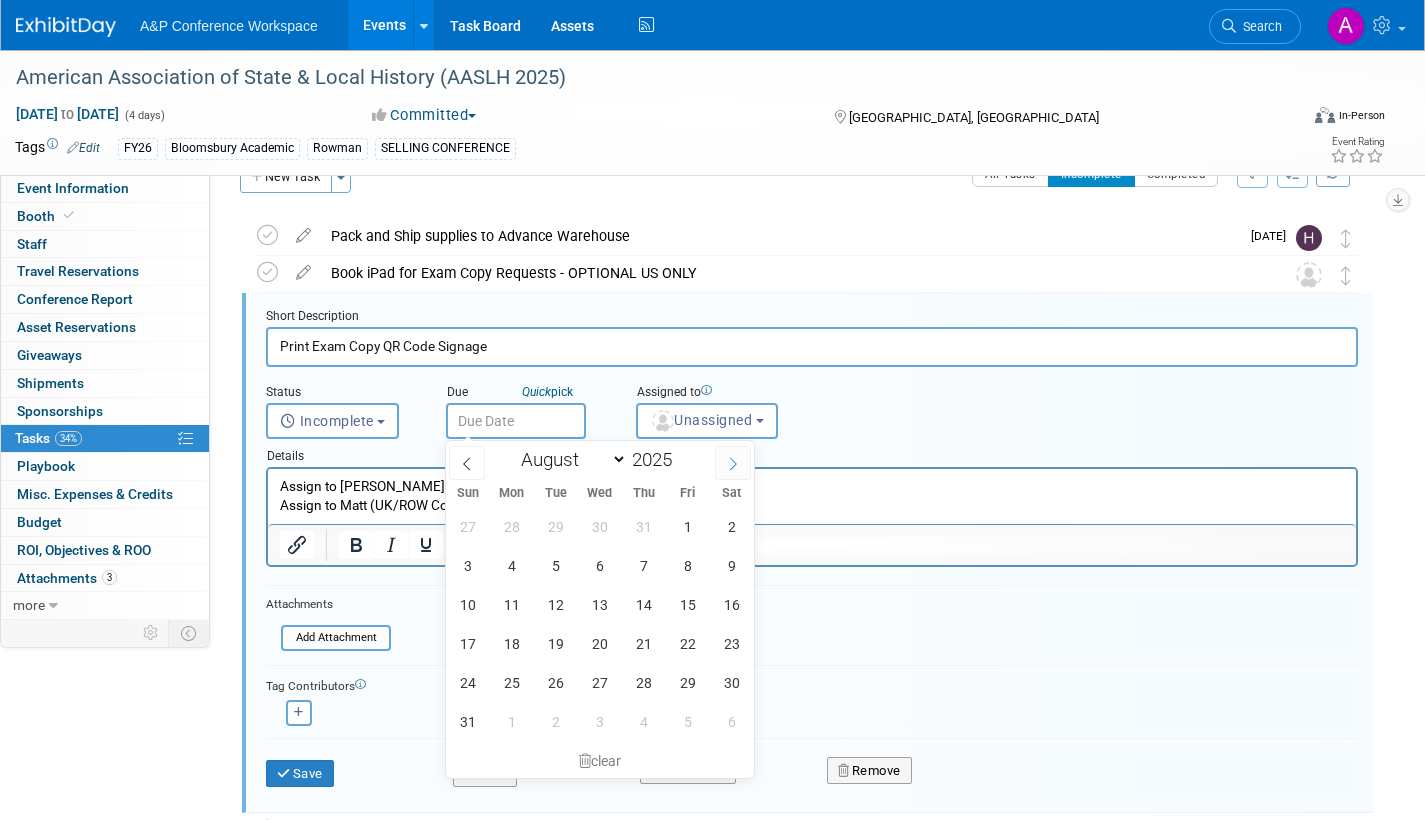 click at bounding box center (733, 463) 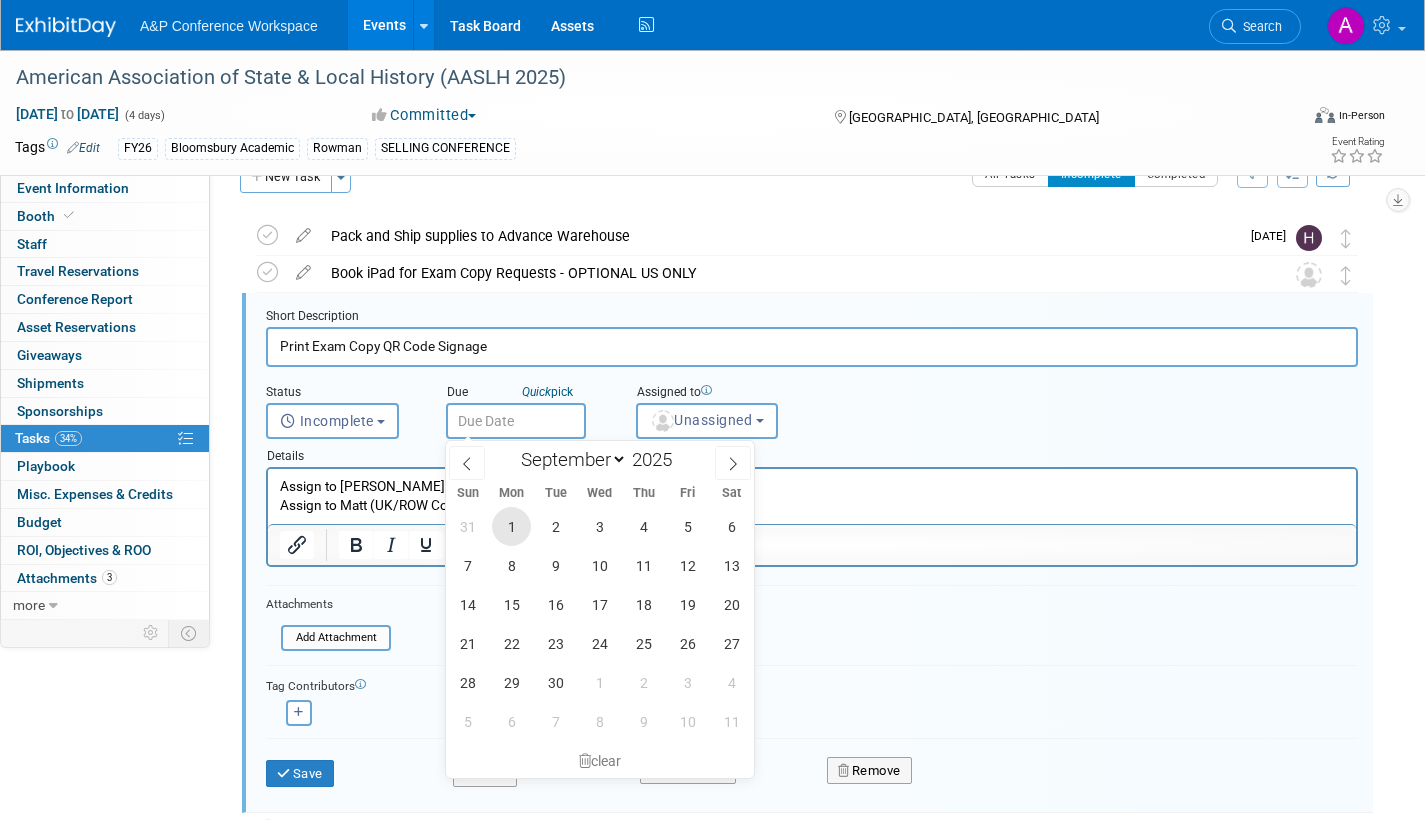 click on "1" at bounding box center (511, 526) 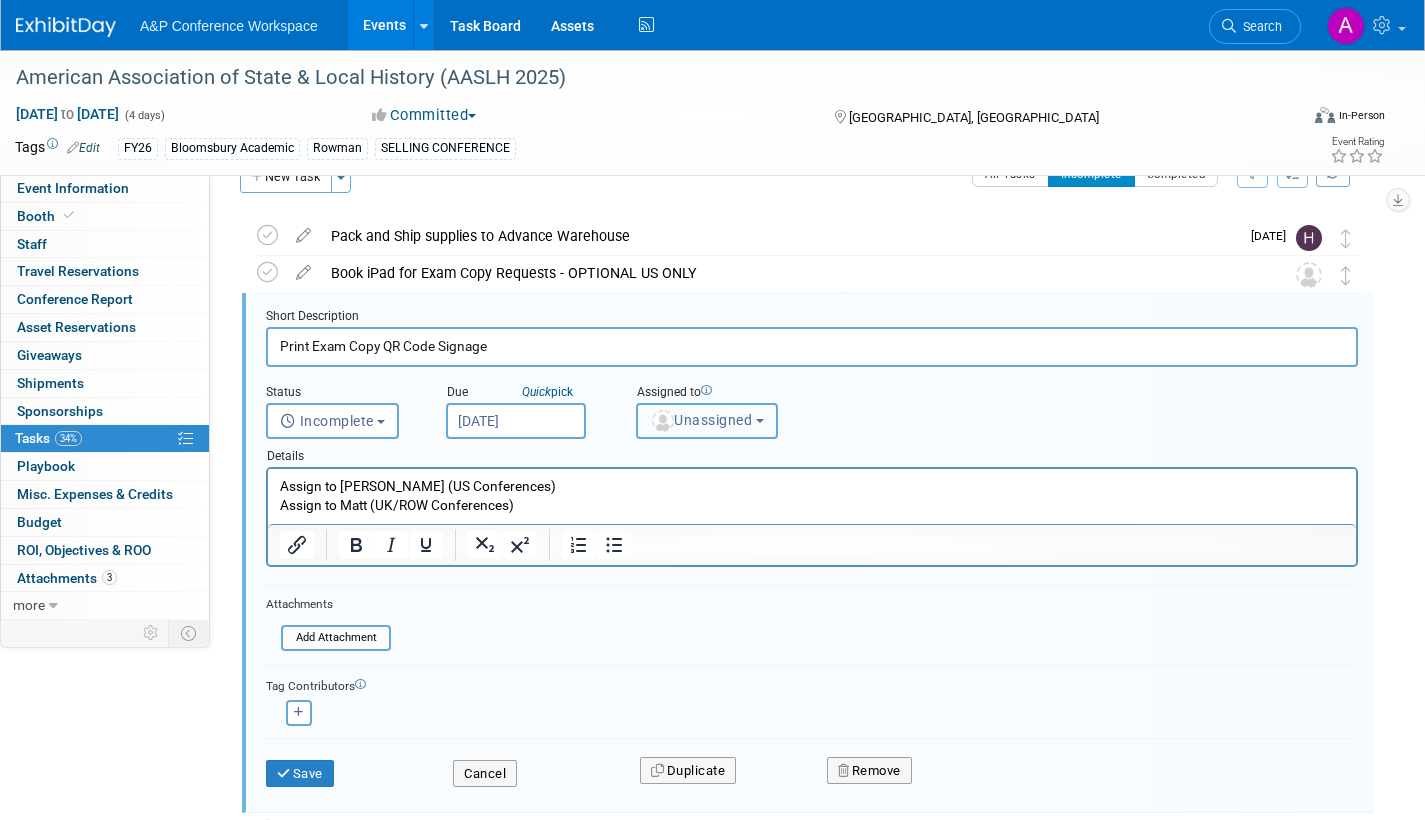 click on "Unassigned" at bounding box center (701, 420) 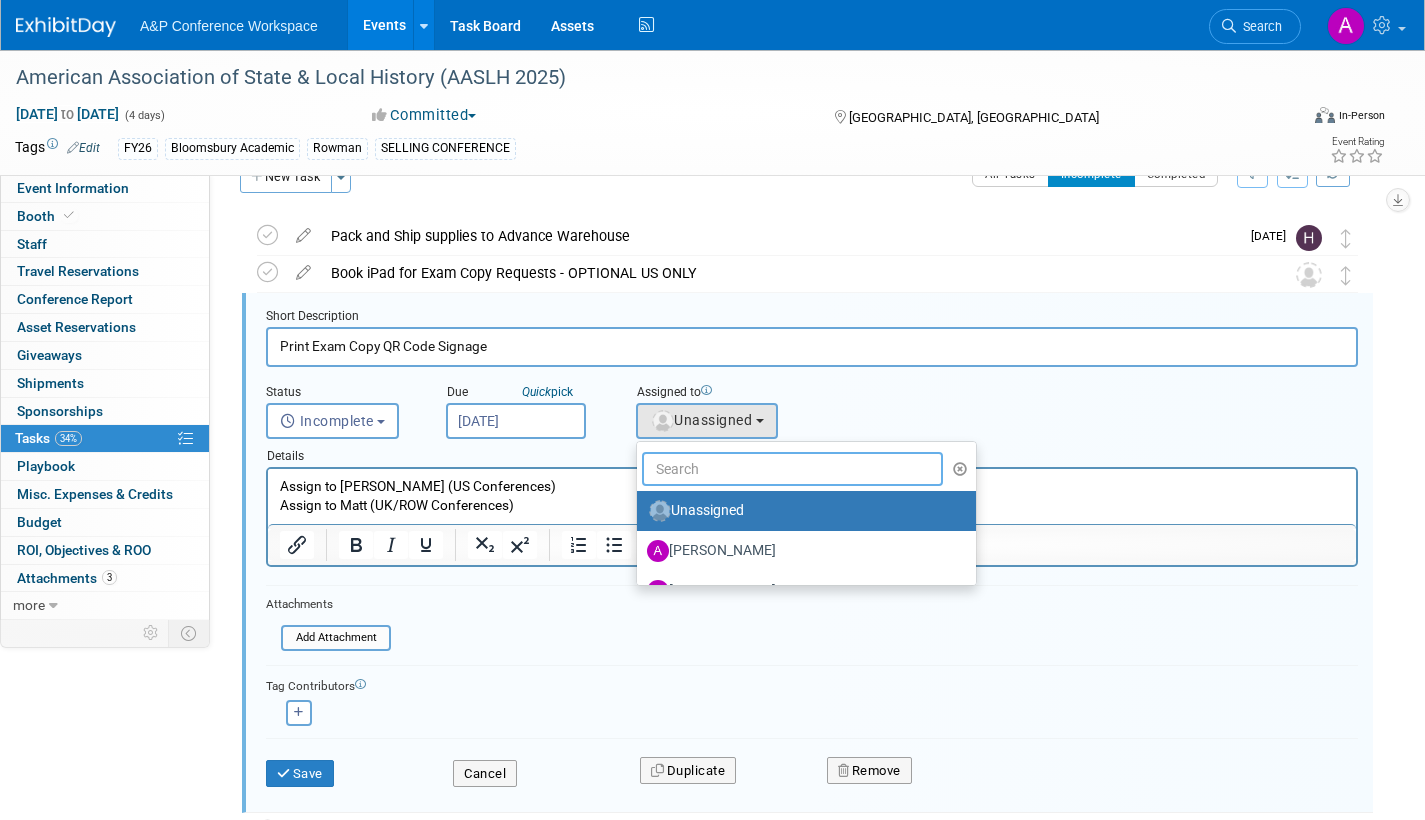 click at bounding box center (792, 469) 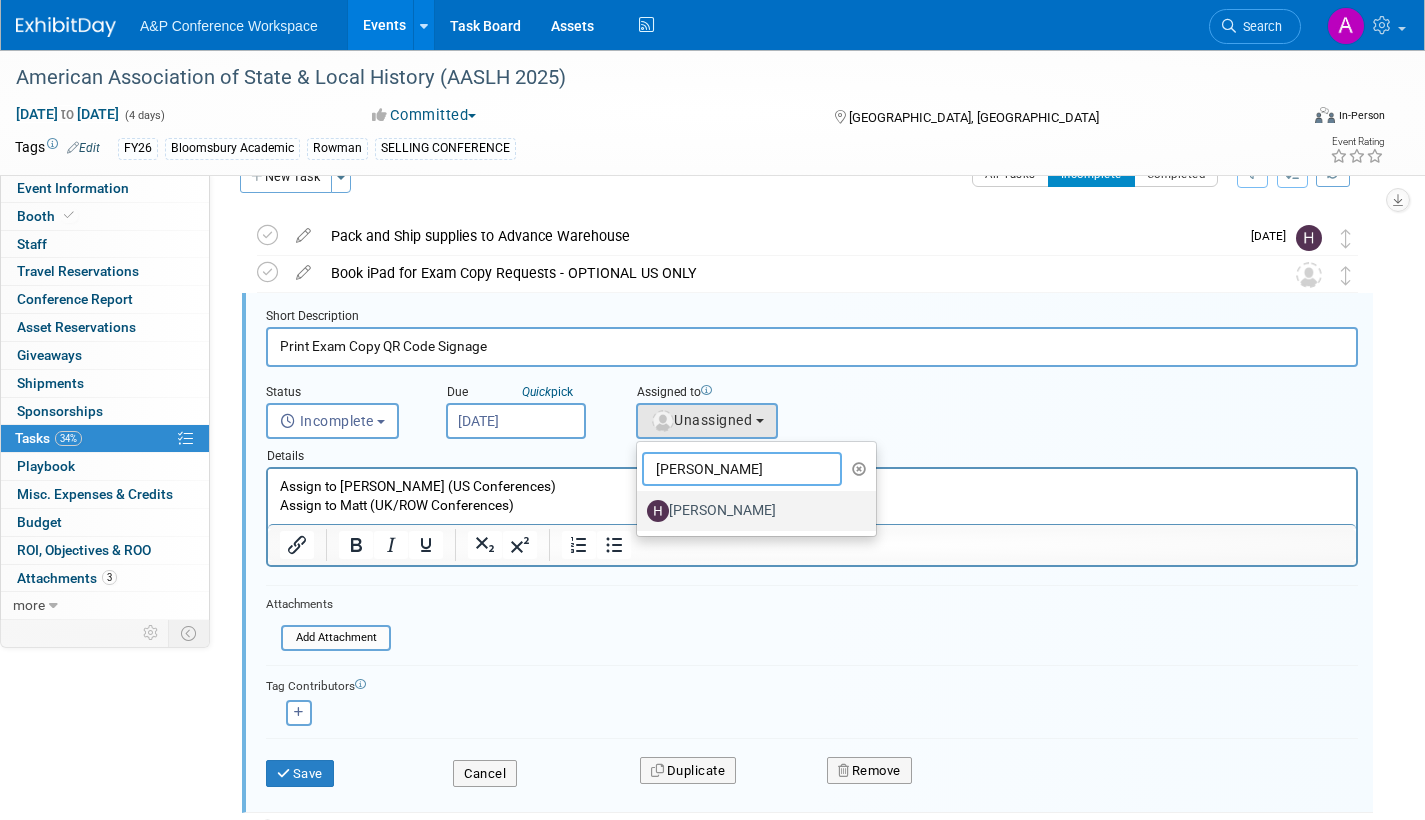 type on "hann" 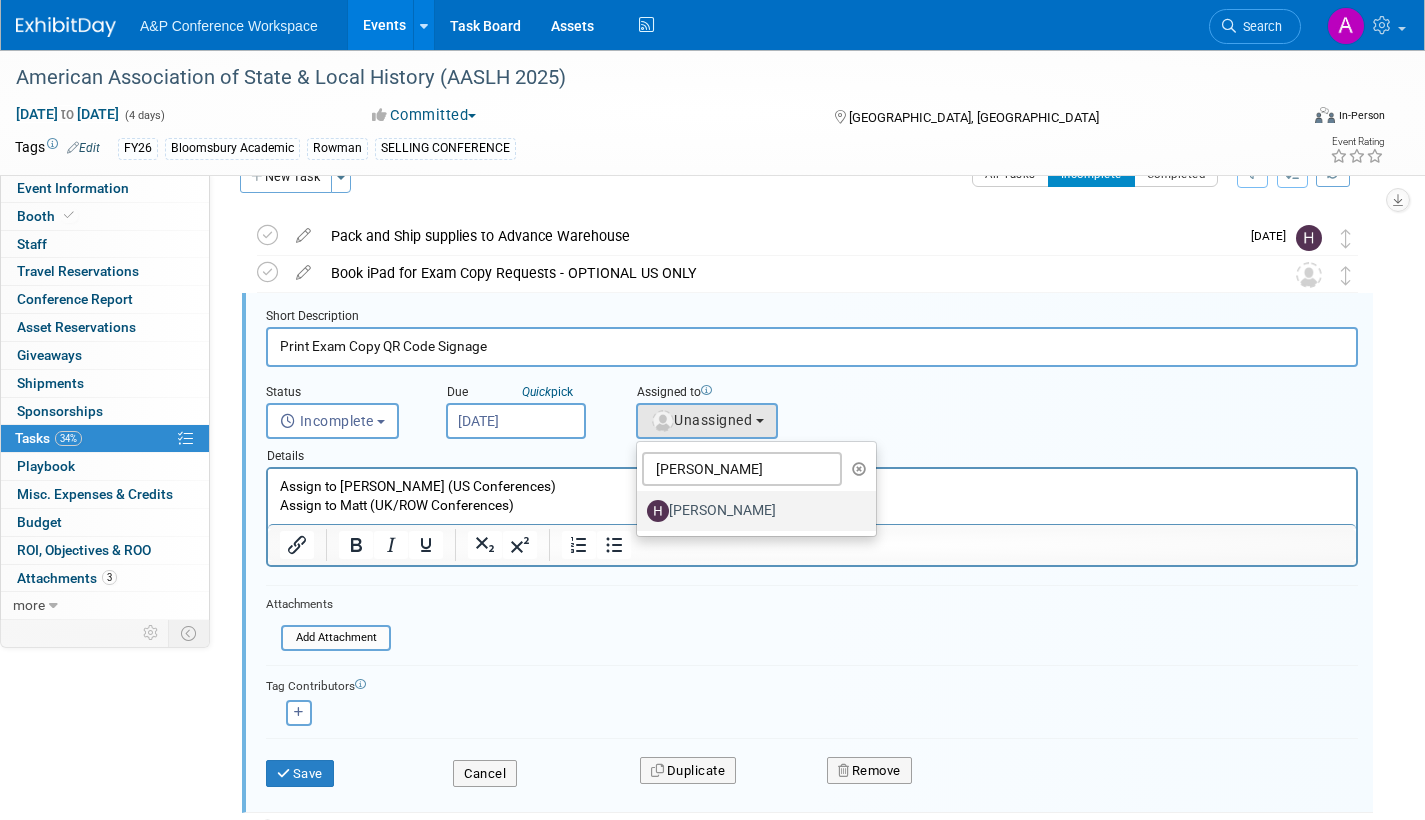 drag, startPoint x: 706, startPoint y: 513, endPoint x: 424, endPoint y: 48, distance: 543.8281 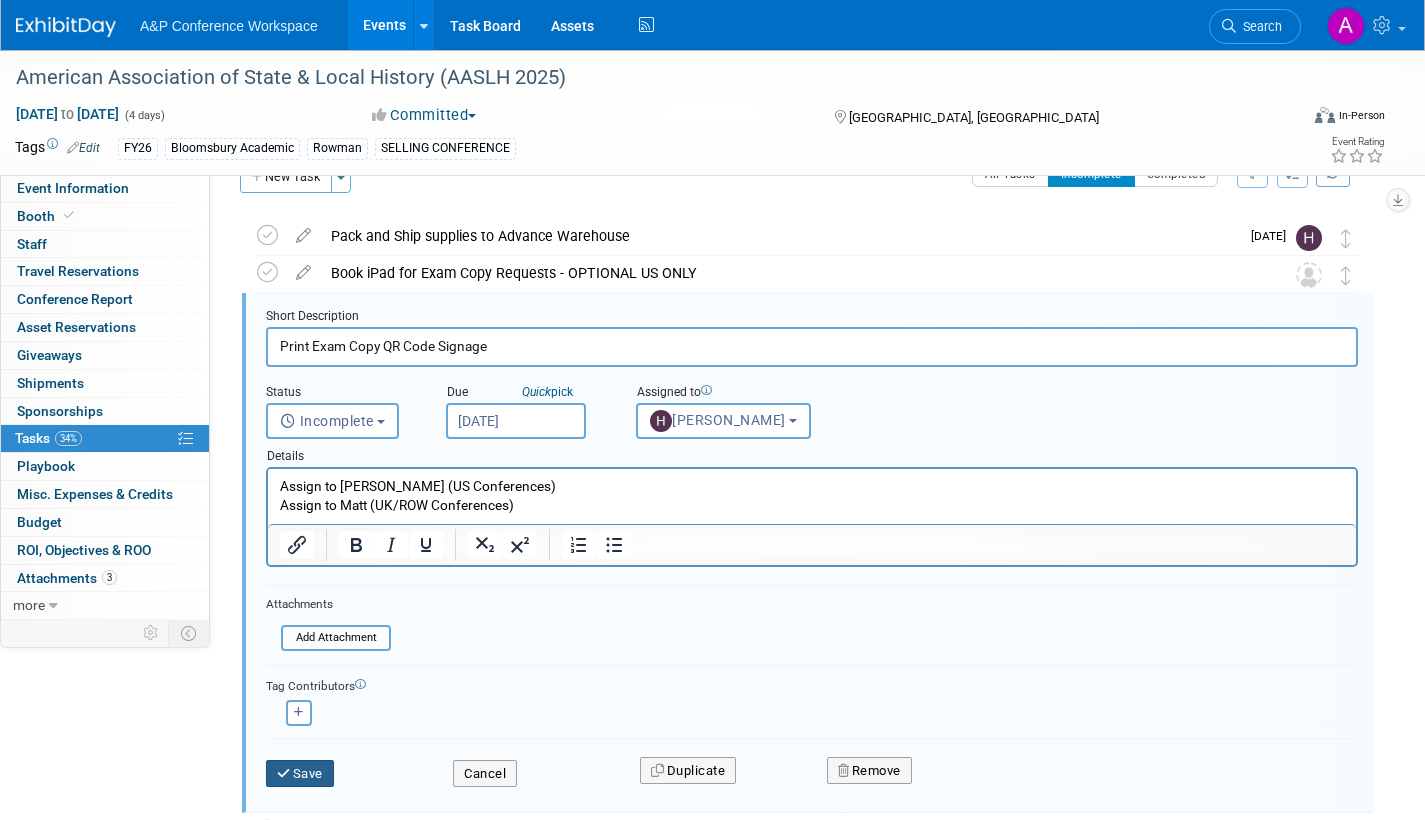 click on "Save" at bounding box center [300, 774] 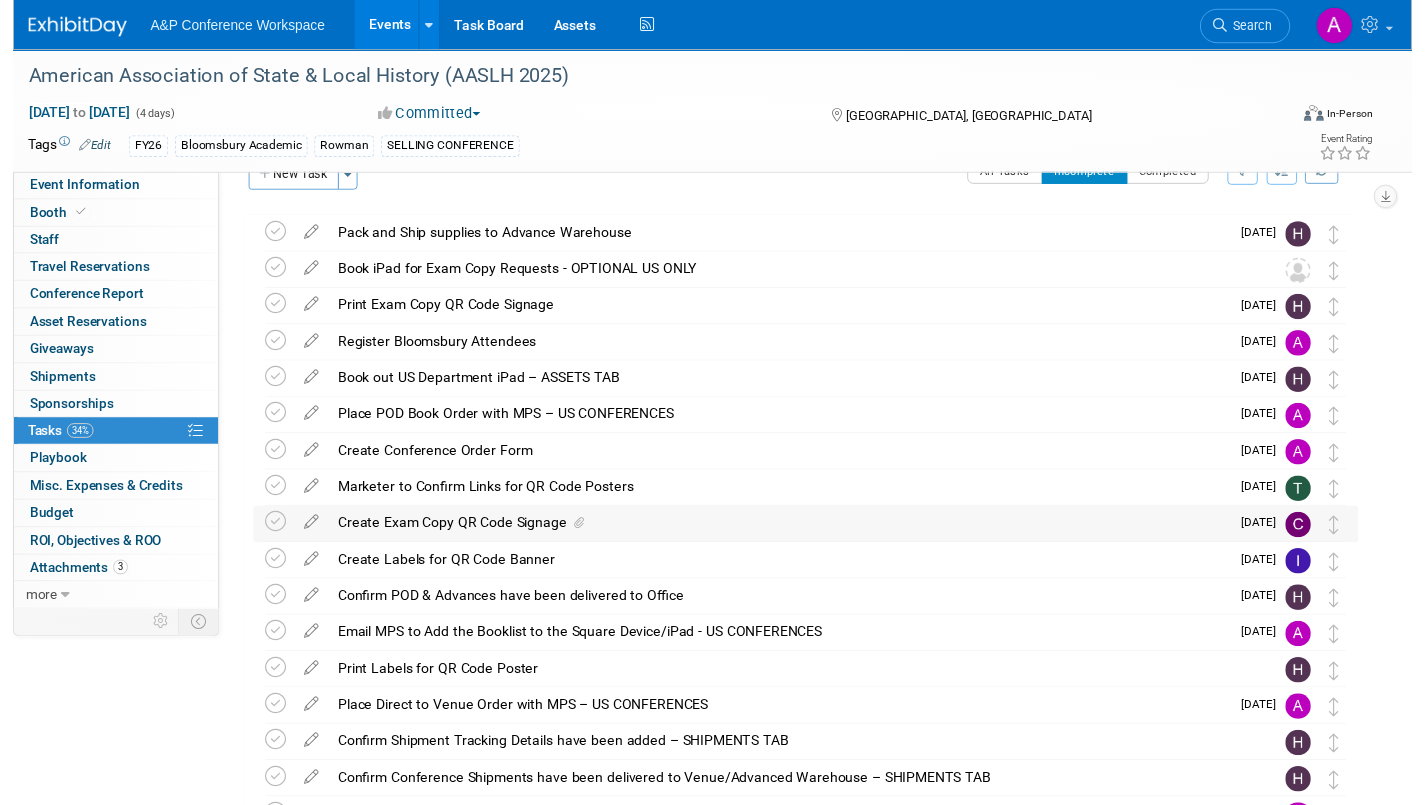 scroll, scrollTop: 141, scrollLeft: 0, axis: vertical 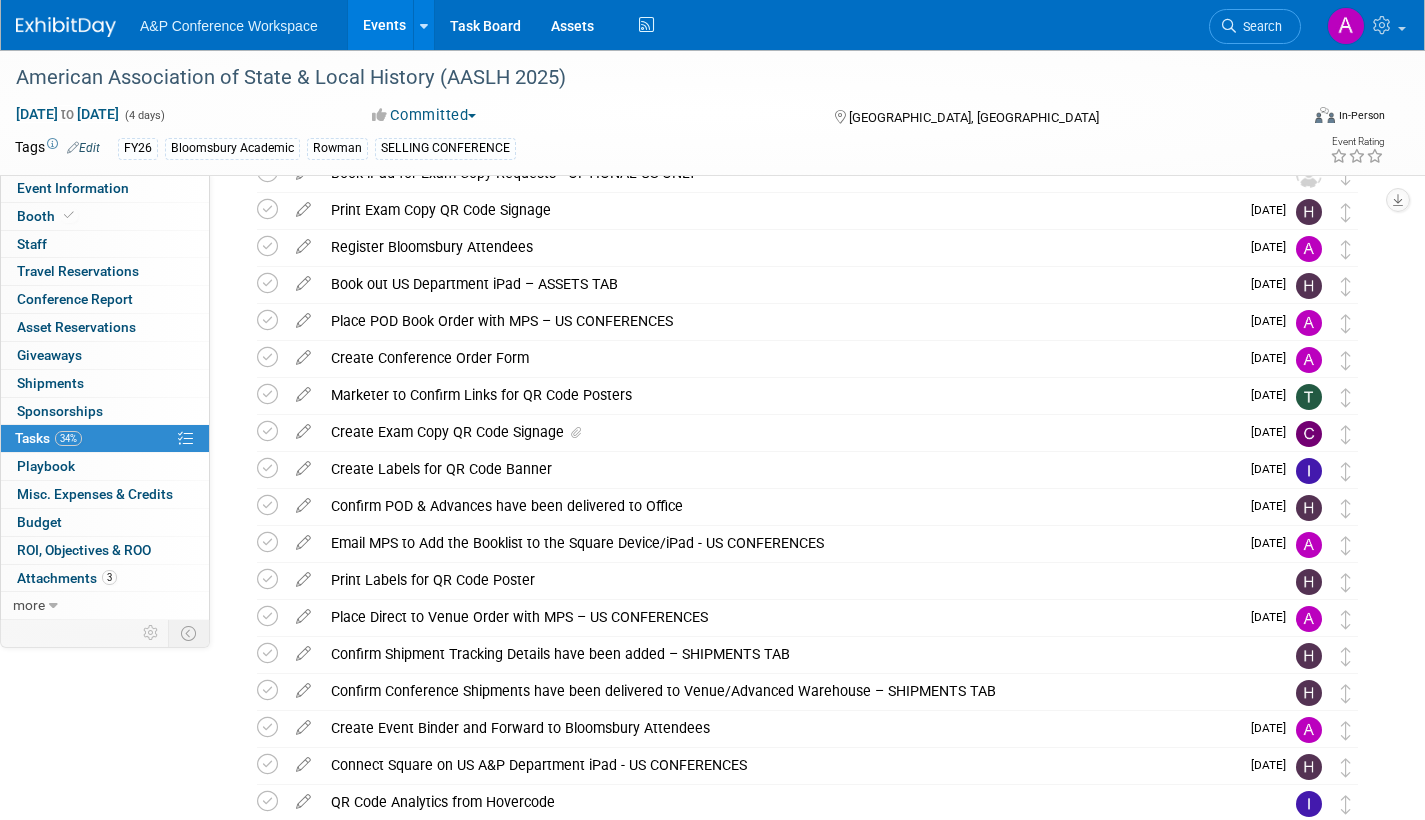 click at bounding box center [303, 575] 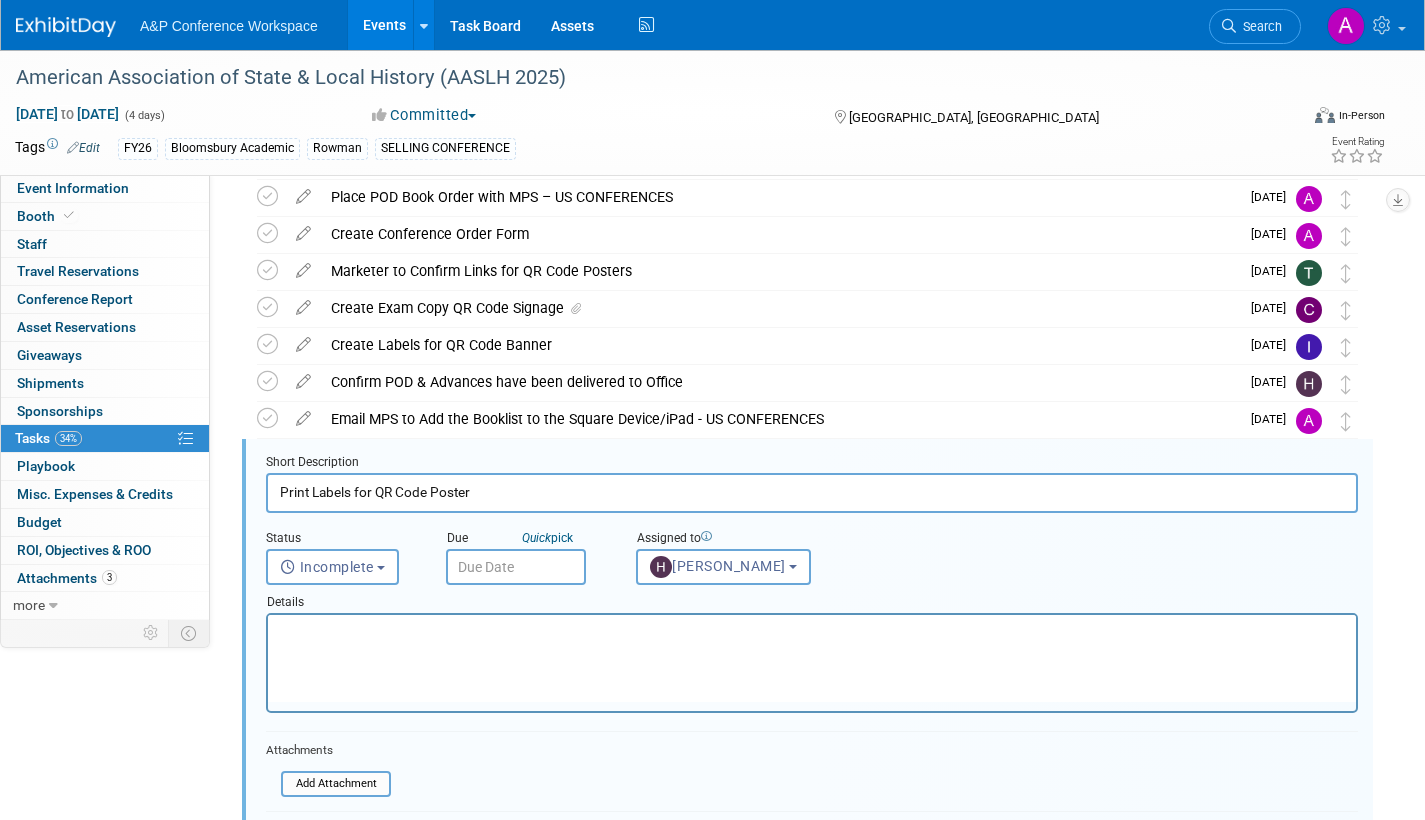 scroll, scrollTop: 411, scrollLeft: 0, axis: vertical 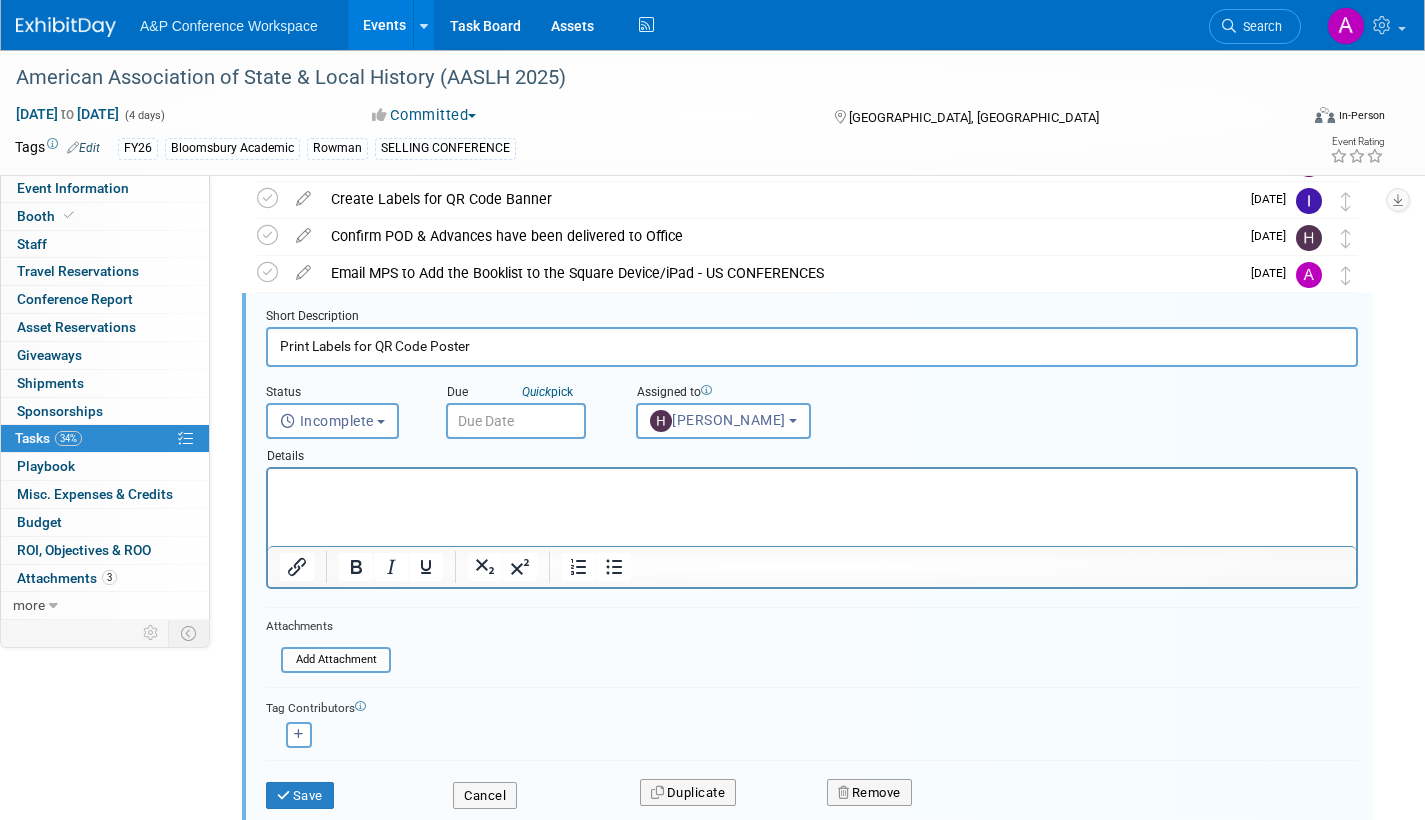 click at bounding box center [516, 421] 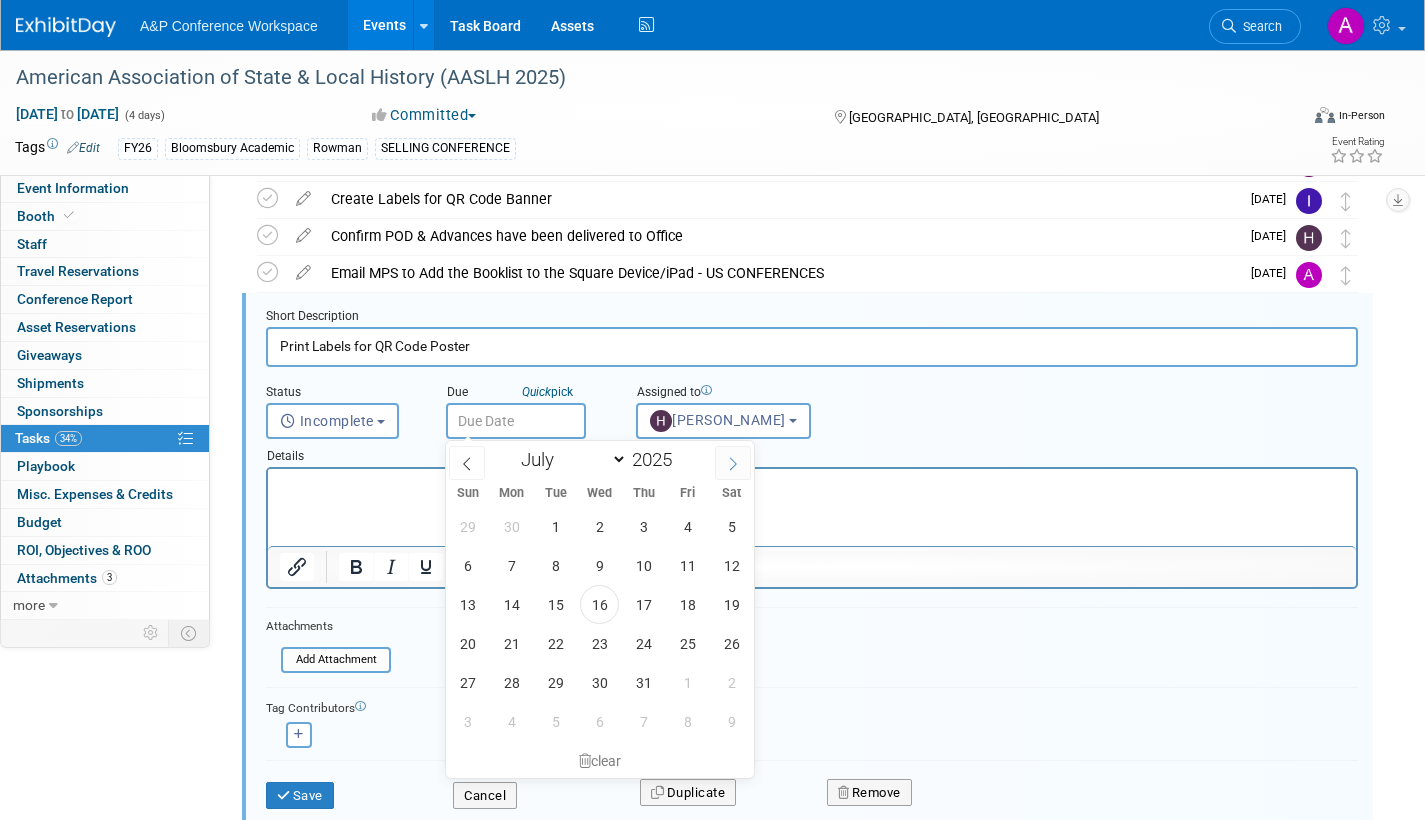 click 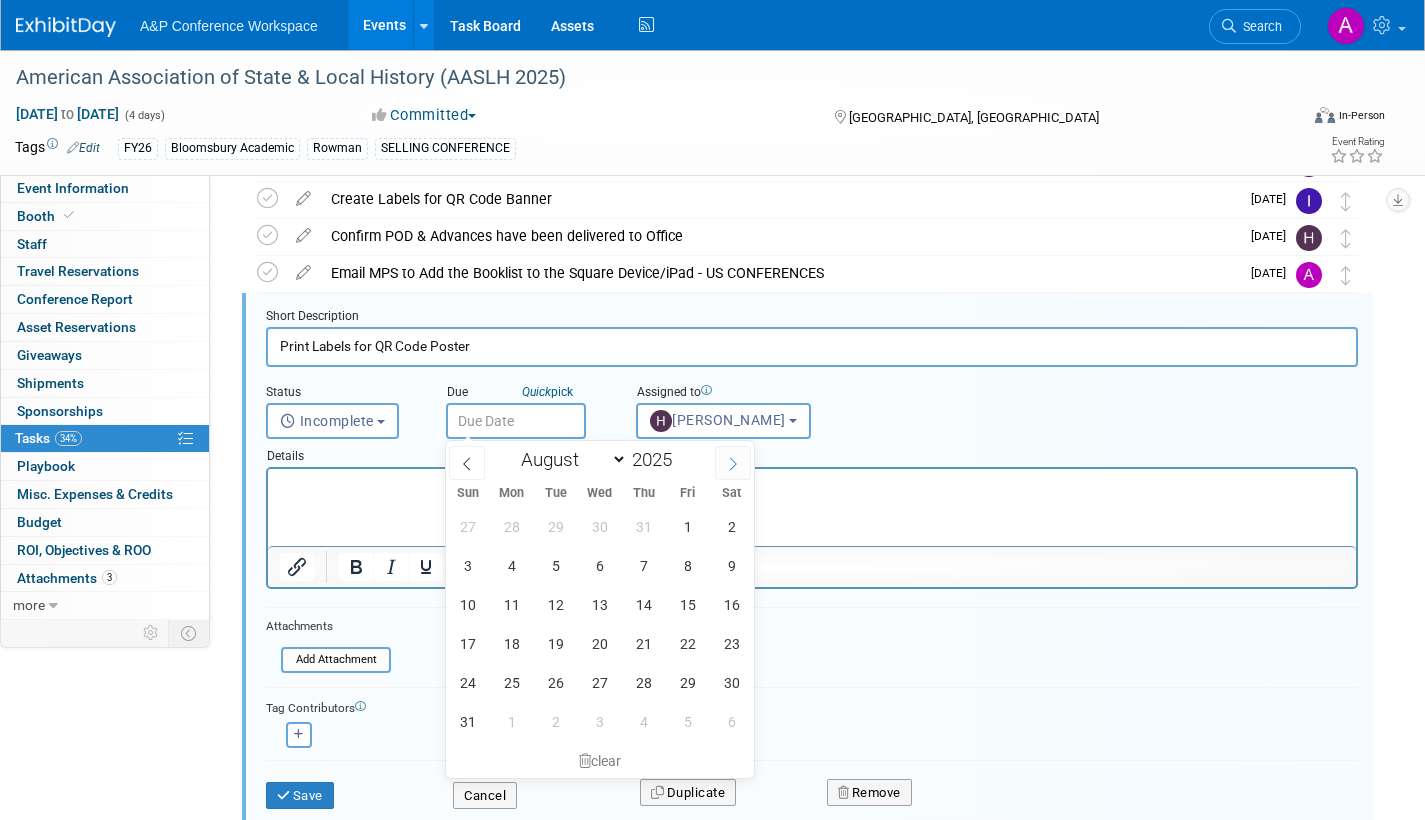 click 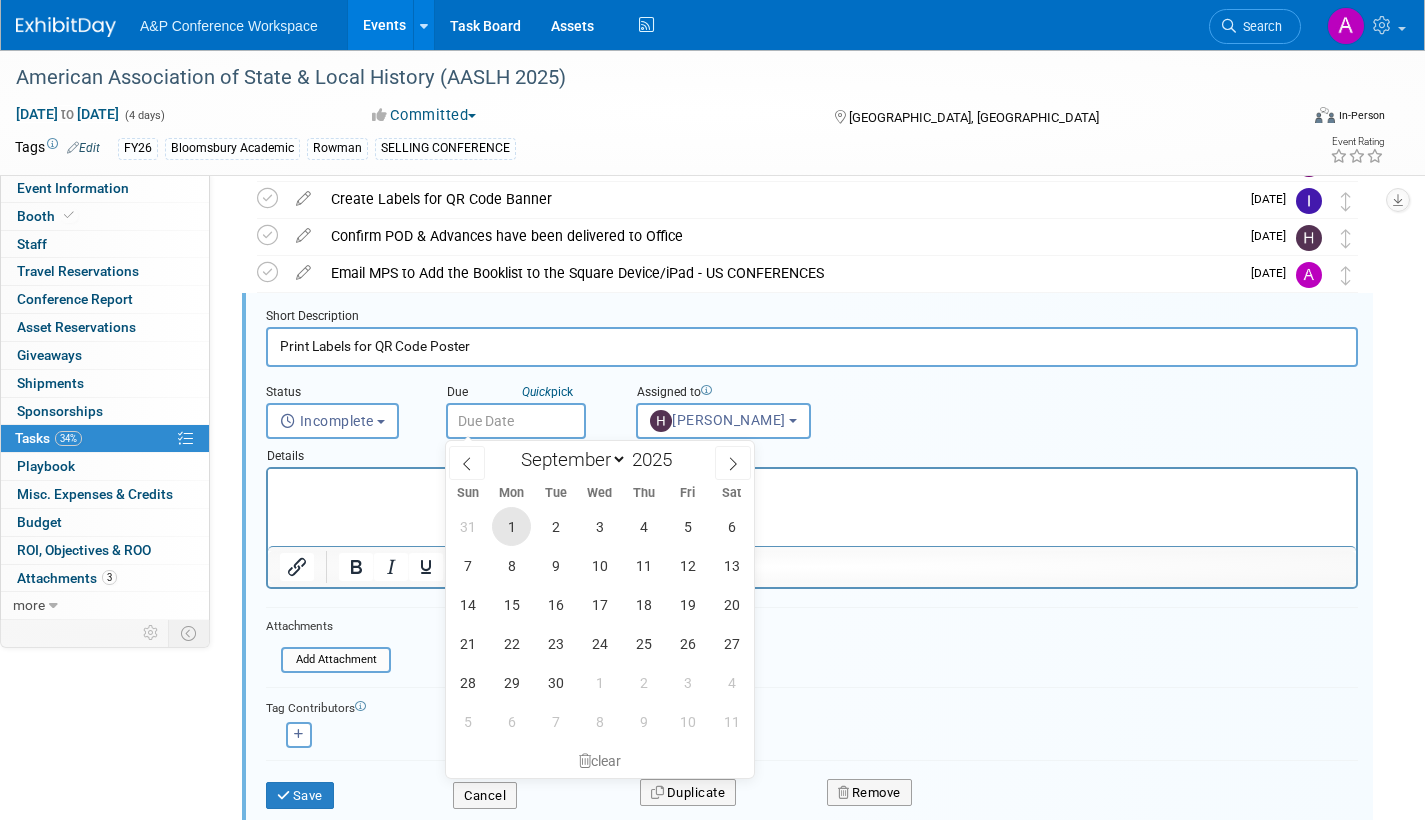 drag, startPoint x: 516, startPoint y: 518, endPoint x: 463, endPoint y: 574, distance: 77.10383 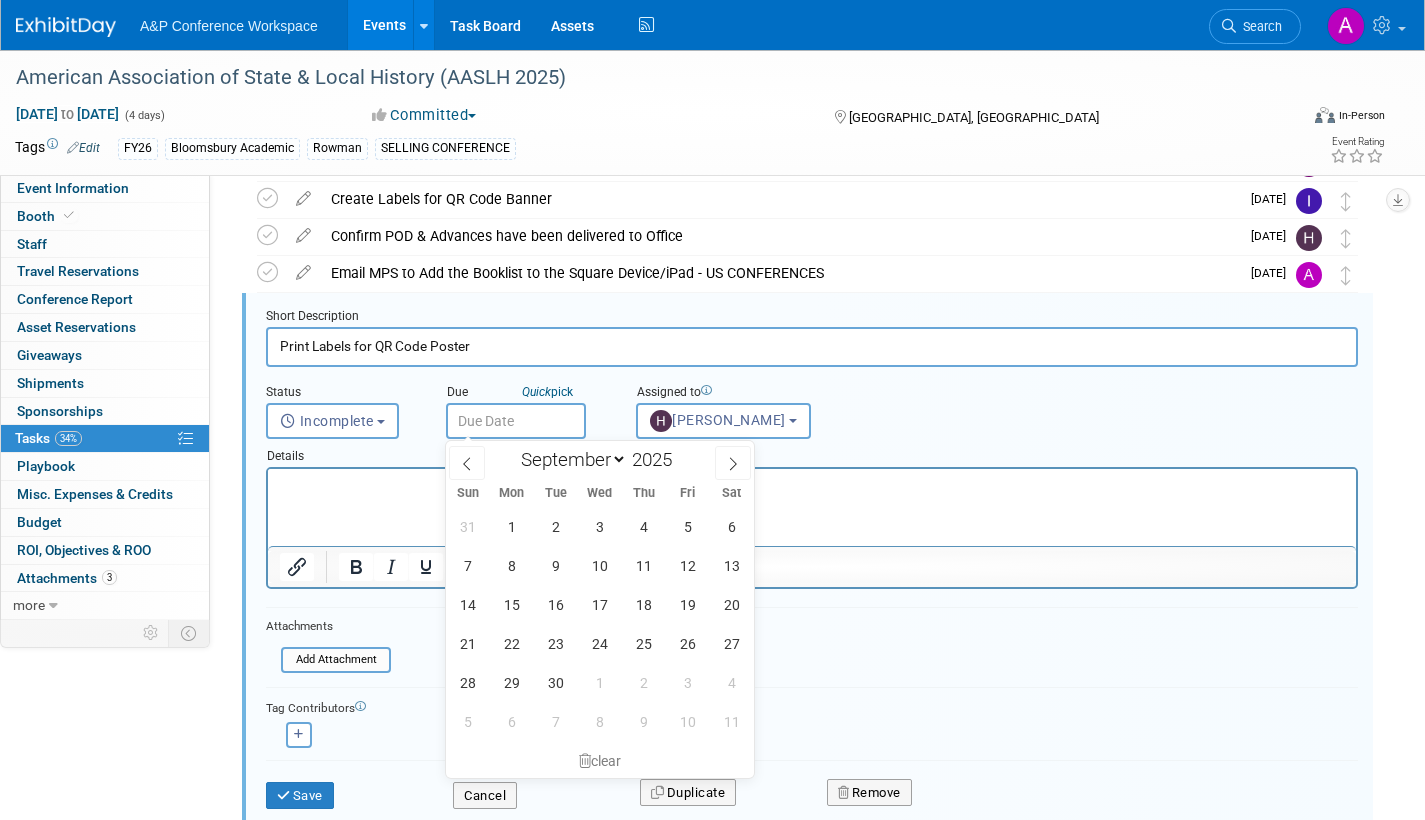 type on "Sep 1, 2025" 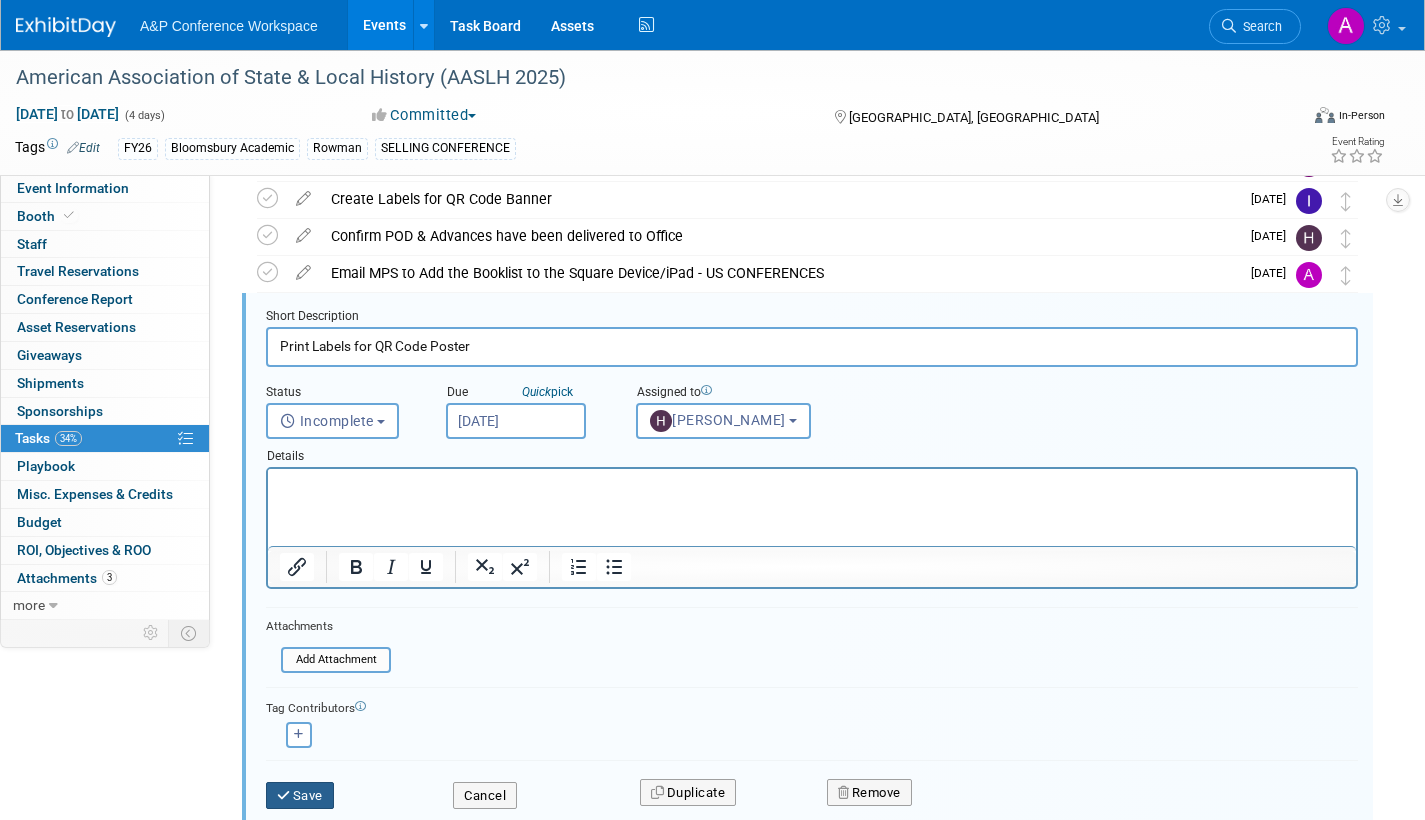 click on "Save" at bounding box center [300, 796] 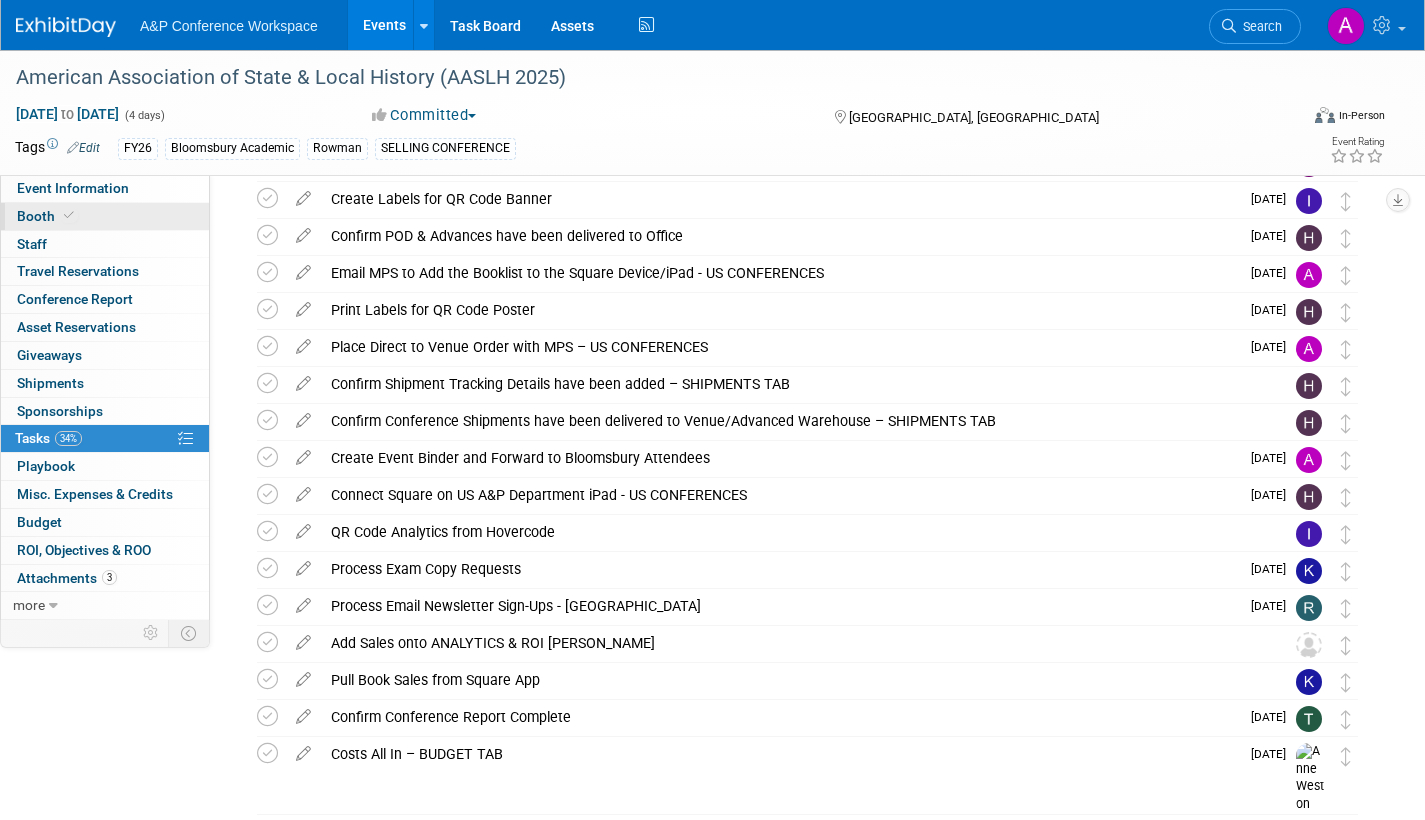 click on "Booth" at bounding box center (105, 216) 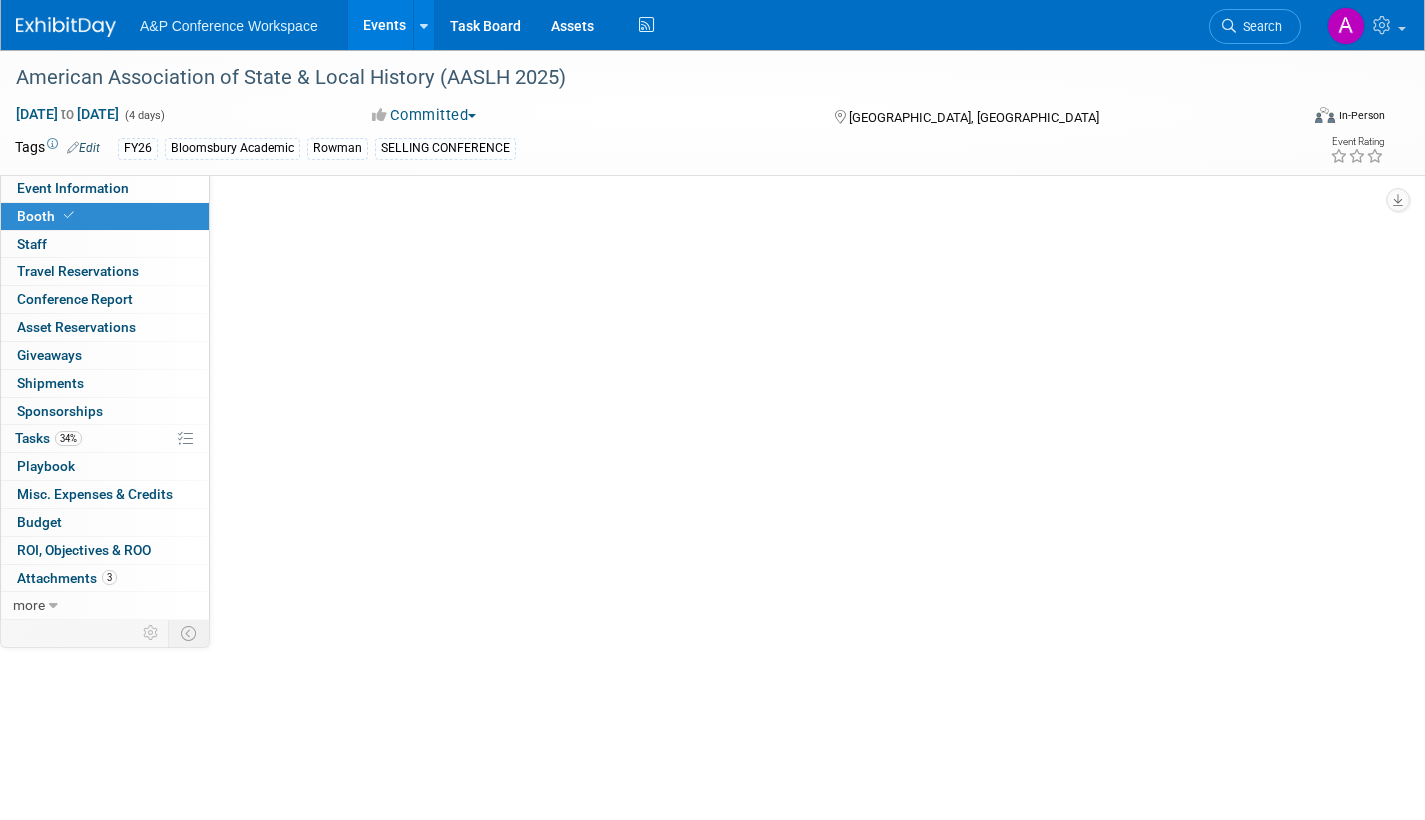 scroll, scrollTop: 0, scrollLeft: 0, axis: both 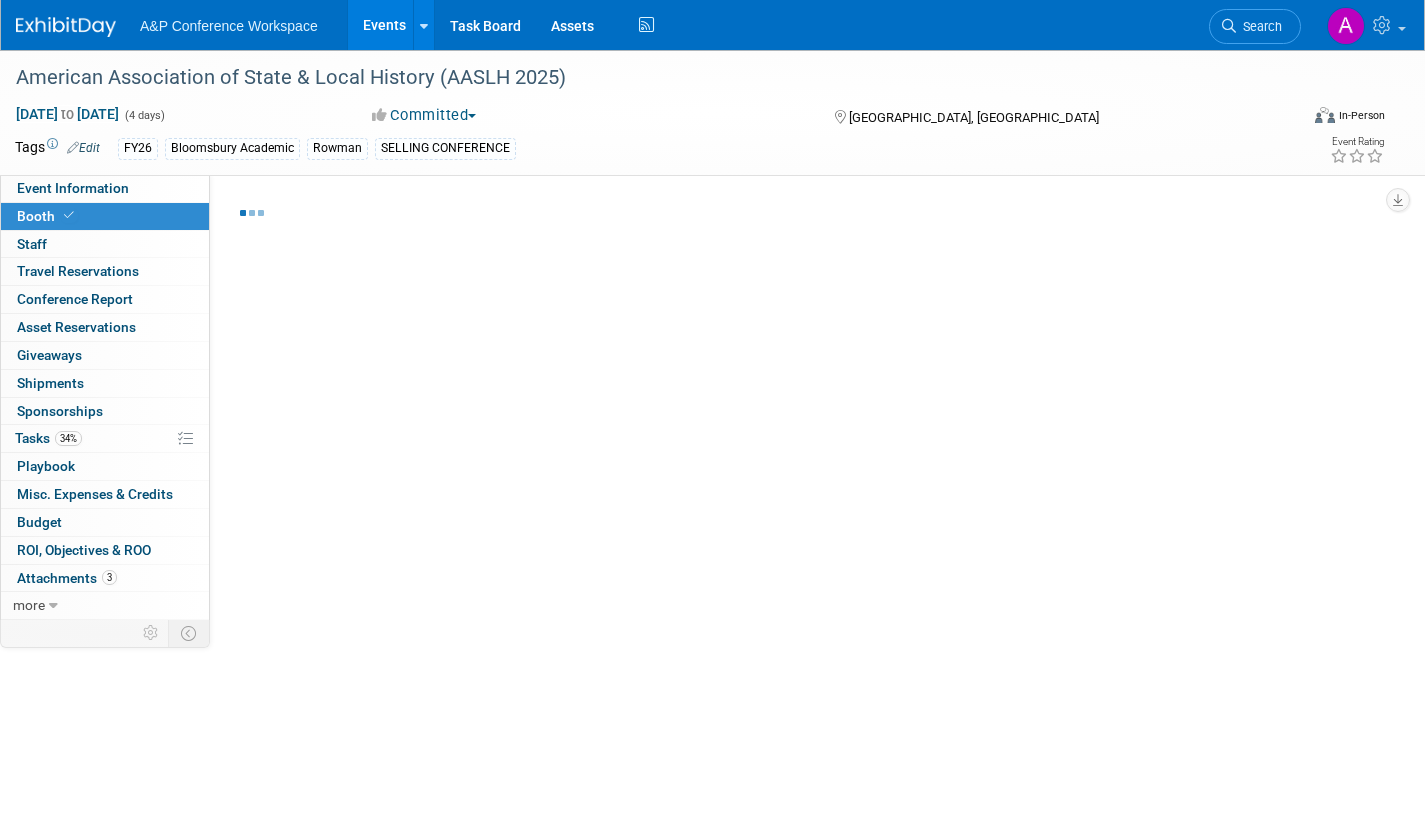 select on "RLKP" 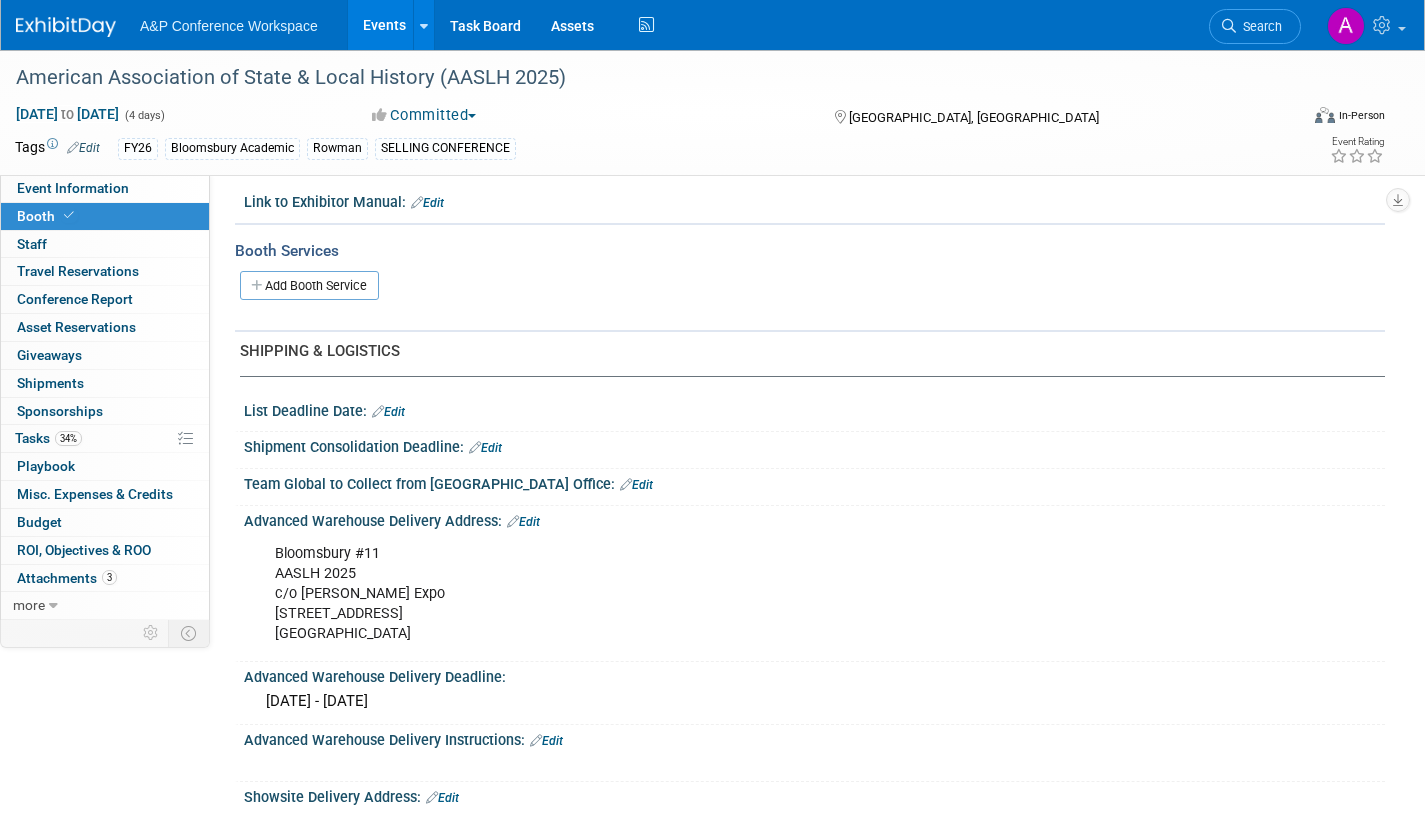 scroll, scrollTop: 700, scrollLeft: 0, axis: vertical 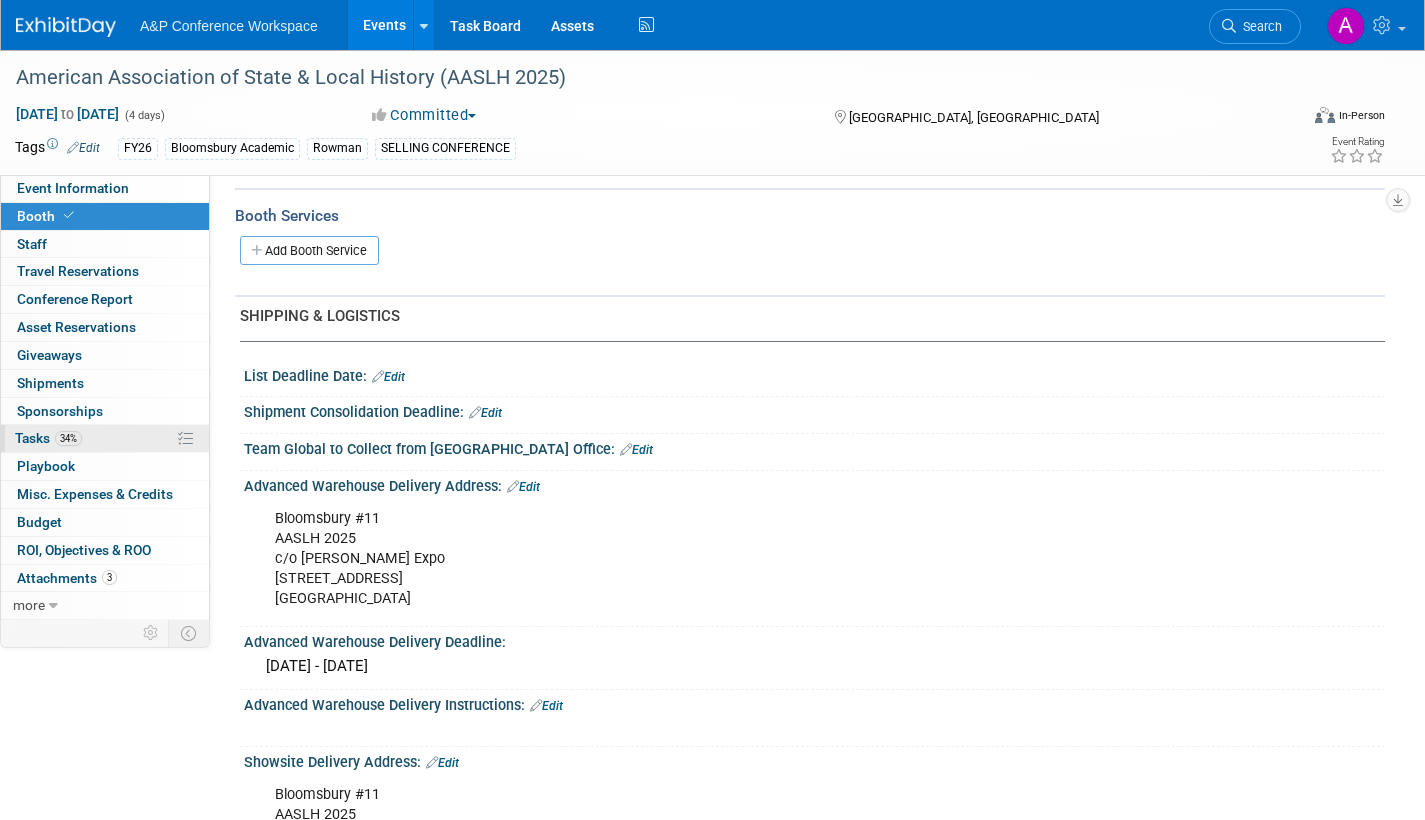 click on "Tasks 34%" at bounding box center (48, 438) 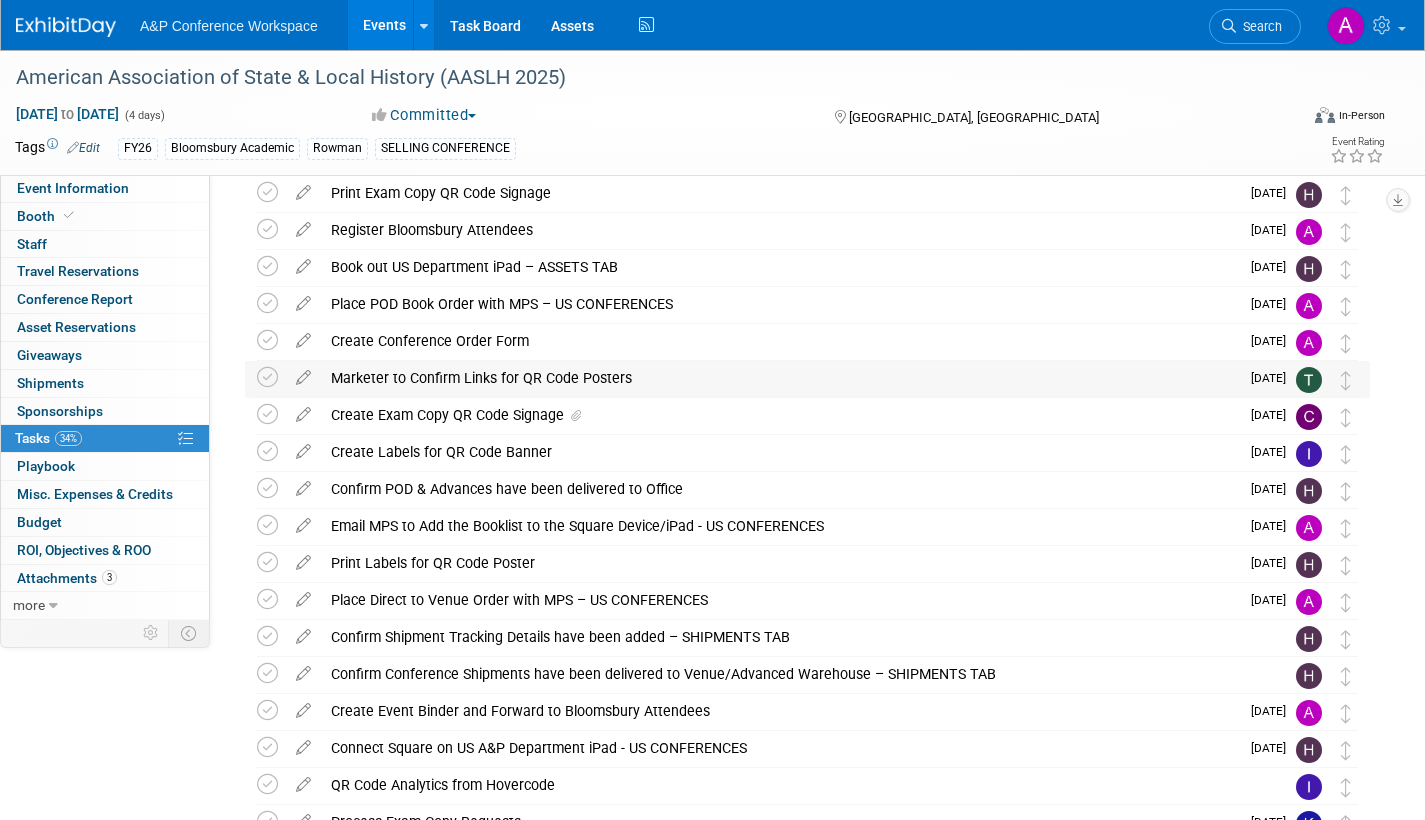 scroll, scrollTop: 200, scrollLeft: 0, axis: vertical 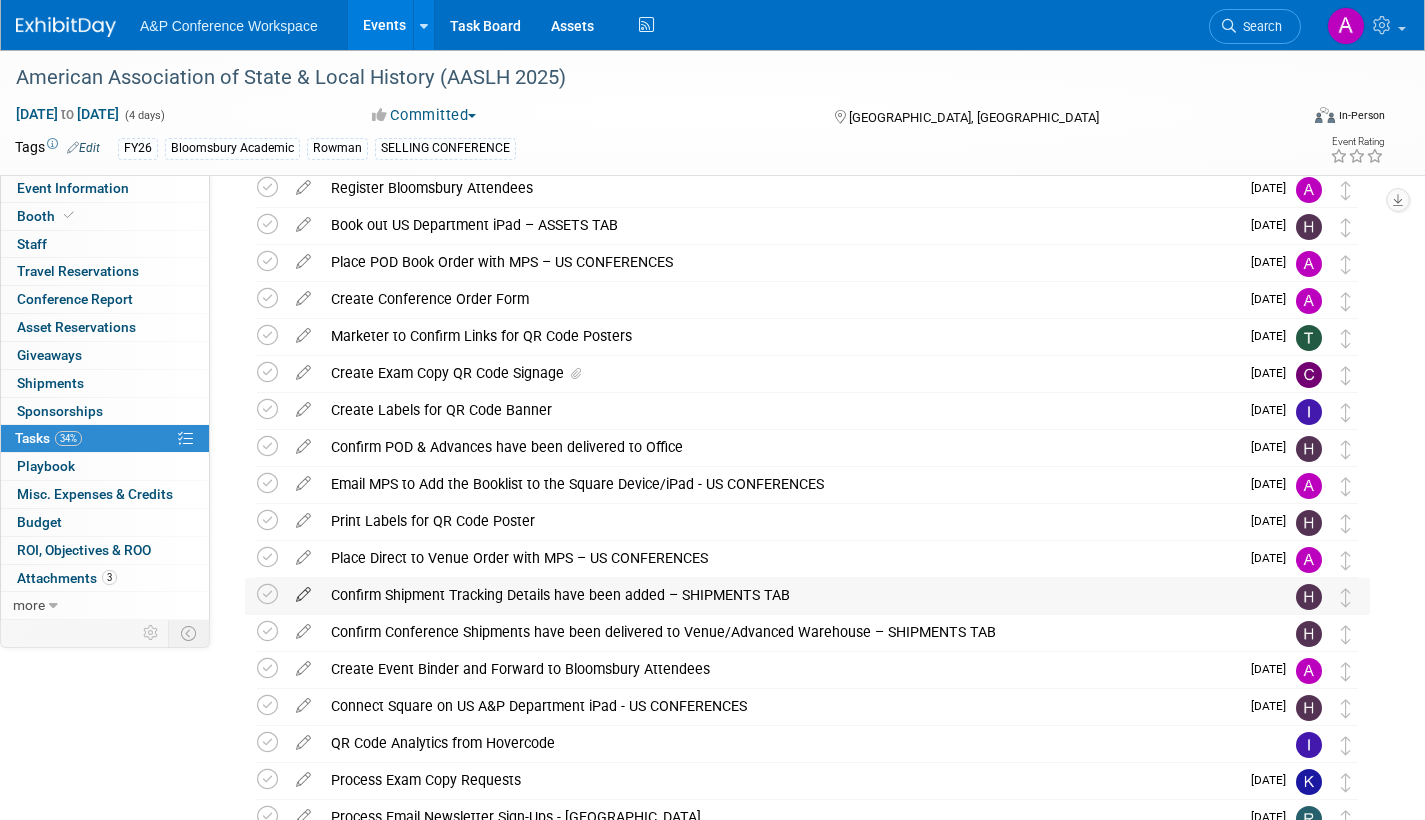 click at bounding box center [303, 590] 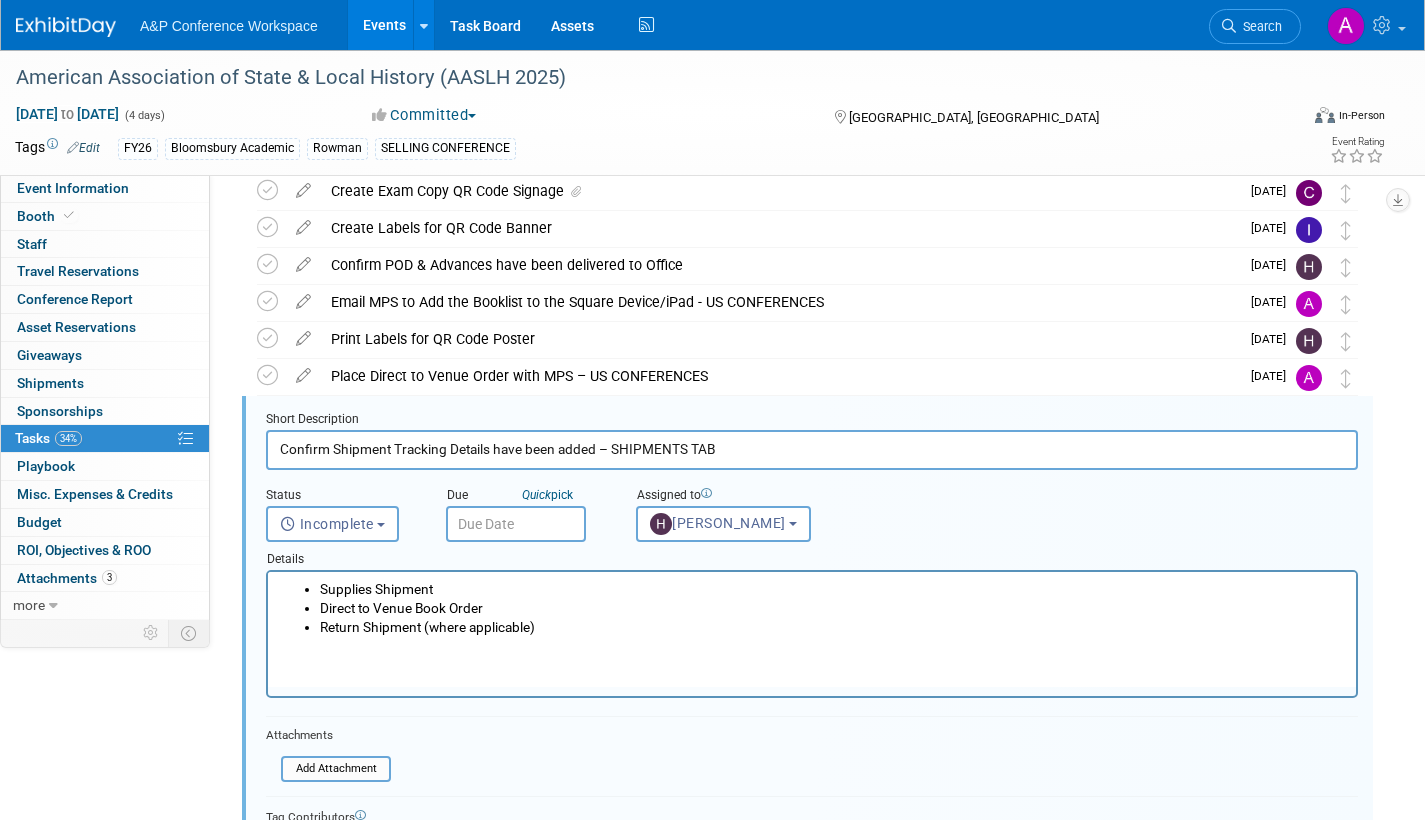 scroll, scrollTop: 485, scrollLeft: 0, axis: vertical 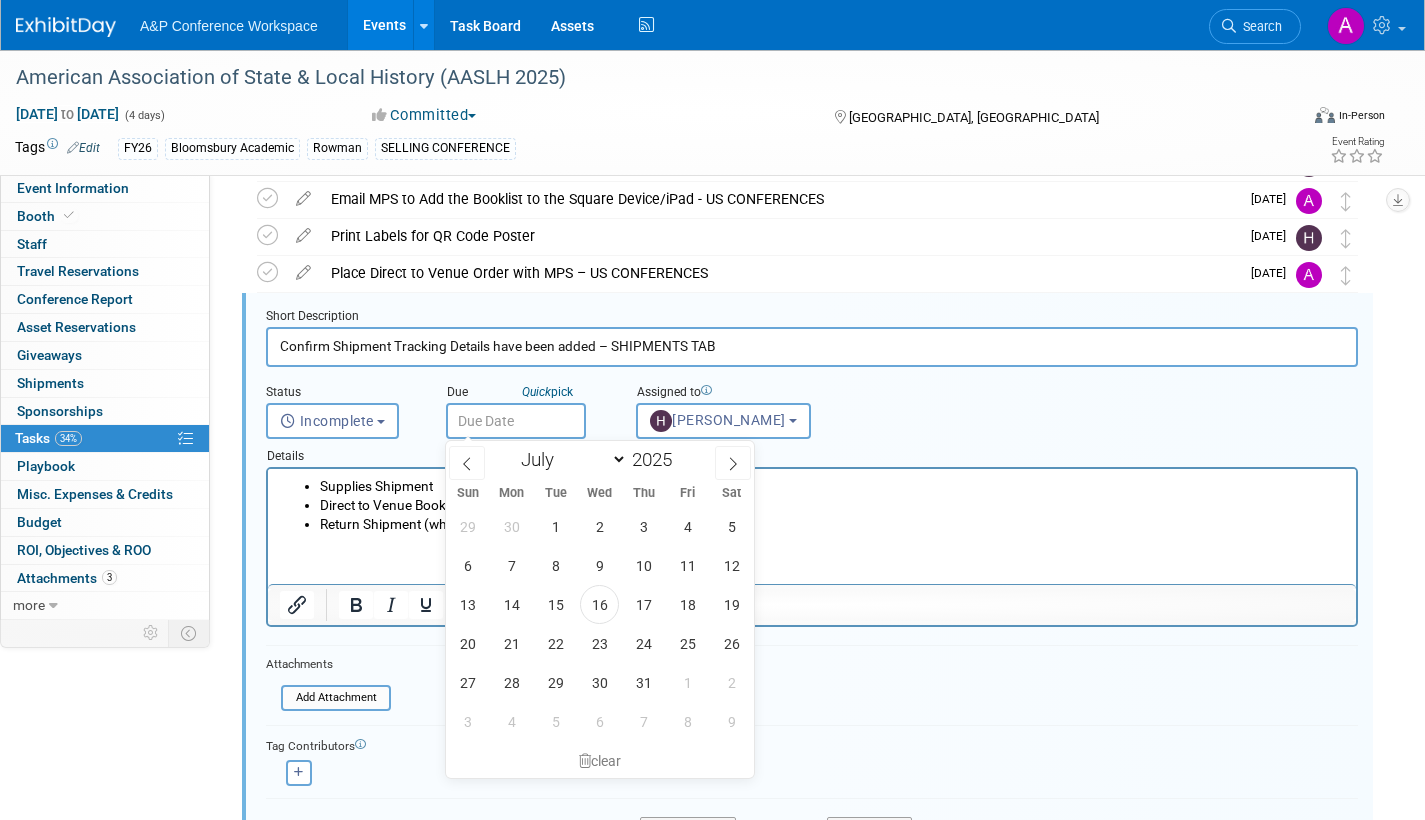 click at bounding box center (516, 421) 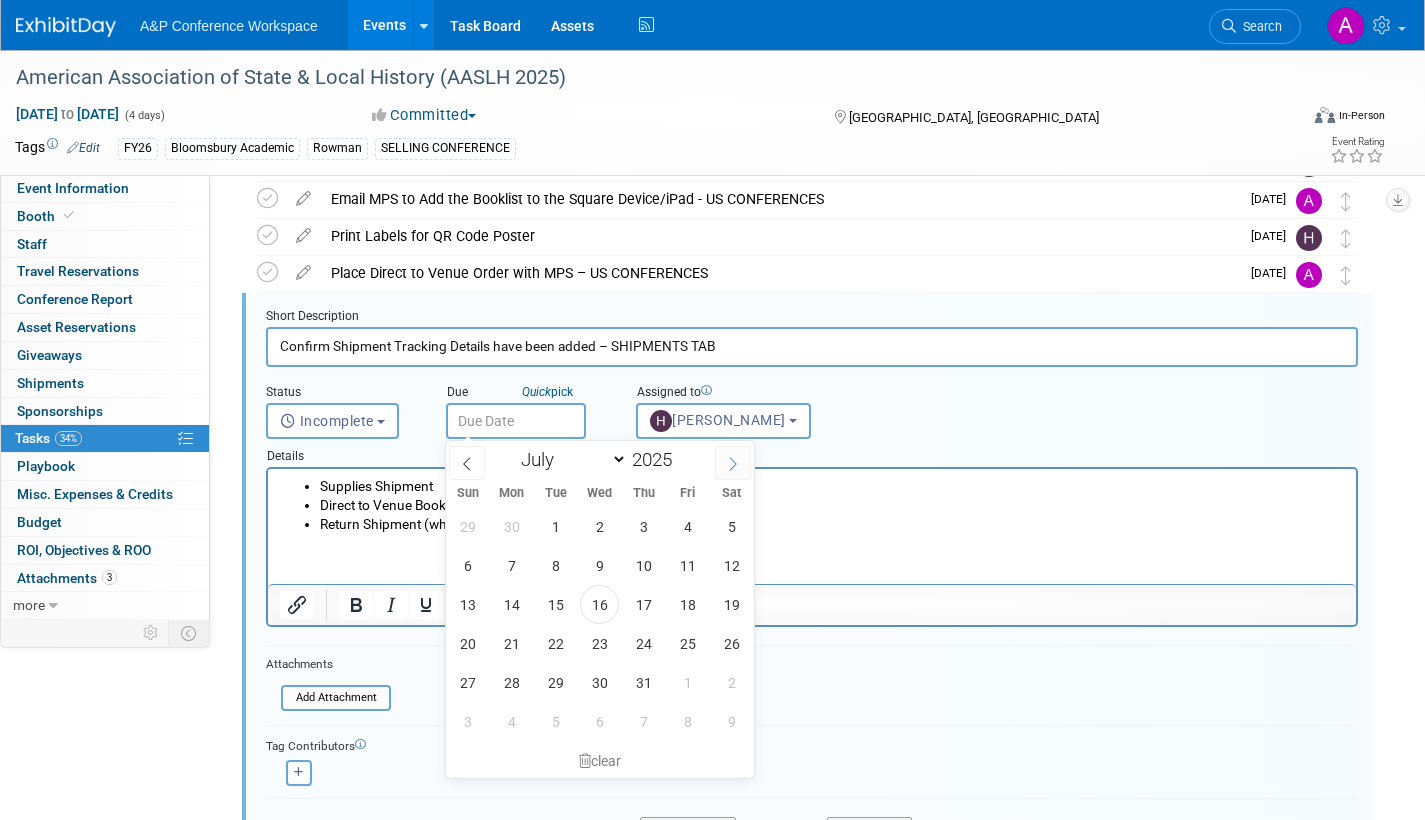 click 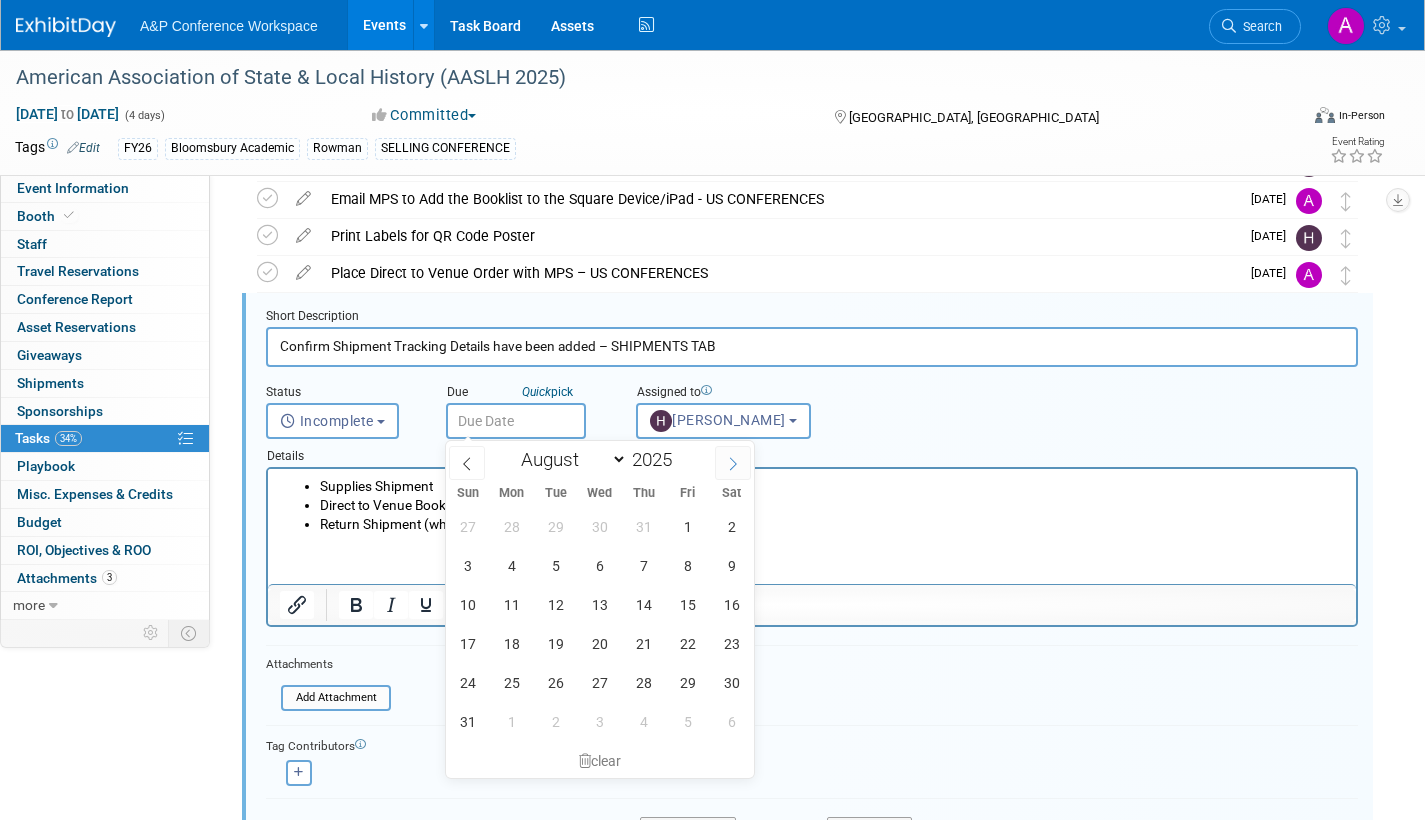 click 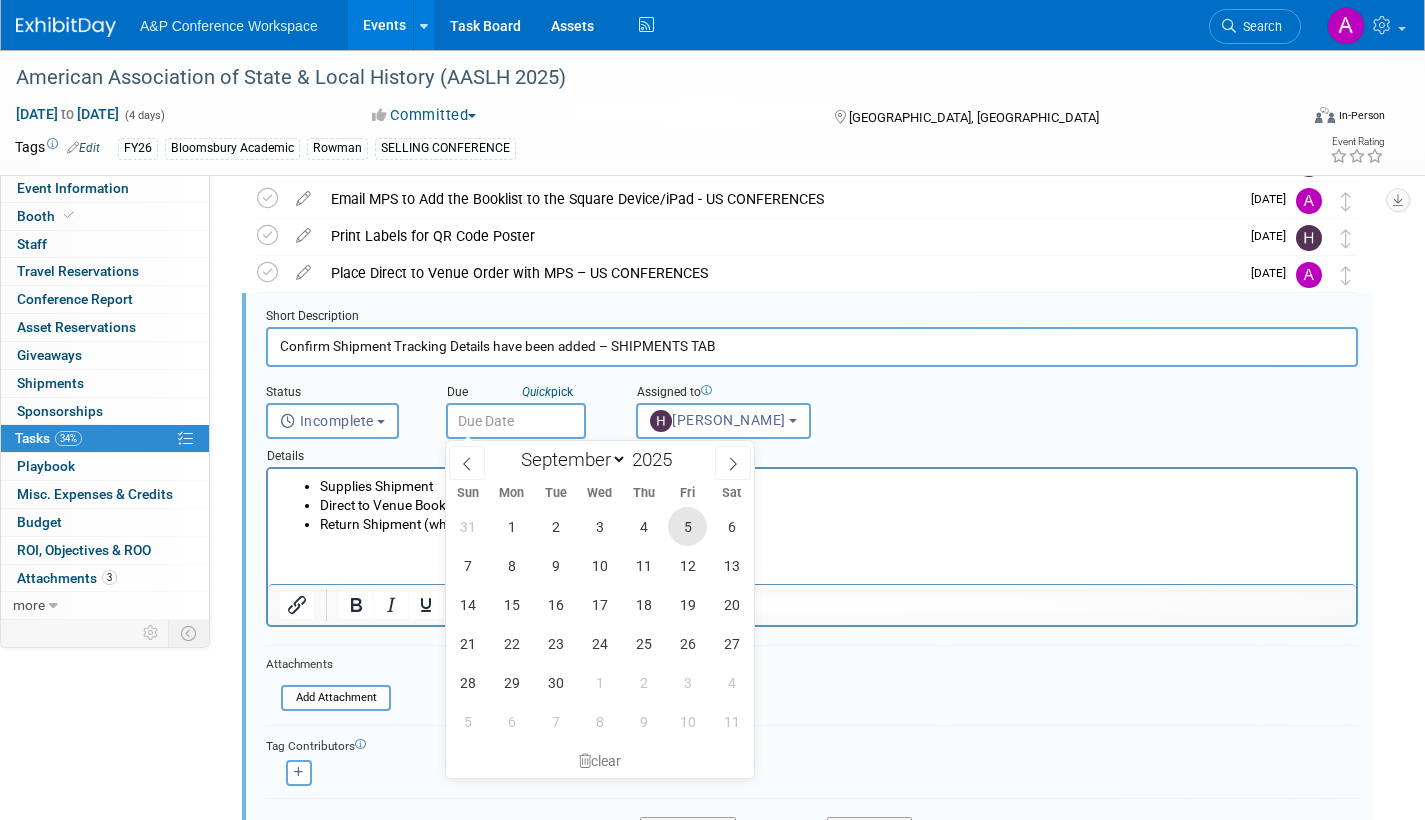 click on "5" at bounding box center [687, 526] 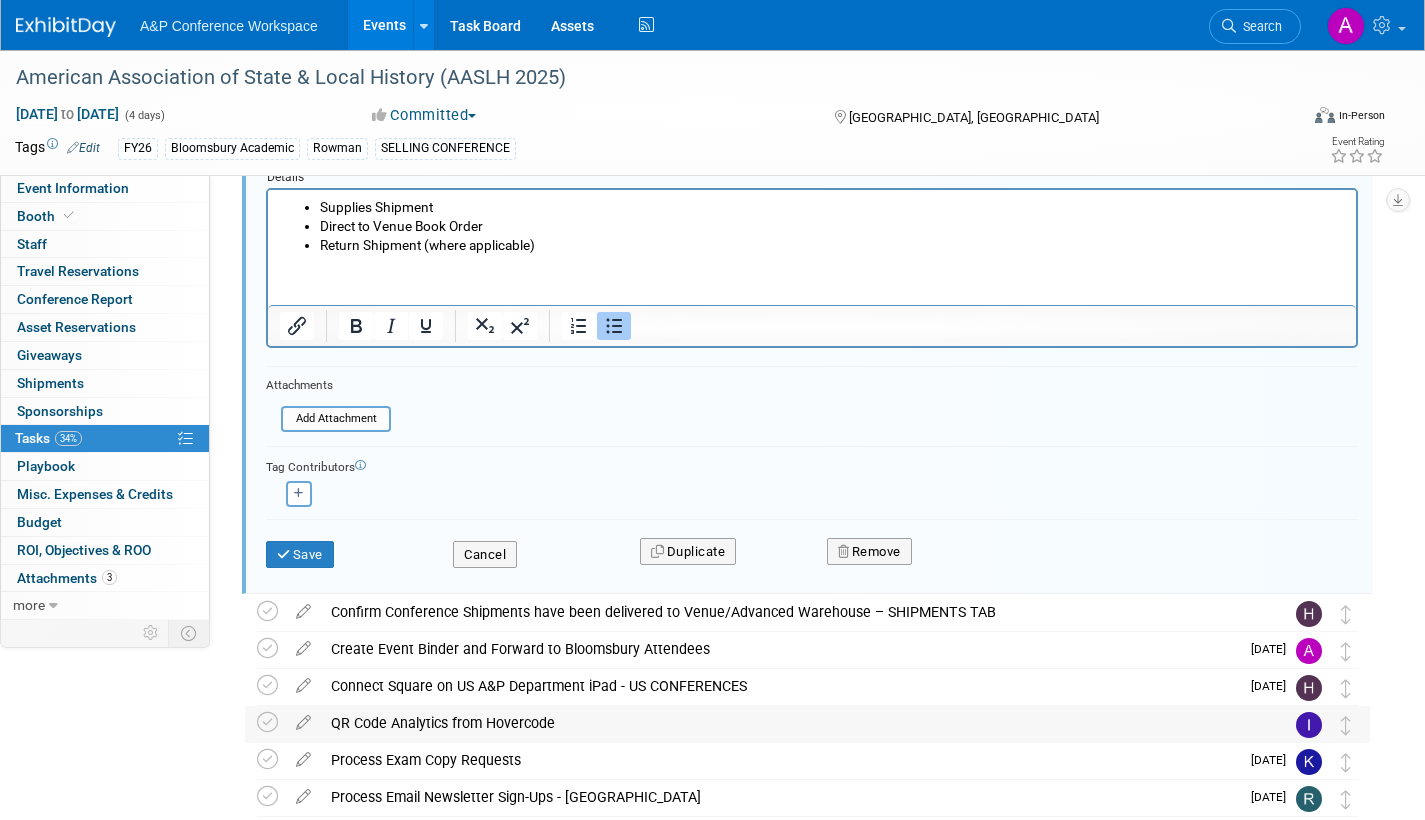 scroll, scrollTop: 785, scrollLeft: 0, axis: vertical 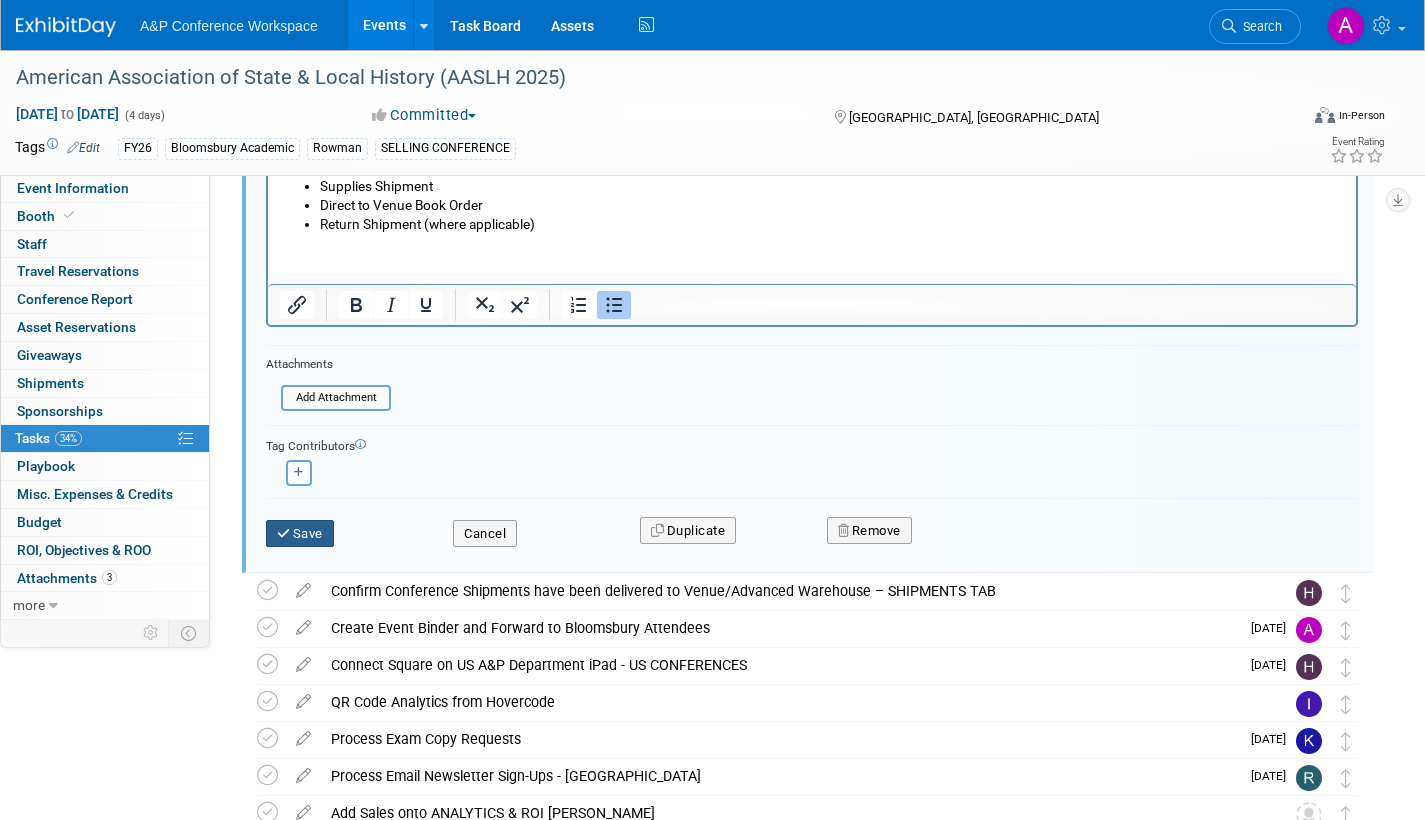 click on "Save" at bounding box center [300, 534] 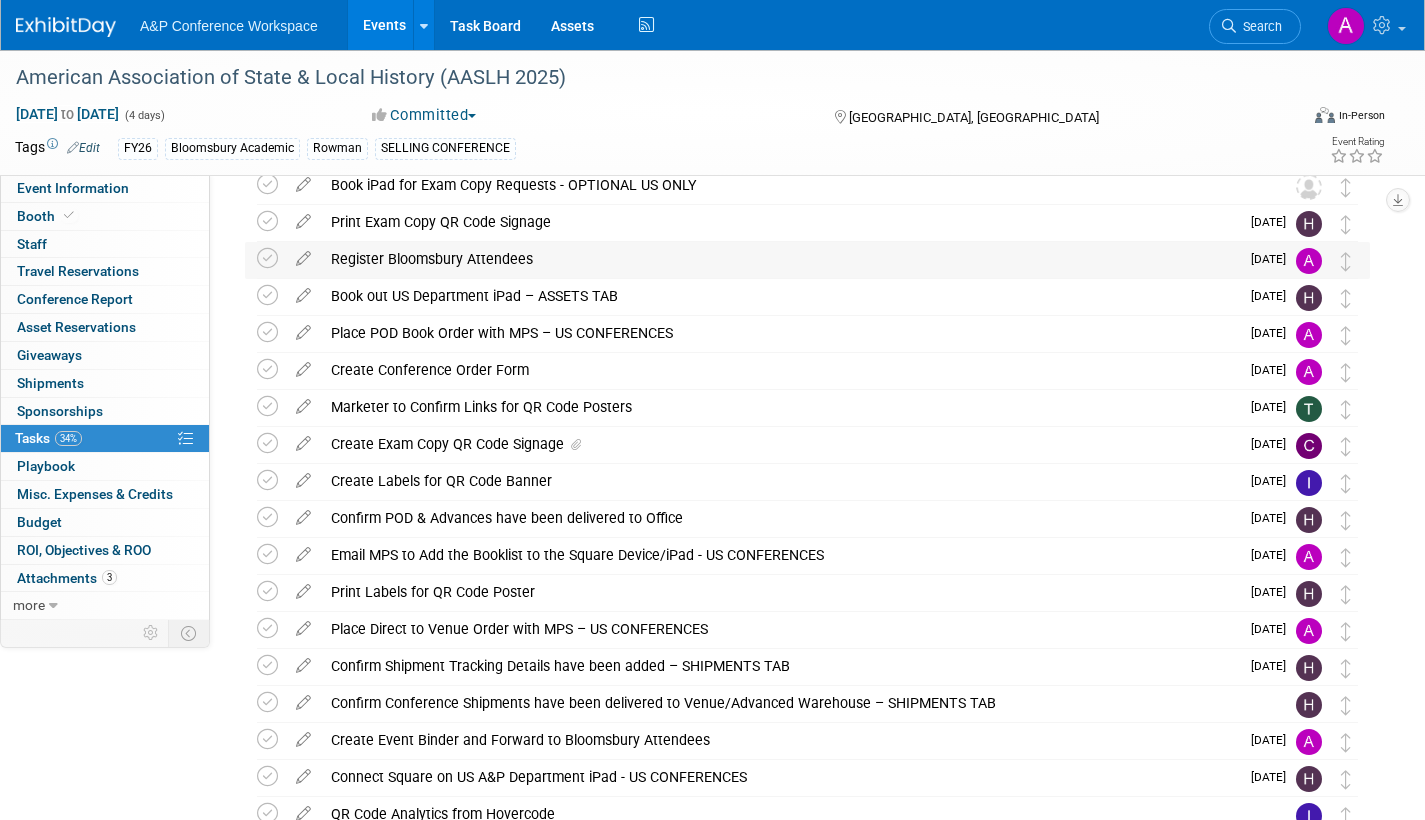 scroll, scrollTop: 487, scrollLeft: 0, axis: vertical 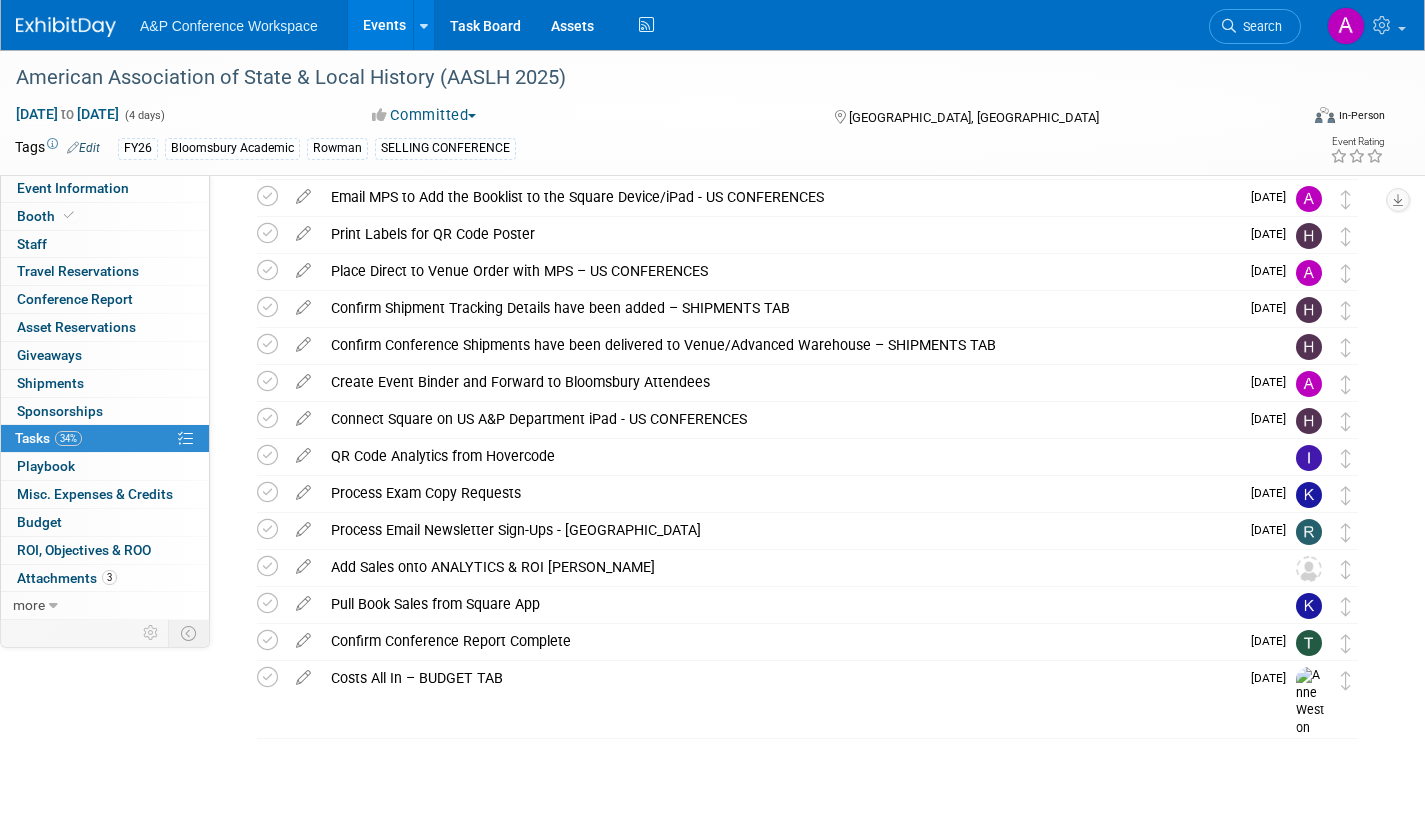 click at bounding box center [303, 340] 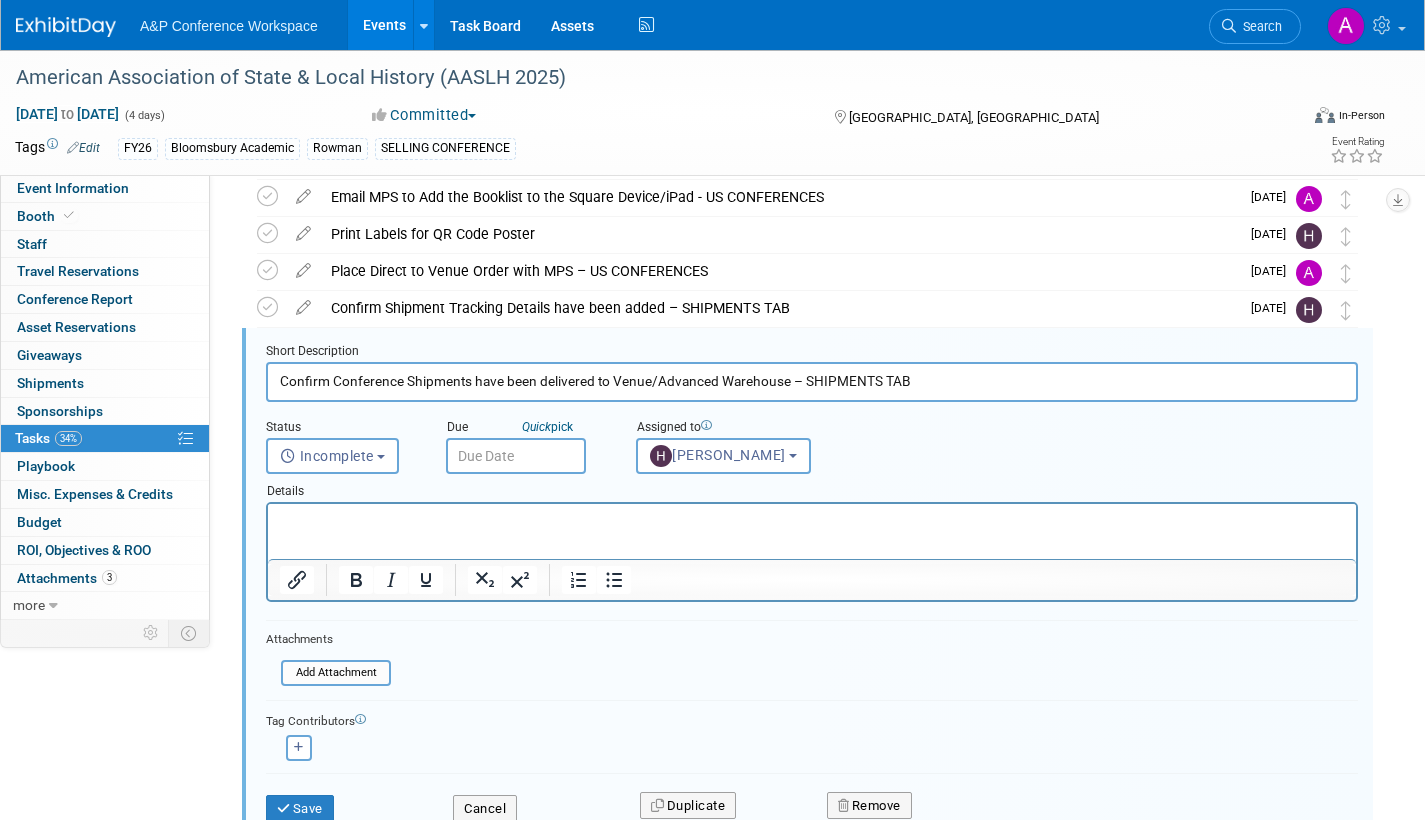scroll, scrollTop: 522, scrollLeft: 0, axis: vertical 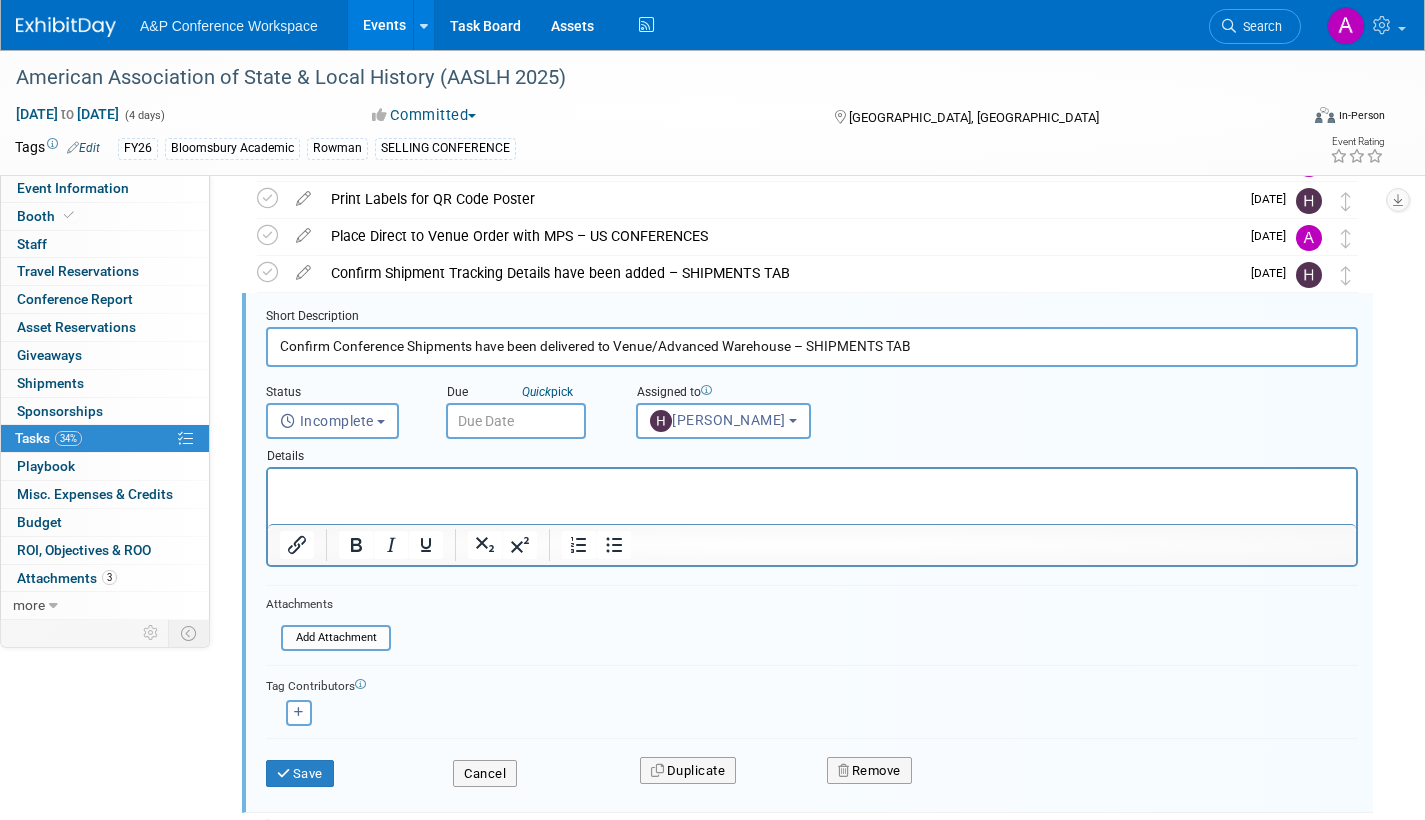 click at bounding box center (516, 421) 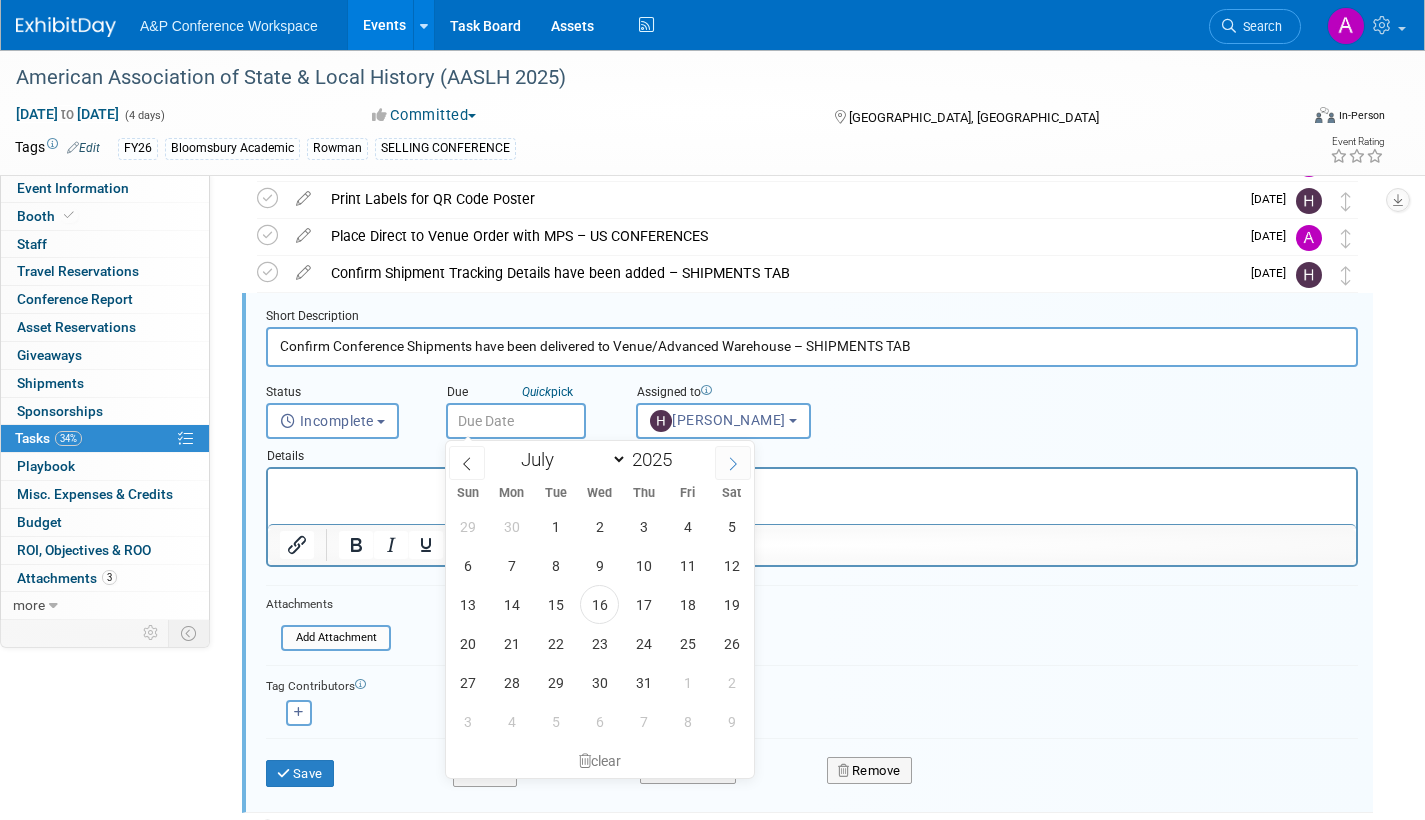 click 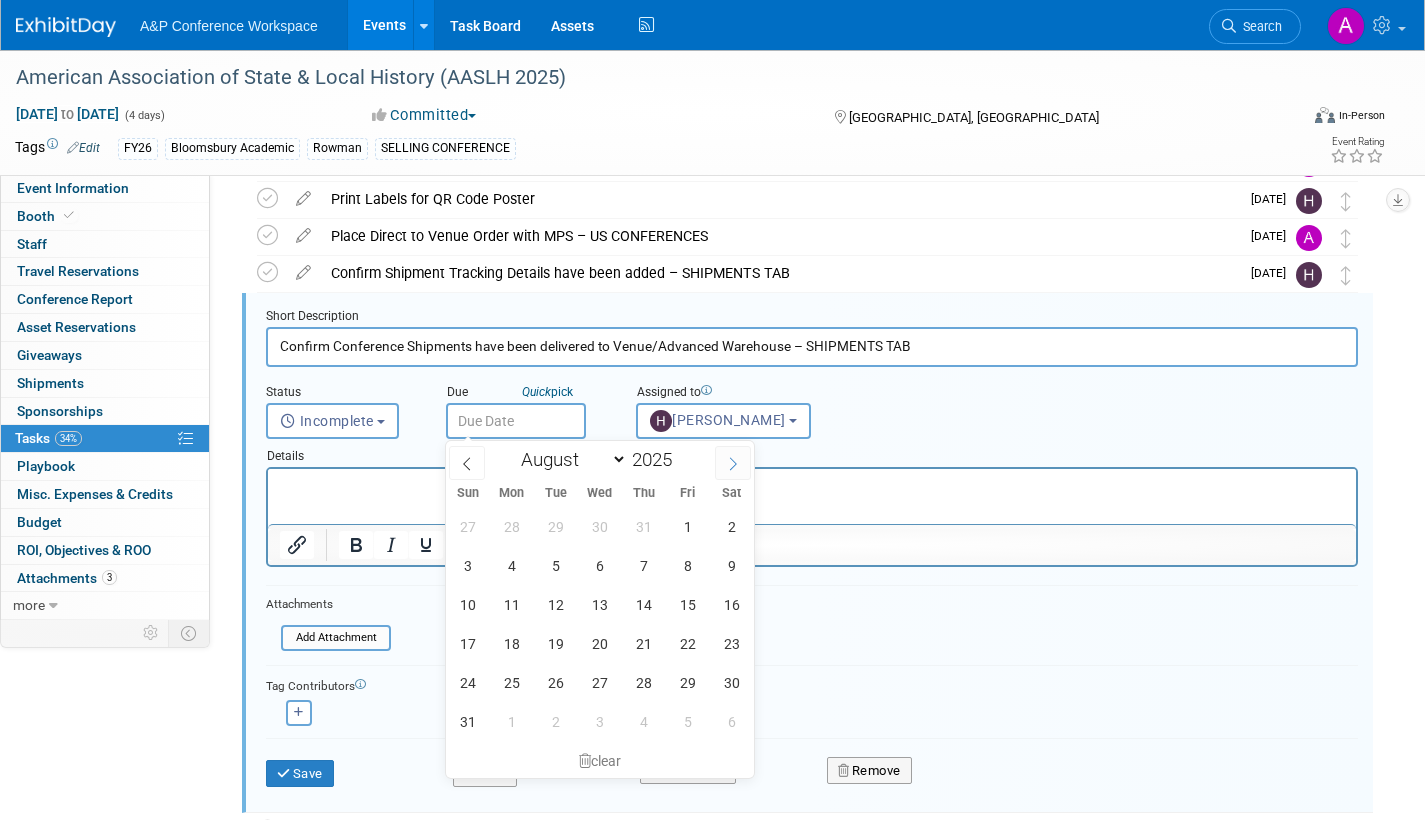 click 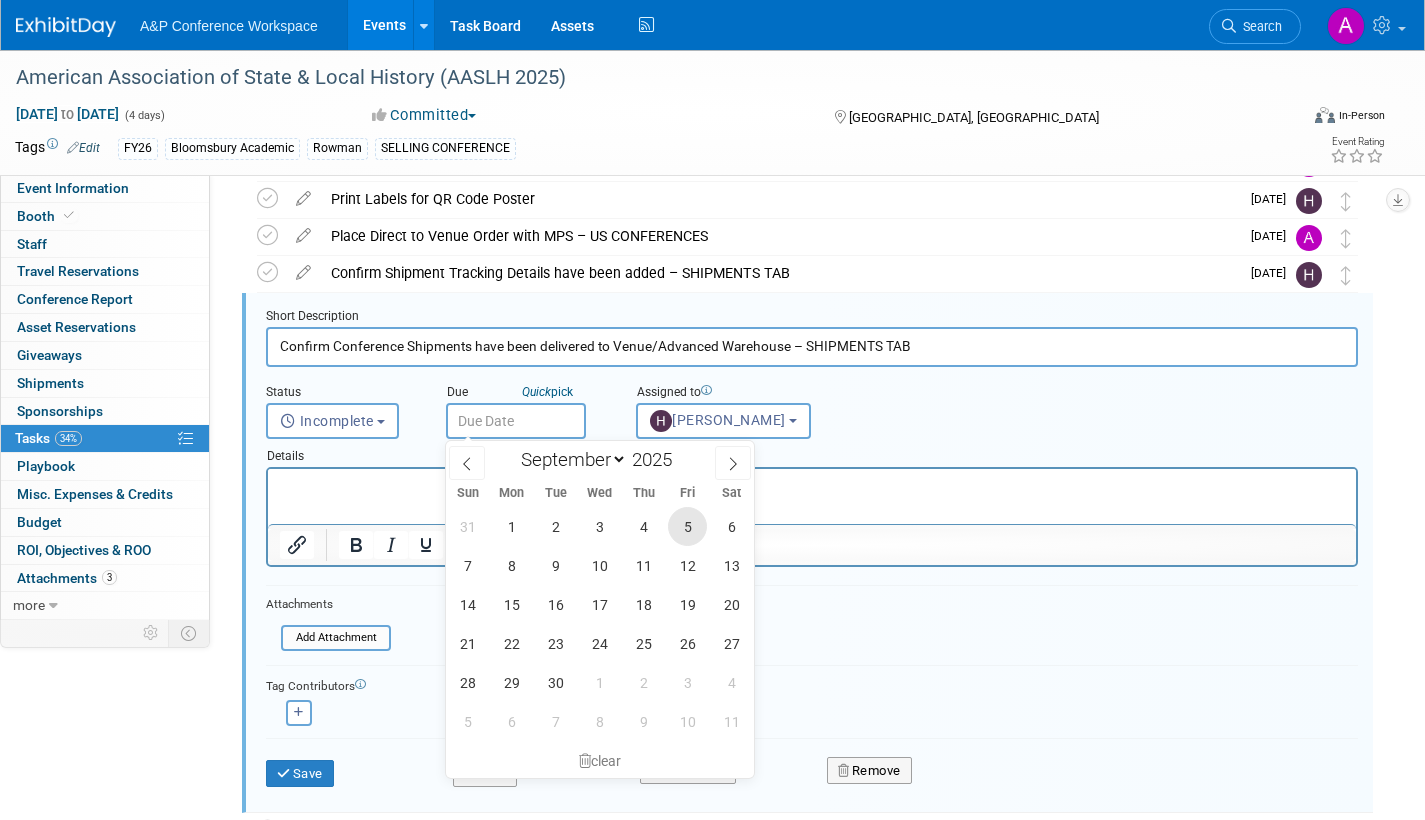 drag, startPoint x: 687, startPoint y: 528, endPoint x: 674, endPoint y: 528, distance: 13 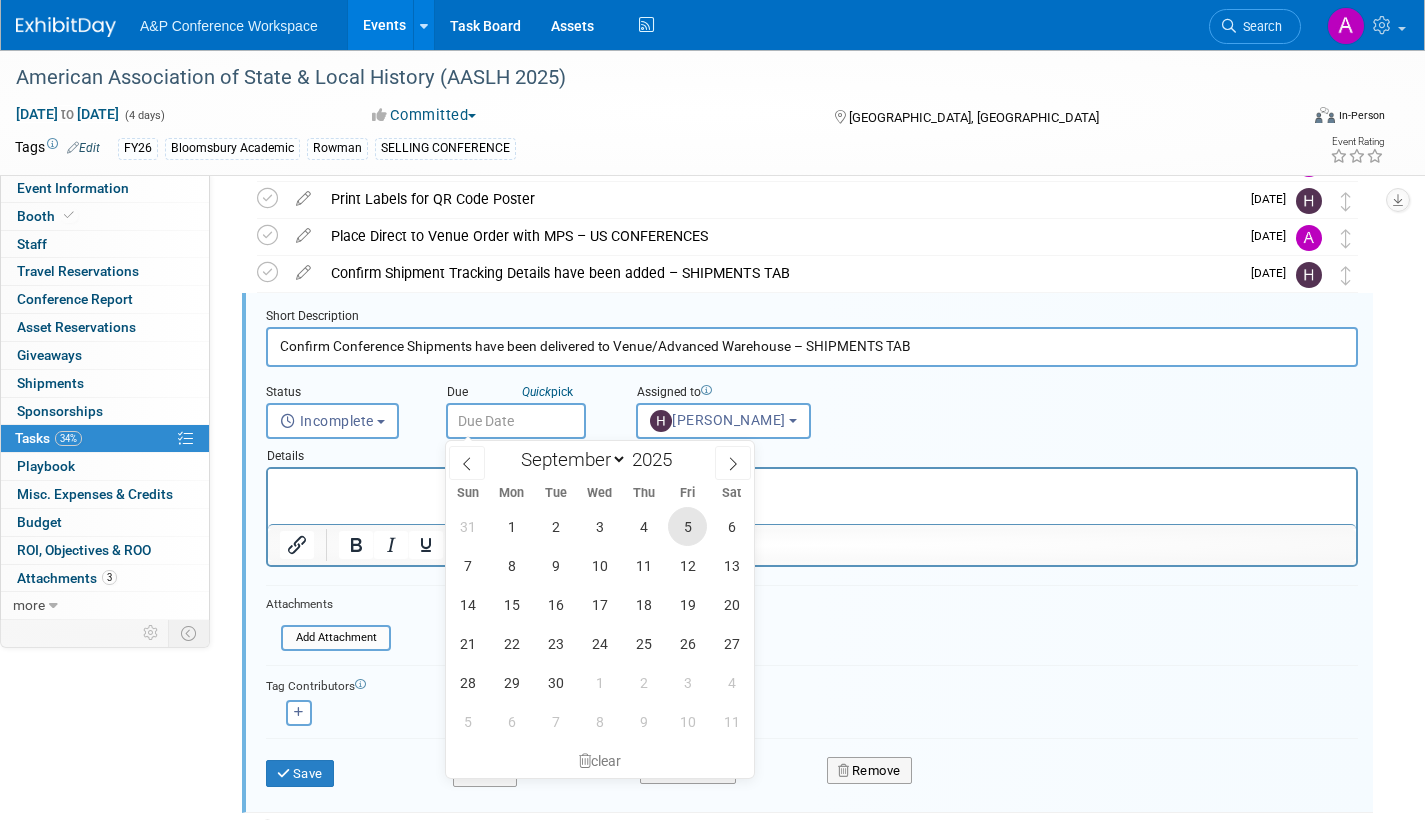 click on "5" at bounding box center [687, 526] 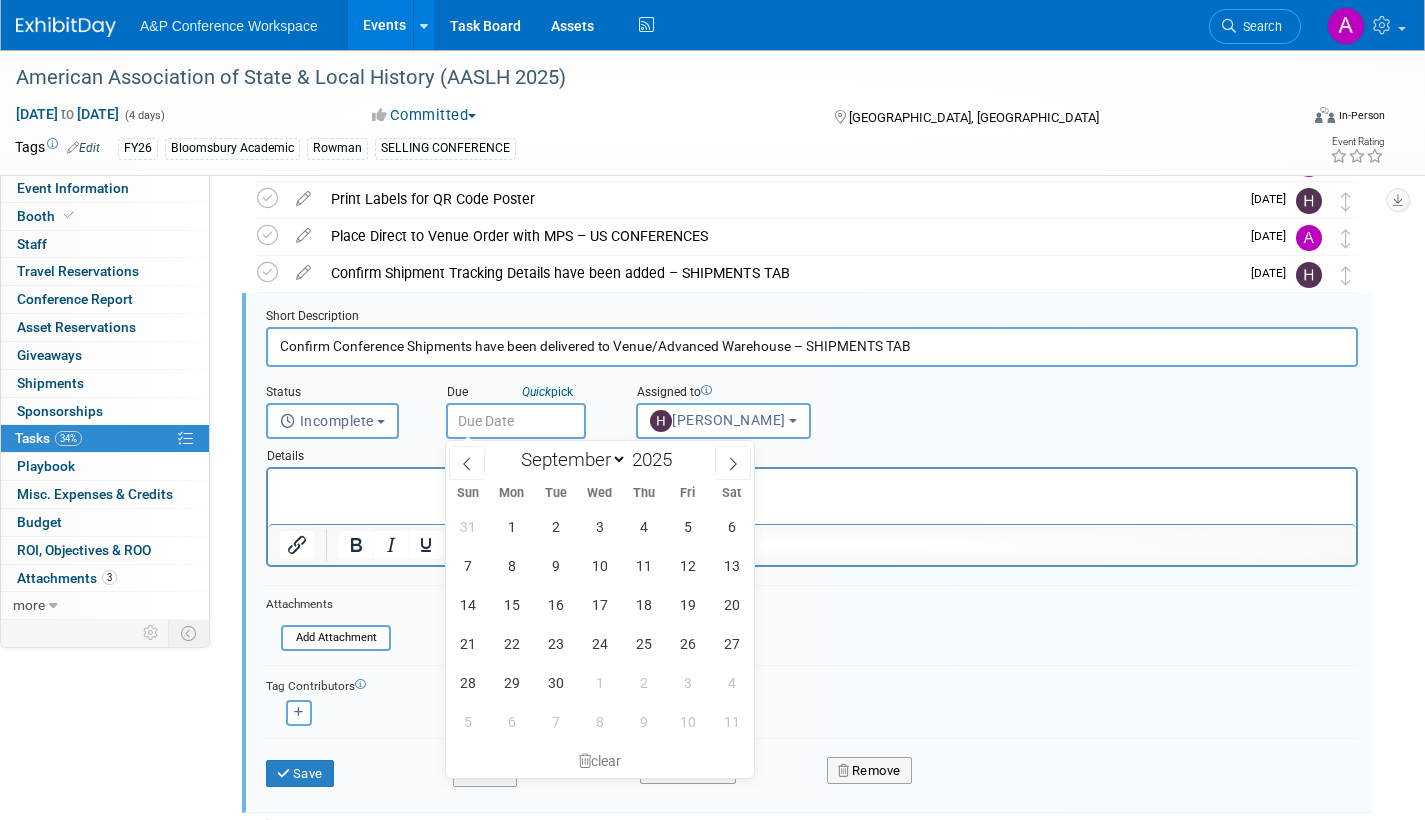 type on "Sep 5, 2025" 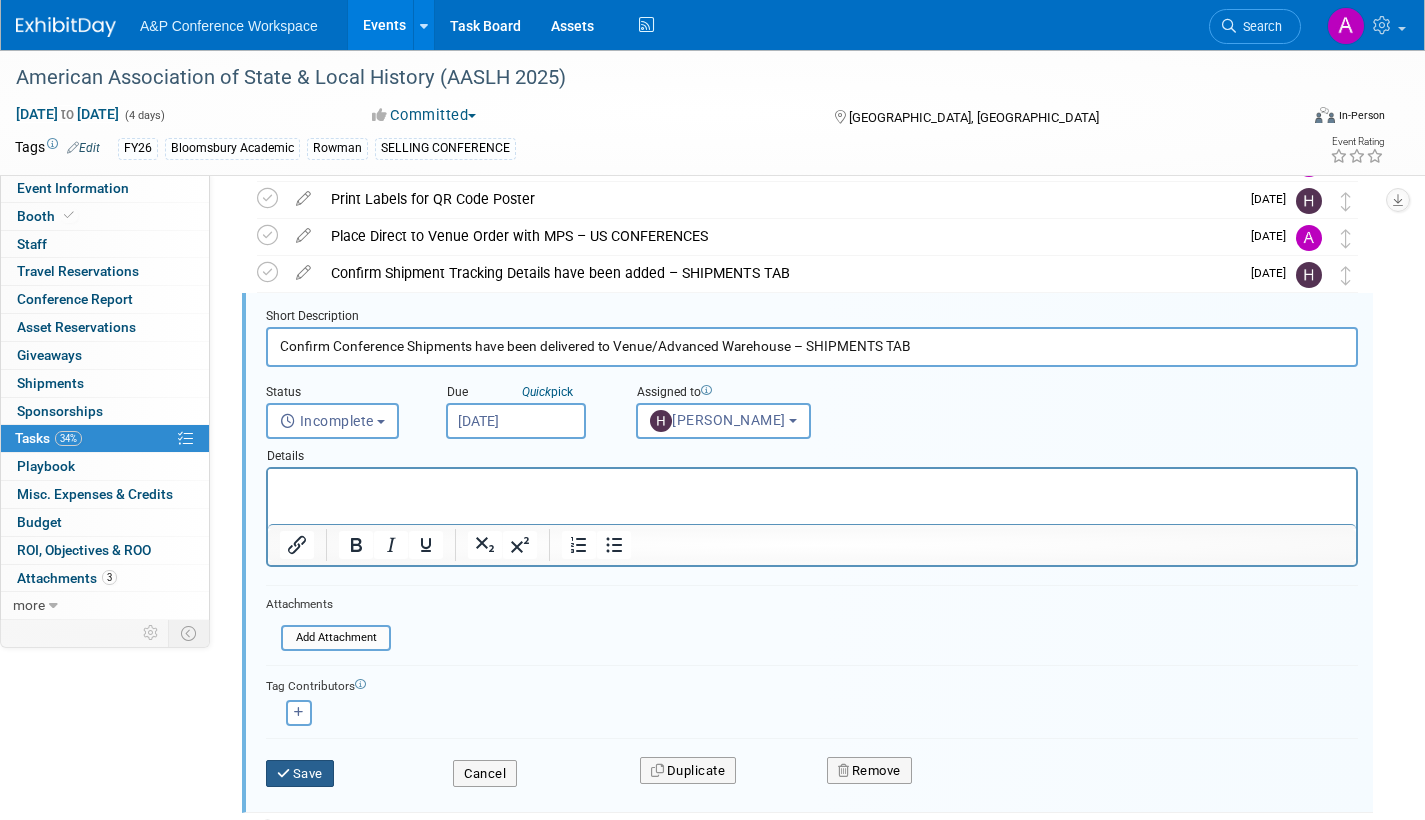 click on "Save" at bounding box center [300, 774] 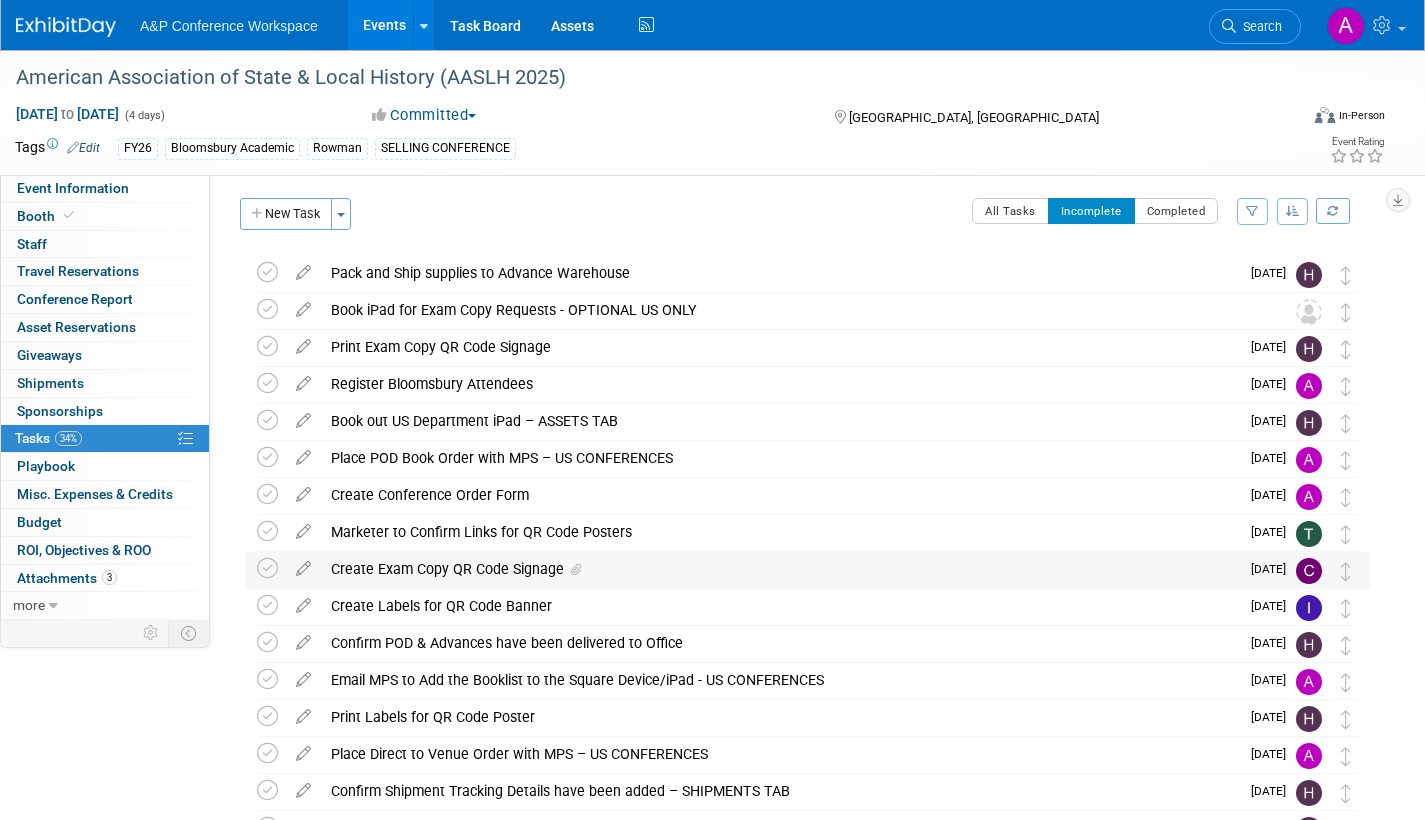 scroll, scrollTop: 0, scrollLeft: 0, axis: both 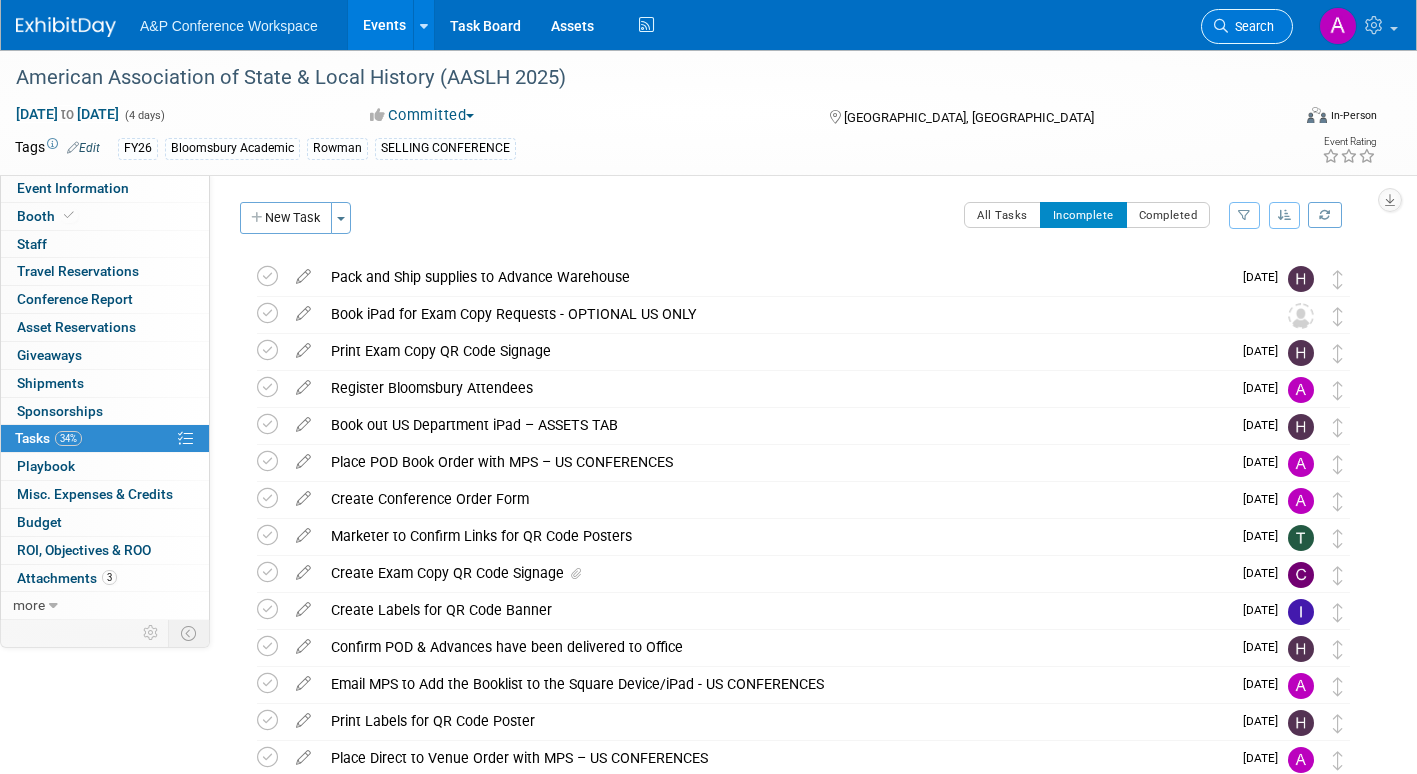 click at bounding box center (1221, 26) 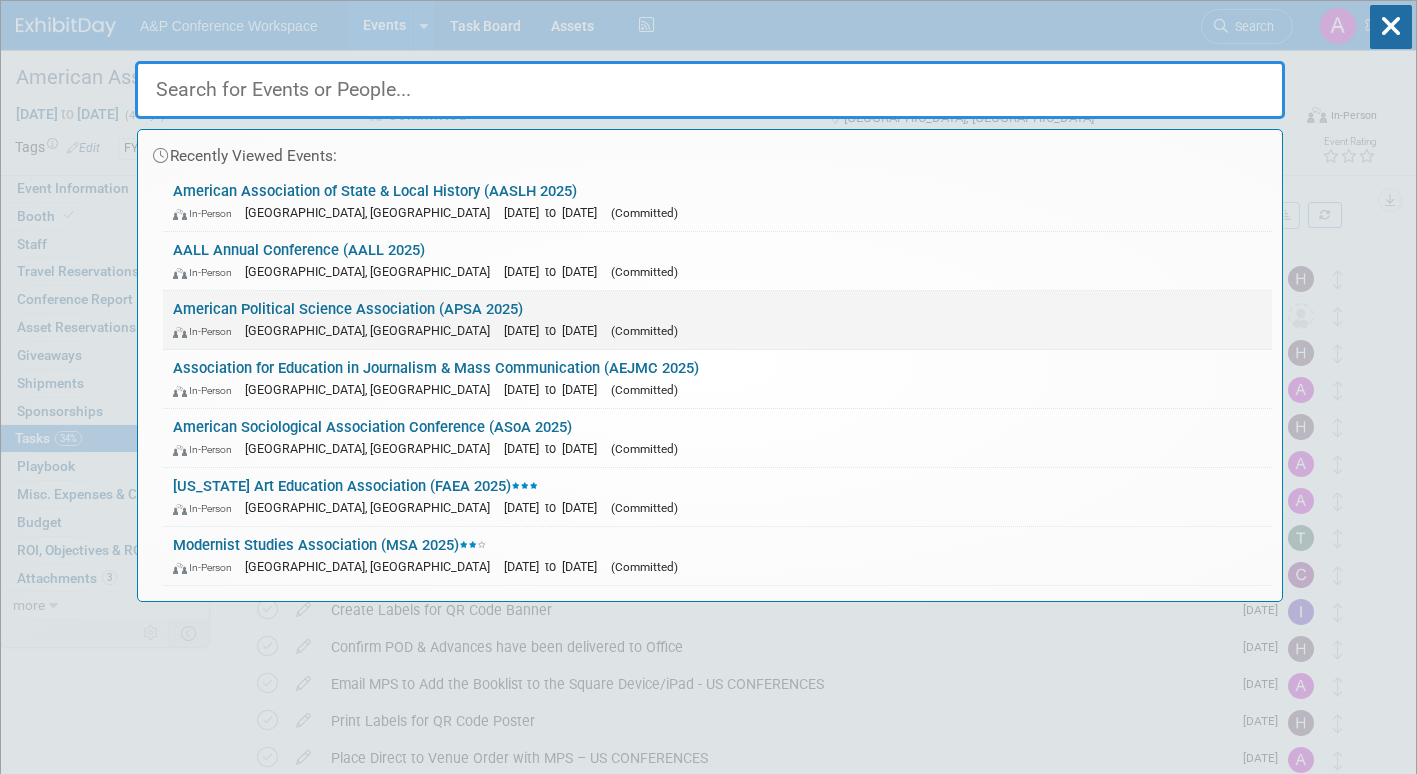 click on "In-Person
Vancouver, Canada
Sep 11, 2025  to  Sep 14, 2025
(Committed)" at bounding box center [717, 330] 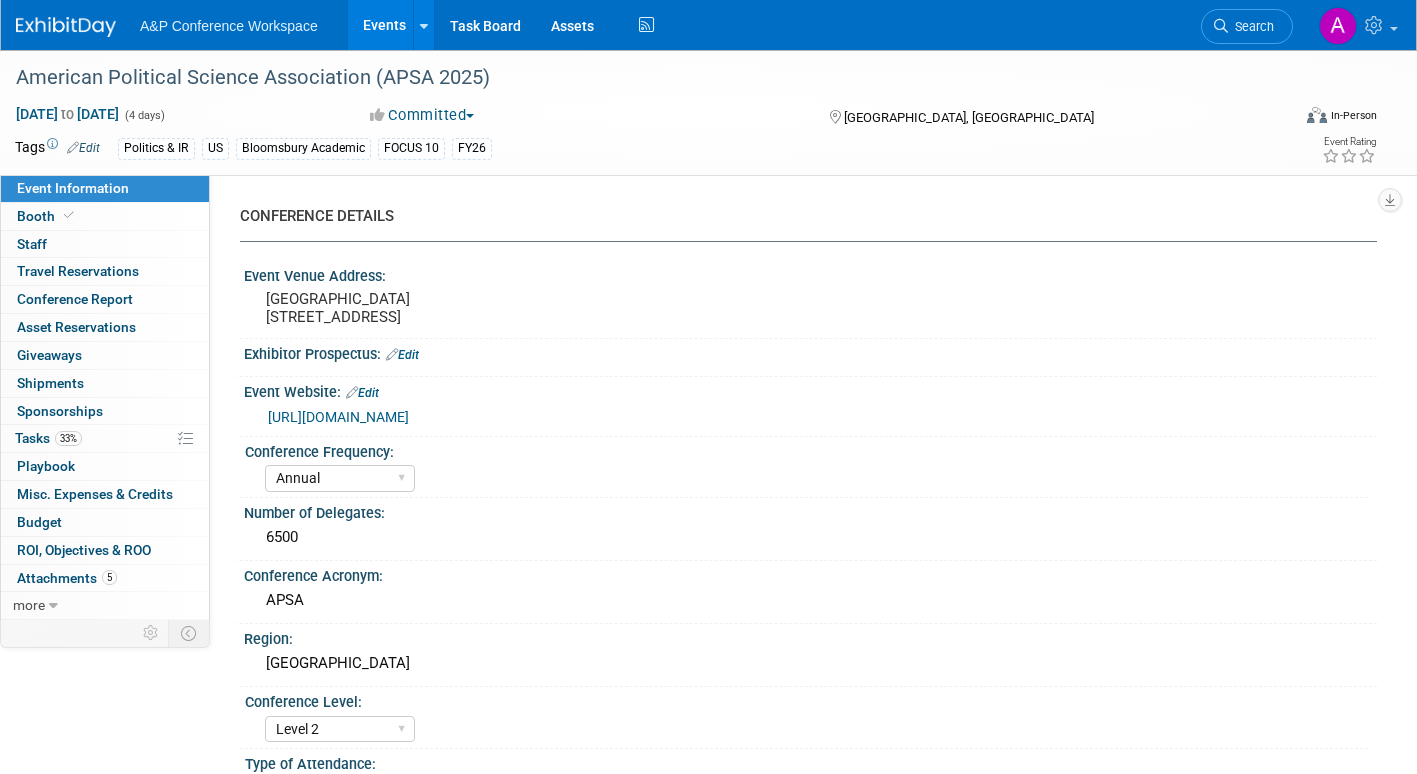 select on "Annual" 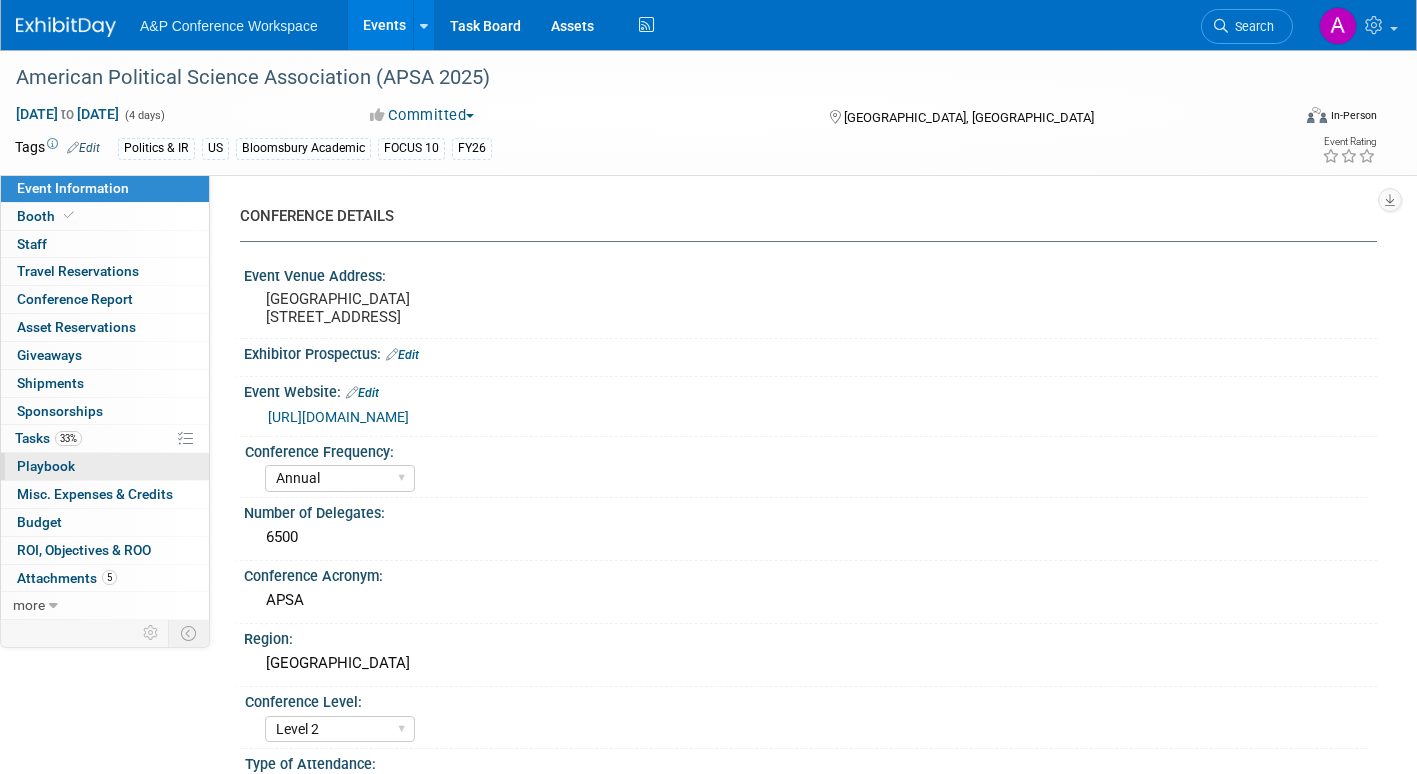 scroll, scrollTop: 0, scrollLeft: 0, axis: both 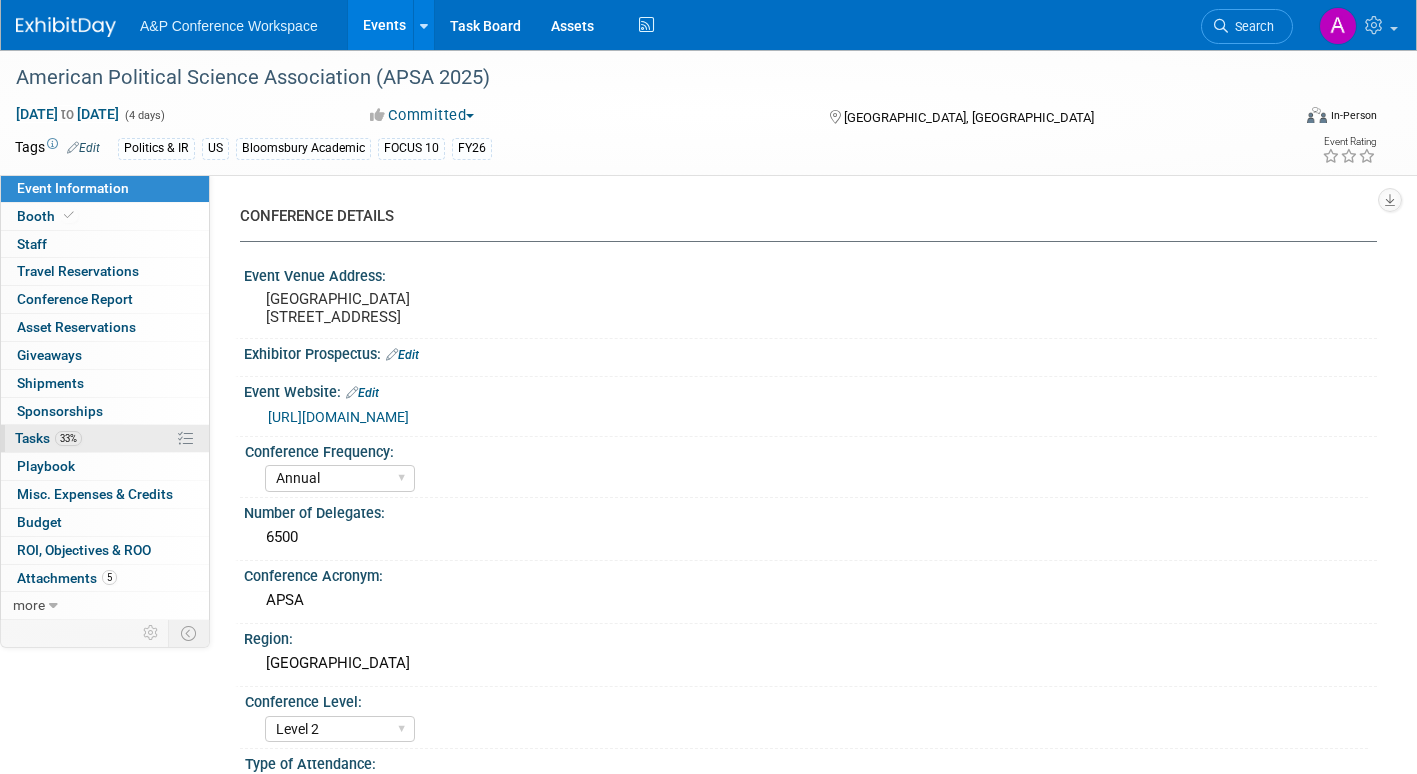 click on "Tasks 33%" at bounding box center (48, 438) 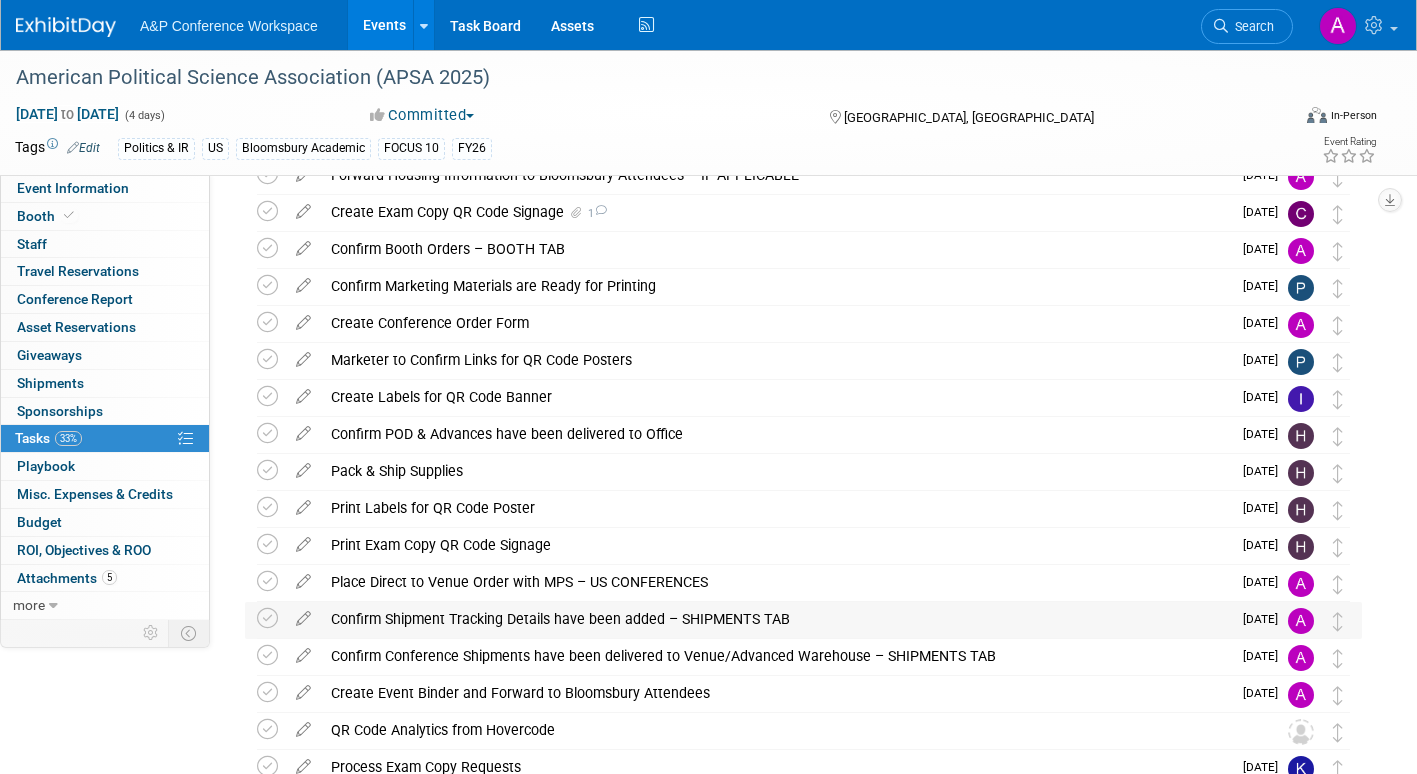 scroll, scrollTop: 0, scrollLeft: 0, axis: both 